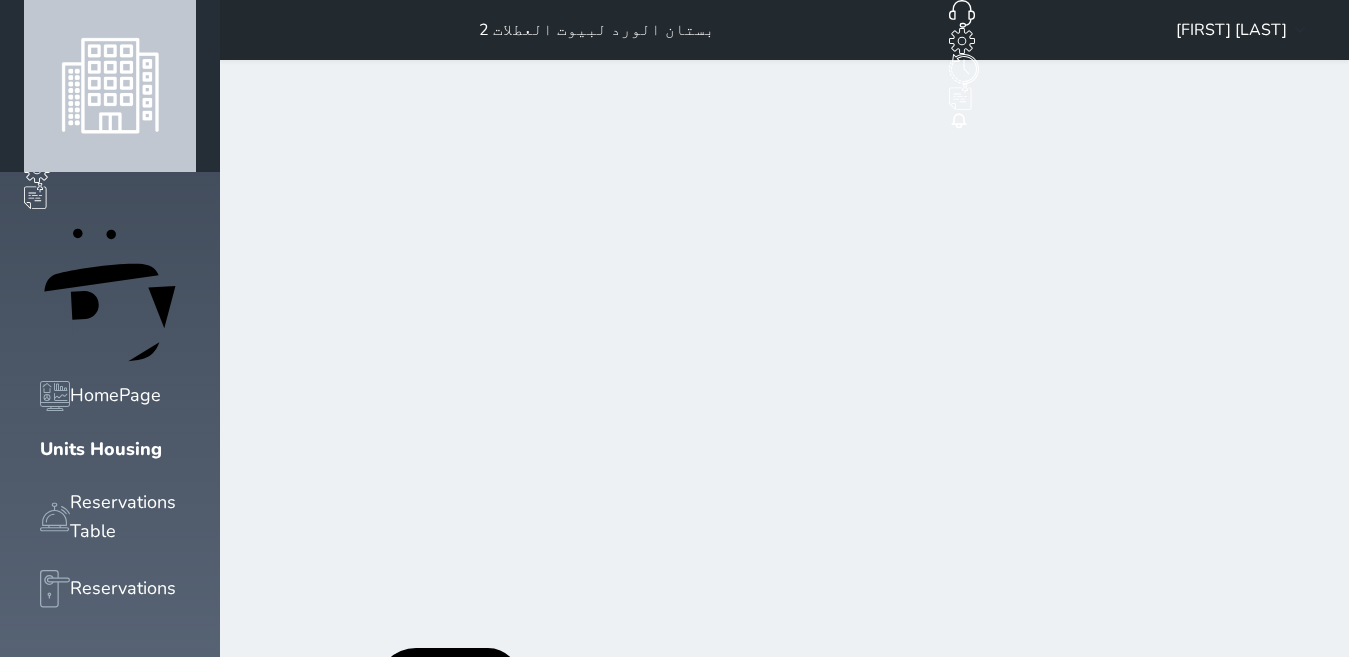 scroll, scrollTop: 0, scrollLeft: 0, axis: both 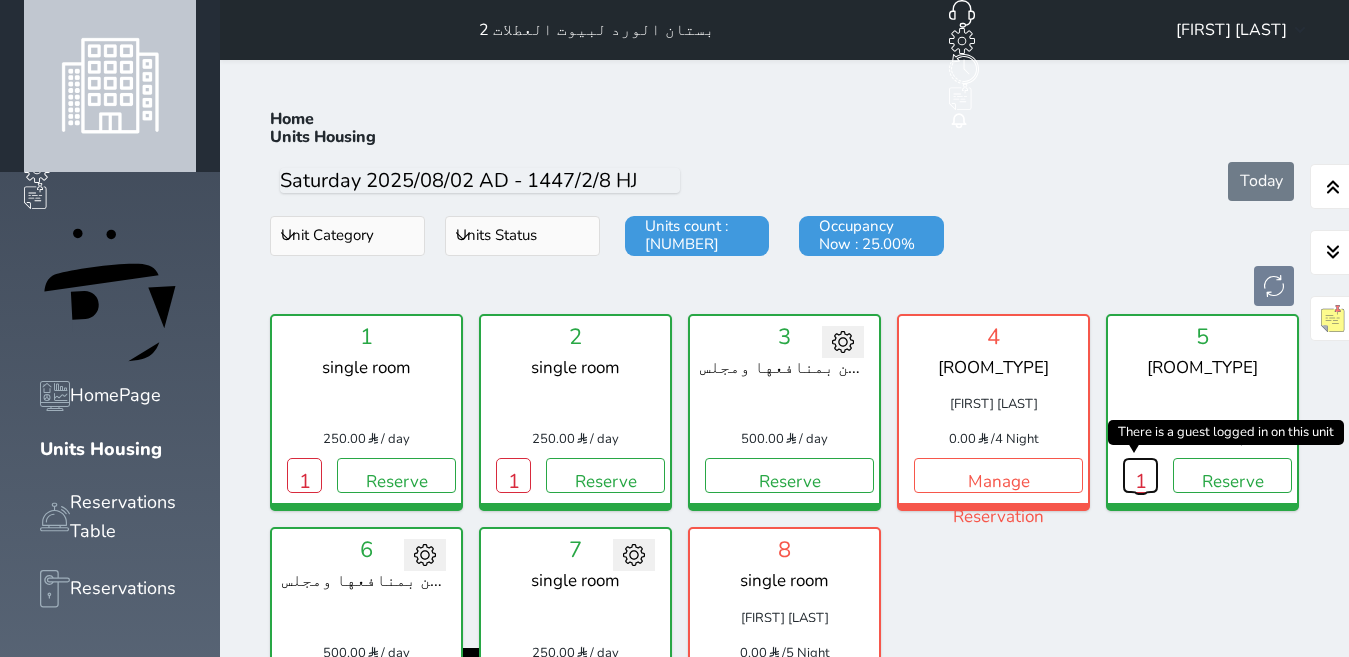 click on "1" at bounding box center [1140, 475] 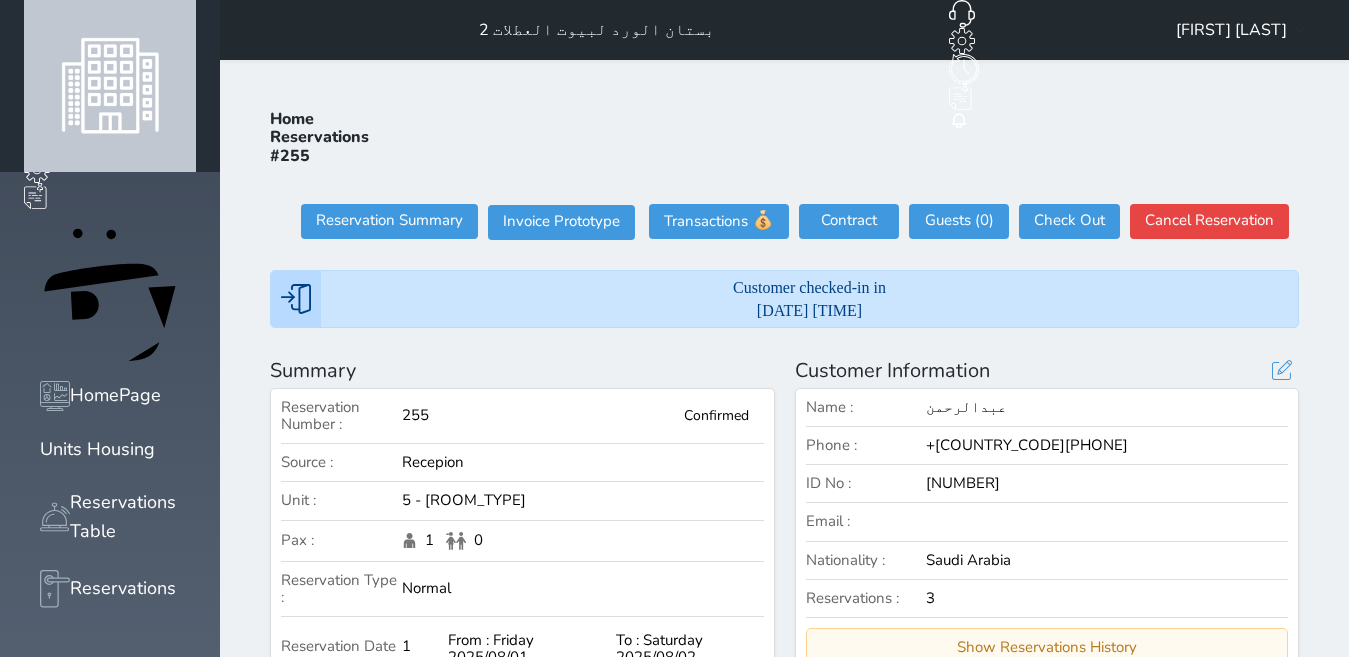 click on "[NUMBER]" at bounding box center [1107, 483] 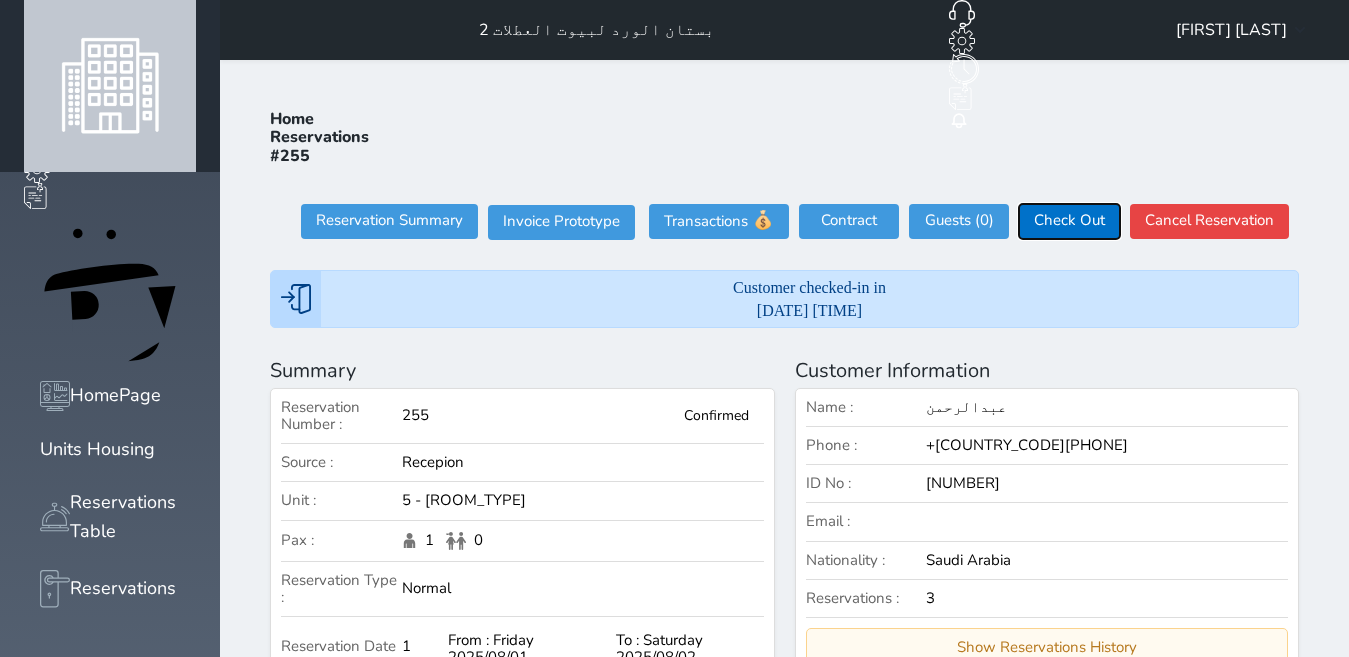 click on "Check Out" at bounding box center [1069, 221] 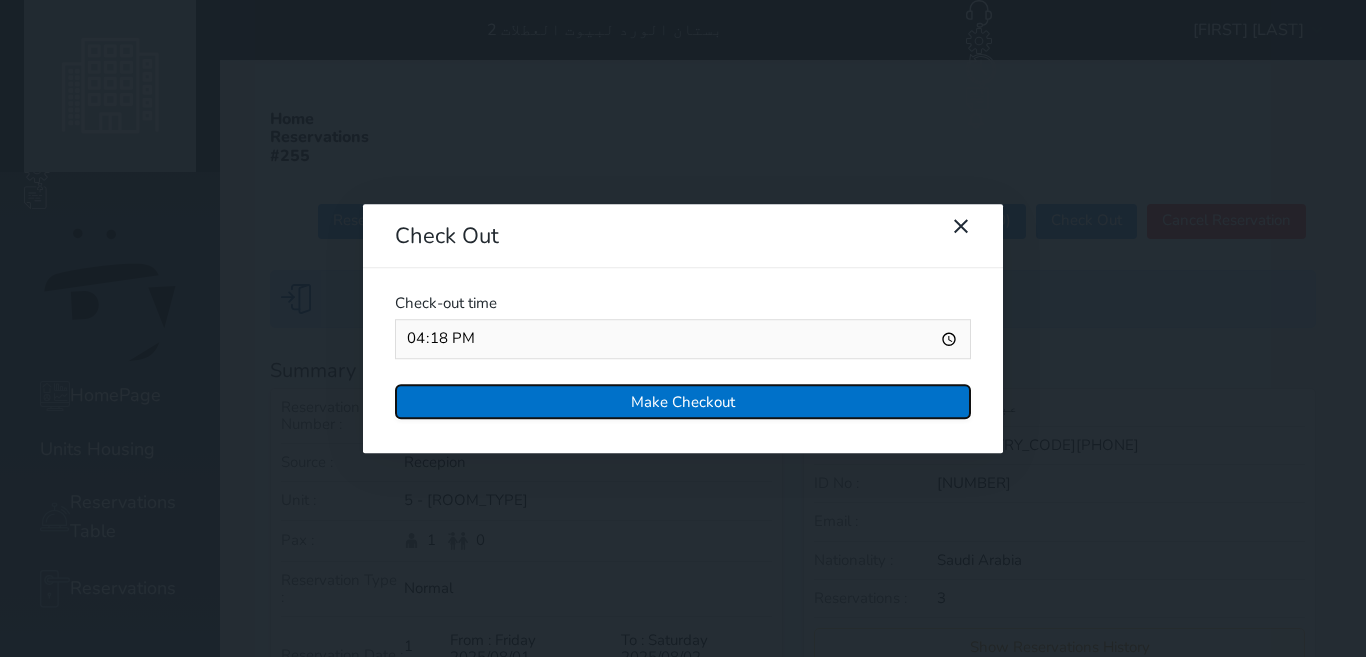 click on "Make Checkout" at bounding box center (683, 401) 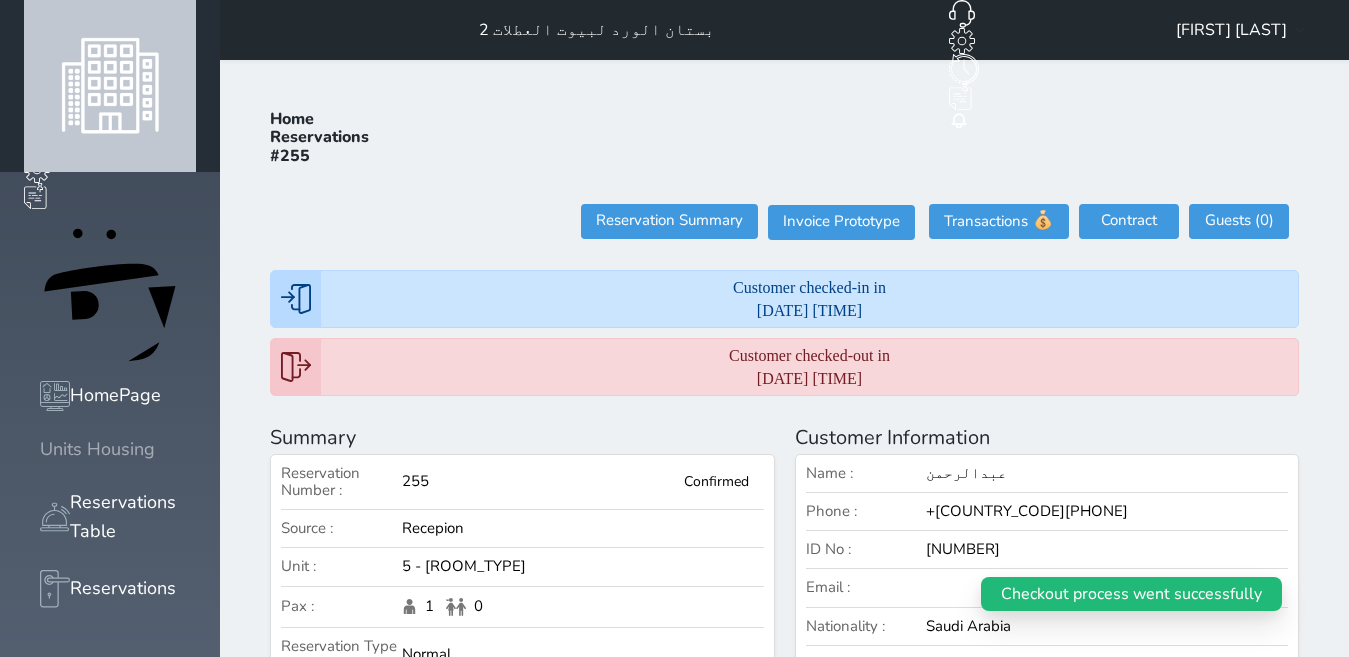 click on "Units Housing" at bounding box center (97, 449) 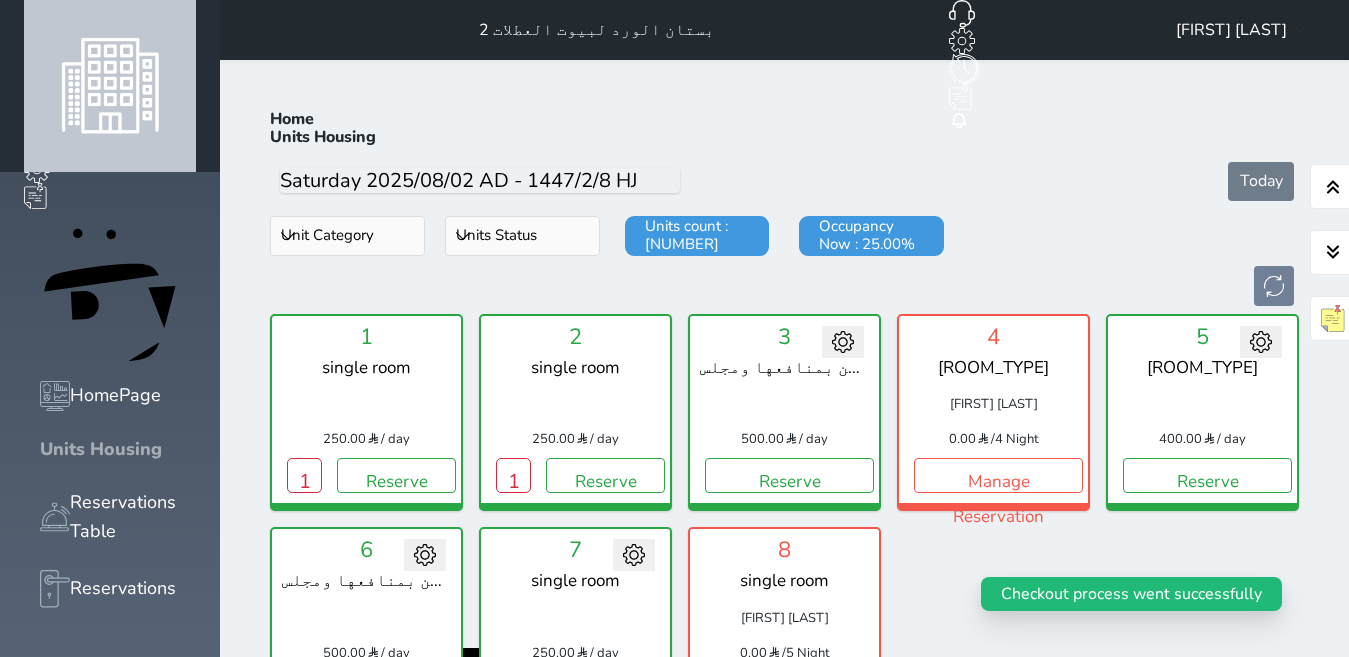 scroll, scrollTop: 78, scrollLeft: 0, axis: vertical 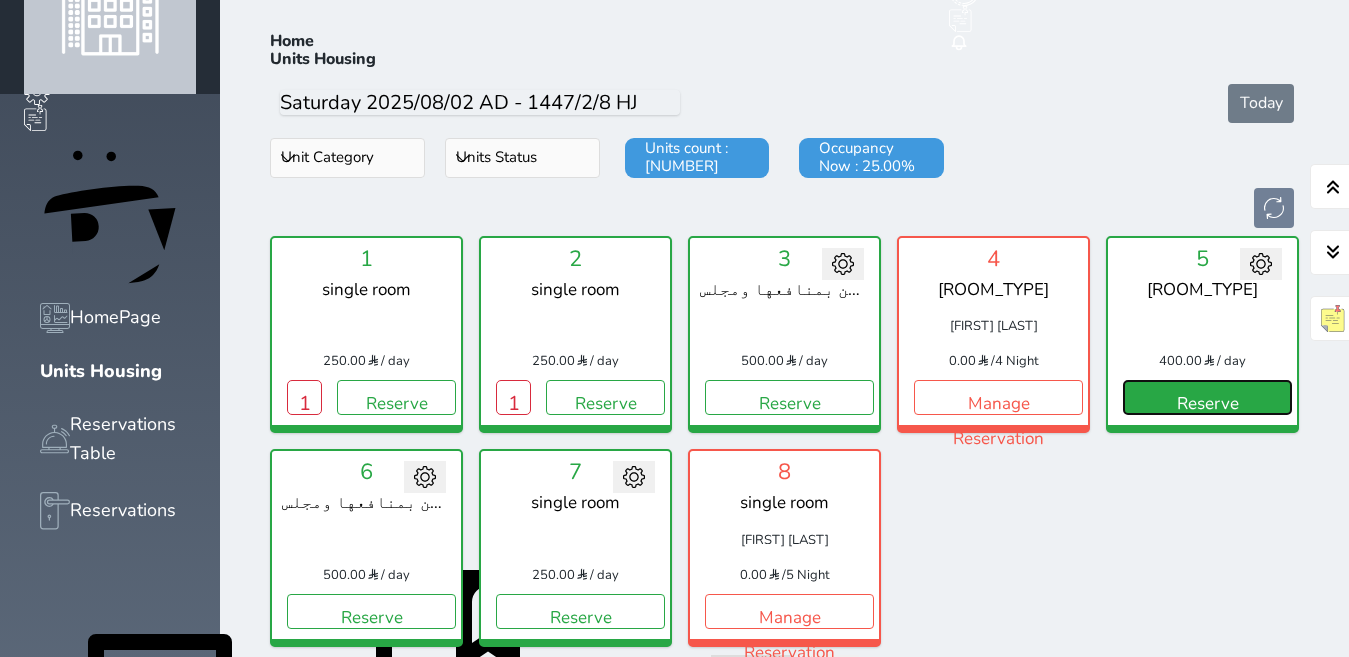 click on "Reserve" at bounding box center (1207, 397) 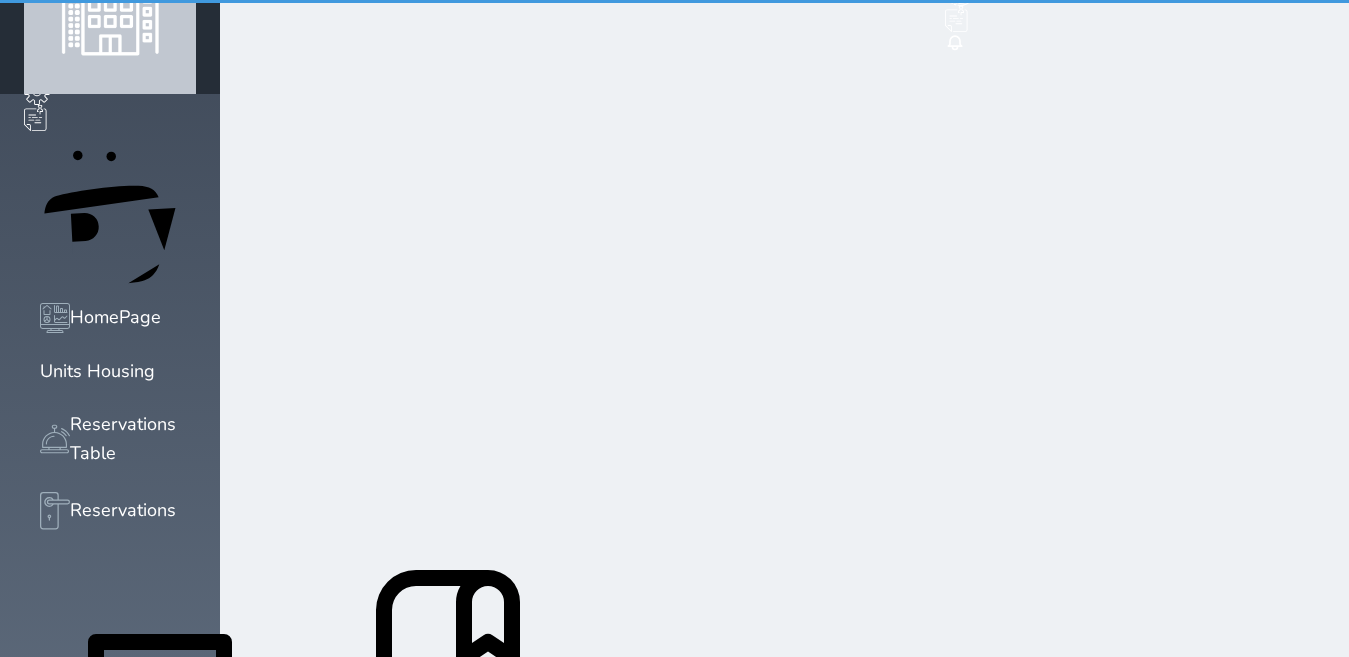 scroll, scrollTop: 7, scrollLeft: 0, axis: vertical 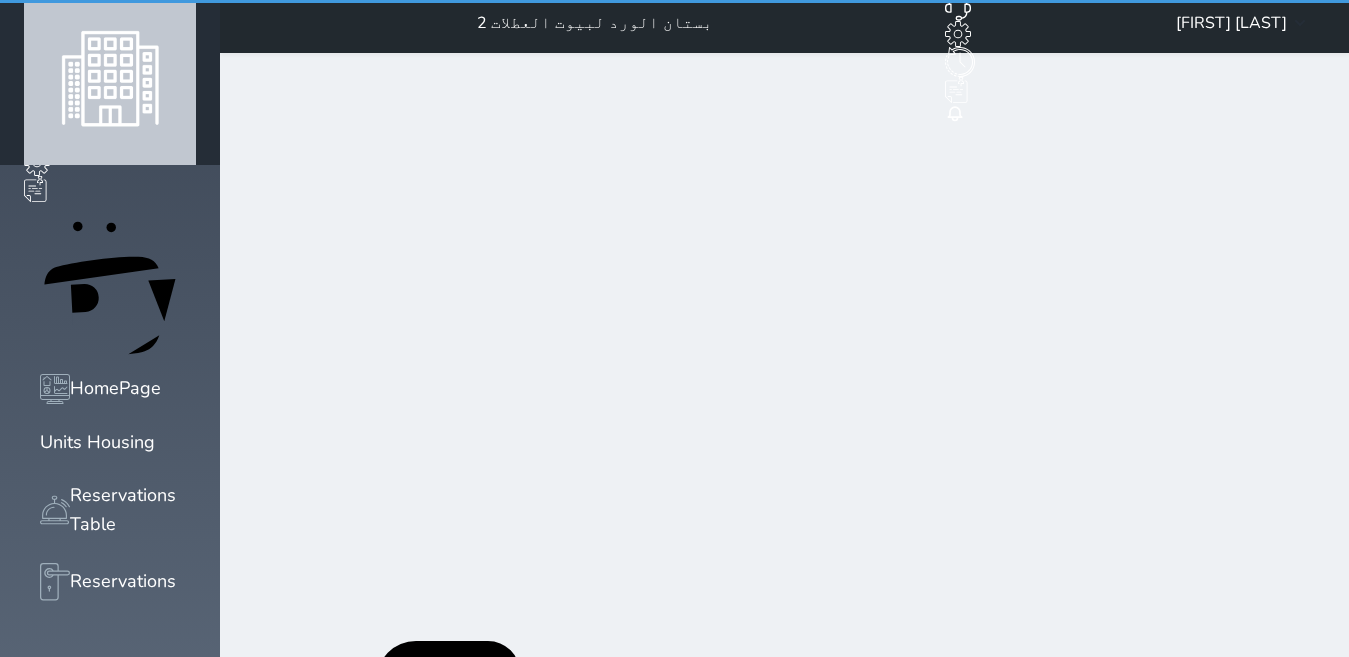 select on "1" 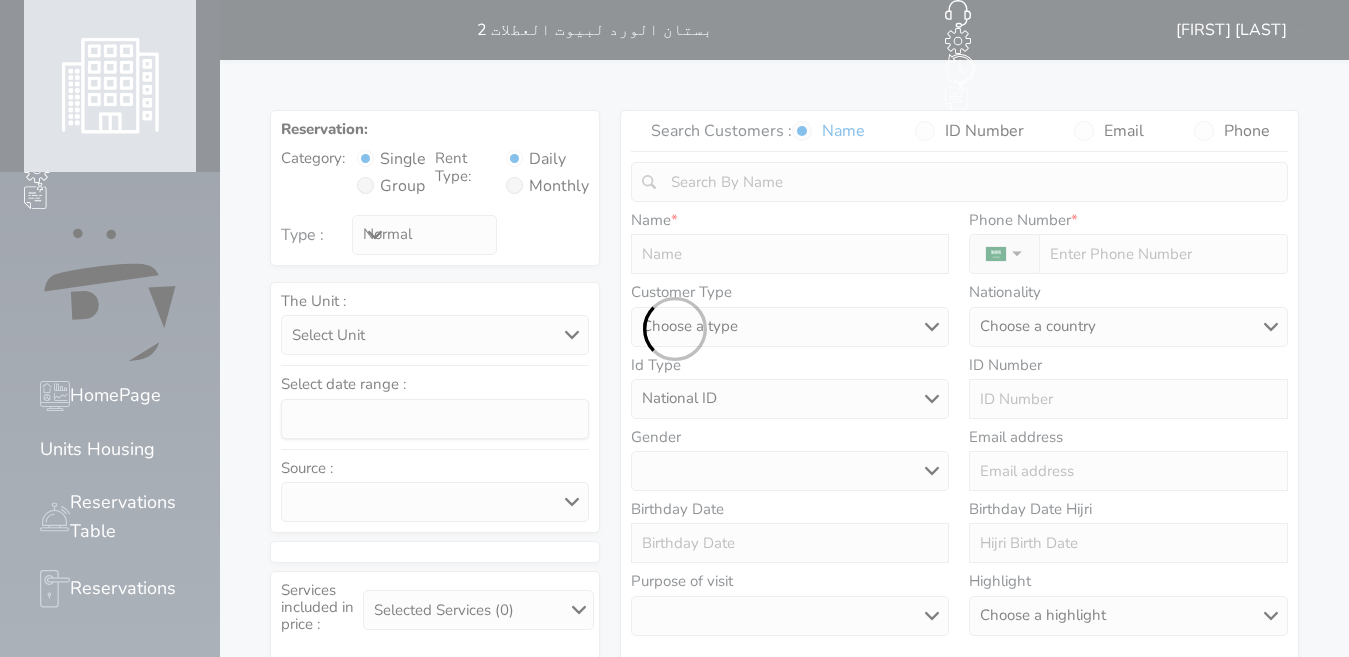 select 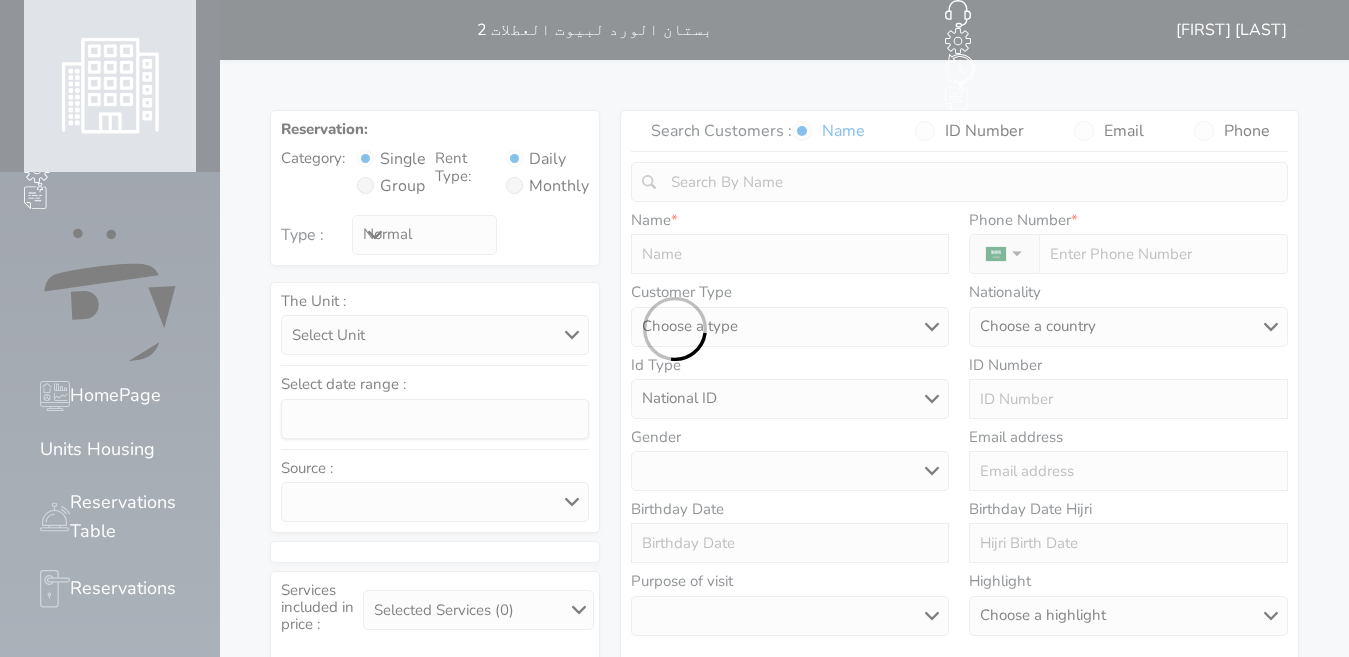 select 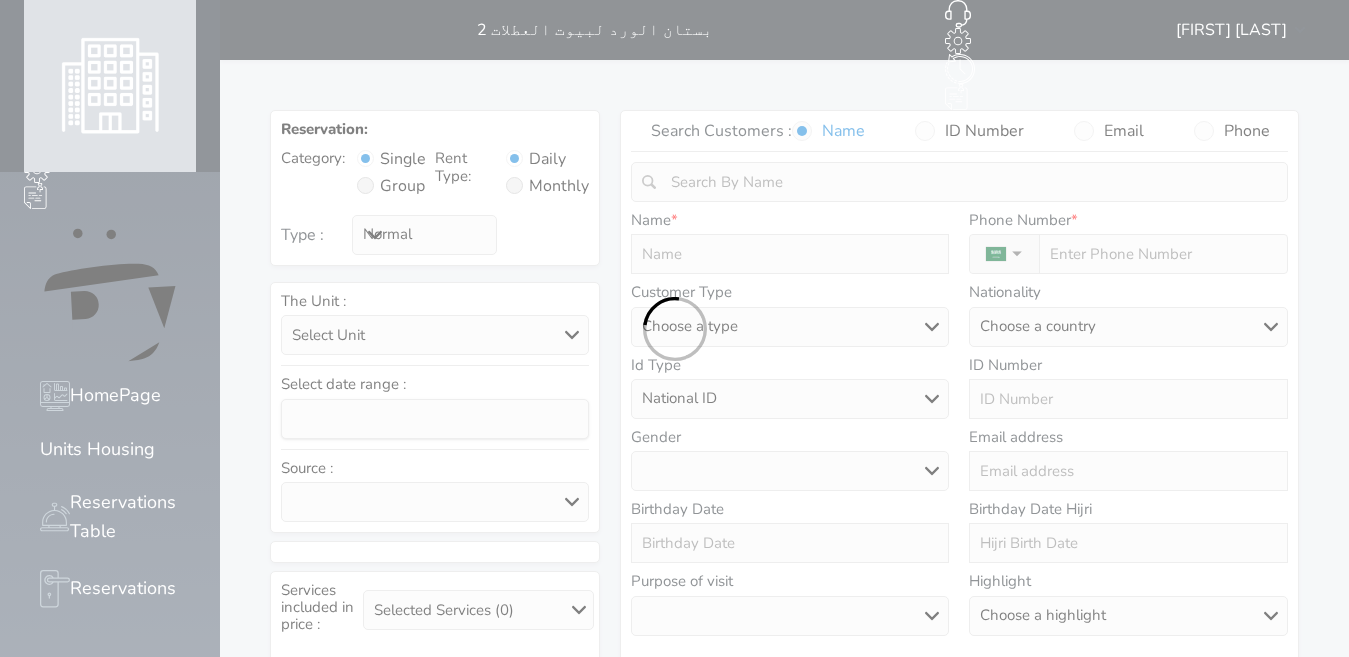 select 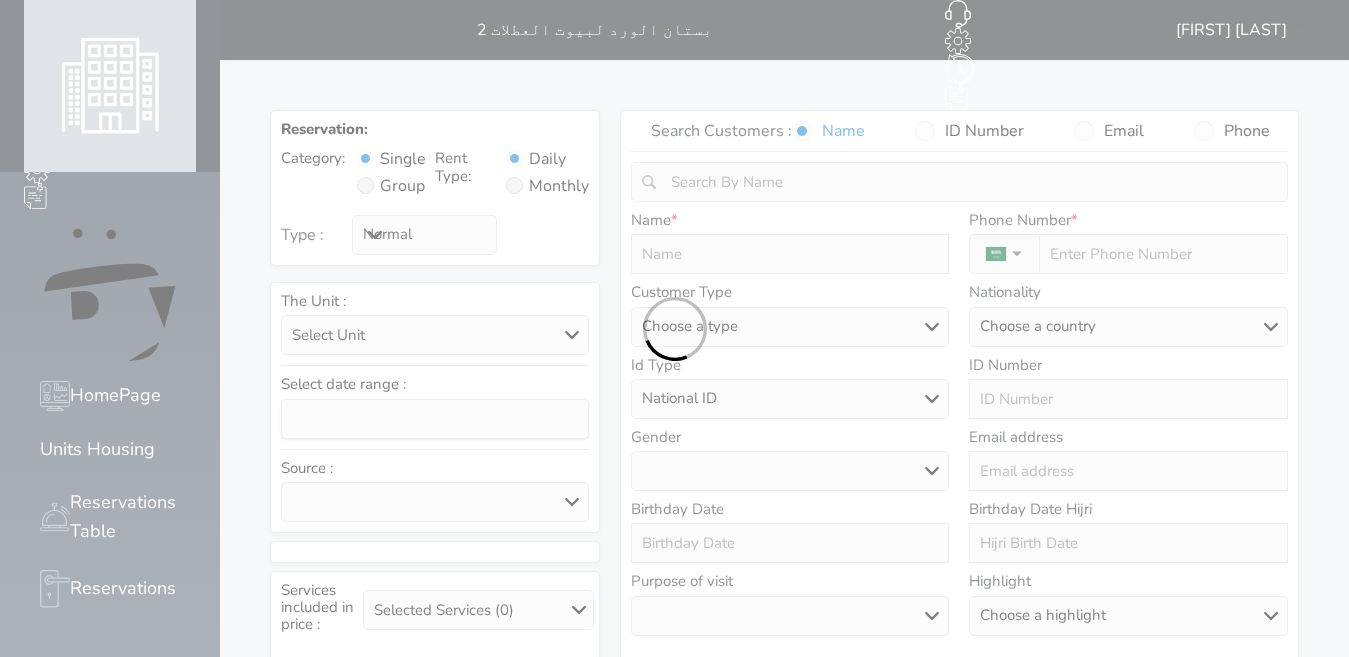 select 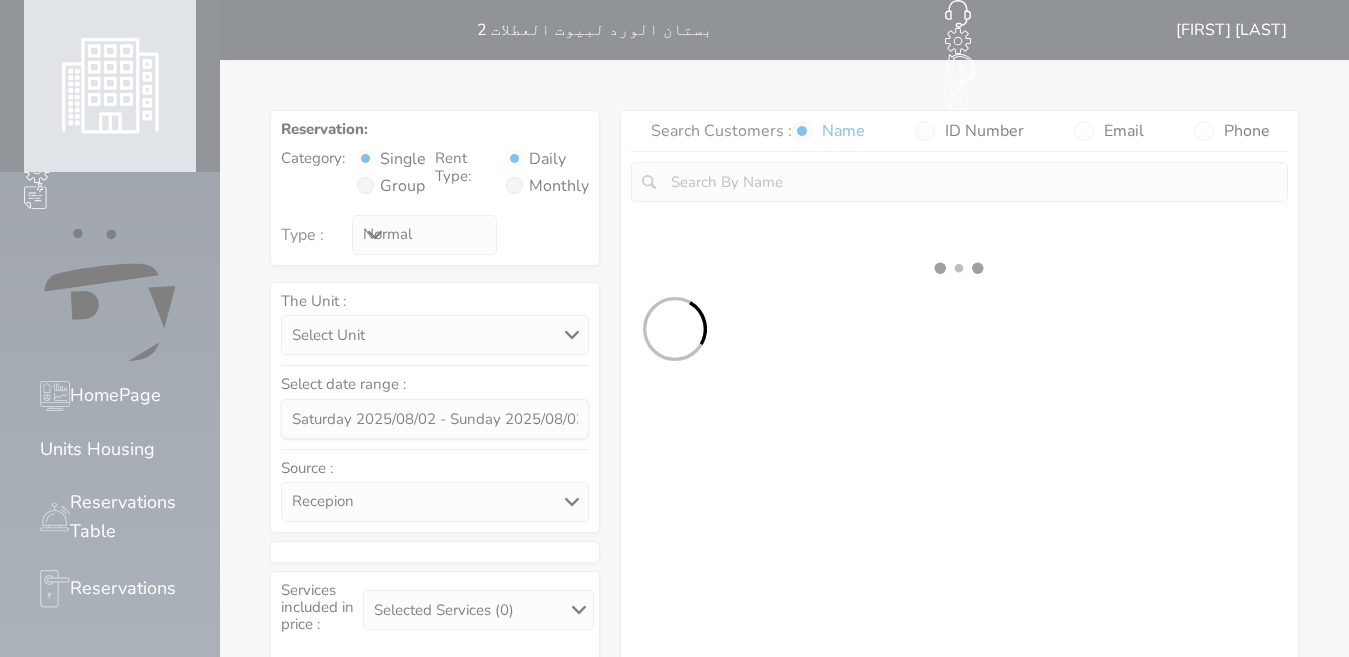 select on "[NUMBER]" 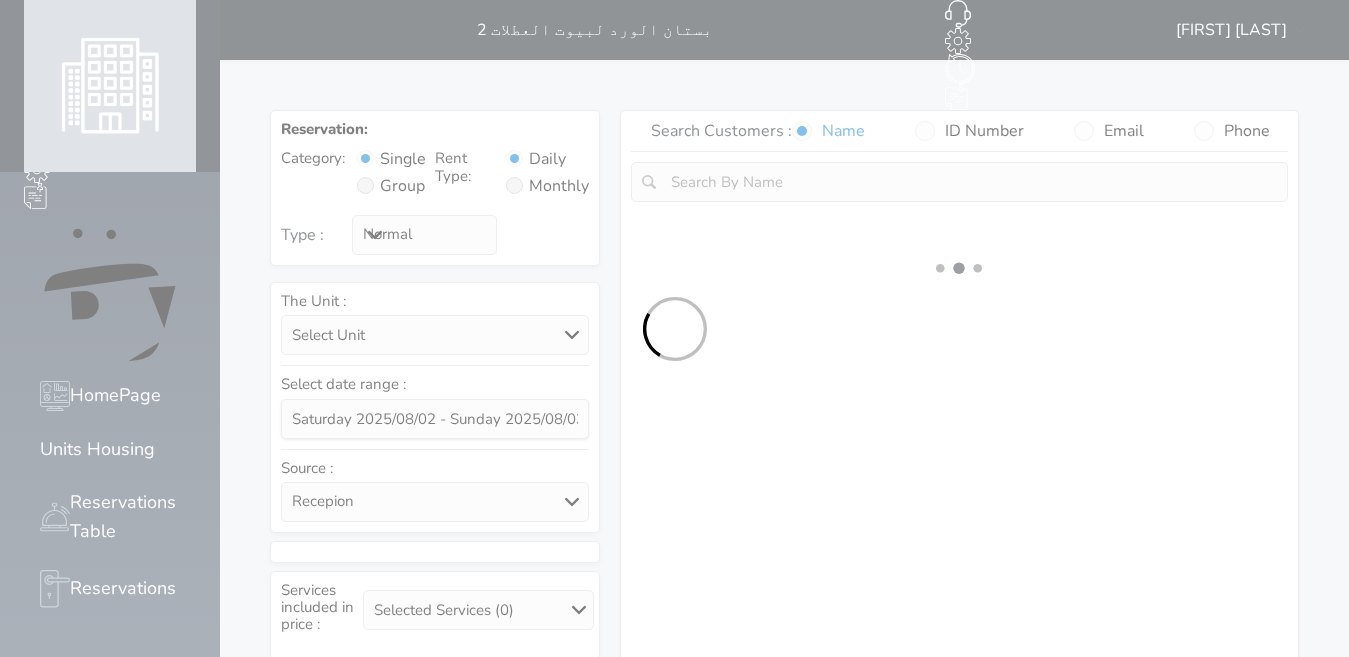 select on "1" 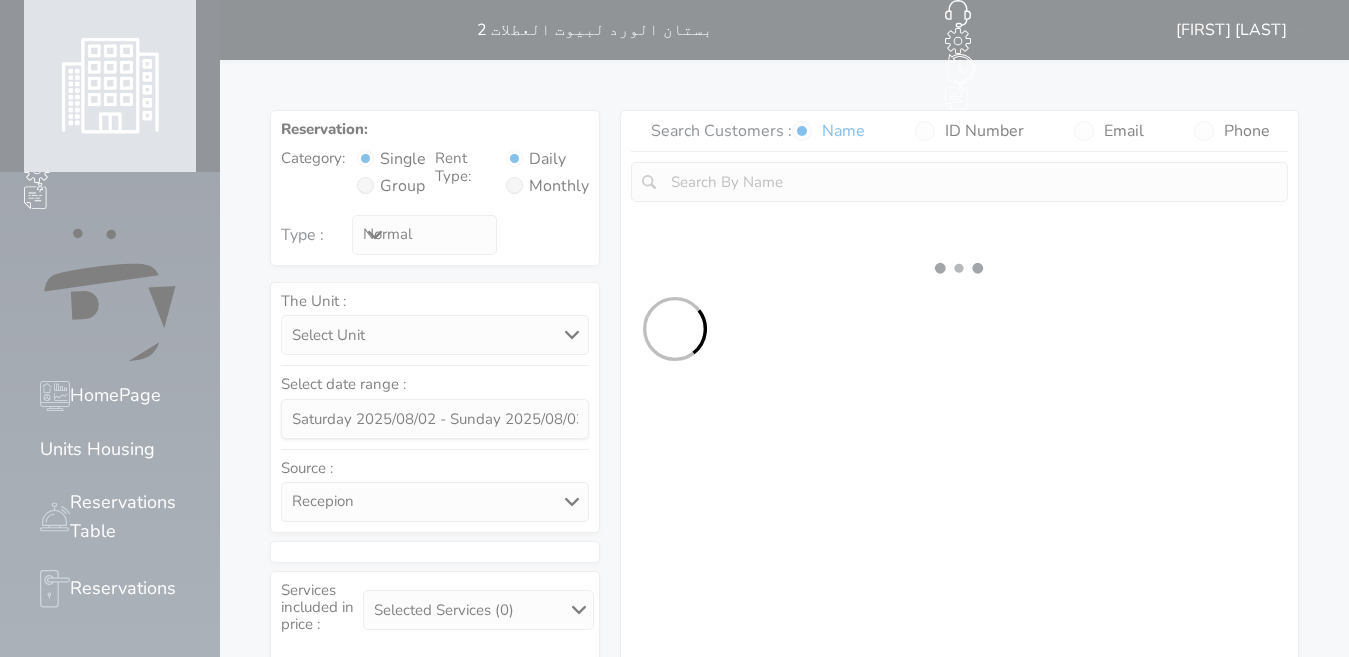 select on "113" 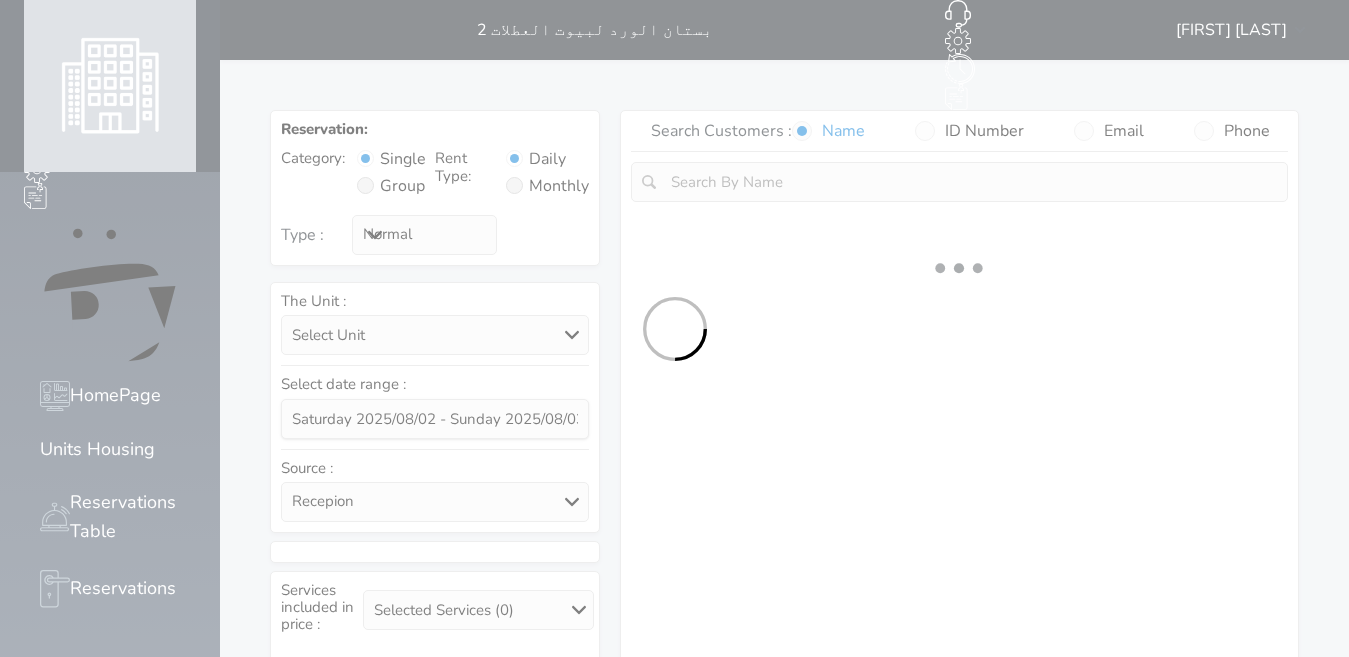 select on "1" 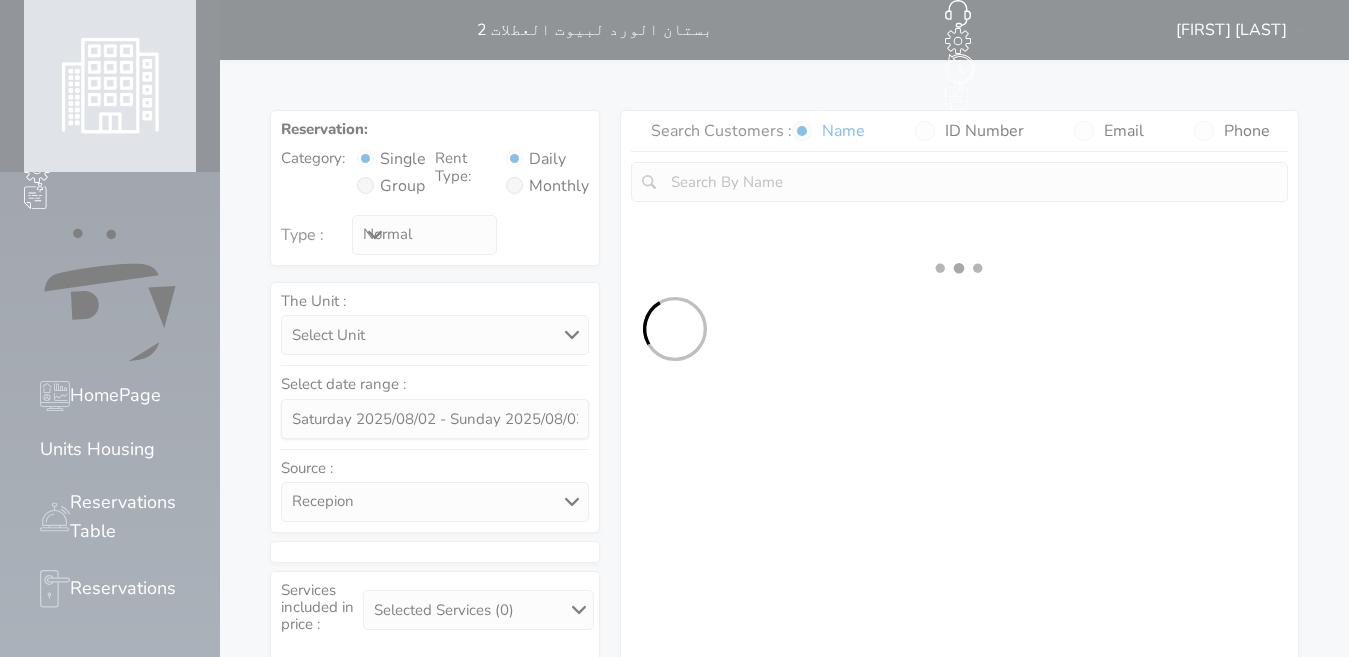 select 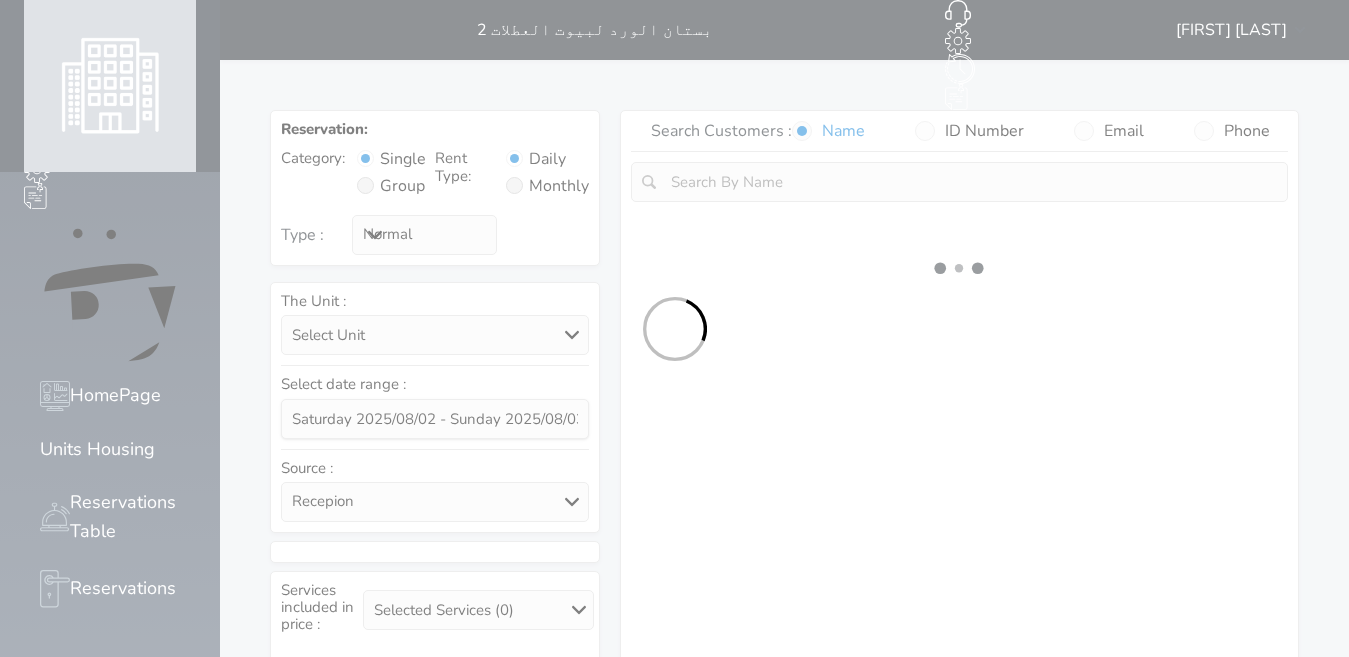 select on "7" 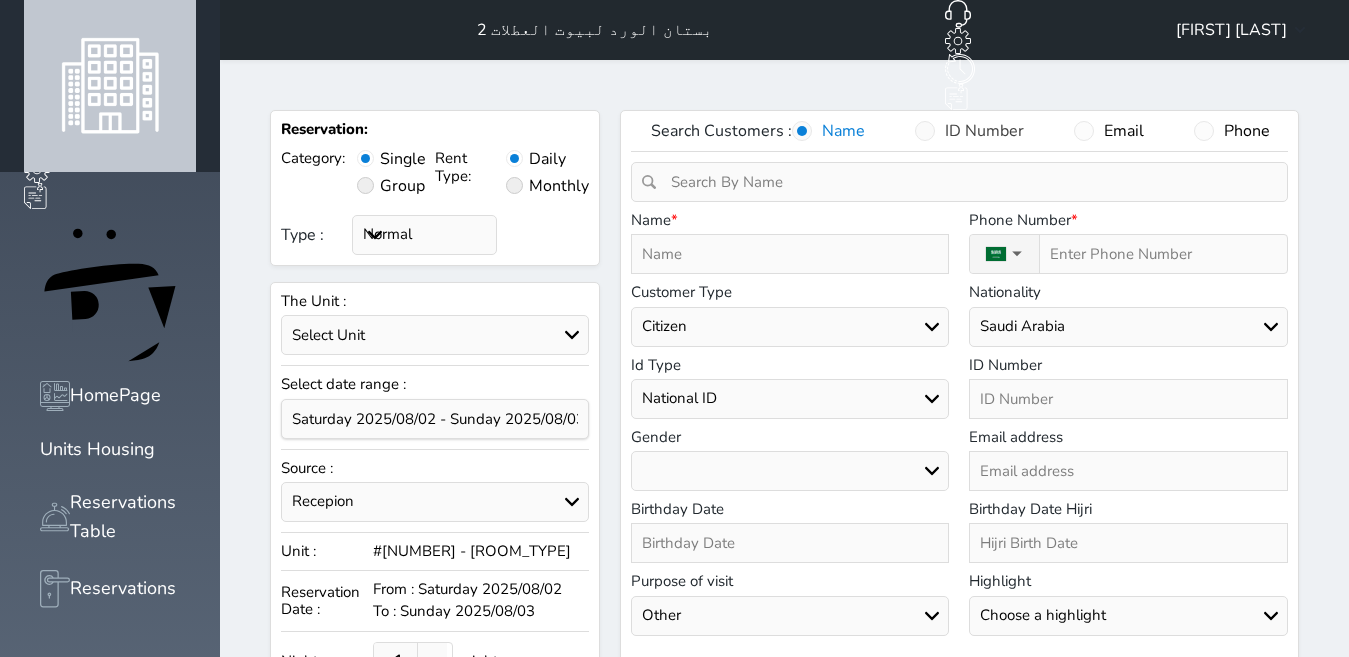 click on "Name       ID Number       Email       Phone" at bounding box center [1031, 131] 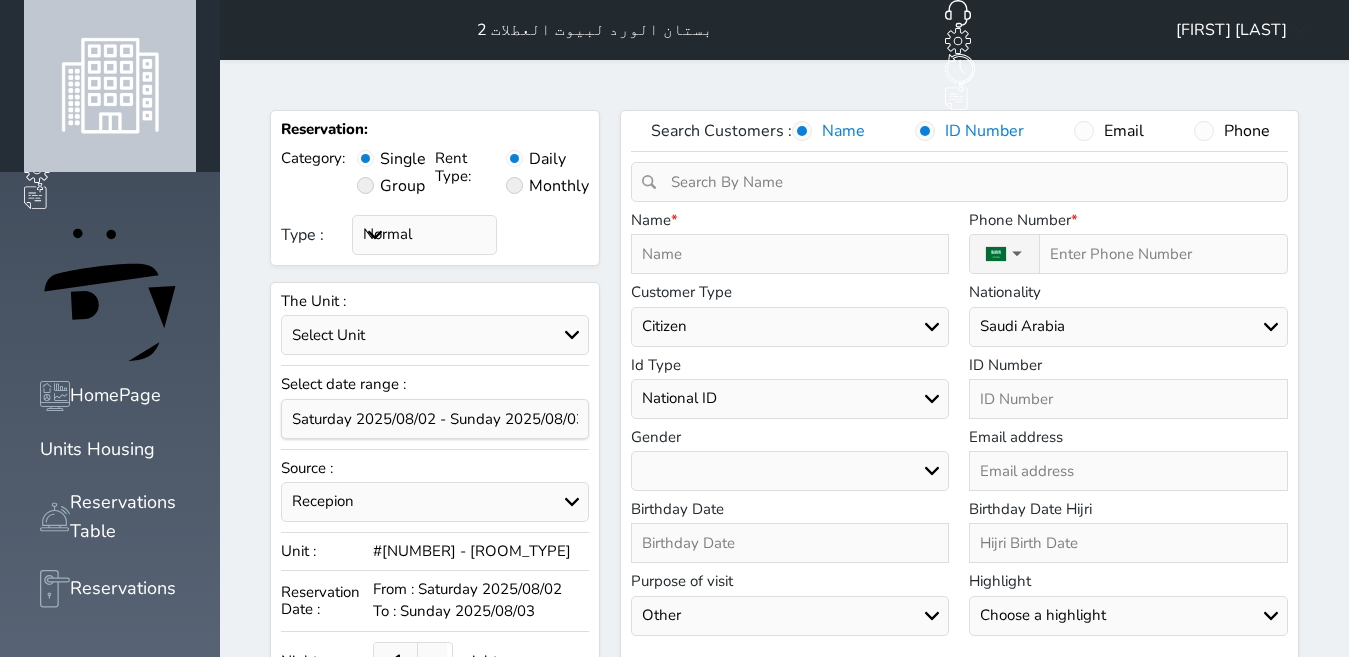 select 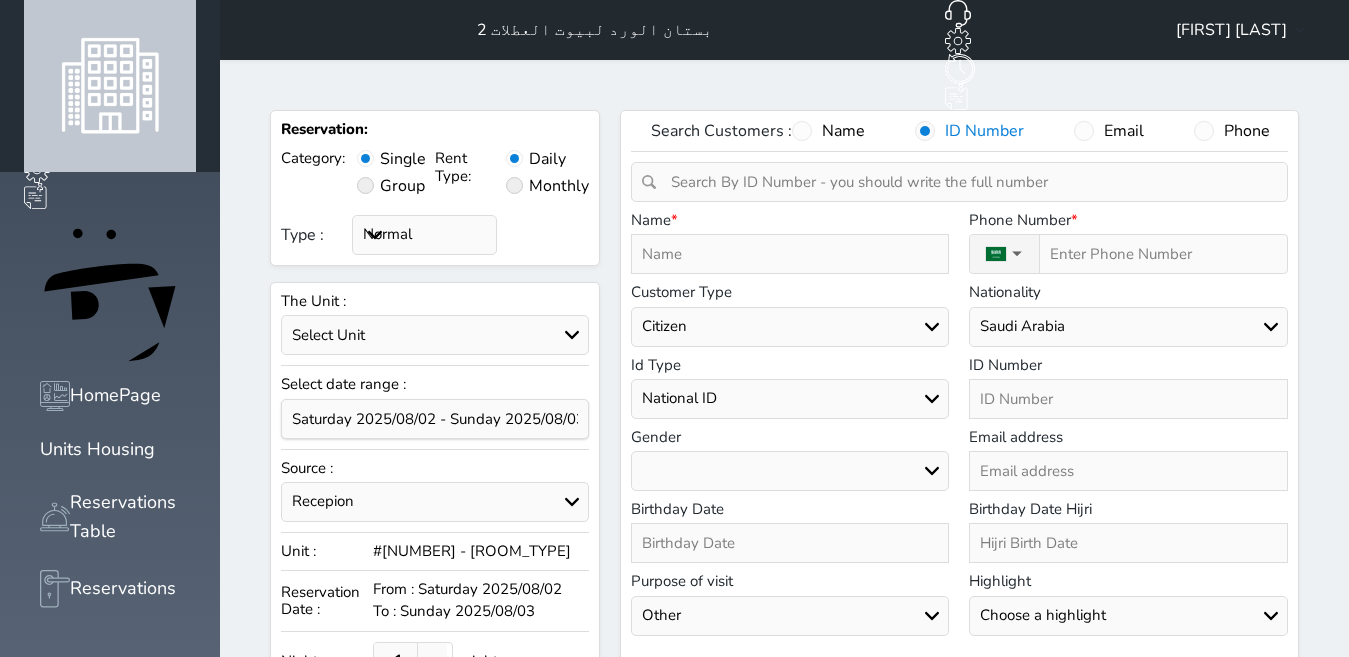 click at bounding box center (966, 182) 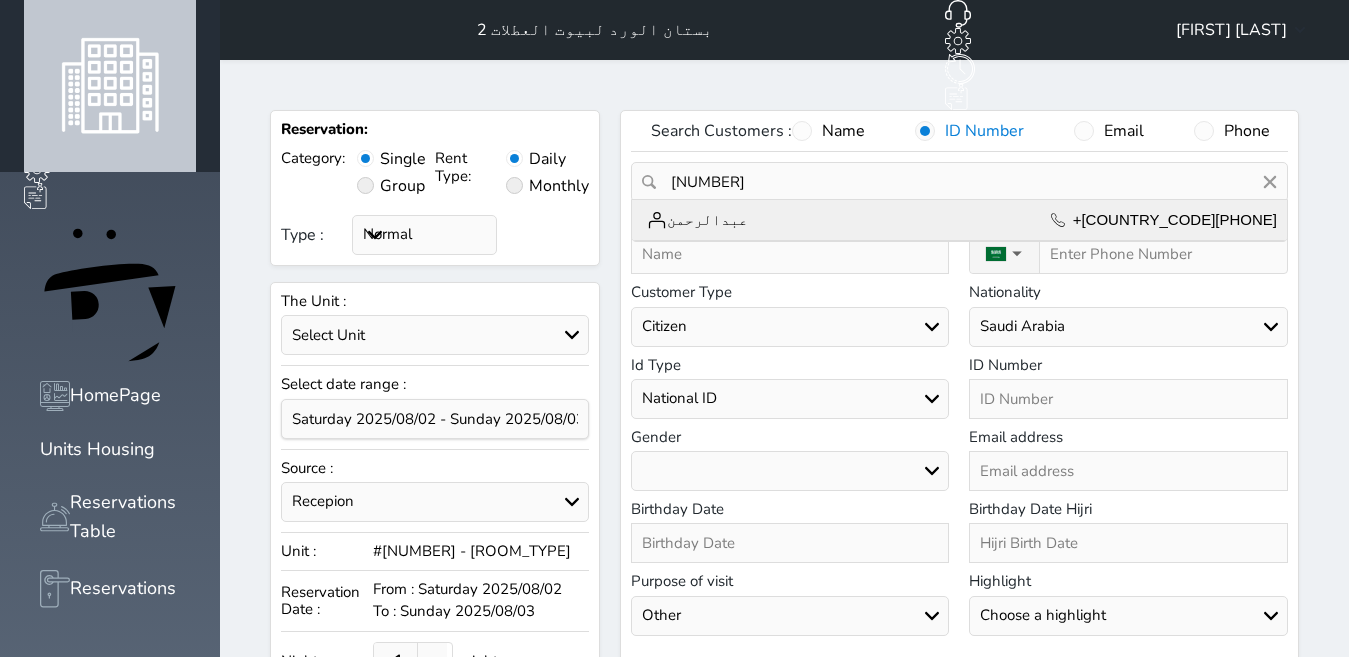 click on "[FIRST] [LAST] +[COUNTRY_CODE][PHONE]" at bounding box center (959, 220) 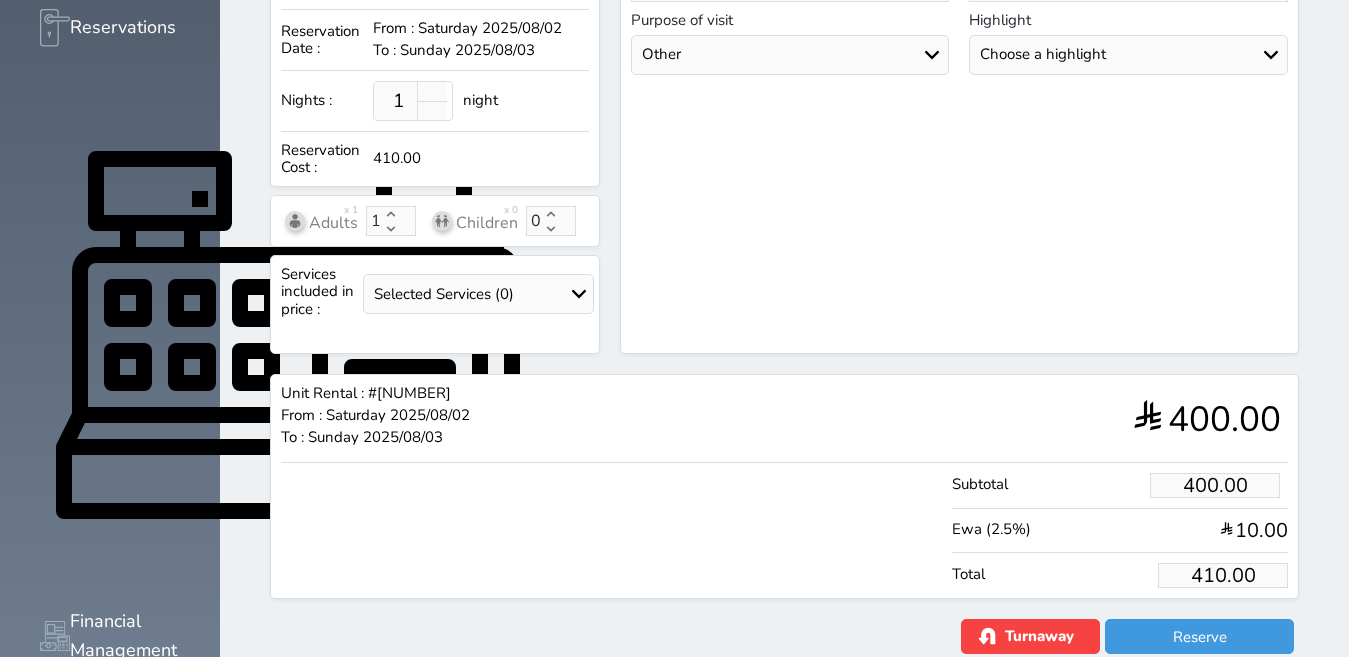scroll, scrollTop: 602, scrollLeft: 0, axis: vertical 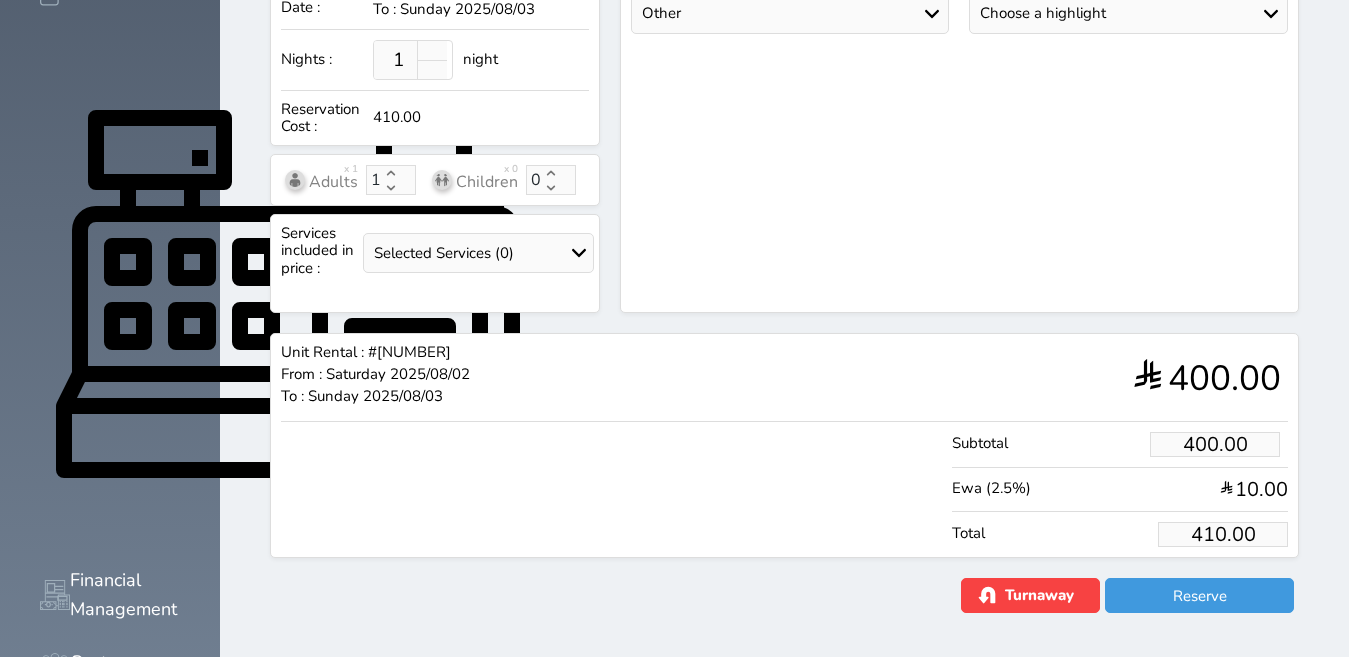 click on "410.00" at bounding box center (1223, 534) 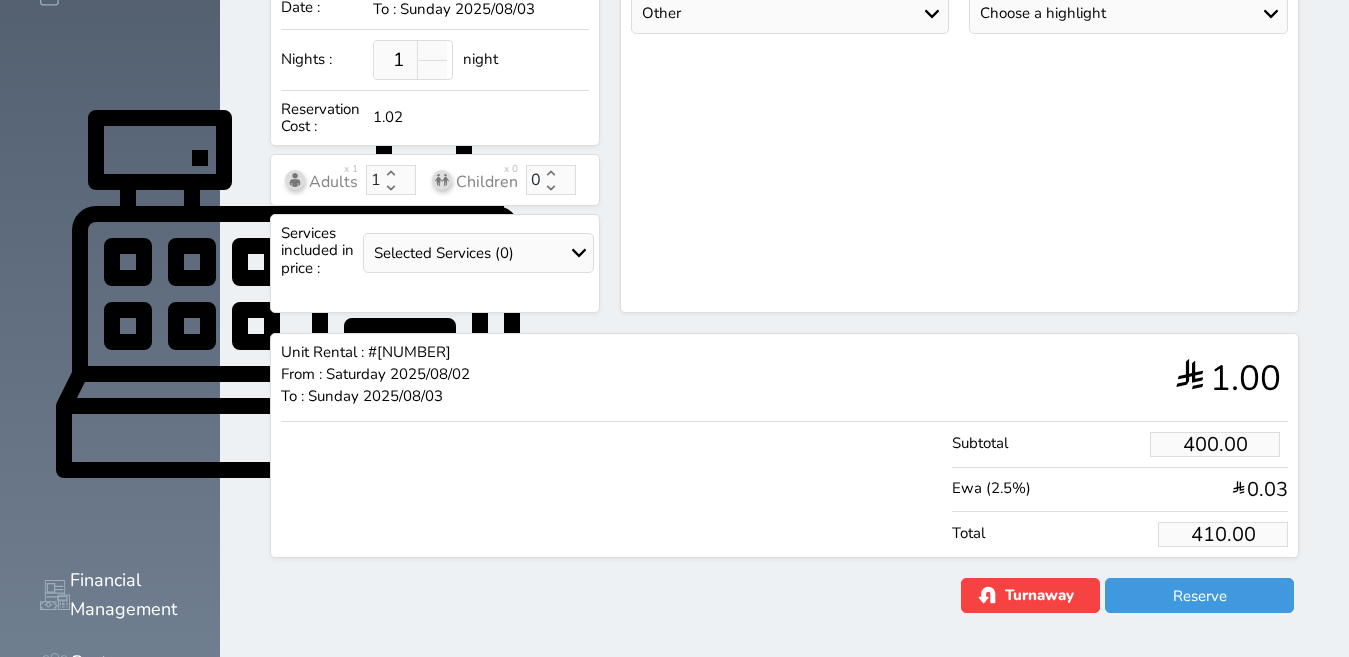 type on "1.00" 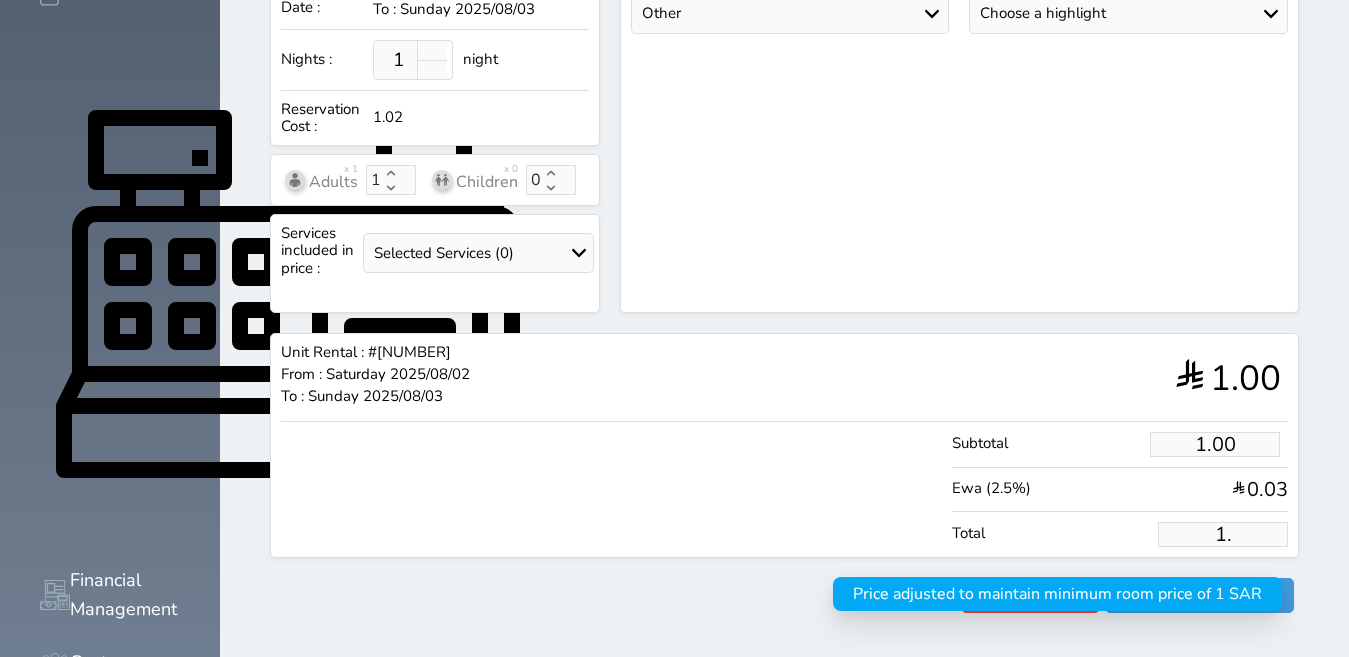 type on "1" 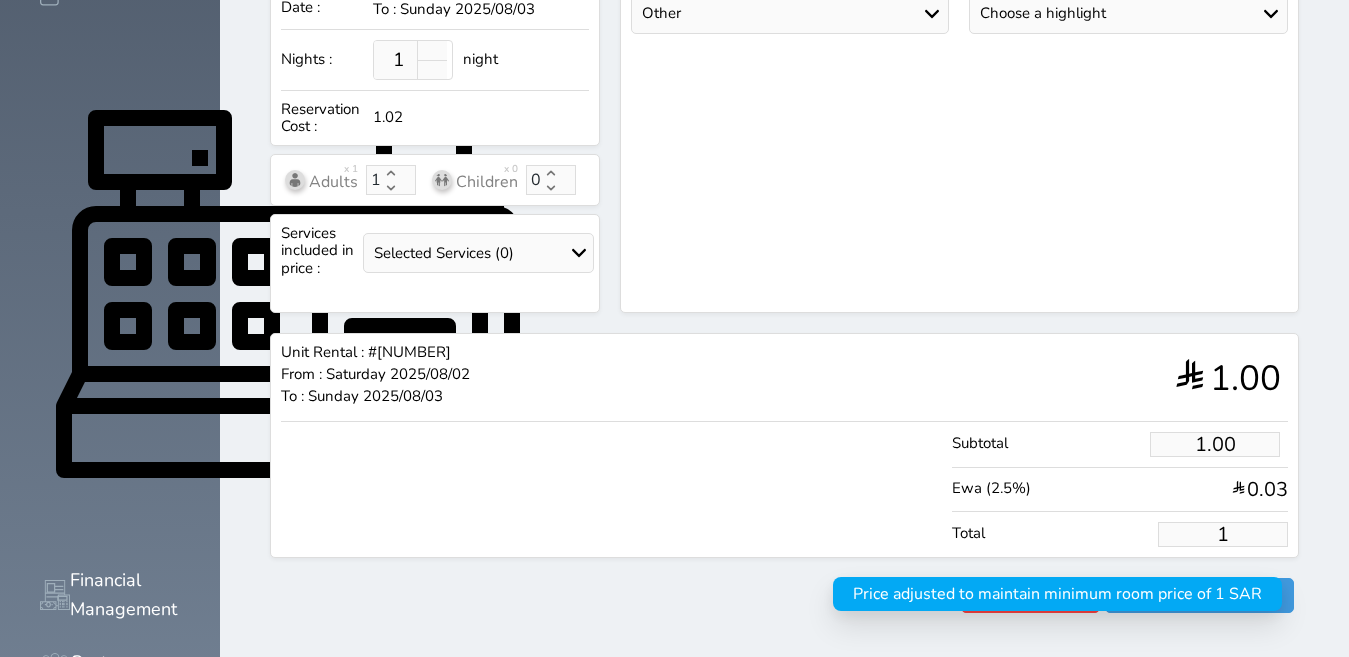 type 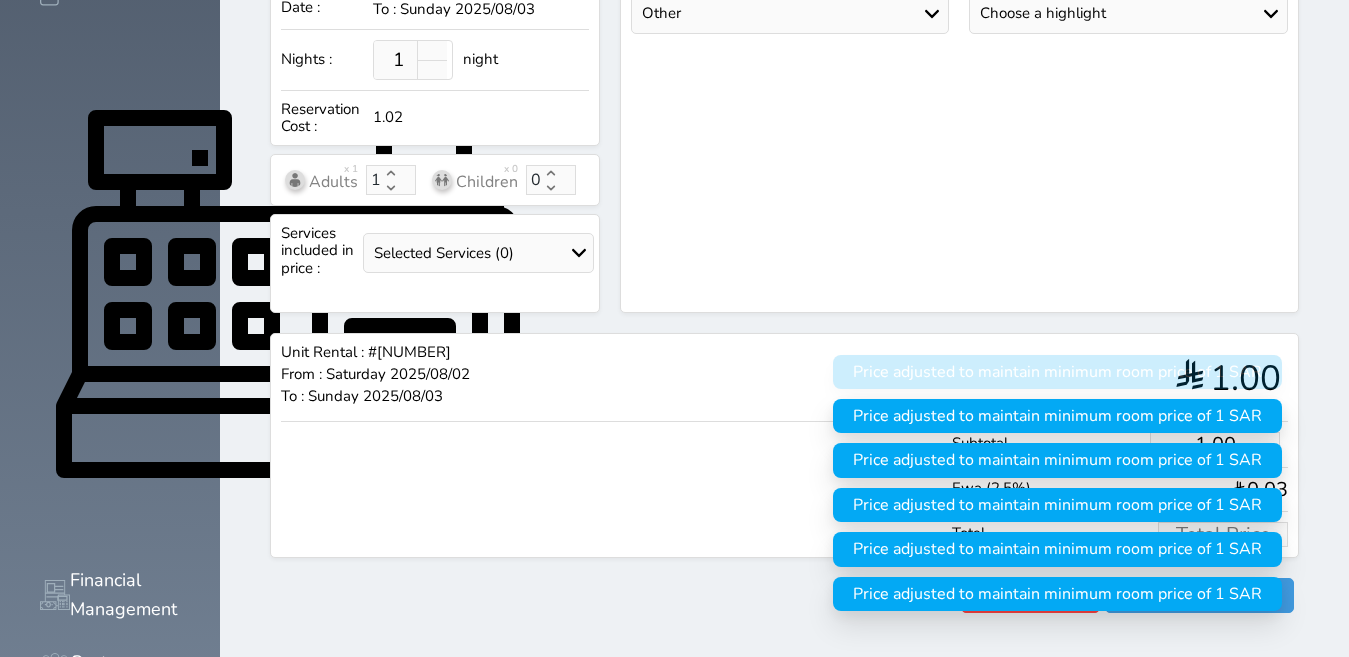 type on "5.85" 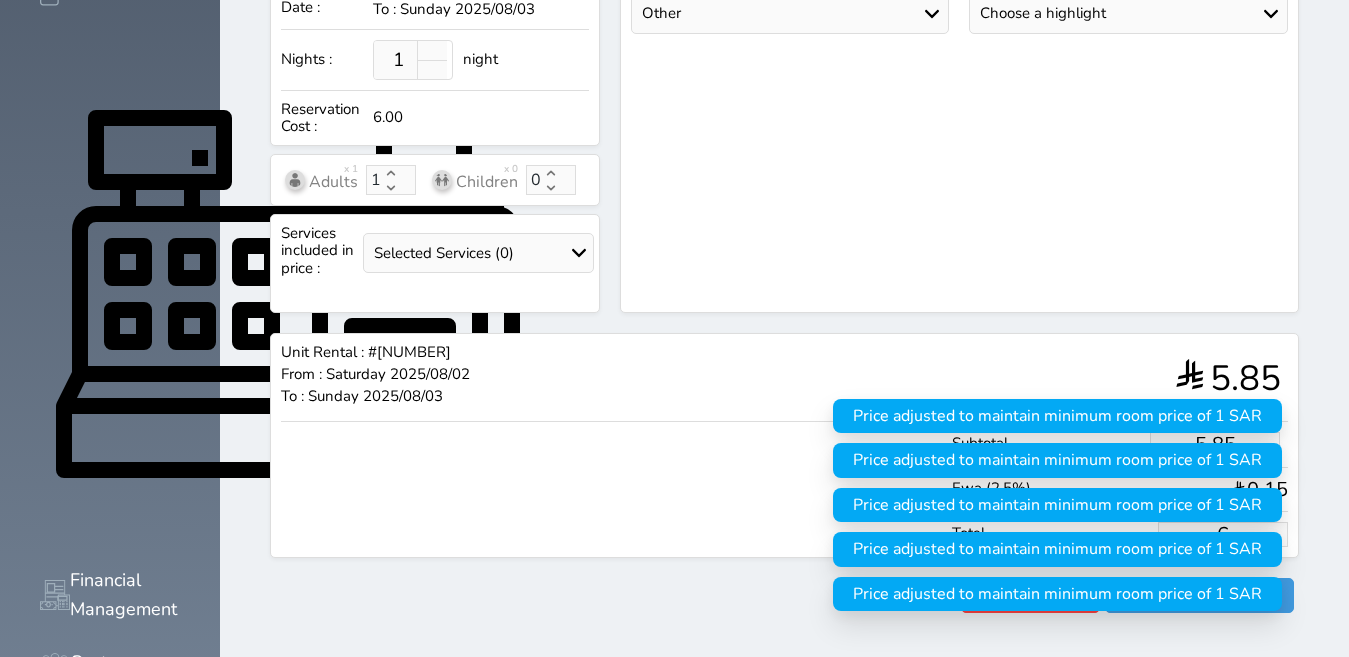 type on "58.54" 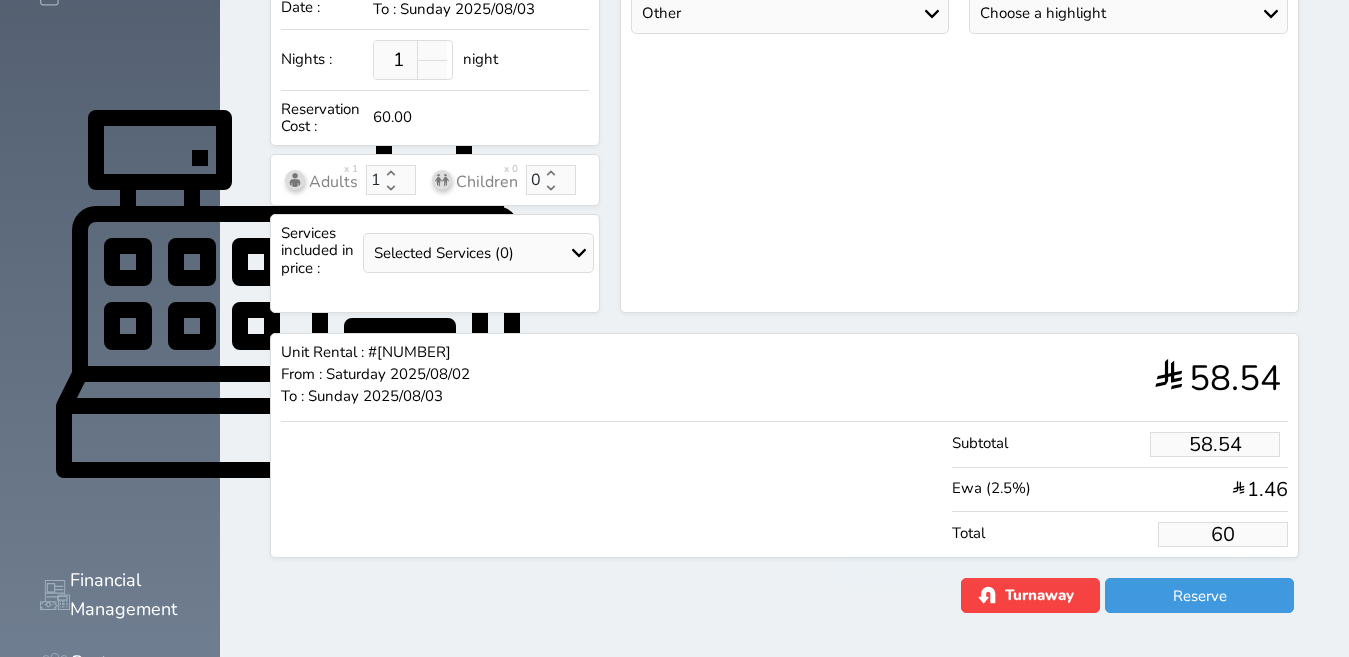 type on "585.37" 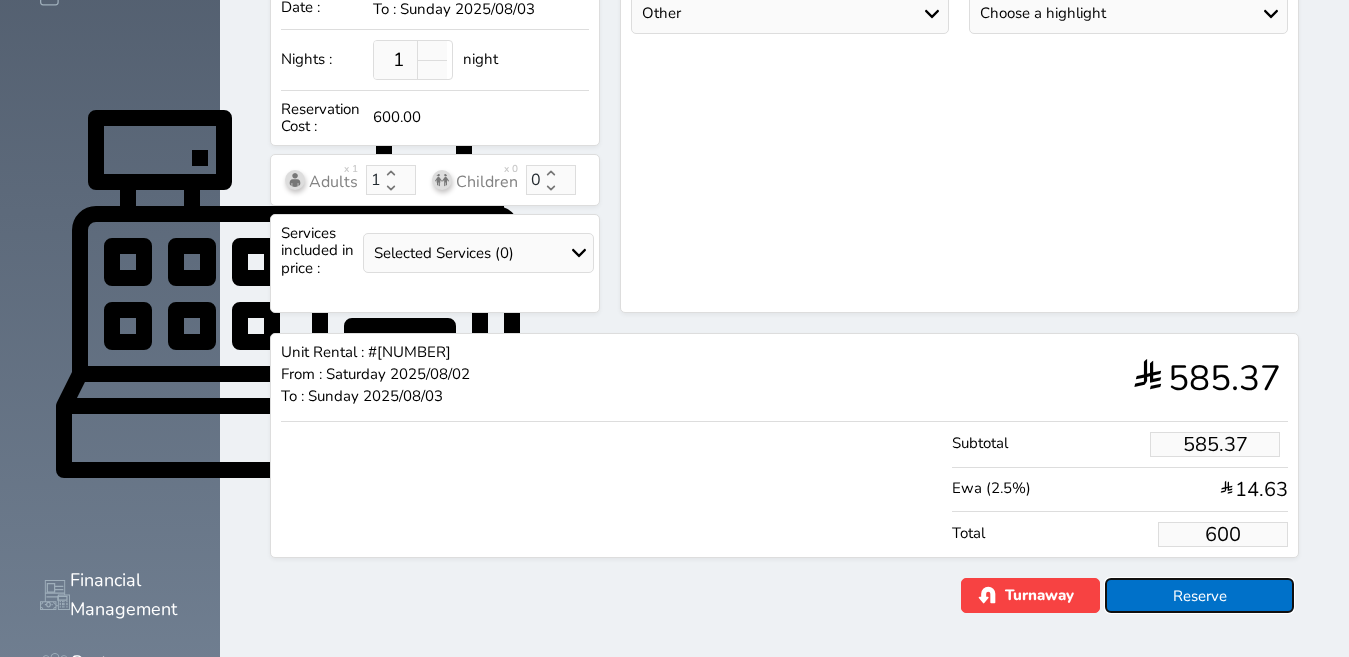 type on "600.00" 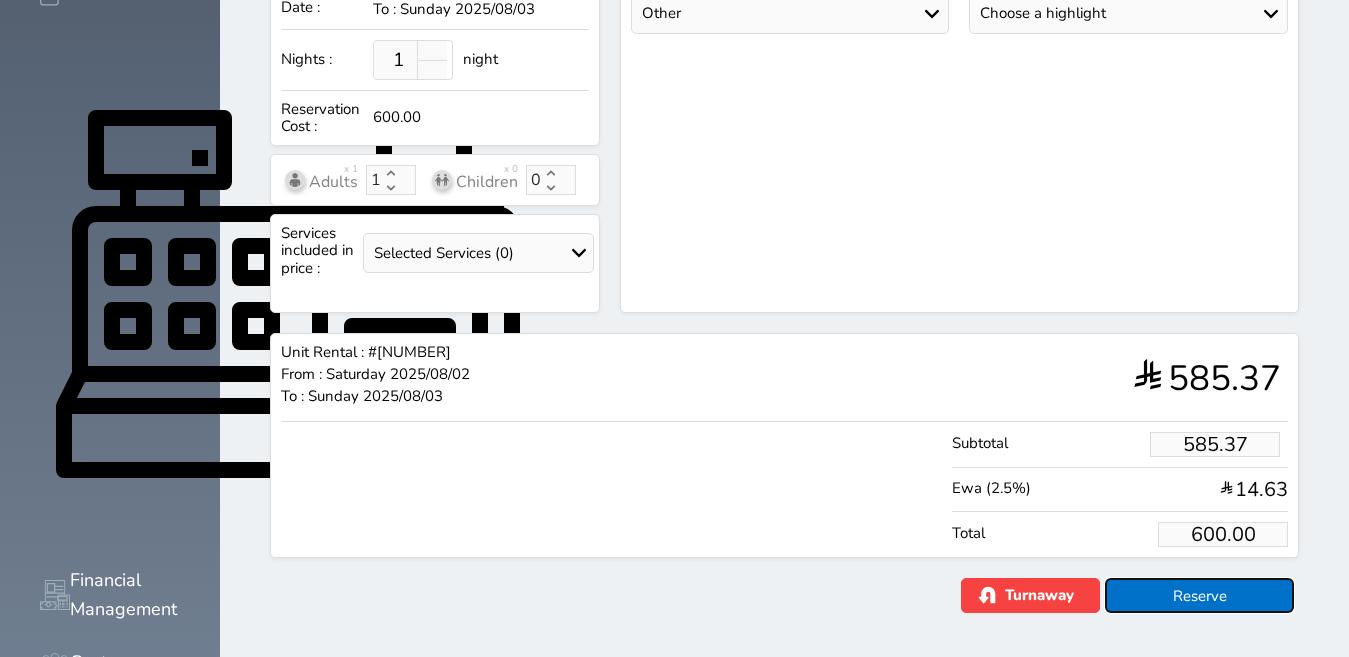 click on "Reserve" at bounding box center [1199, 595] 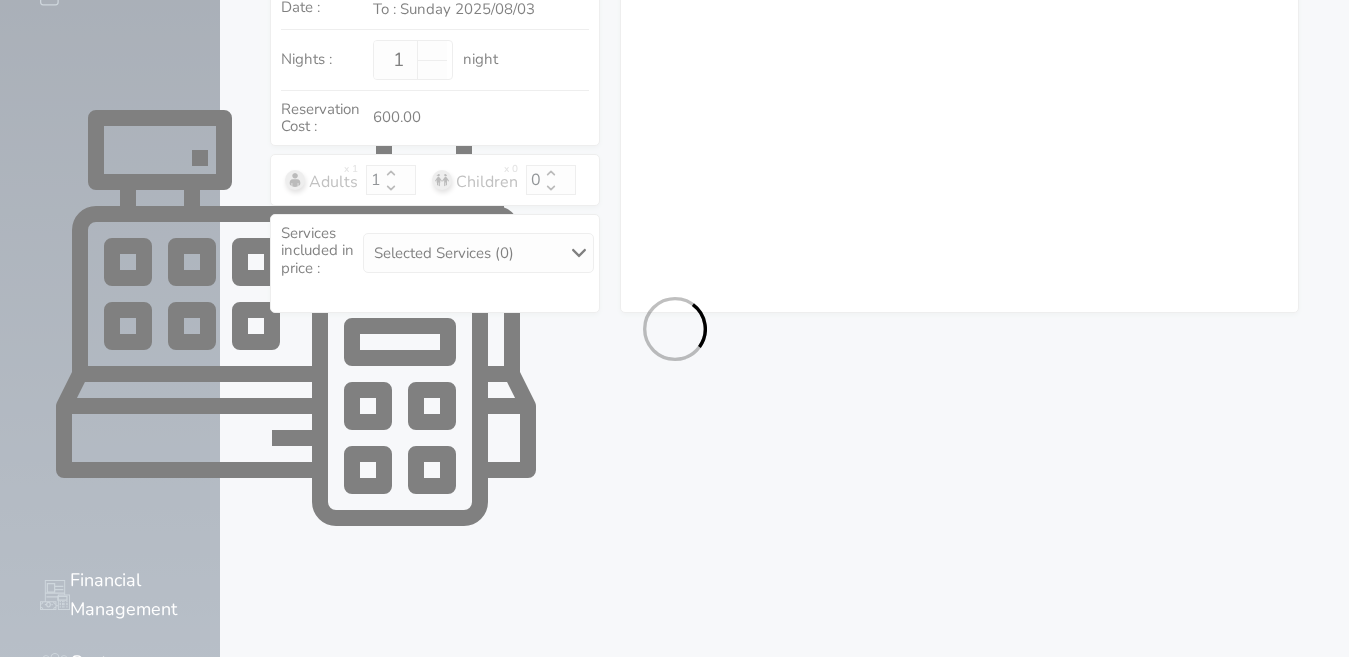 select on "1" 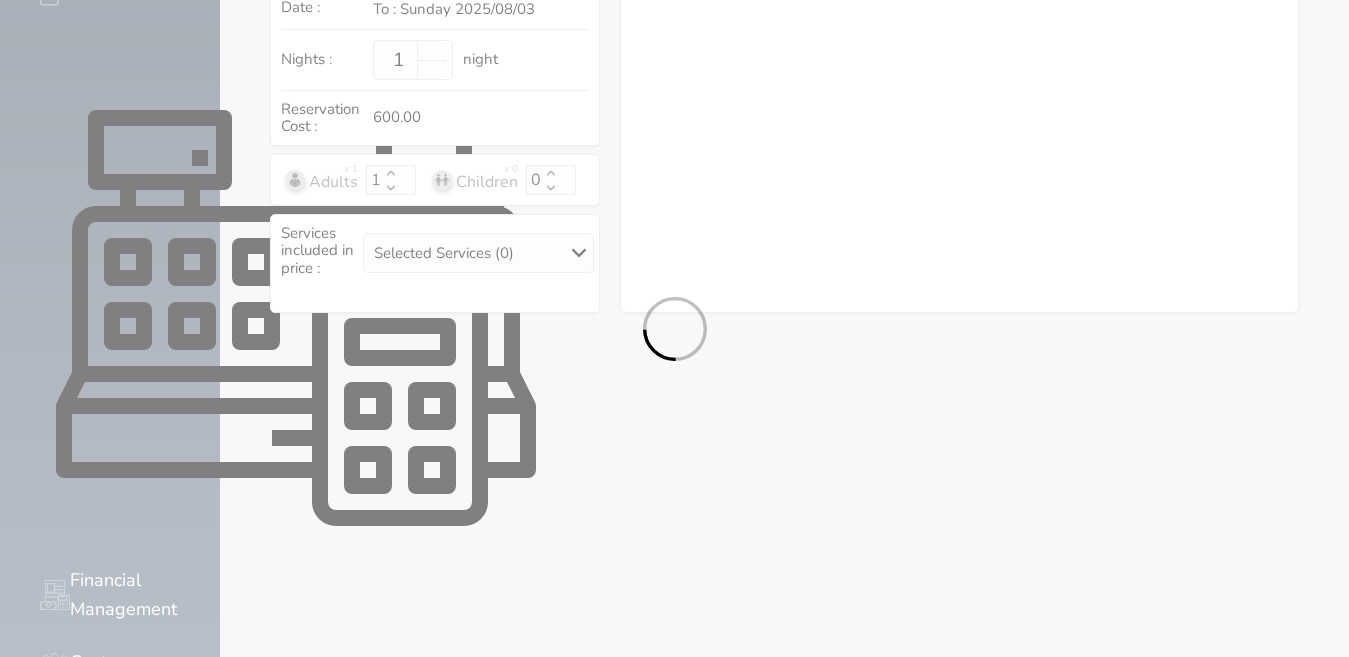 select on "113" 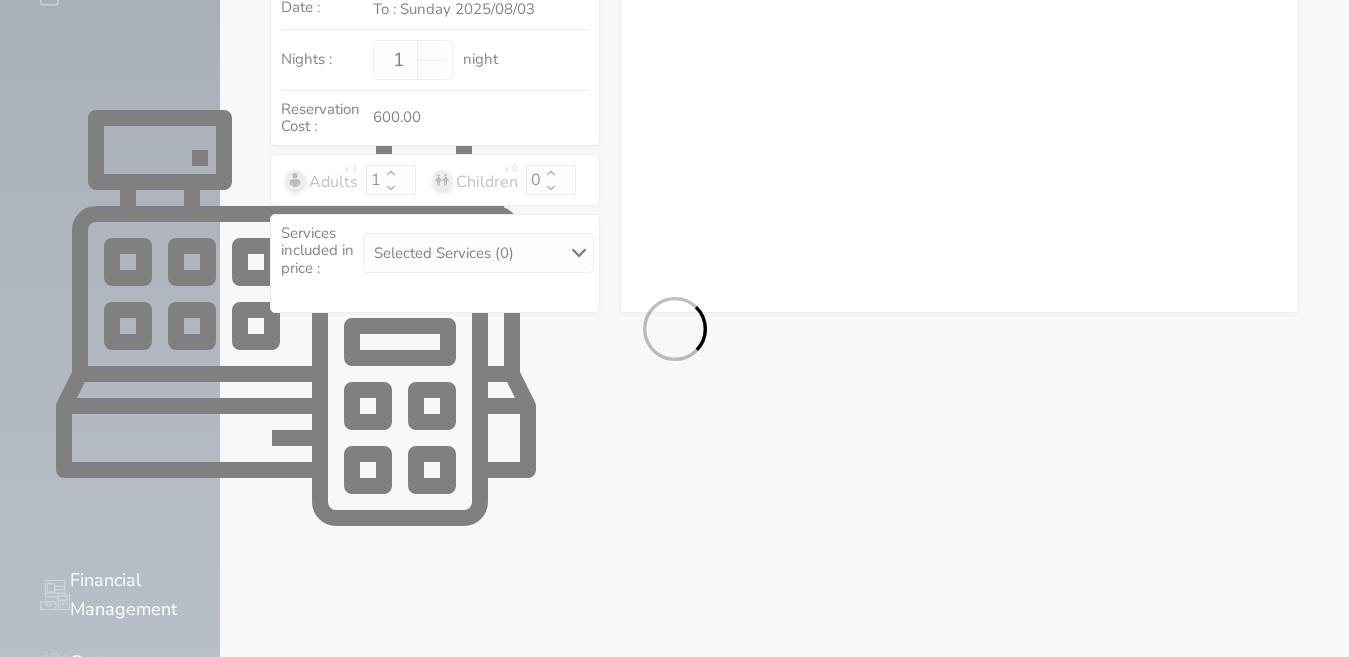 select on "1" 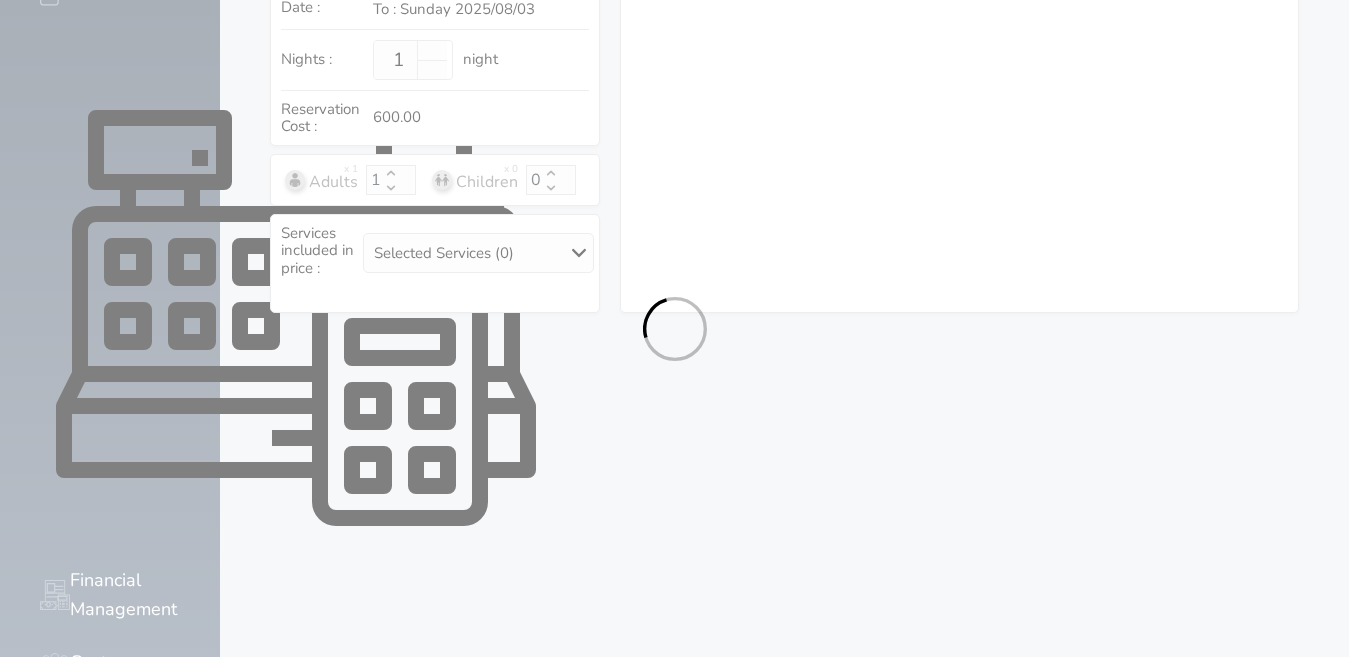 select on "7" 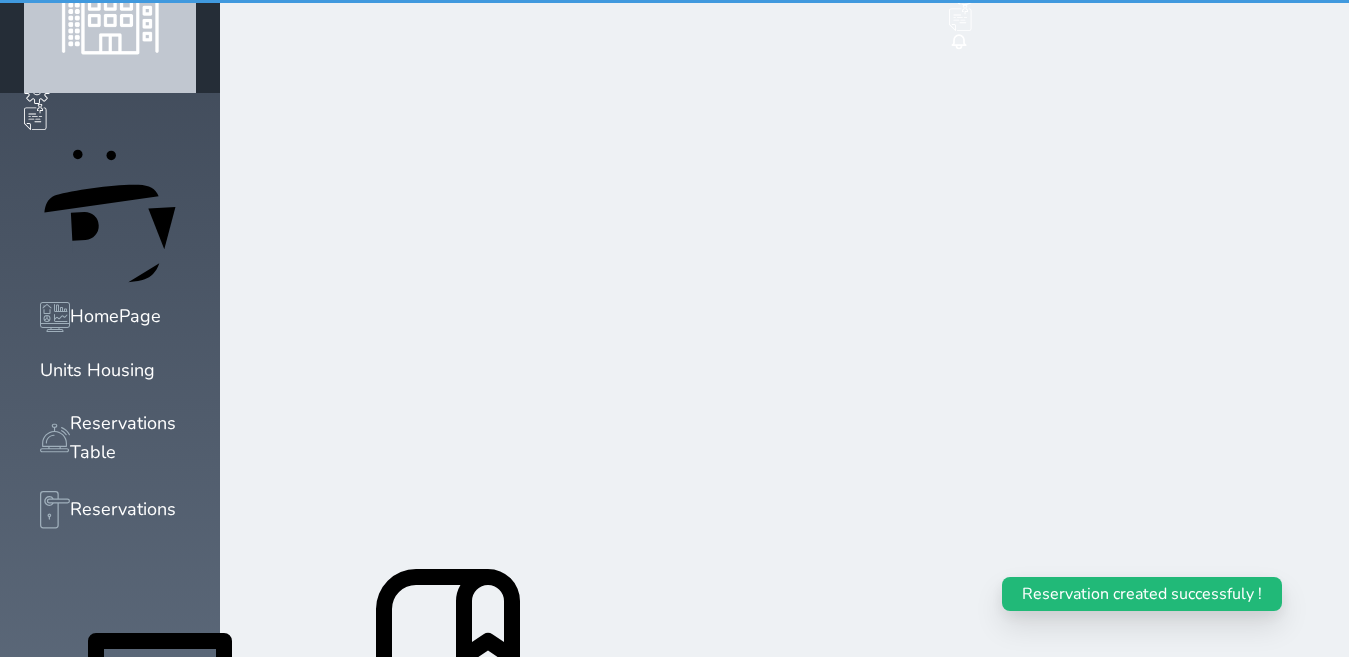 scroll, scrollTop: 0, scrollLeft: 0, axis: both 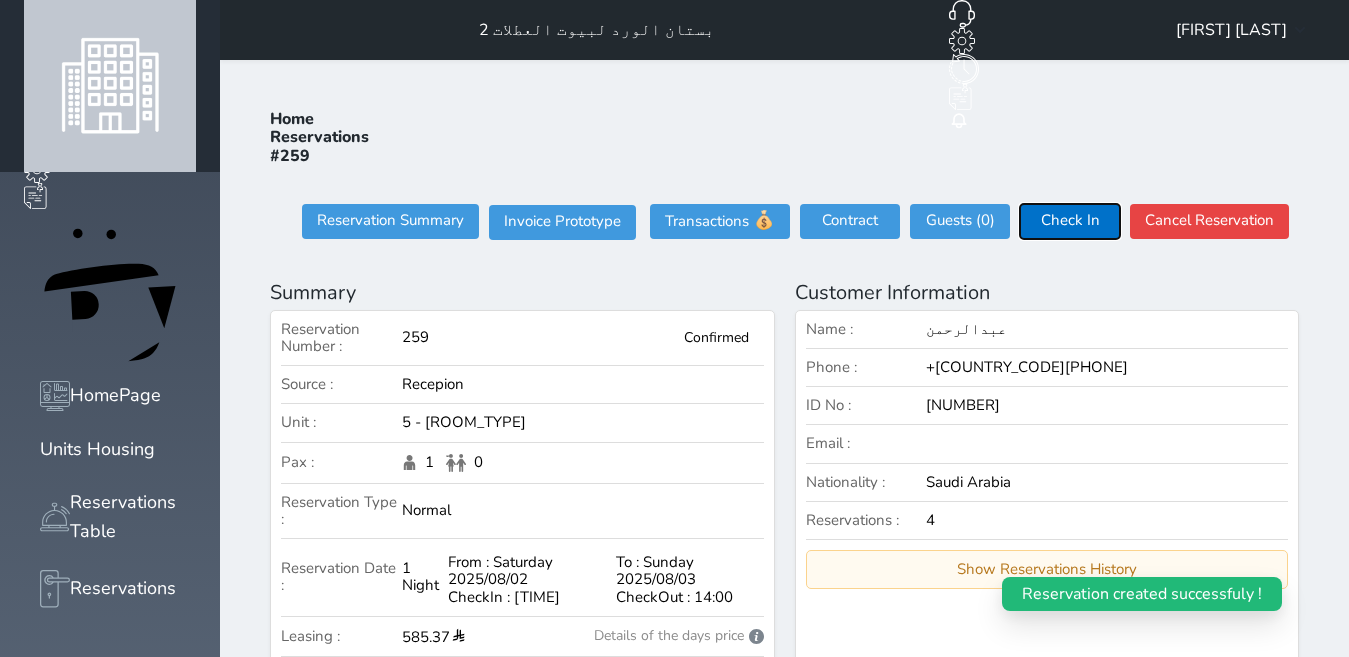 click on "Check In" at bounding box center [1070, 221] 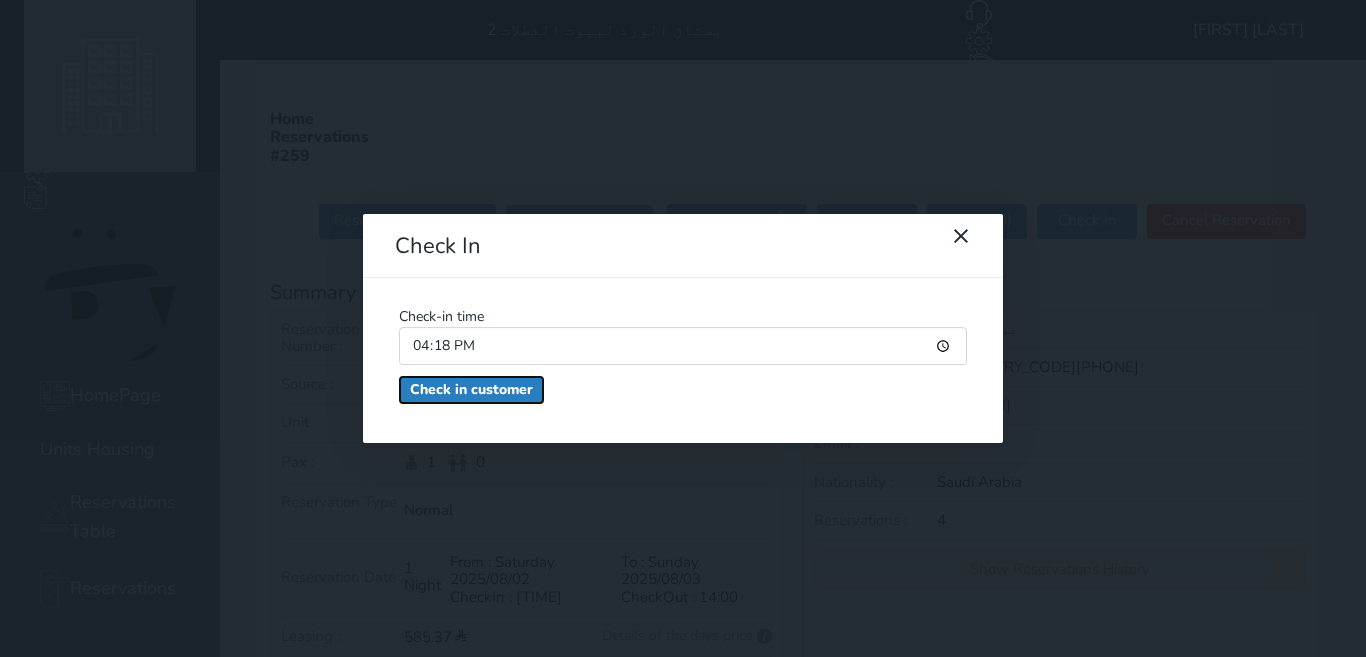 click on "Check in customer" at bounding box center [471, 390] 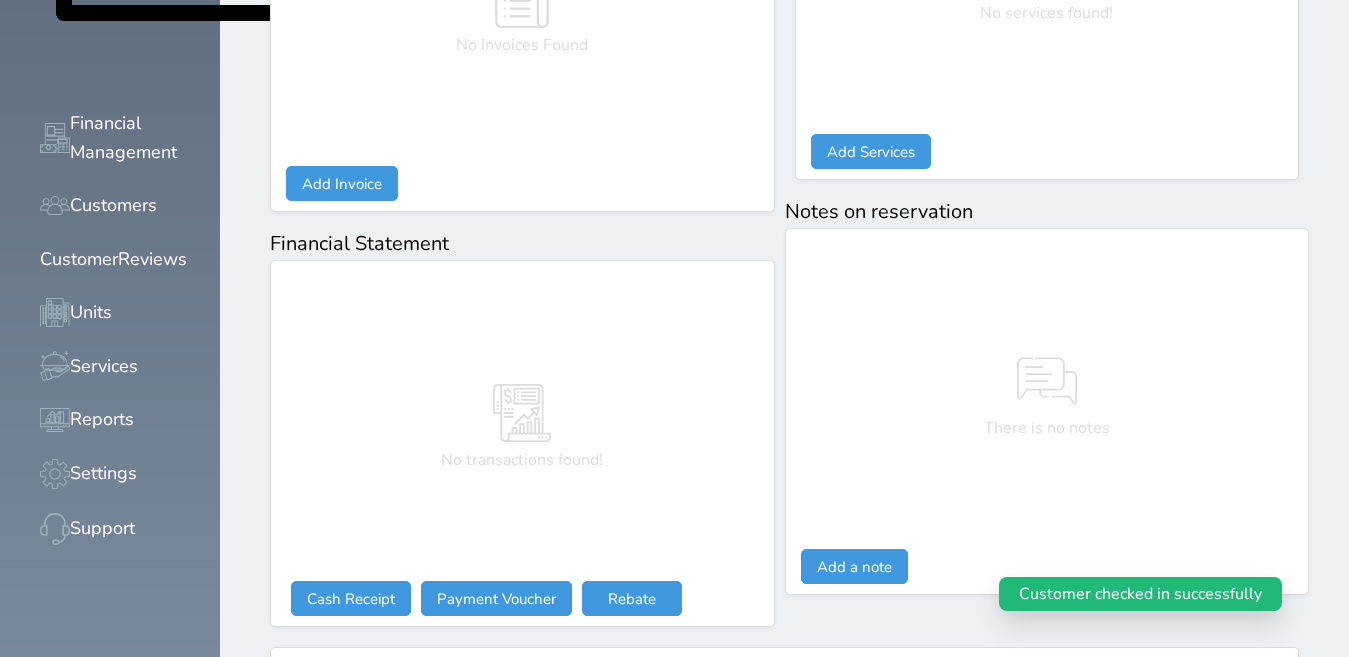 scroll, scrollTop: 1068, scrollLeft: 0, axis: vertical 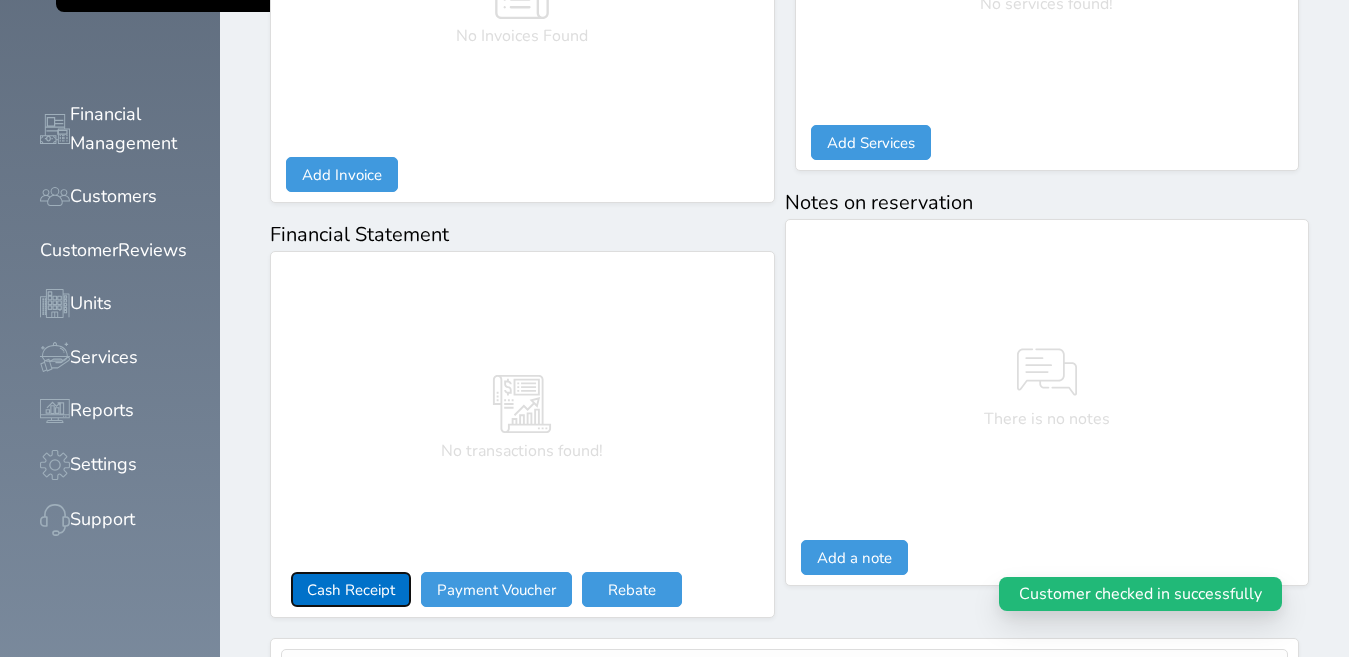 click on "Cash Receipt" at bounding box center (351, 589) 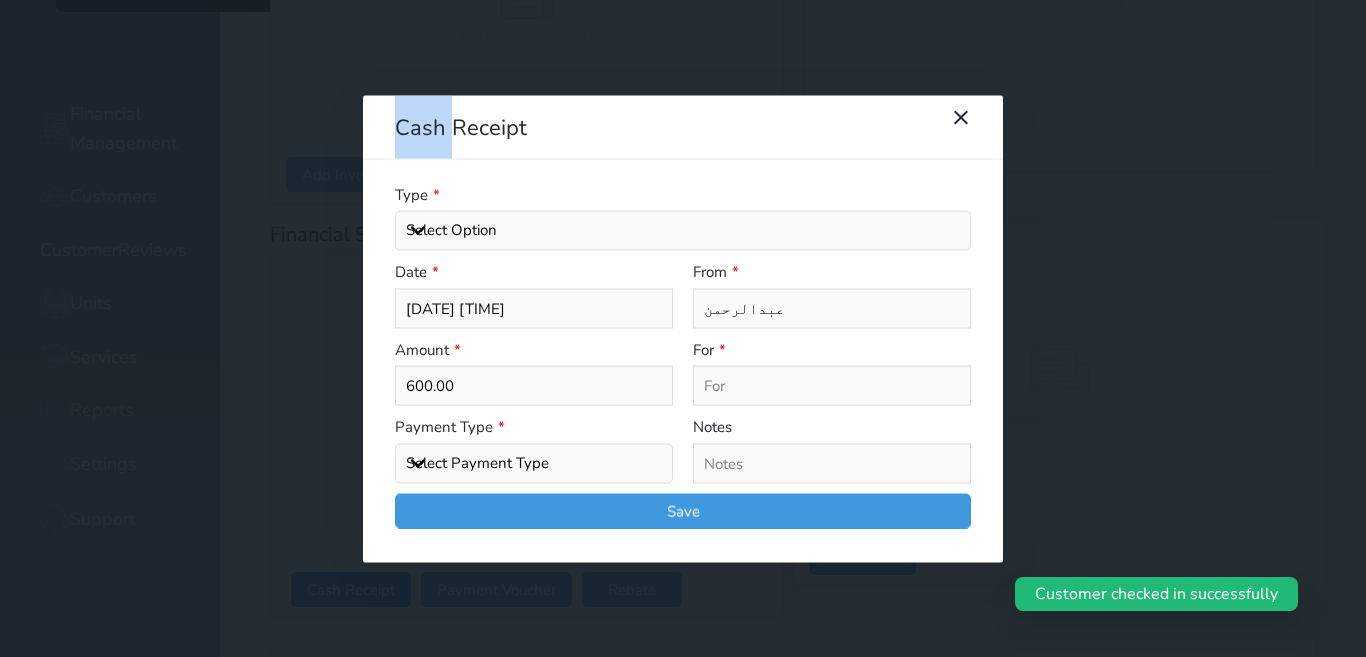 click on "Cash Receipt Type * Select Option Date * [DATE] [TIME] From * [FIRST] Amount * [PRICE] For * Payment Type * Select Payment Type Cash Bank Transfer Mada Credit Card Credit Payment Notes Save" at bounding box center (683, 328) 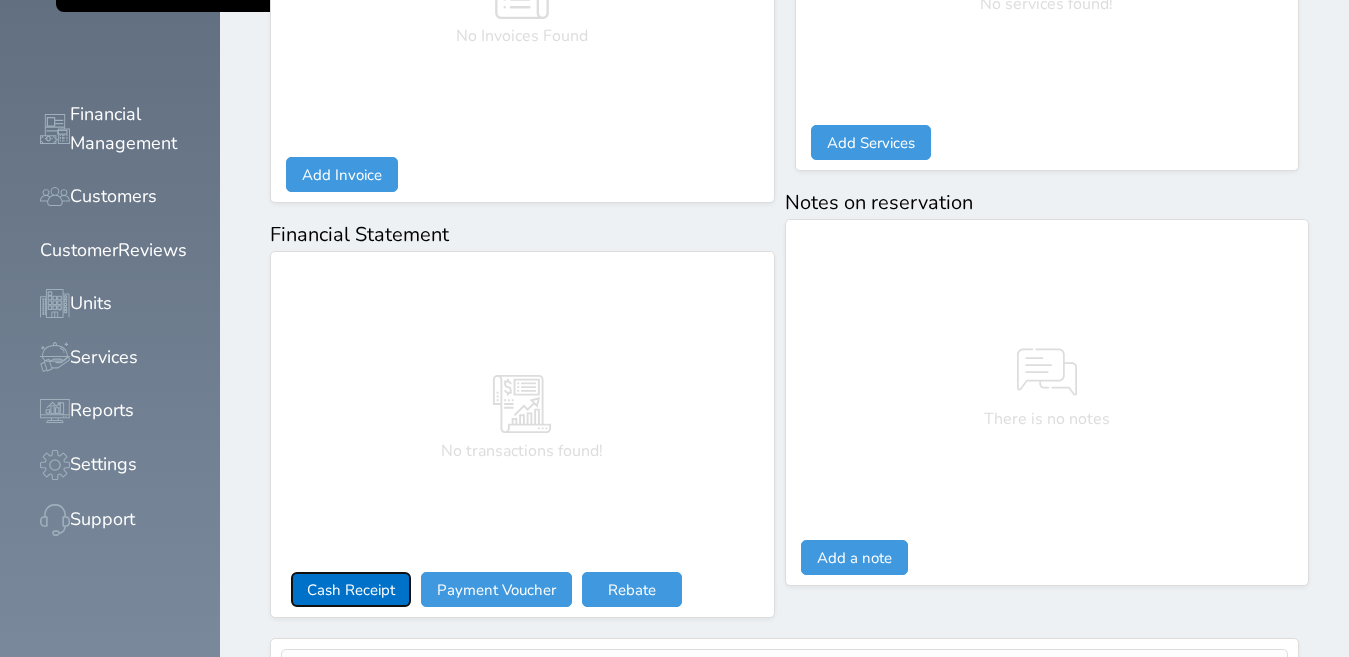 click on "Cash Receipt" at bounding box center (351, 589) 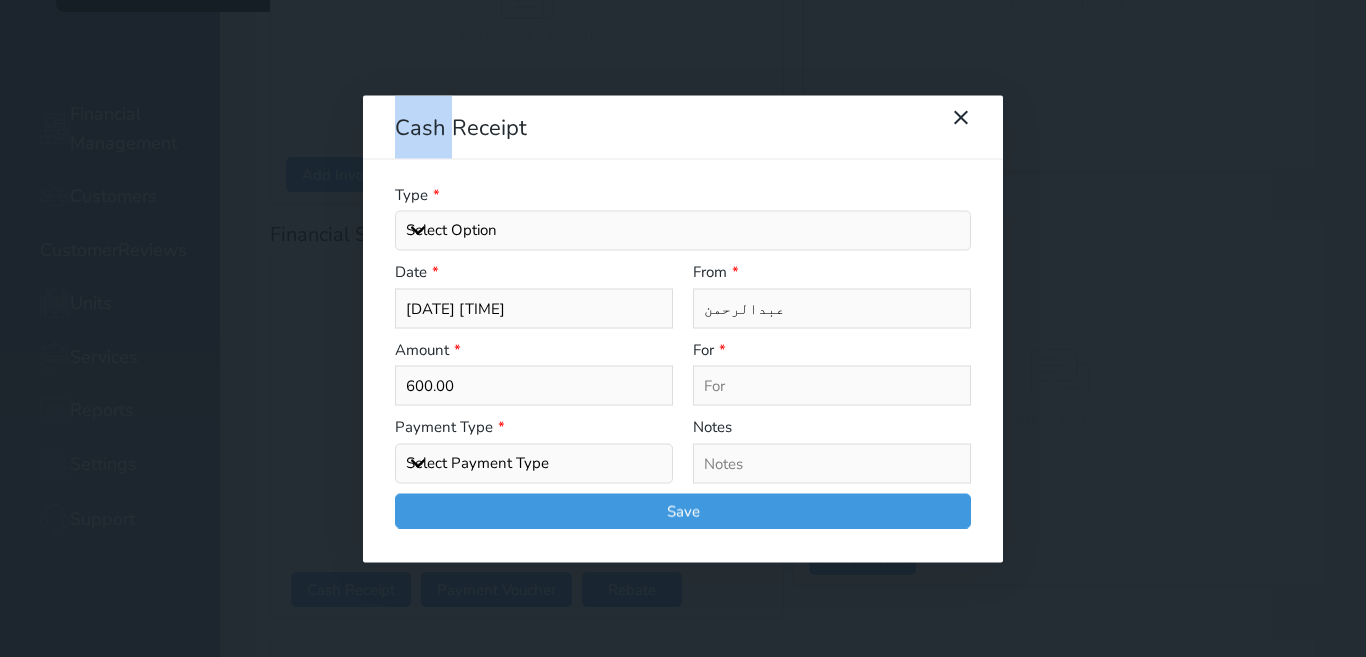 click on "Select Option" at bounding box center (683, 231) 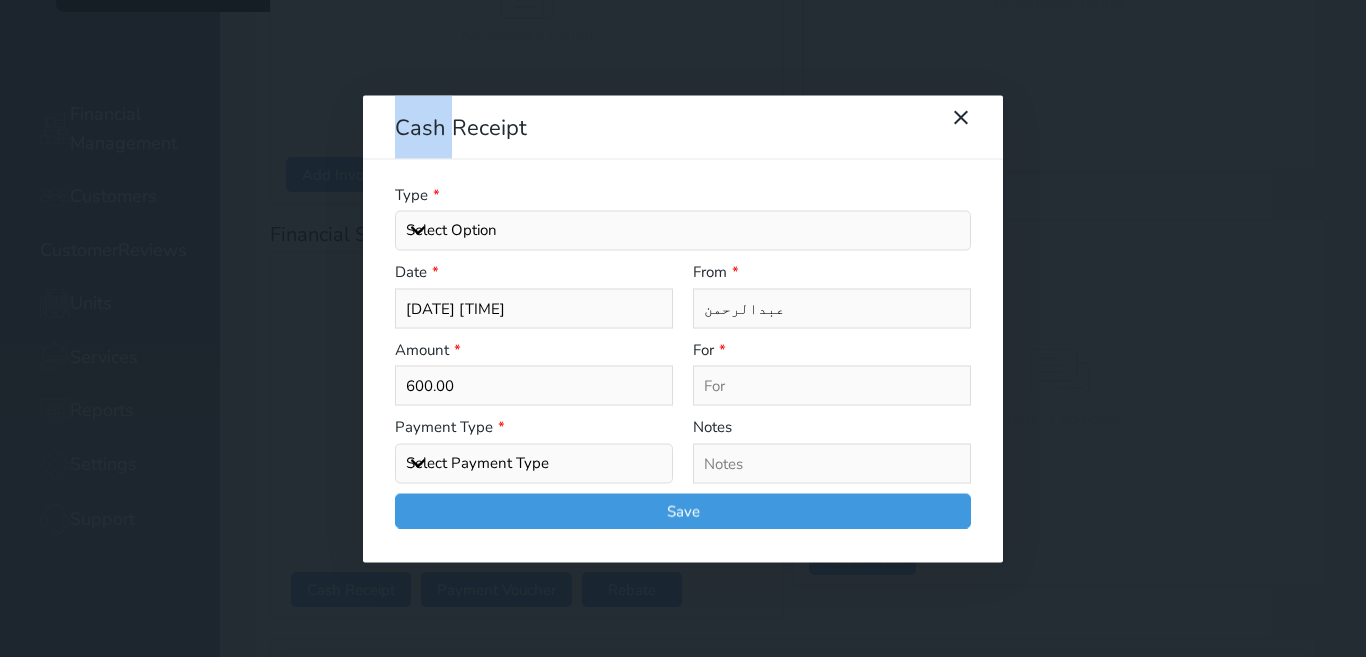 drag, startPoint x: 479, startPoint y: 144, endPoint x: 511, endPoint y: 125, distance: 37.215588 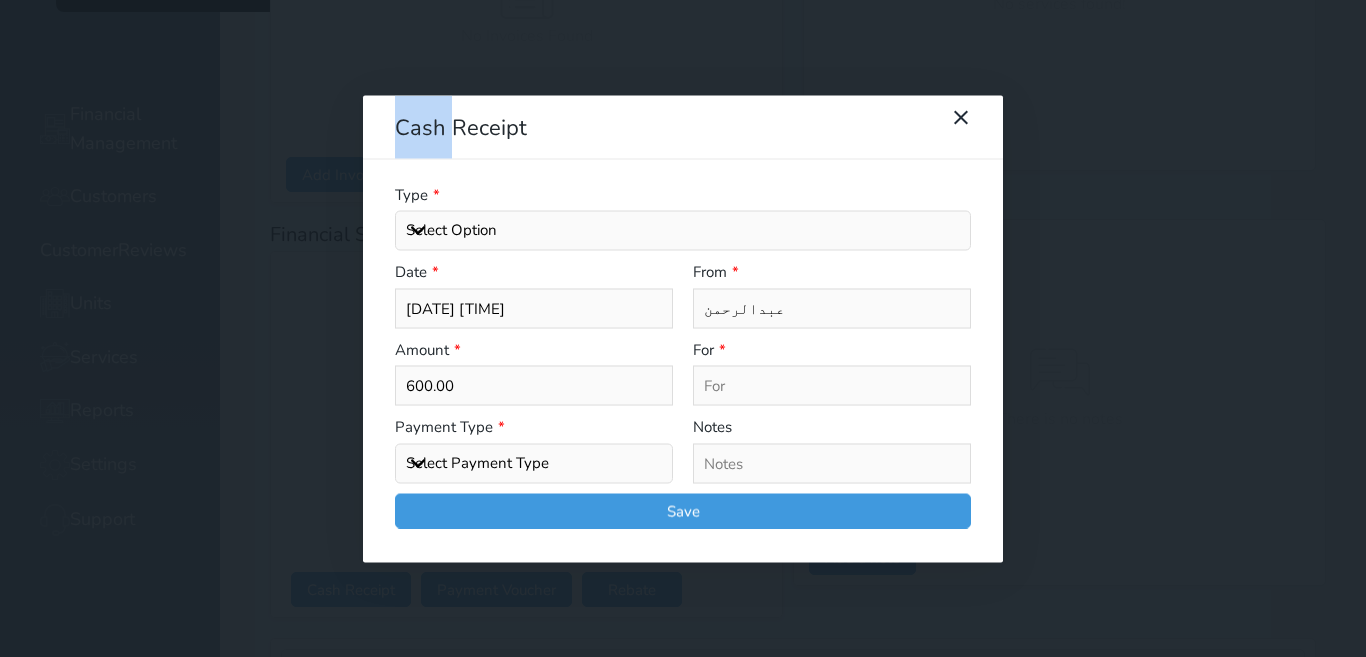 click on "Select Option" at bounding box center [683, 231] 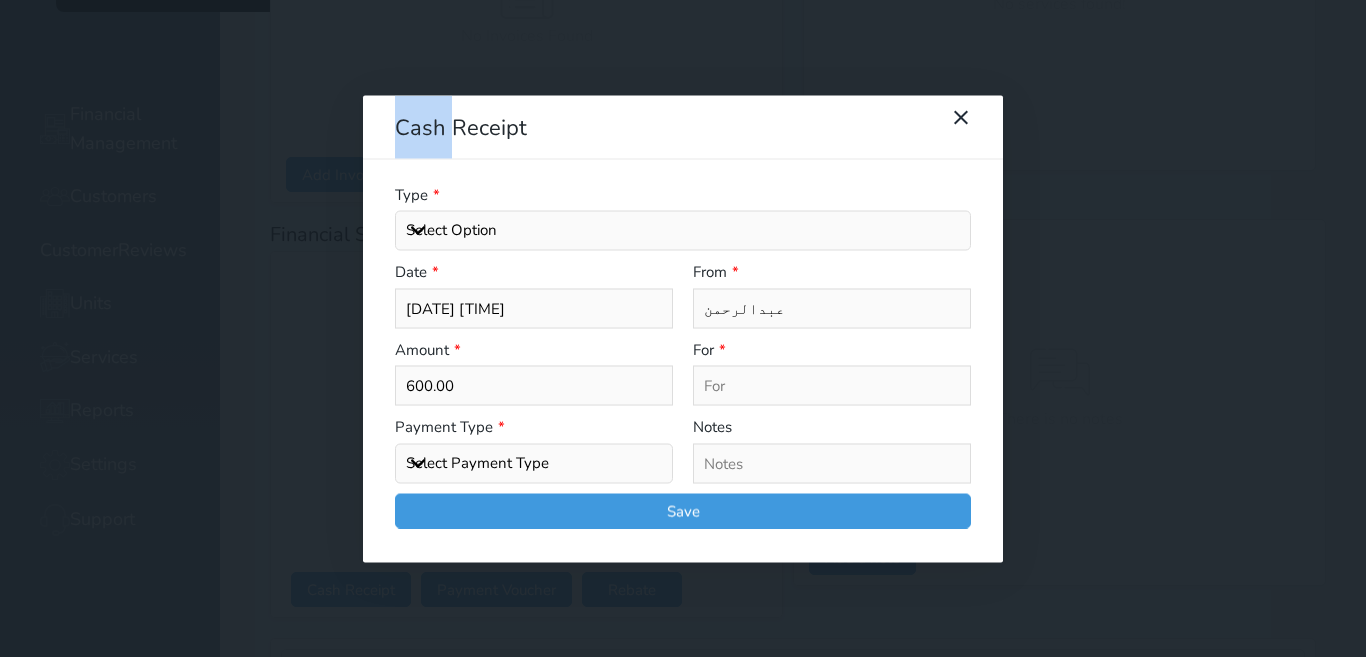 click on "Select Option" at bounding box center [683, 231] 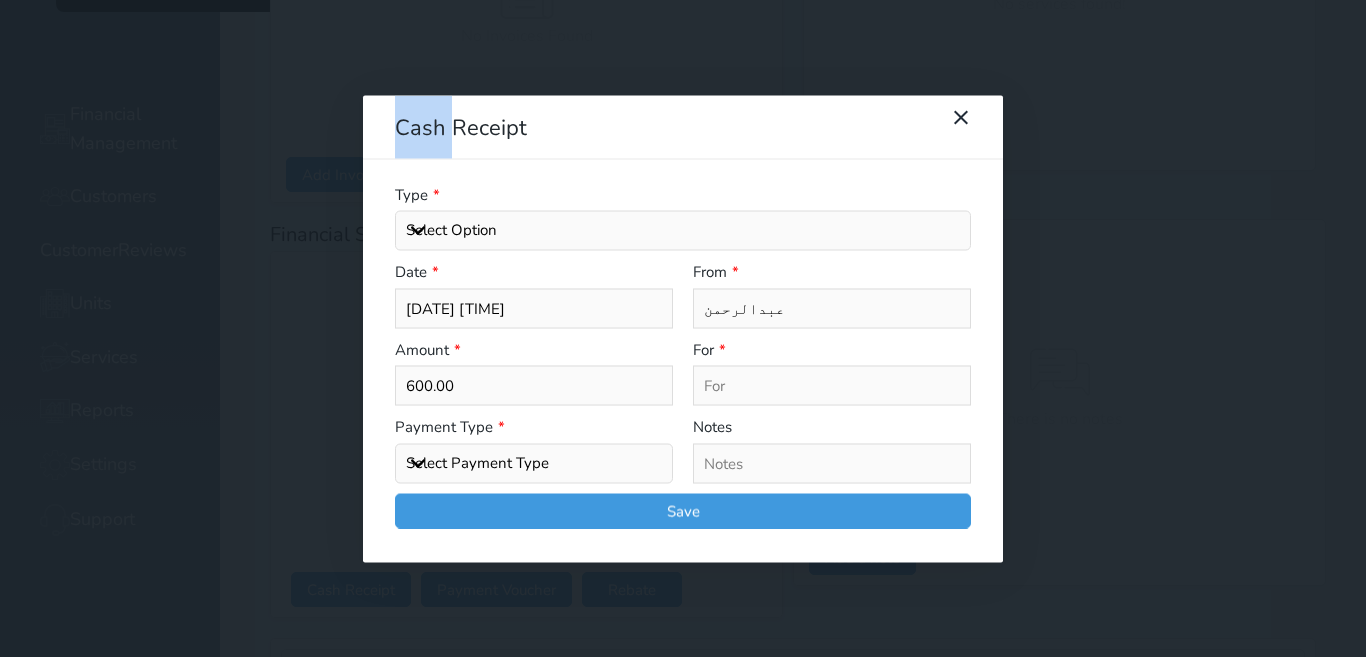 click on "Select Option" at bounding box center [683, 231] 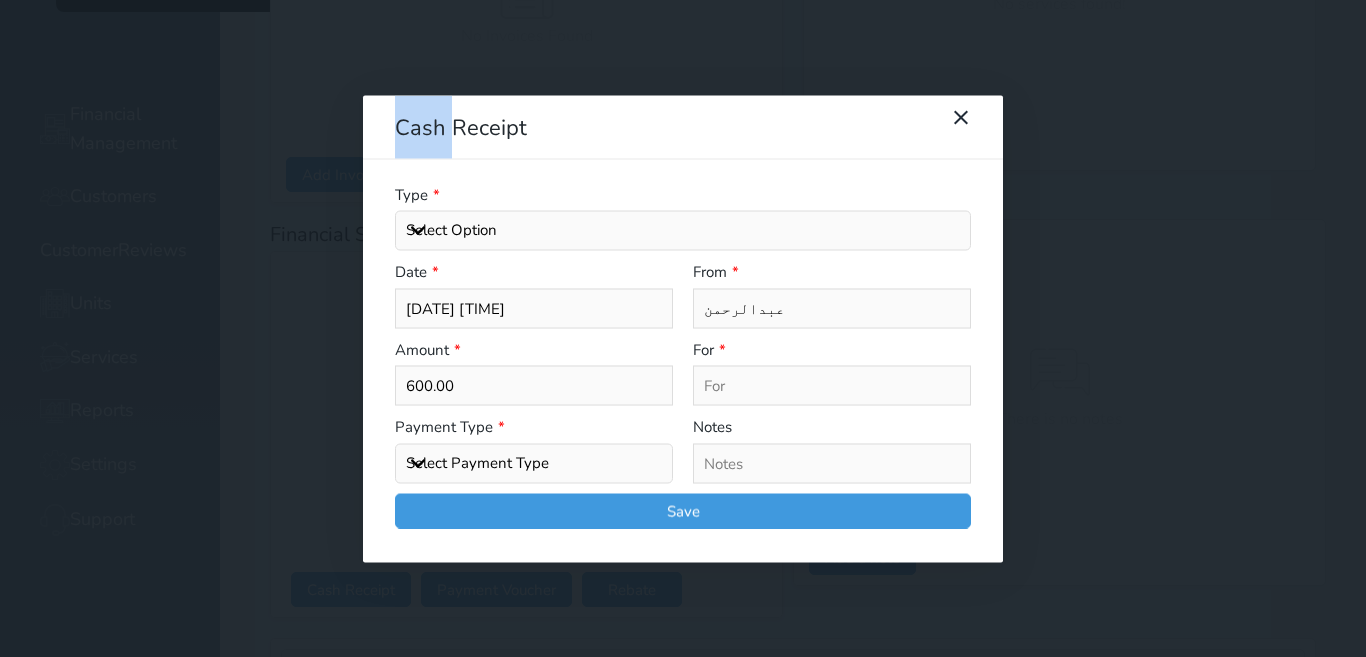 click on "Select Payment Type   Cash   Bank Transfer   Mada   Credit Card   Credit Payment" at bounding box center (534, 463) 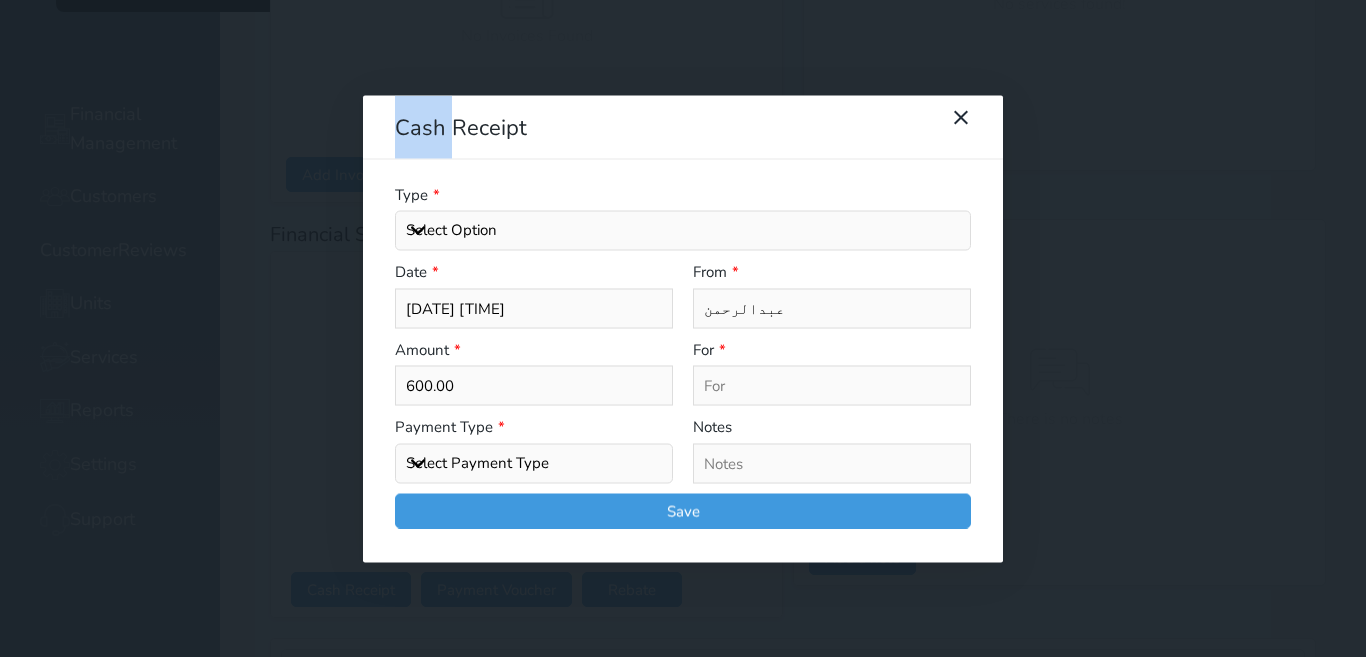 select on "mada" 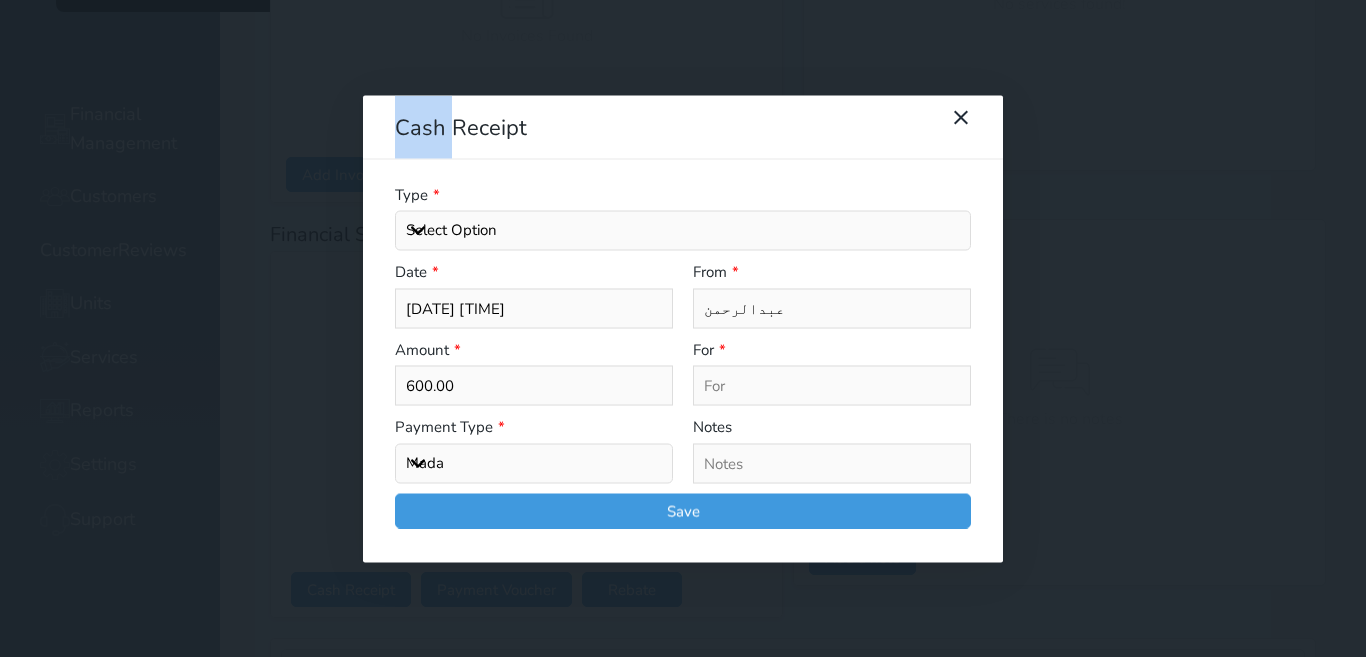 click on "Select Payment Type   Cash   Bank Transfer   Mada   Credit Card   Credit Payment" at bounding box center (534, 463) 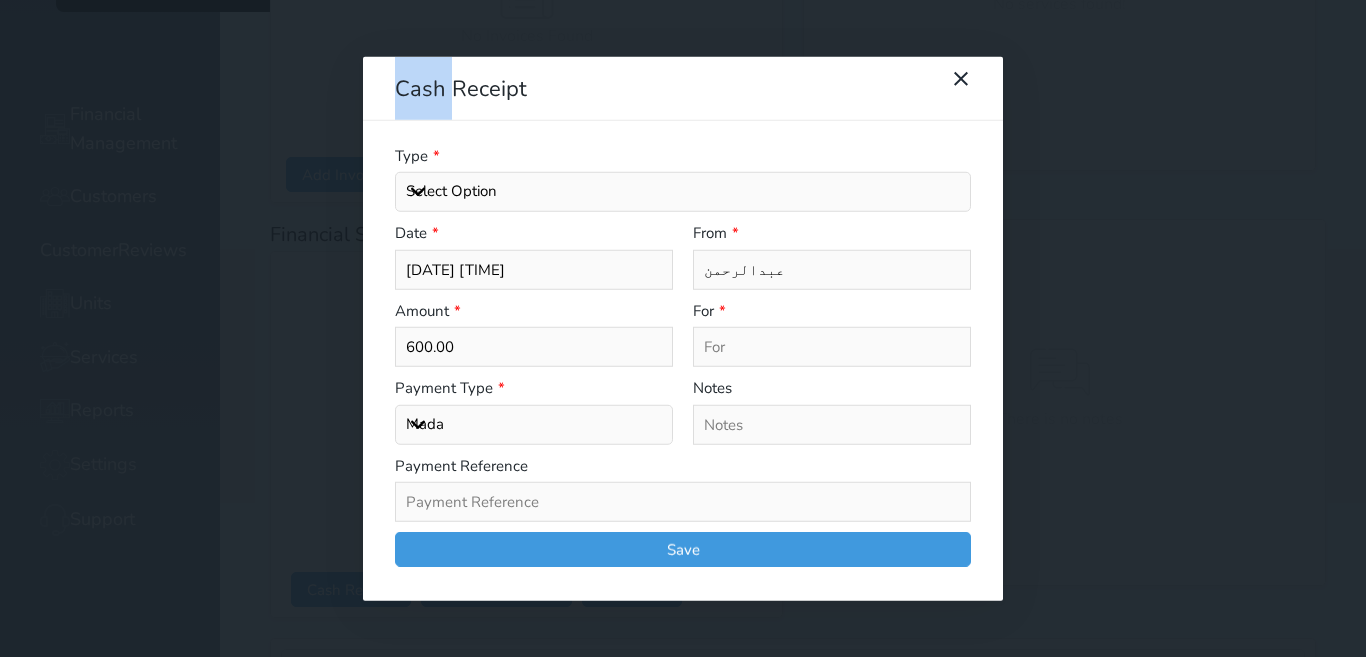 click on "Select Option" at bounding box center [683, 192] 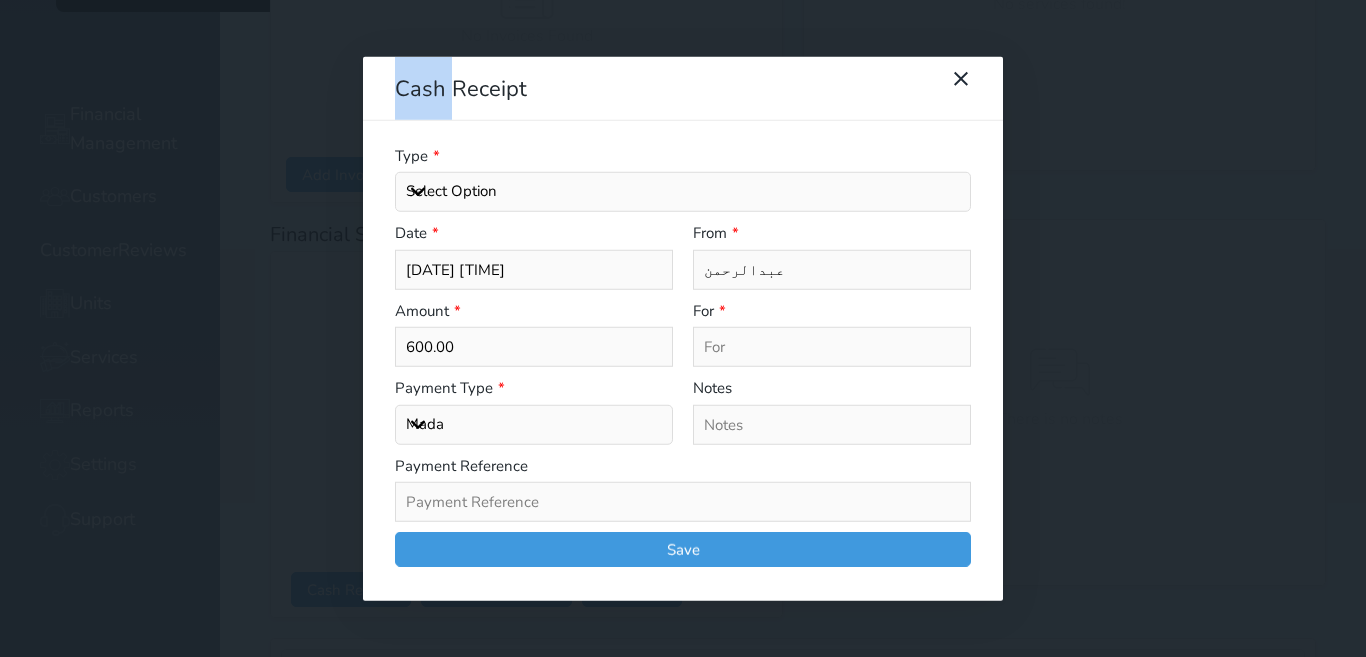 click on "Select Option" at bounding box center [683, 192] 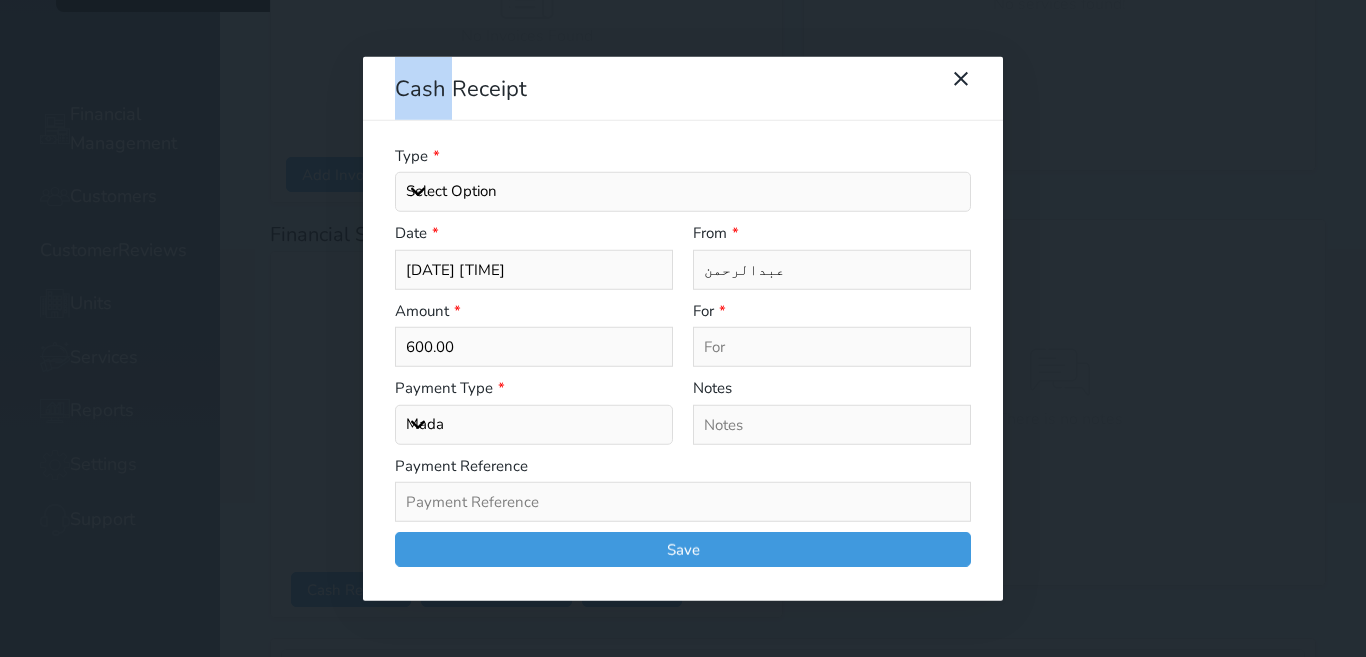 select 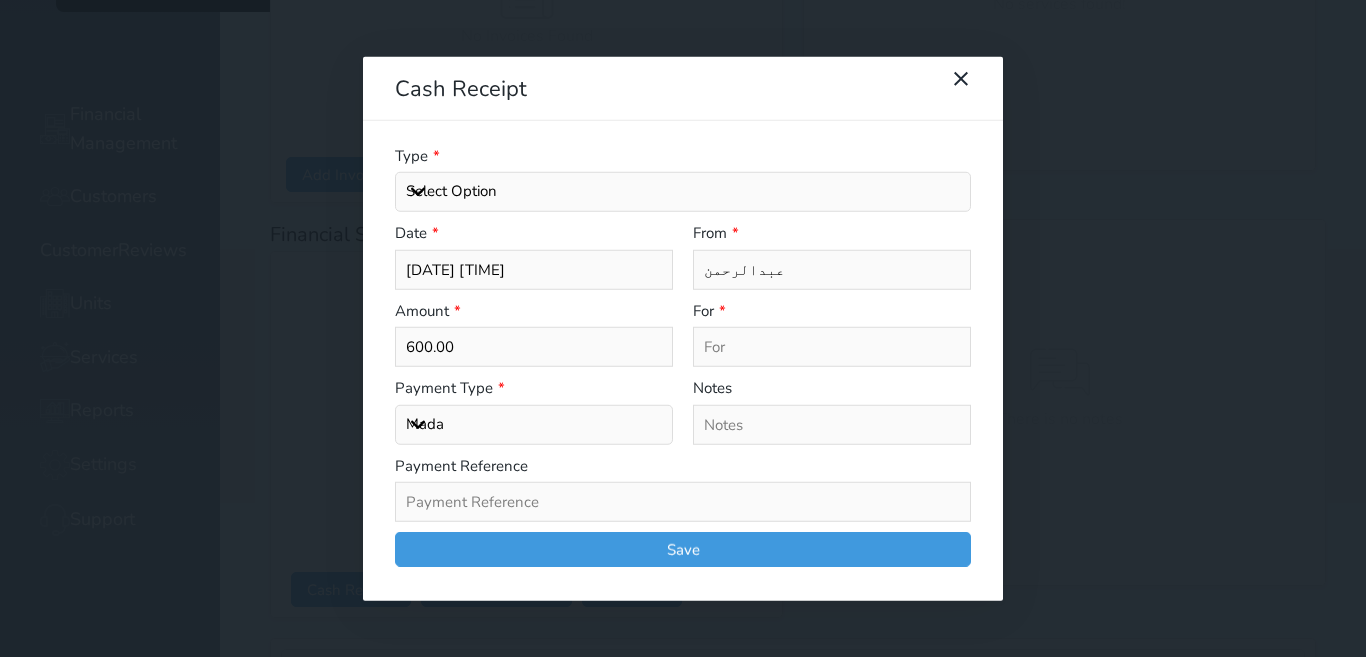 click on "Cash Receipt" at bounding box center (667, 88) 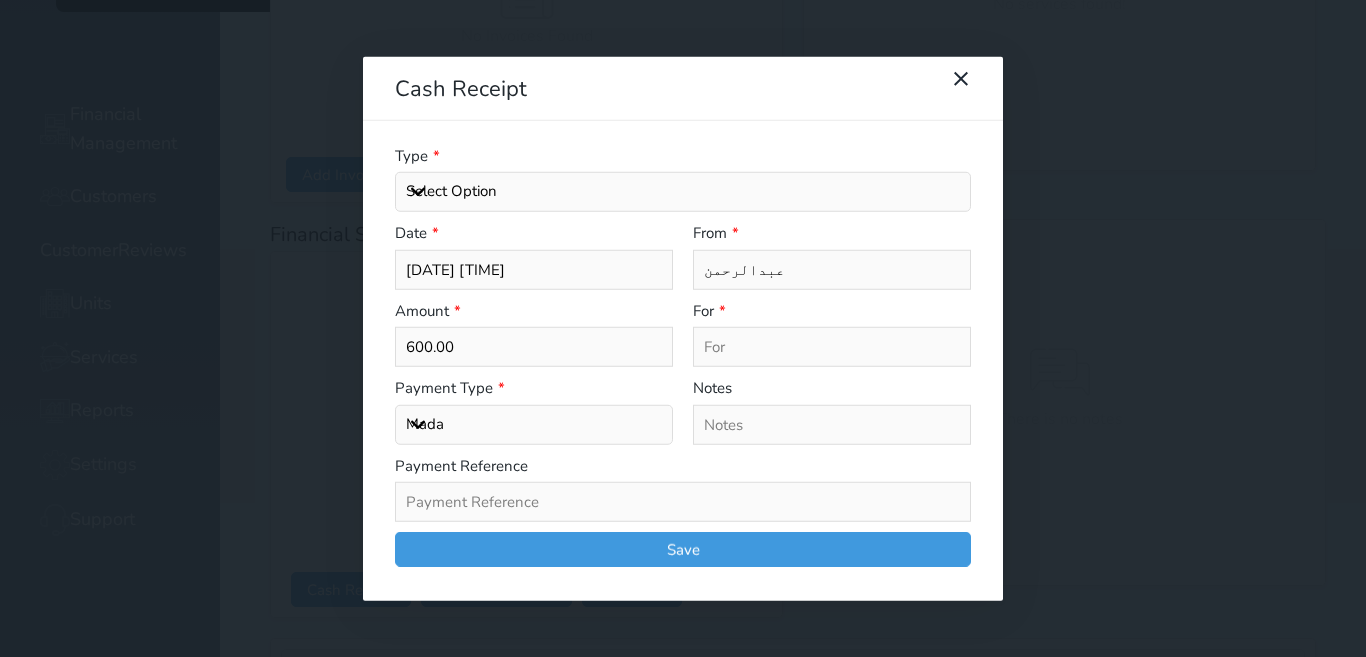 click on "Cash Receipt" at bounding box center [667, 88] 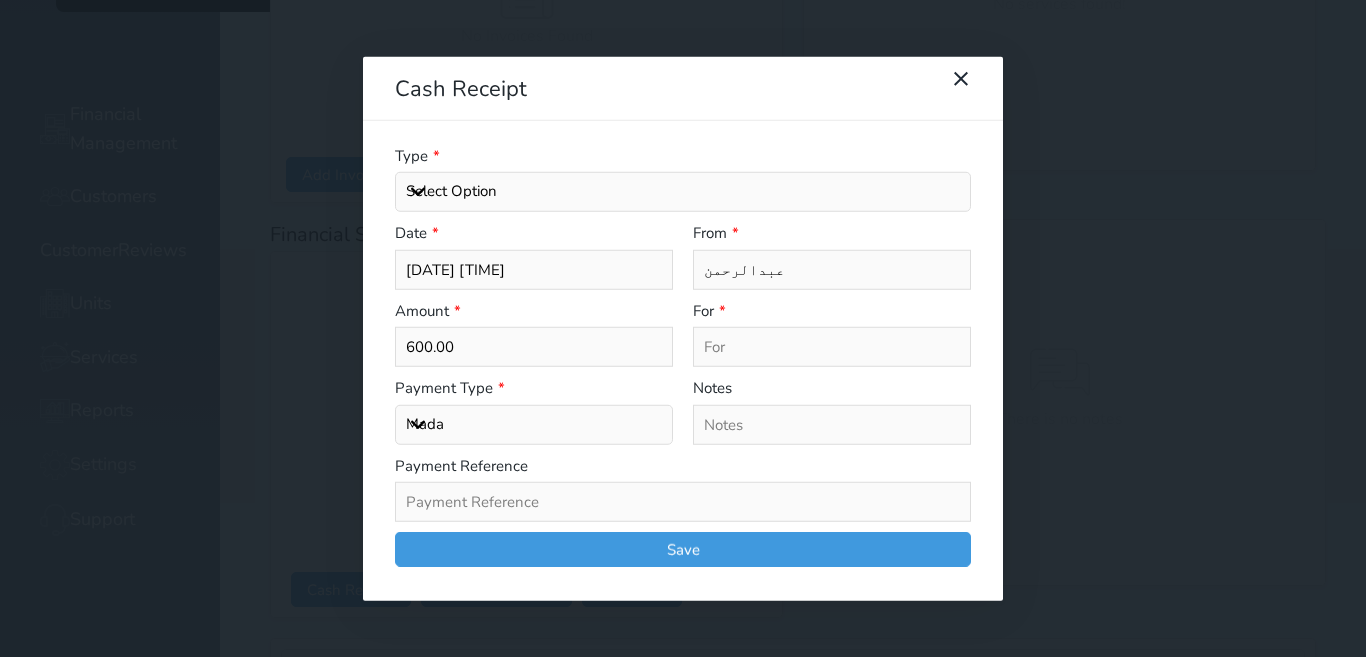 click on "Select Option   General receipts Rent value Bills insurance Retainer Not Applicable Other Laundry Wifi - Internet Car Parking Food Food & Beverages Beverages Cold Drinks Hot Drinks Breakfast Lunch Dinner Bakery & Cakes Swimming pool Gym SPA & Beauty Services Pick & Drop (Transport Services) Minibar Cable - TV Extra Bed Hairdresser Shopping Organized Tours Services Tour Guide Services" at bounding box center (683, 192) 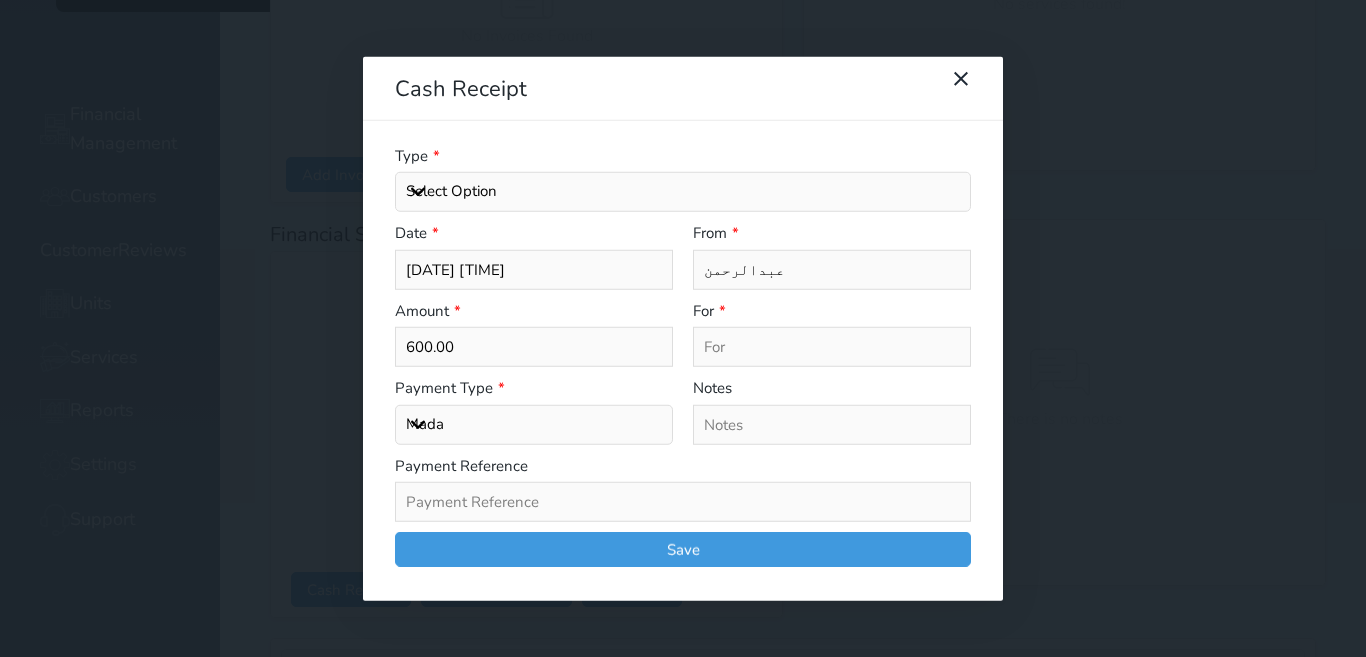select on "[NUMBER]" 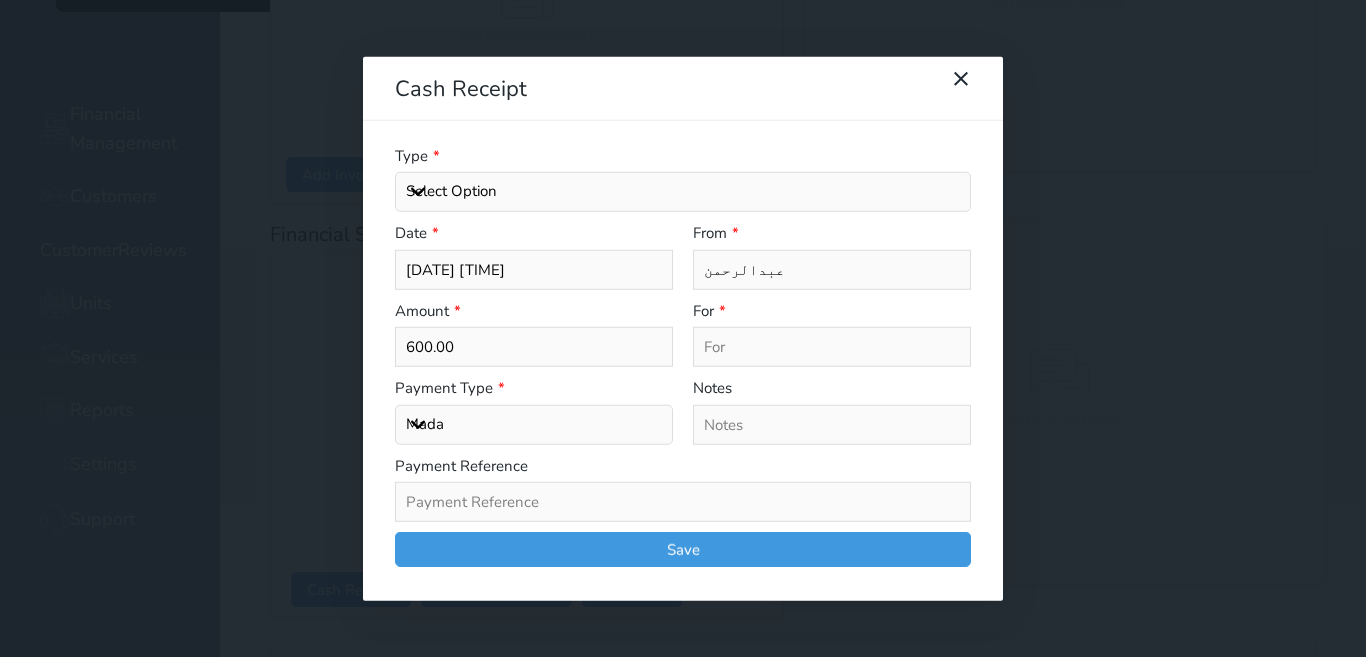 click on "Select Option   General receipts Rent value Bills insurance Retainer Not Applicable Other Laundry Wifi - Internet Car Parking Food Food & Beverages Beverages Cold Drinks Hot Drinks Breakfast Lunch Dinner Bakery & Cakes Swimming pool Gym SPA & Beauty Services Pick & Drop (Transport Services) Minibar Cable - TV Extra Bed Hairdresser Shopping Organized Tours Services Tour Guide Services" at bounding box center [683, 192] 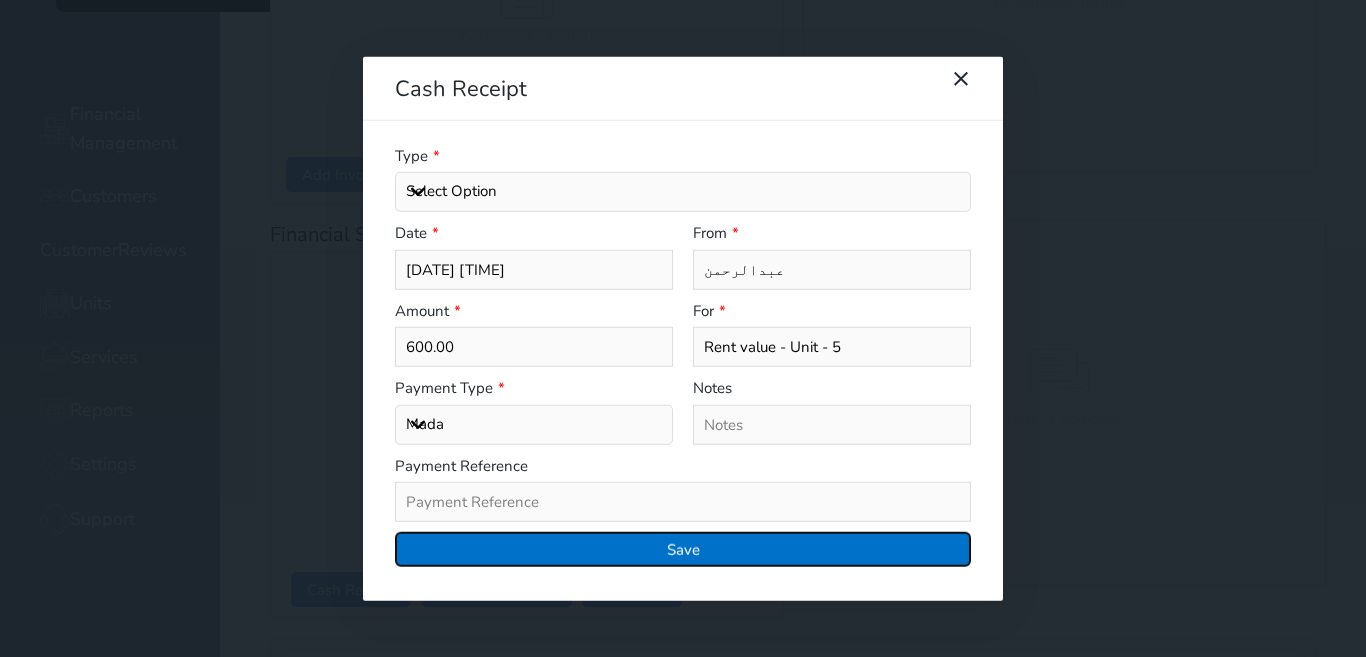 click on "Save" at bounding box center (683, 549) 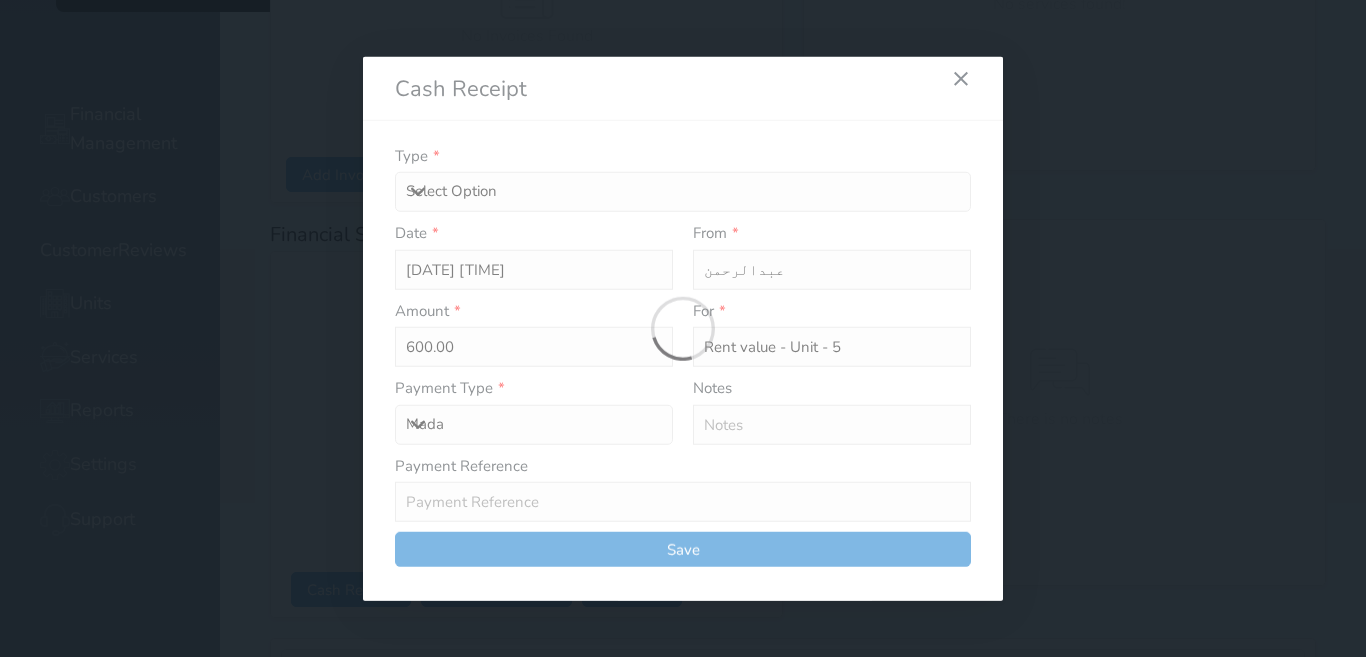 click at bounding box center (683, 328) 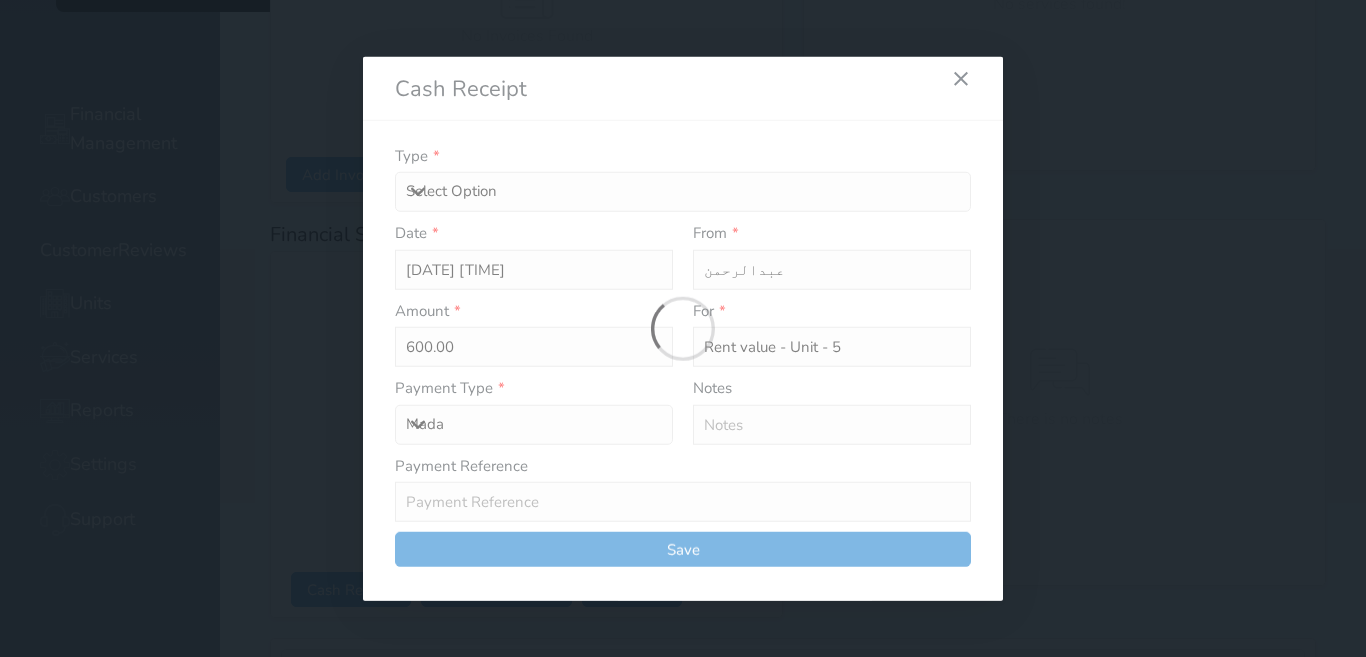select 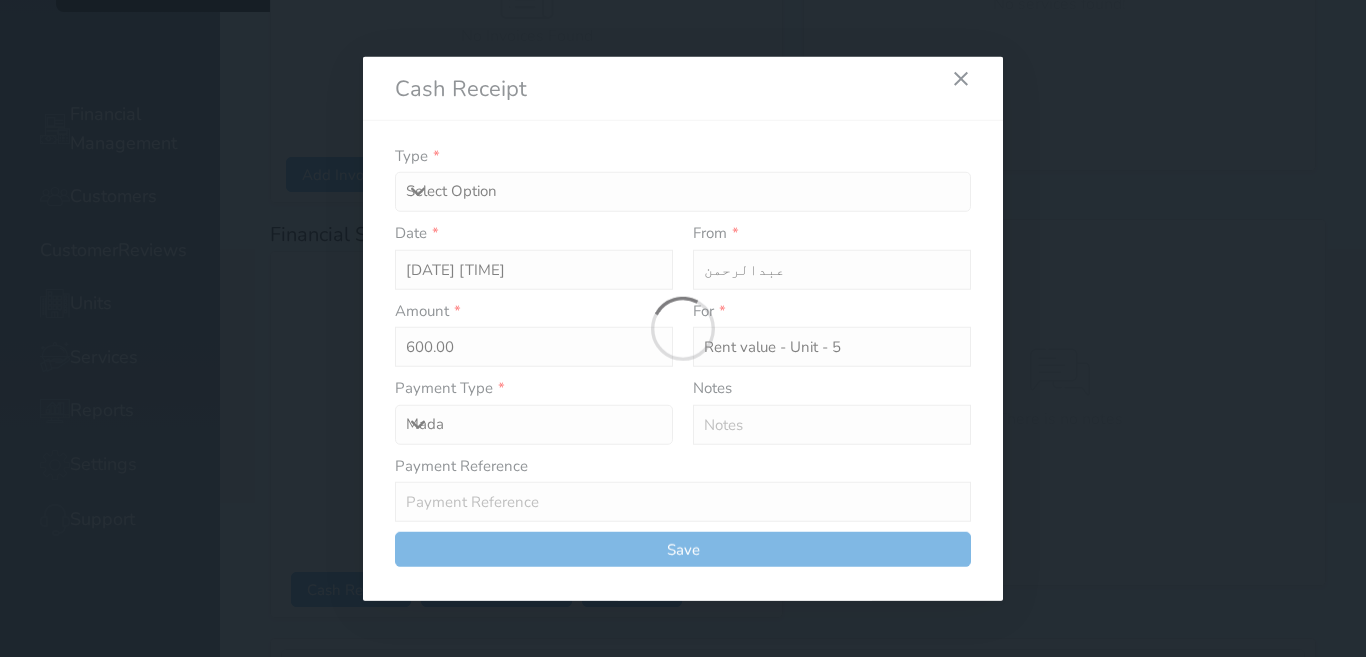 type 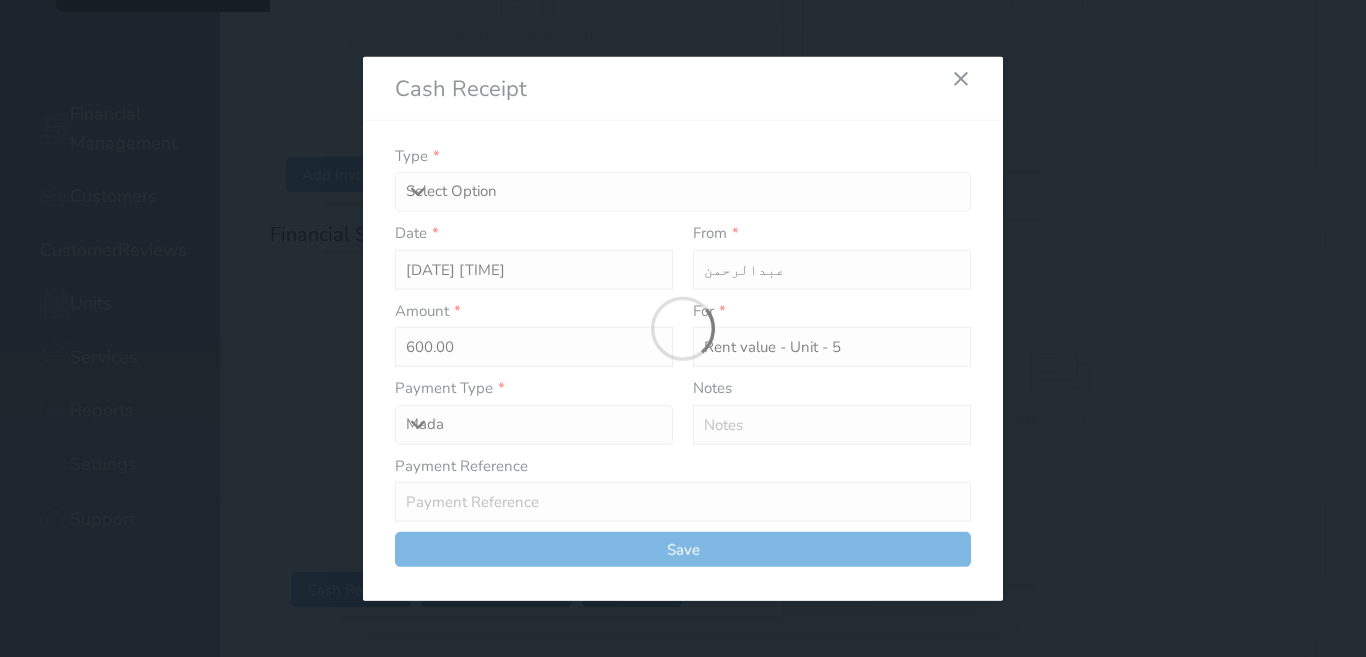 type on "0" 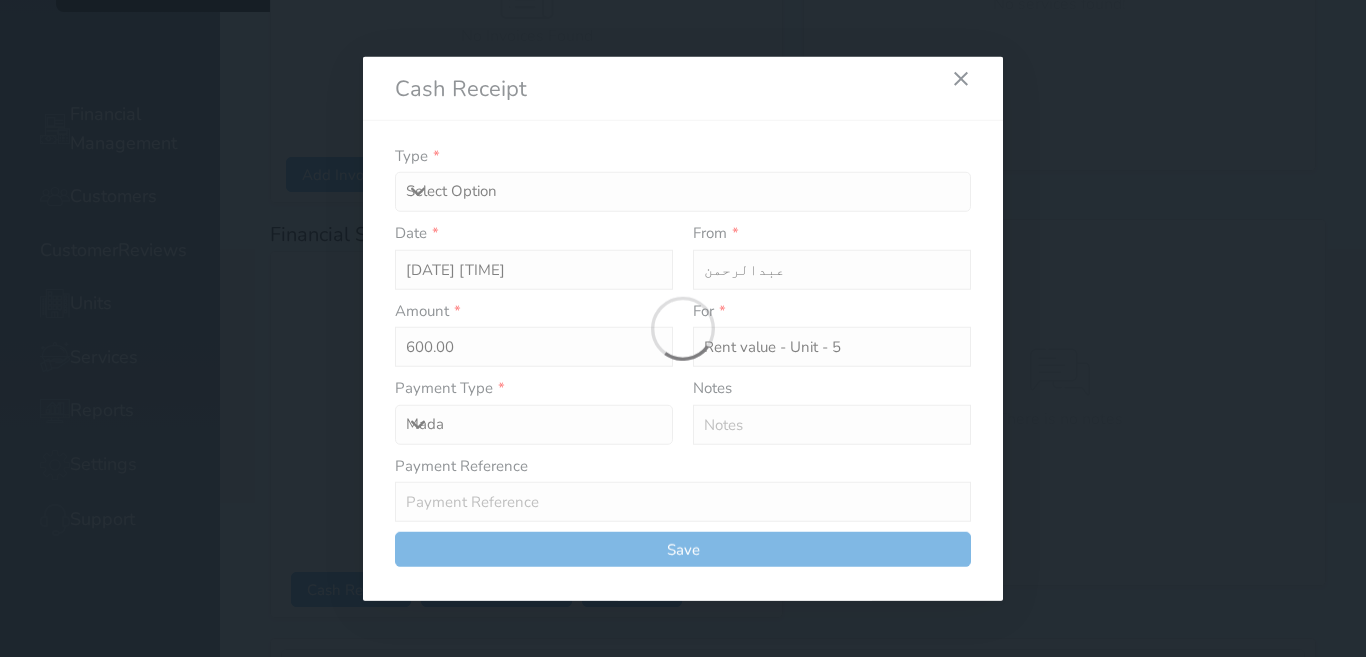 select 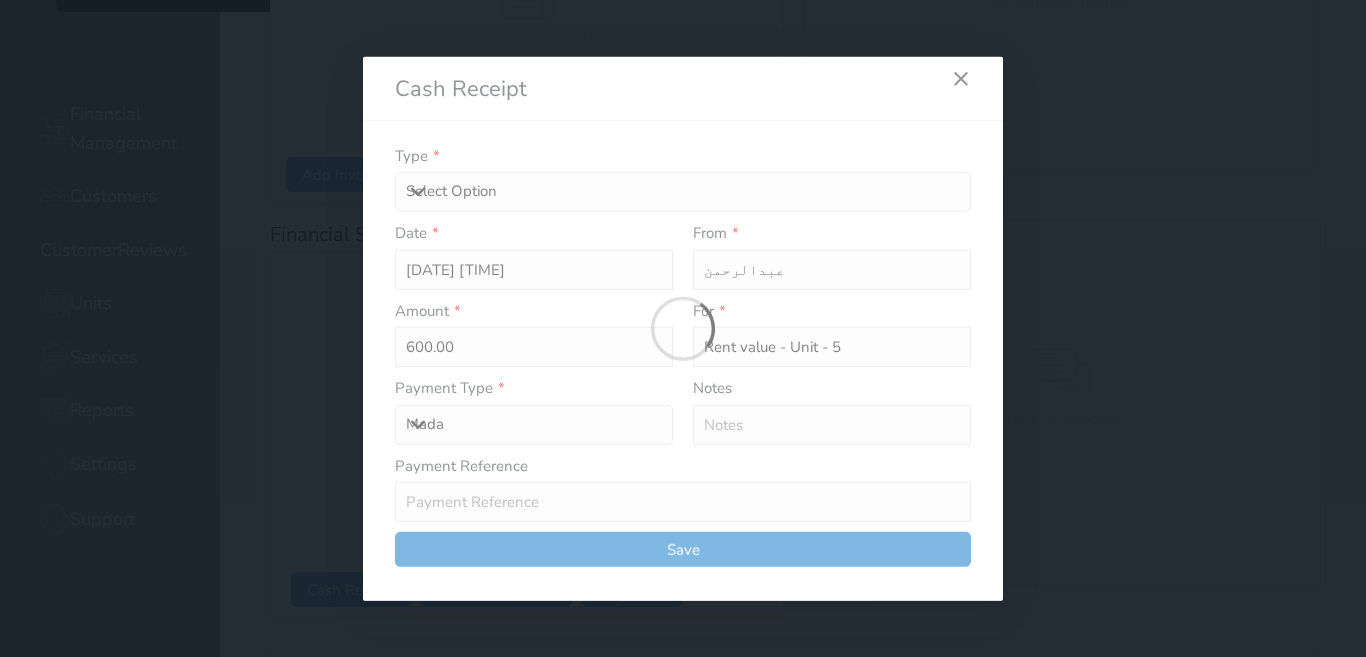 type on "0" 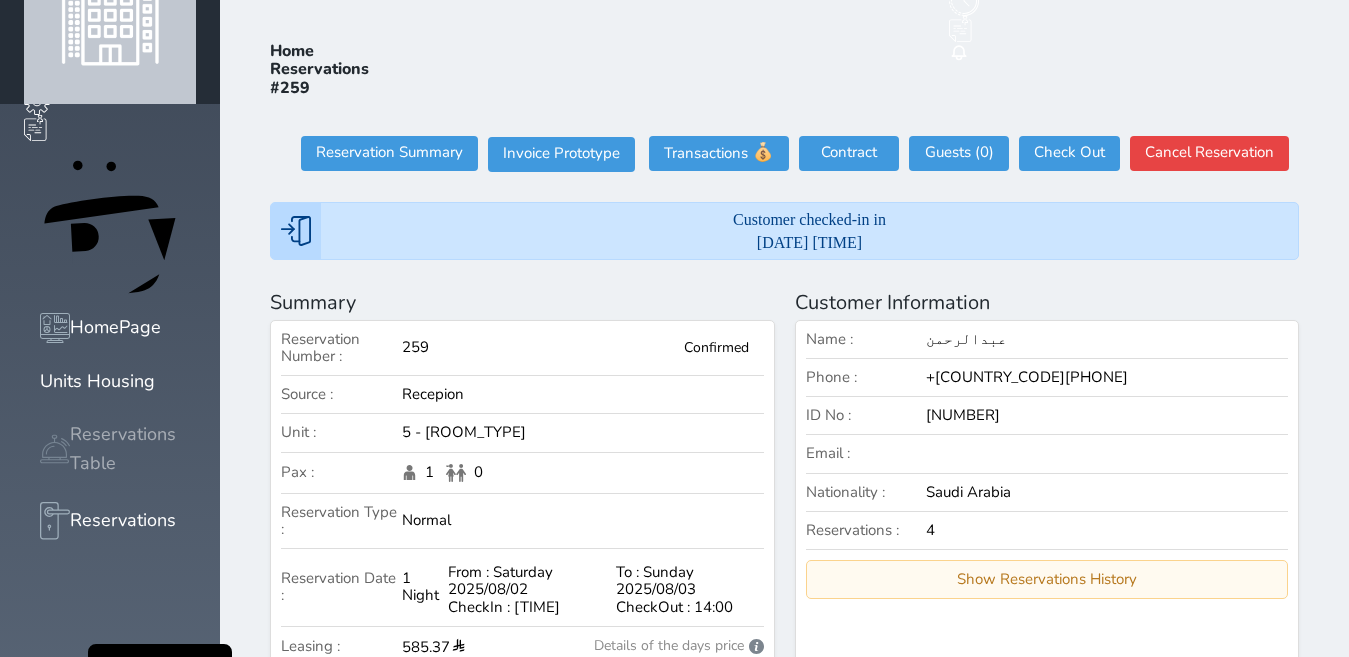 scroll, scrollTop: 28, scrollLeft: 0, axis: vertical 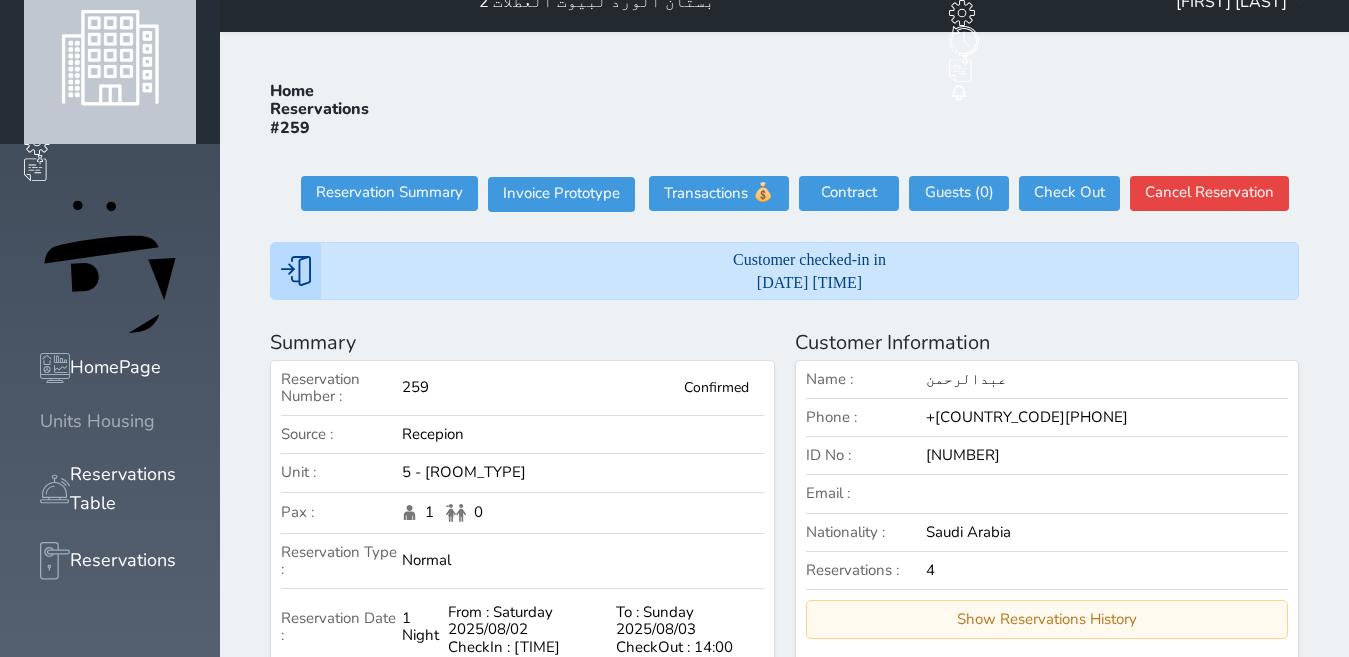 click at bounding box center [40, 421] 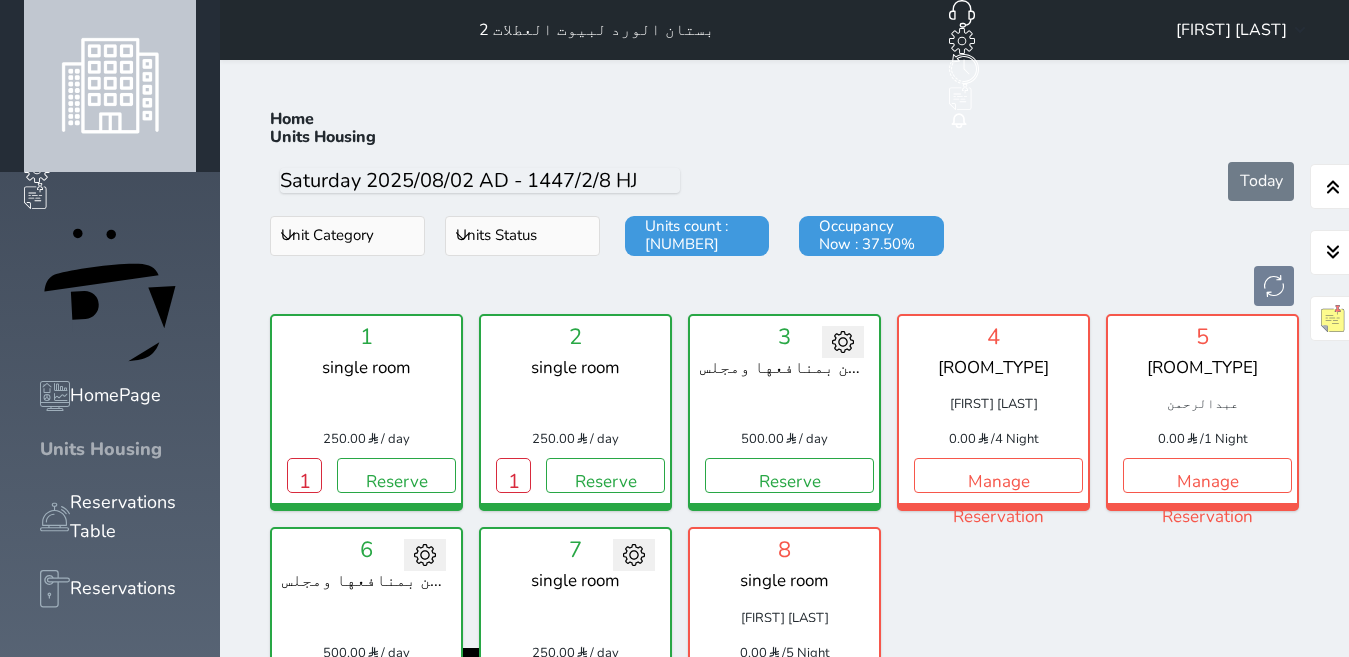 scroll, scrollTop: 78, scrollLeft: 0, axis: vertical 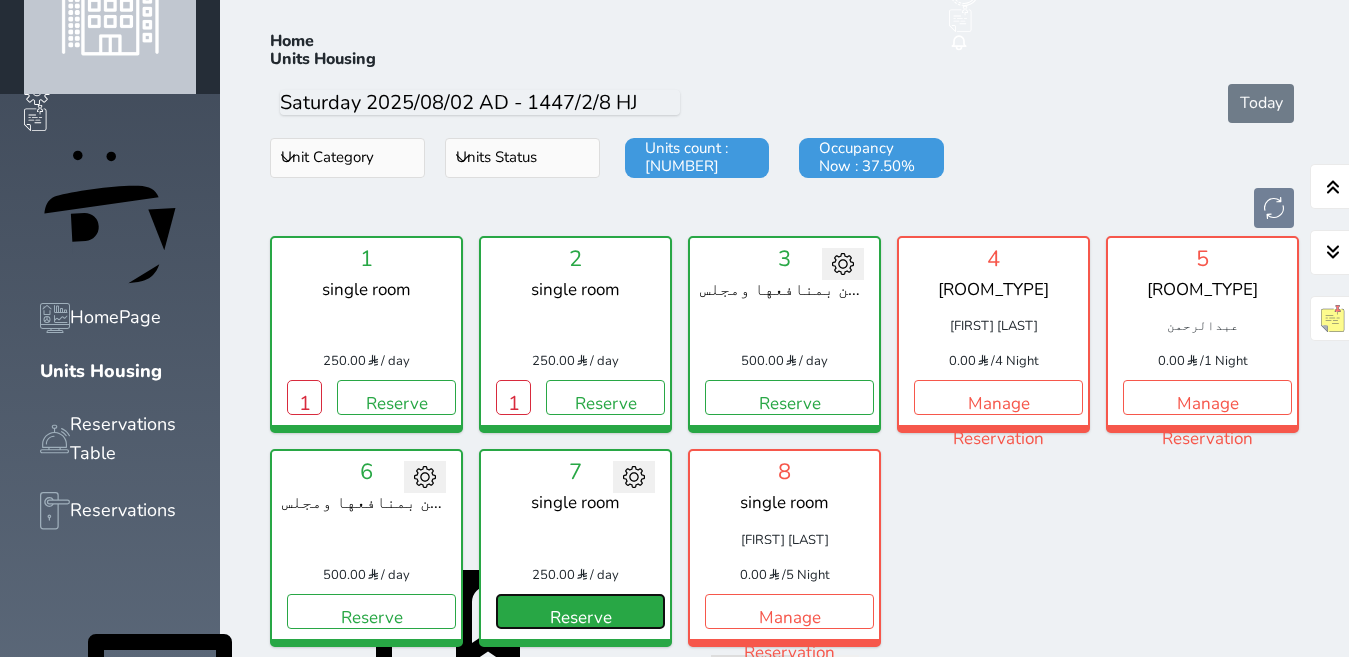 click on "Reserve" at bounding box center (580, 611) 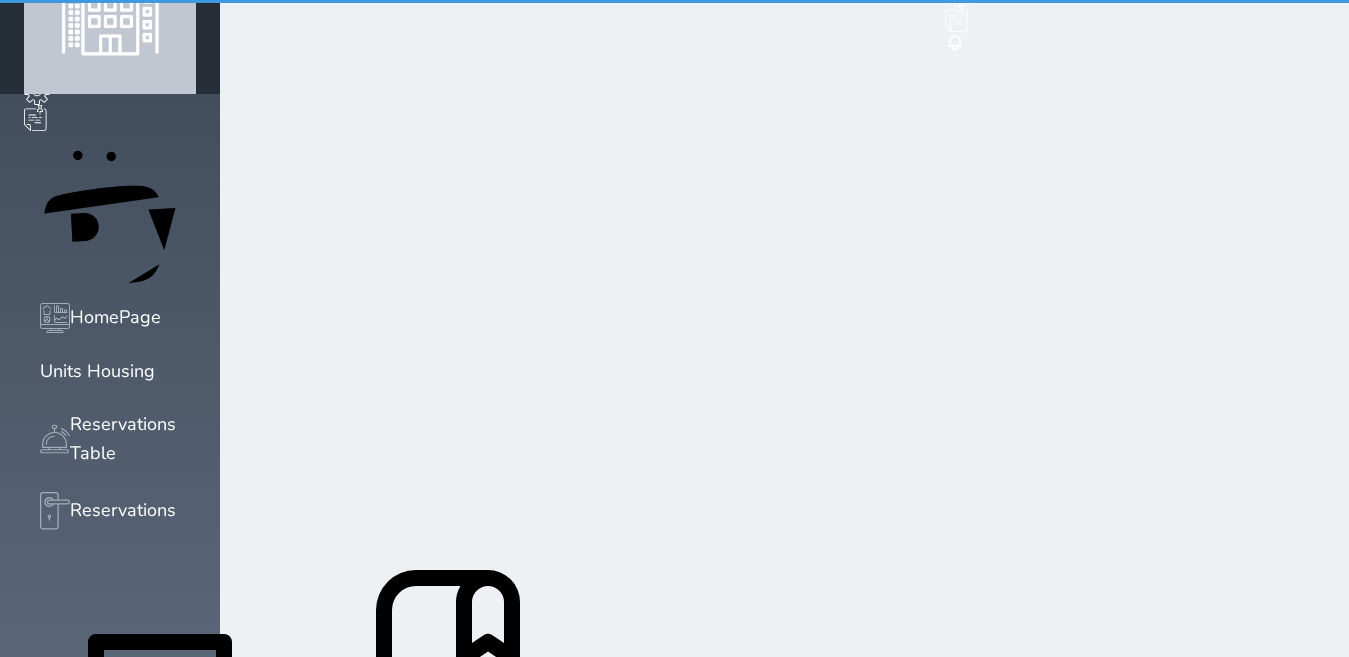 scroll, scrollTop: 5, scrollLeft: 0, axis: vertical 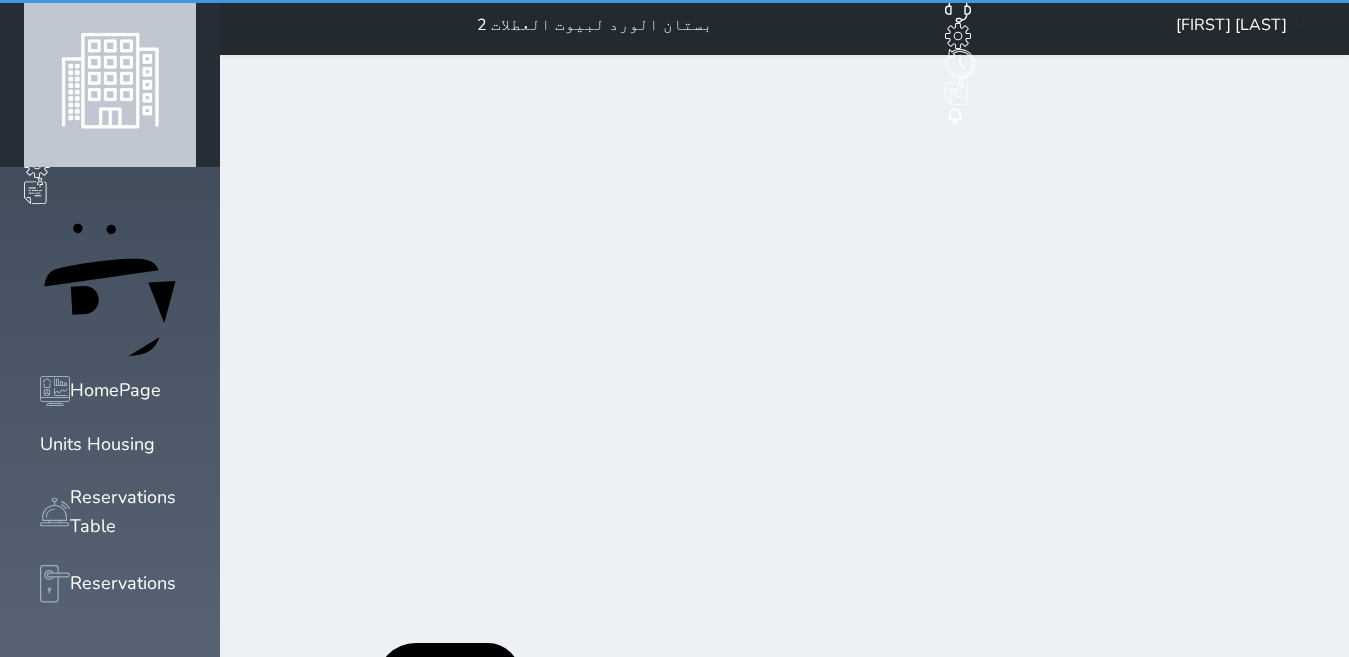 select on "1" 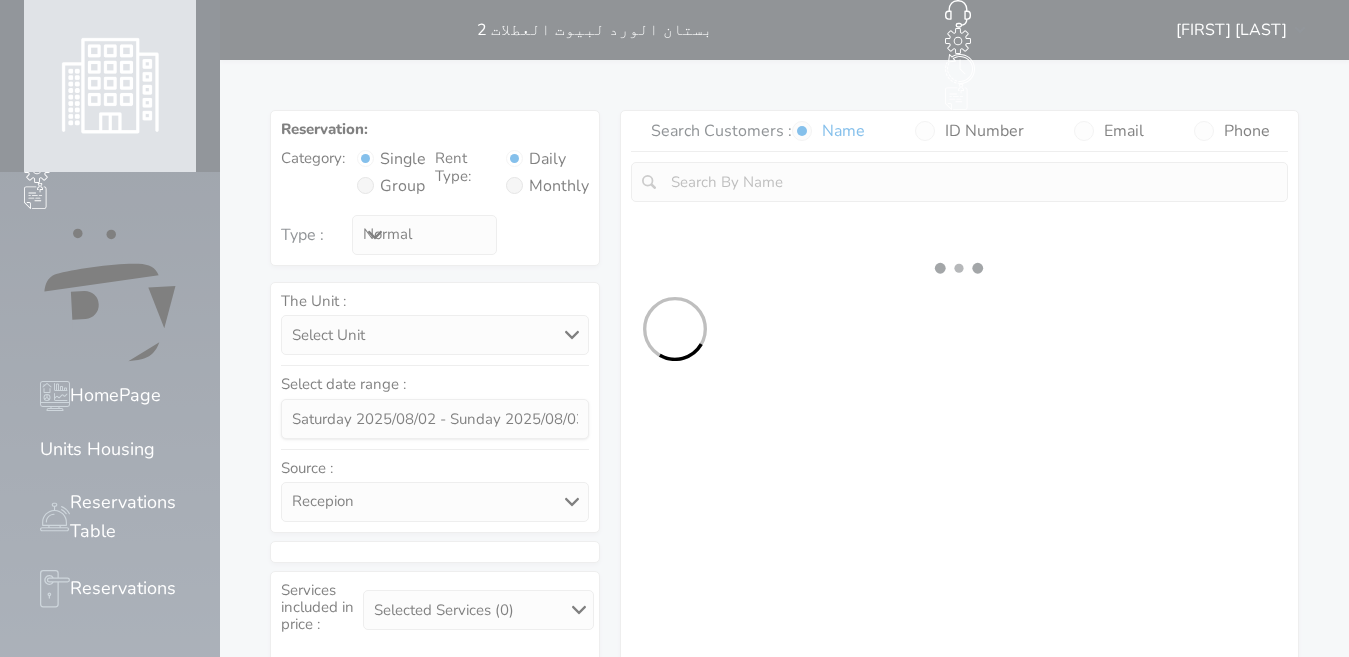 select on "[NUMBER]" 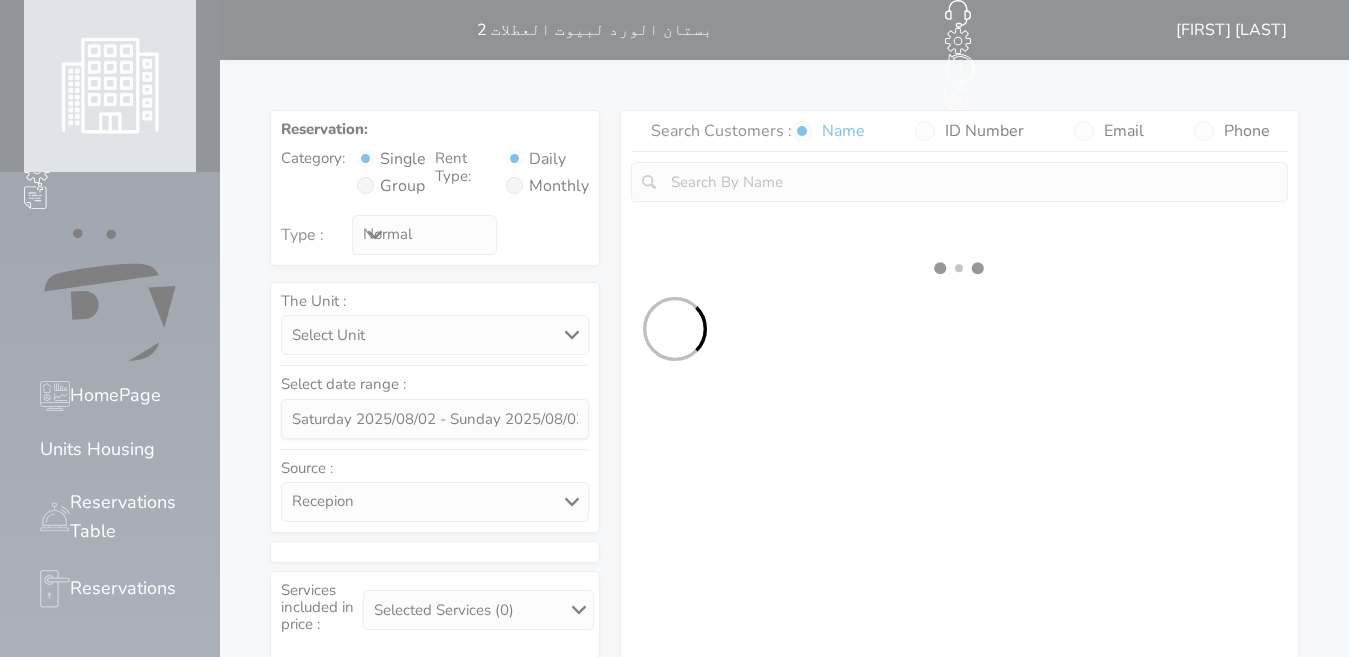select on "1" 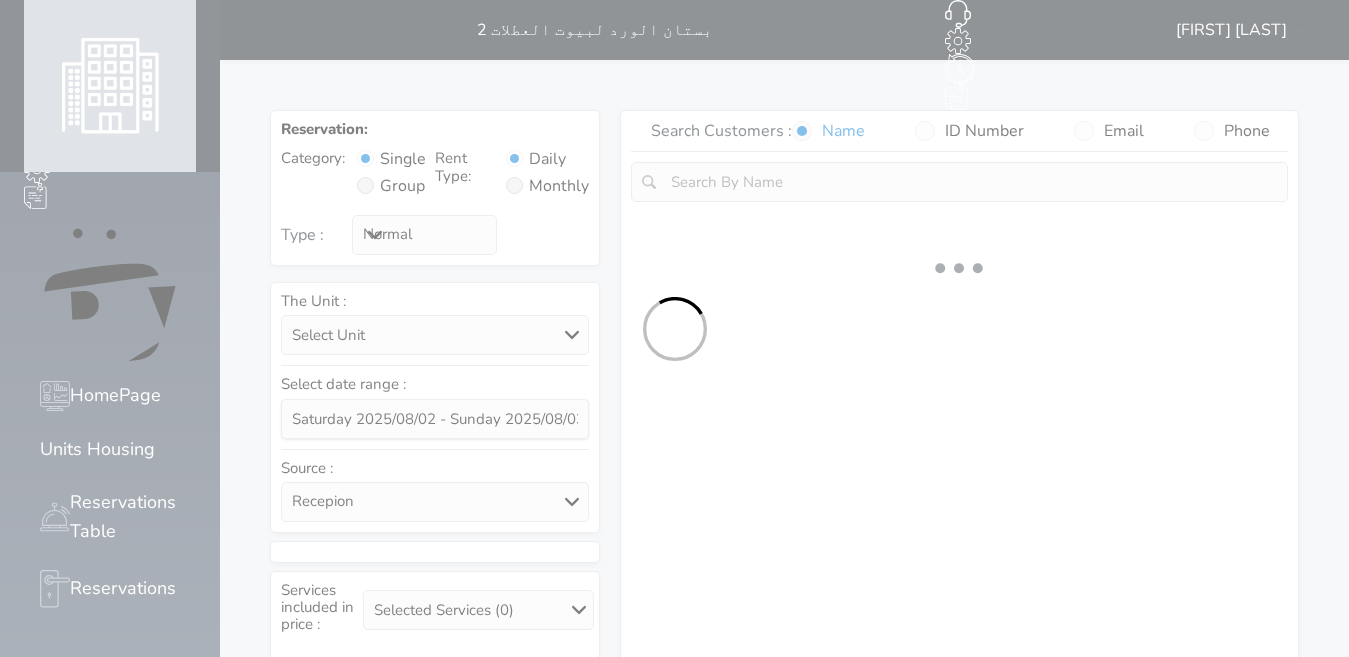 select on "1" 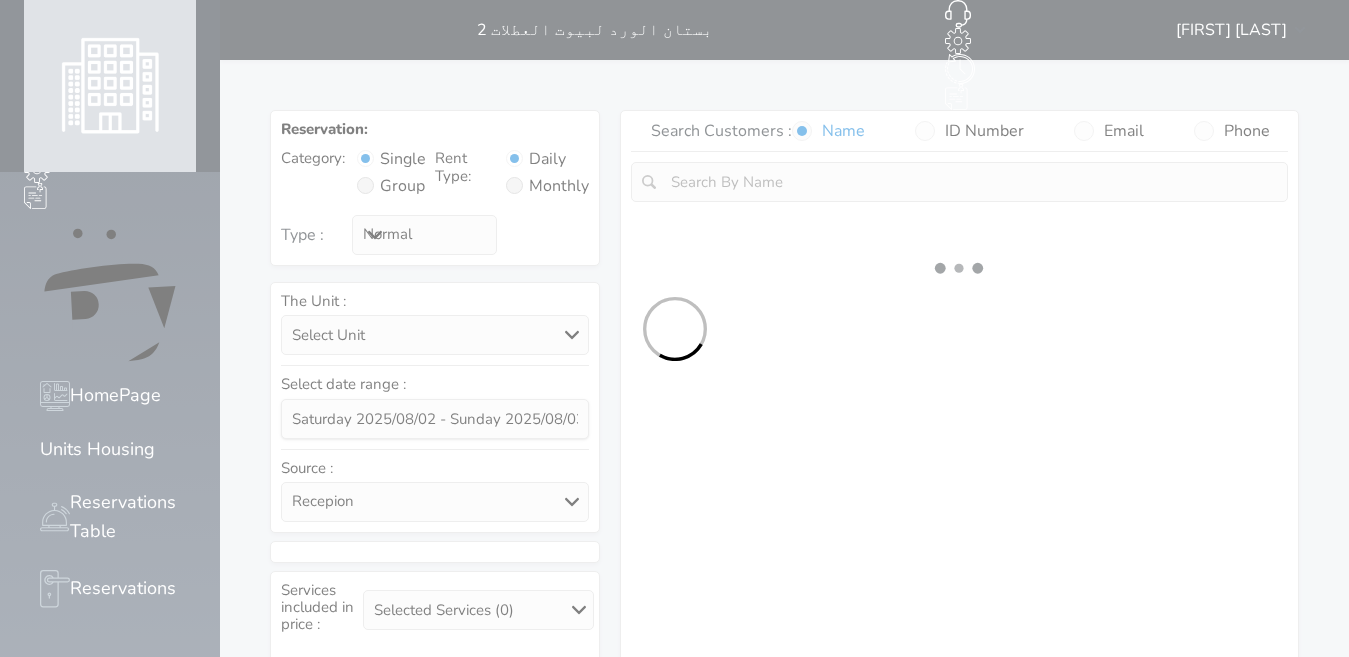 select 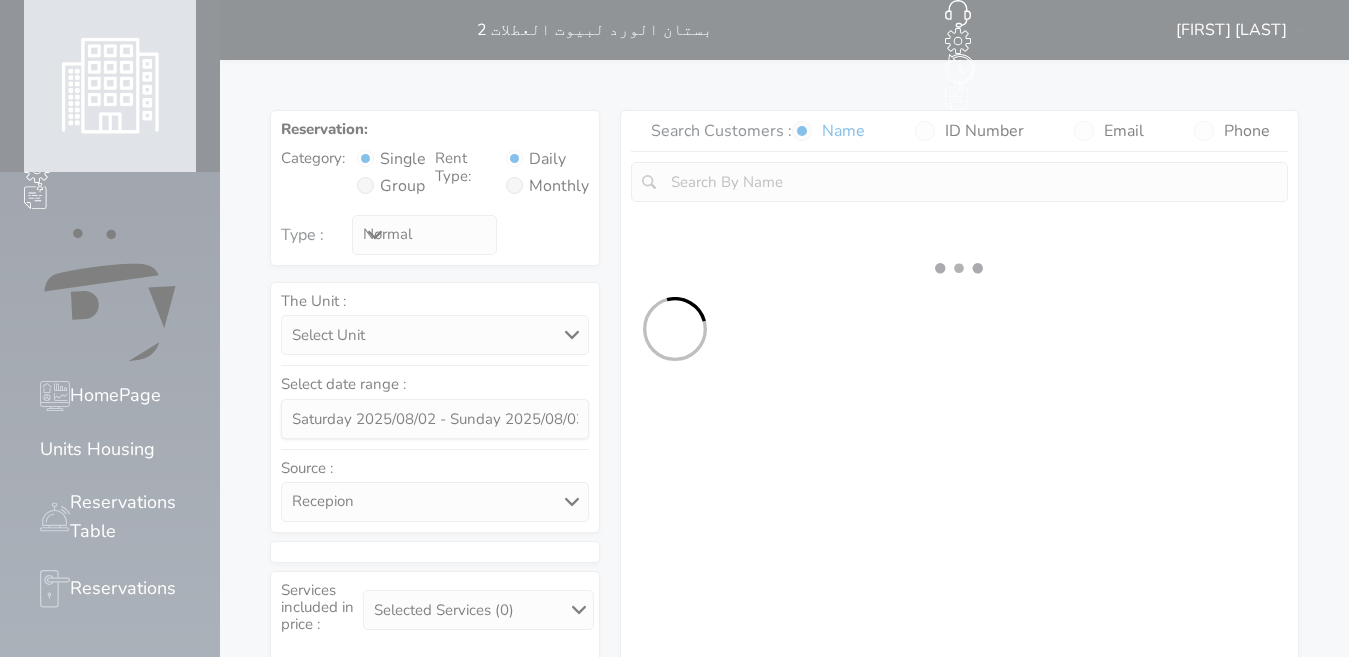 select on "7" 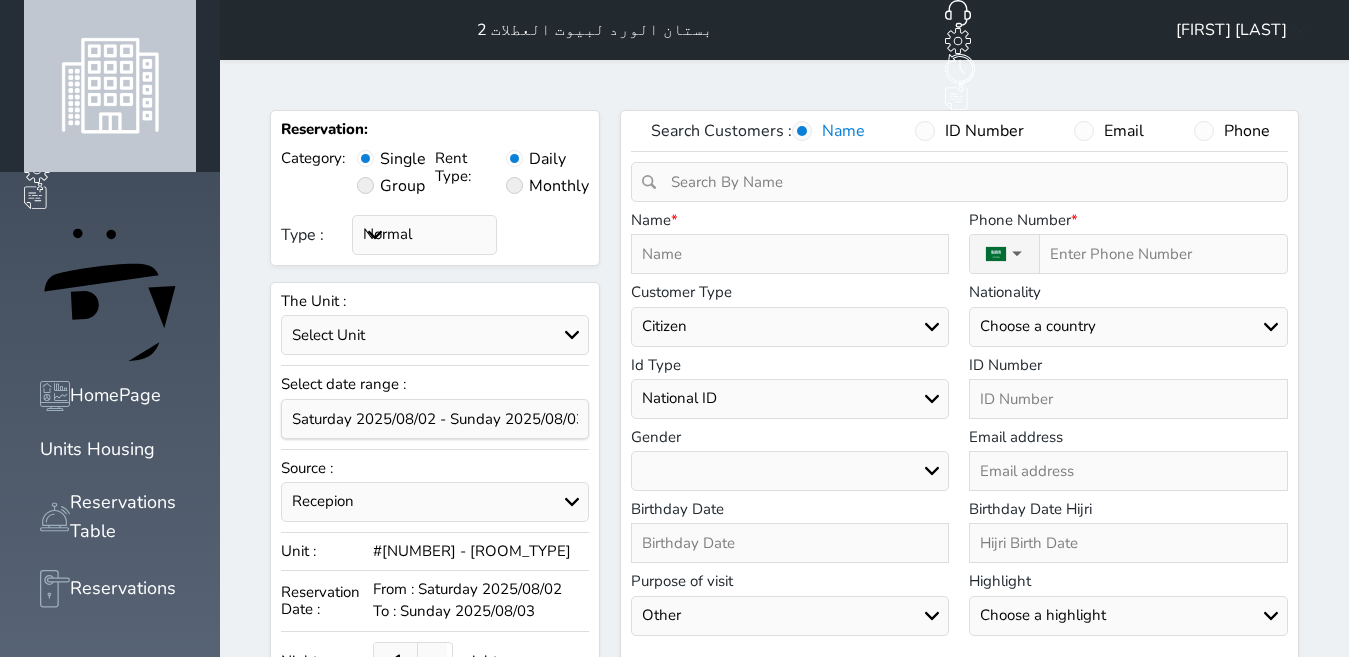 select 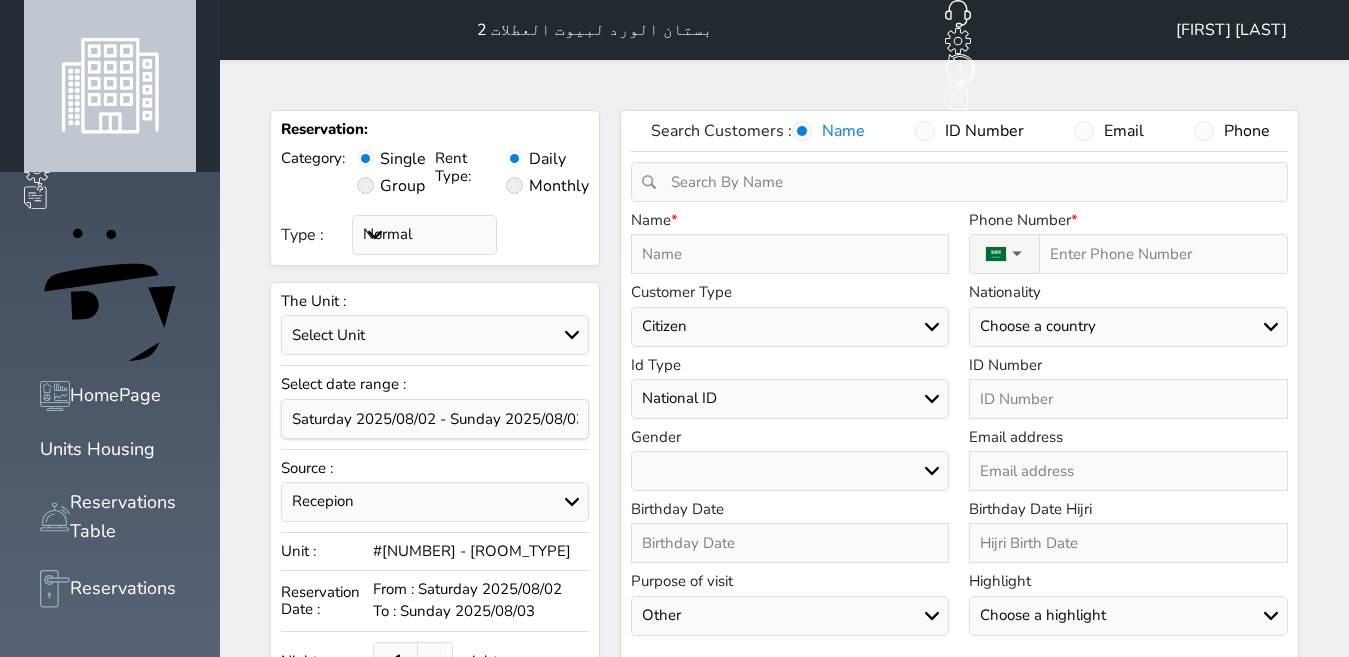 select 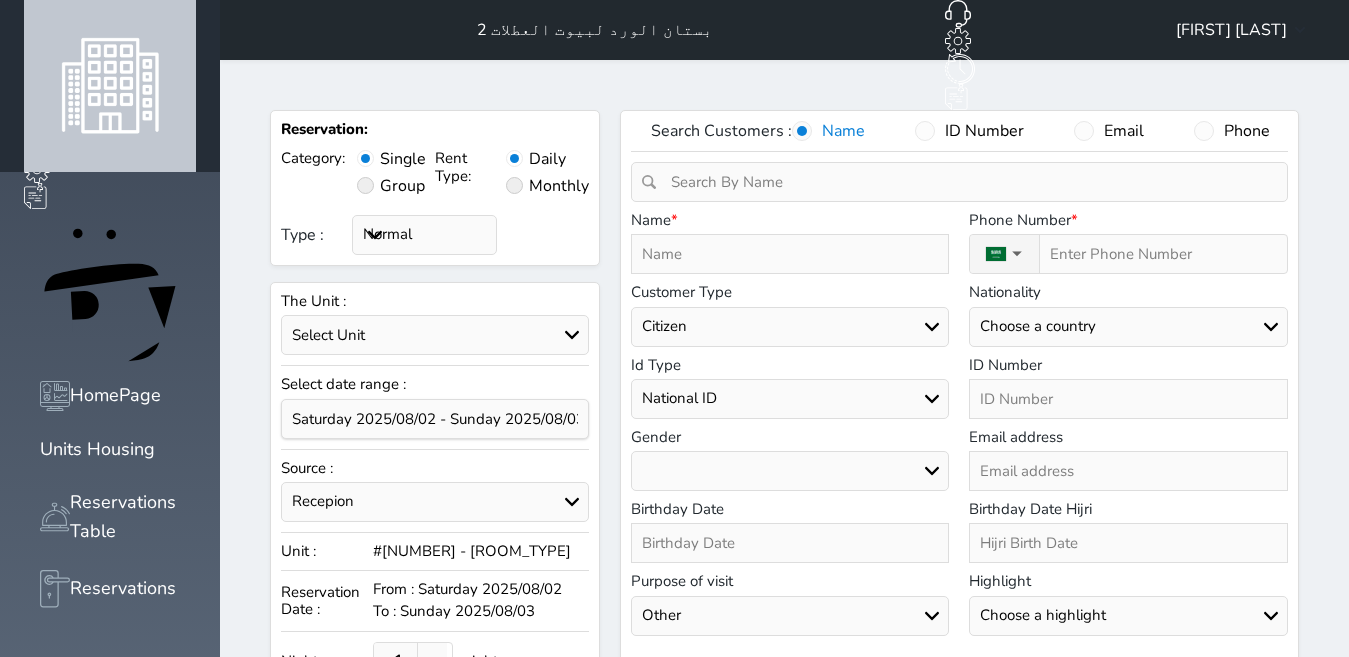 click at bounding box center (790, 254) 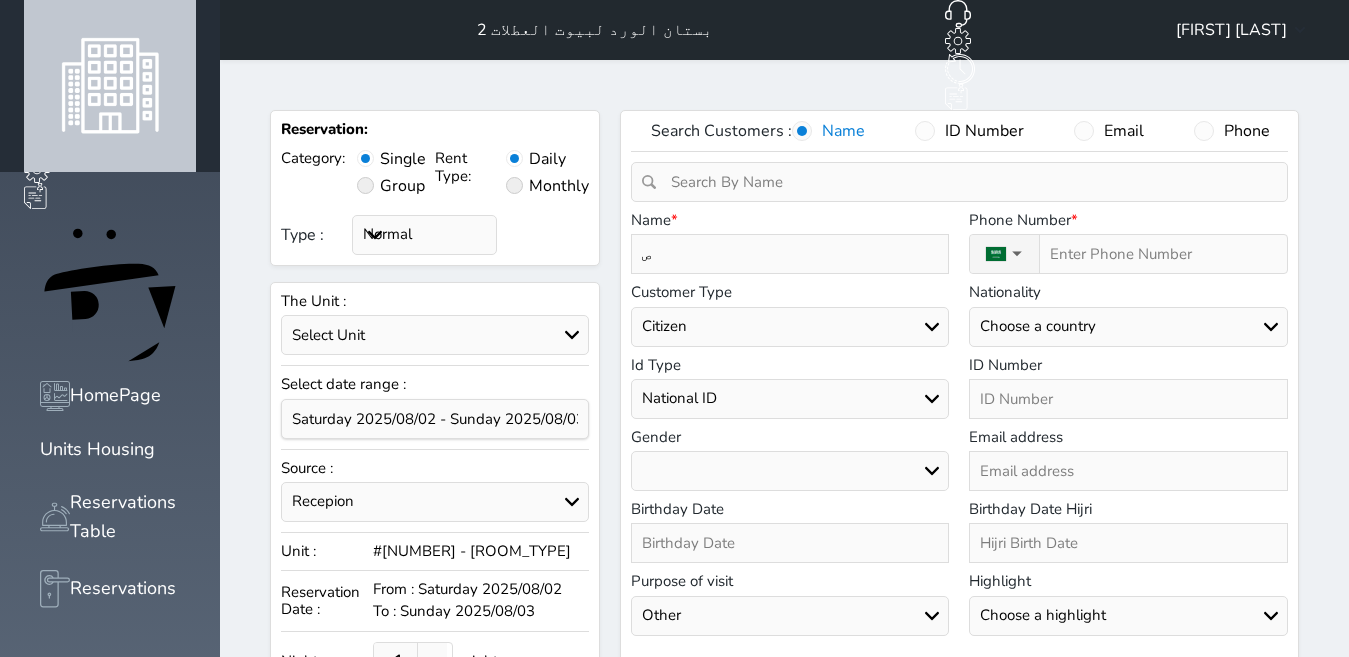 type on "[FIRST]" 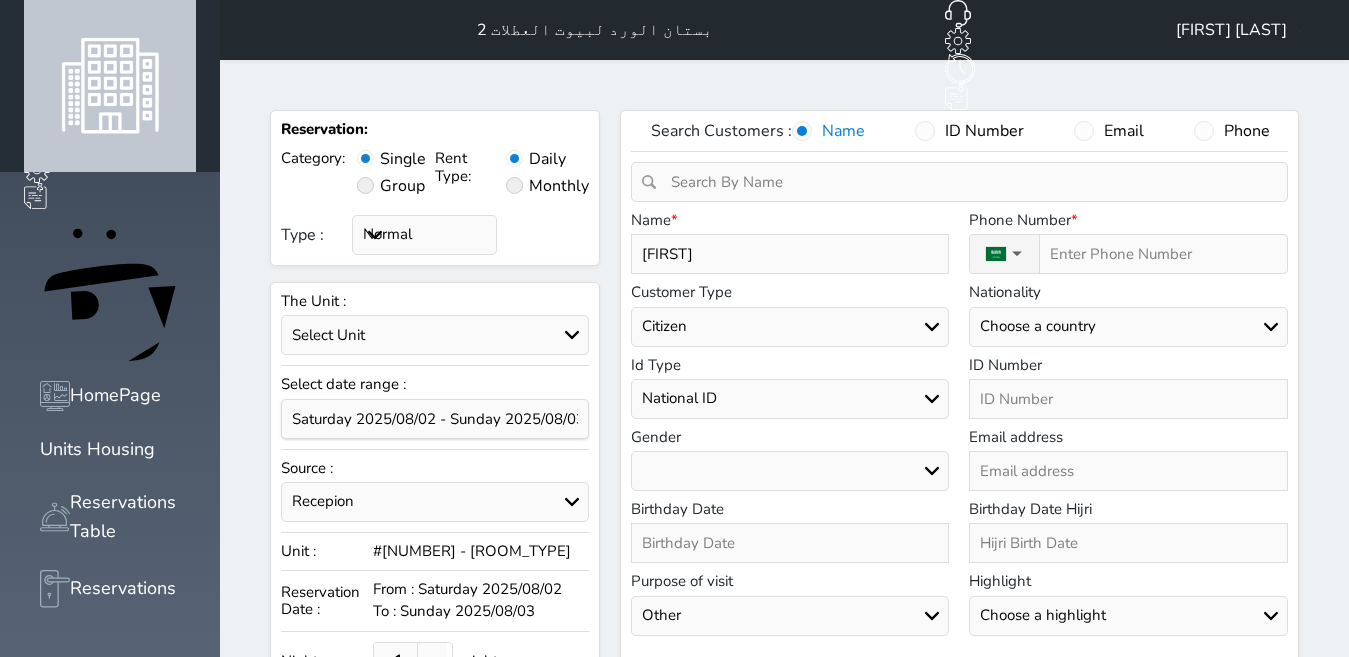type on "ص" 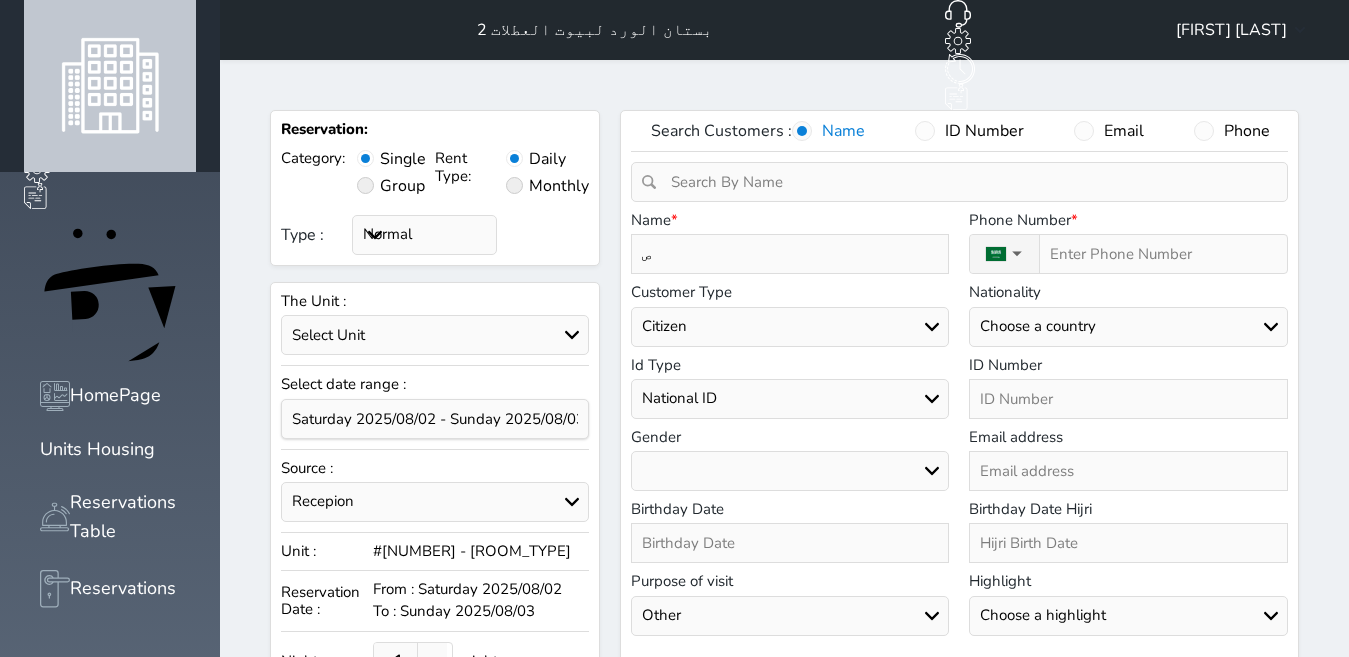 type 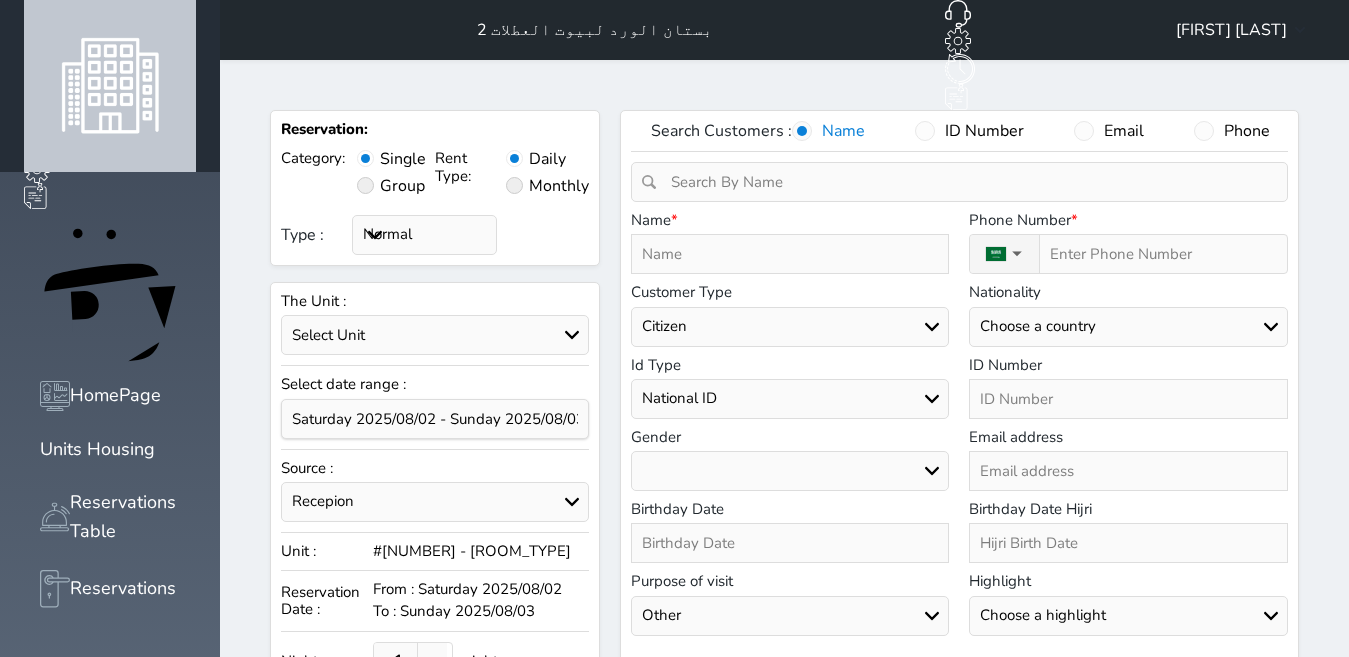 type on "و" 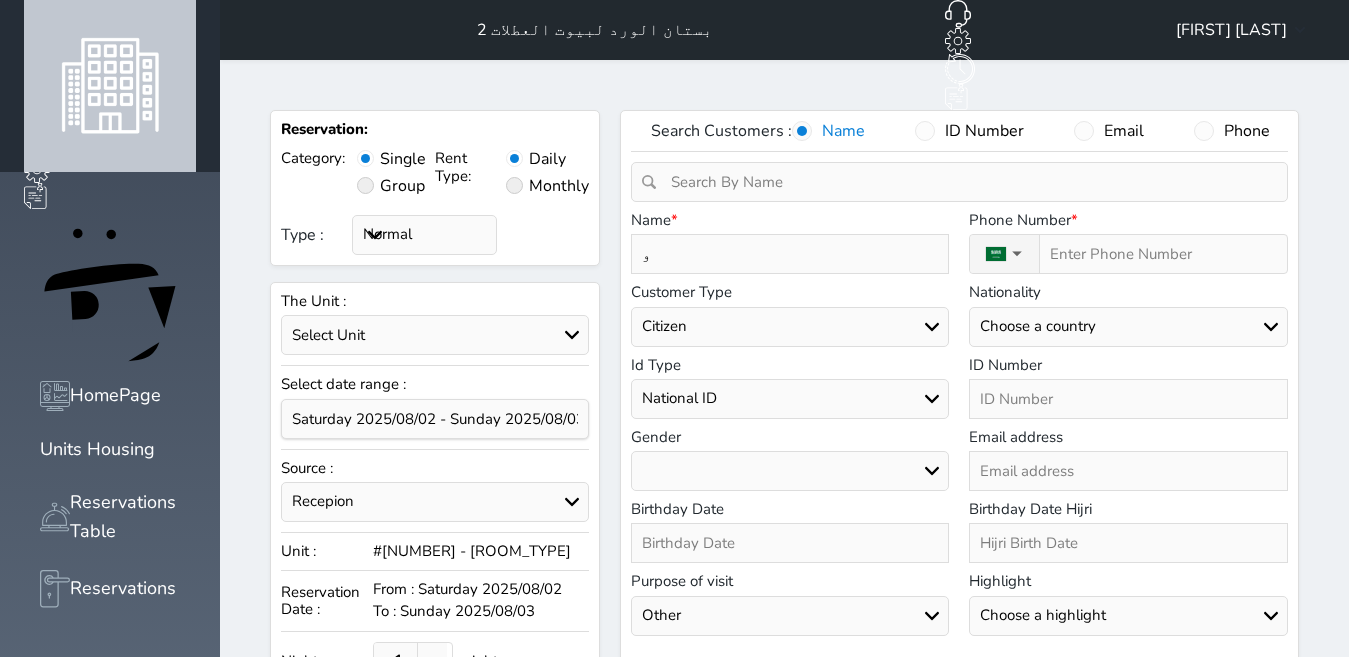 select 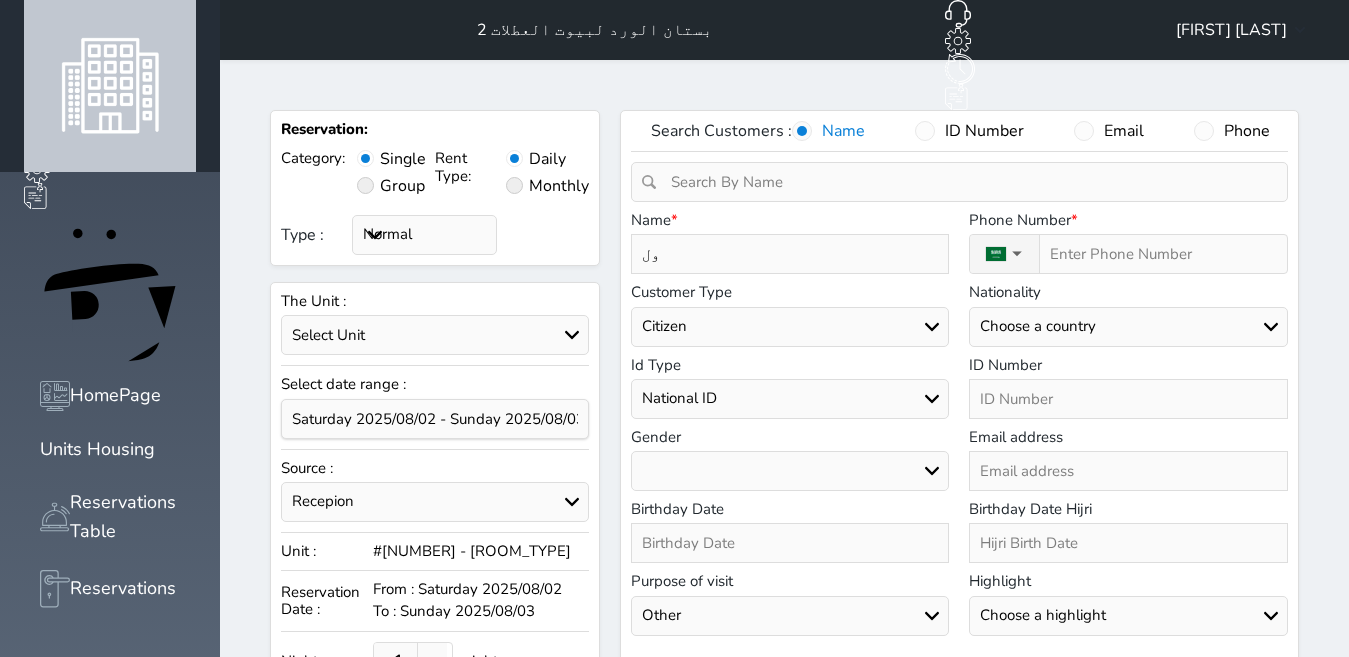 type on "ولي" 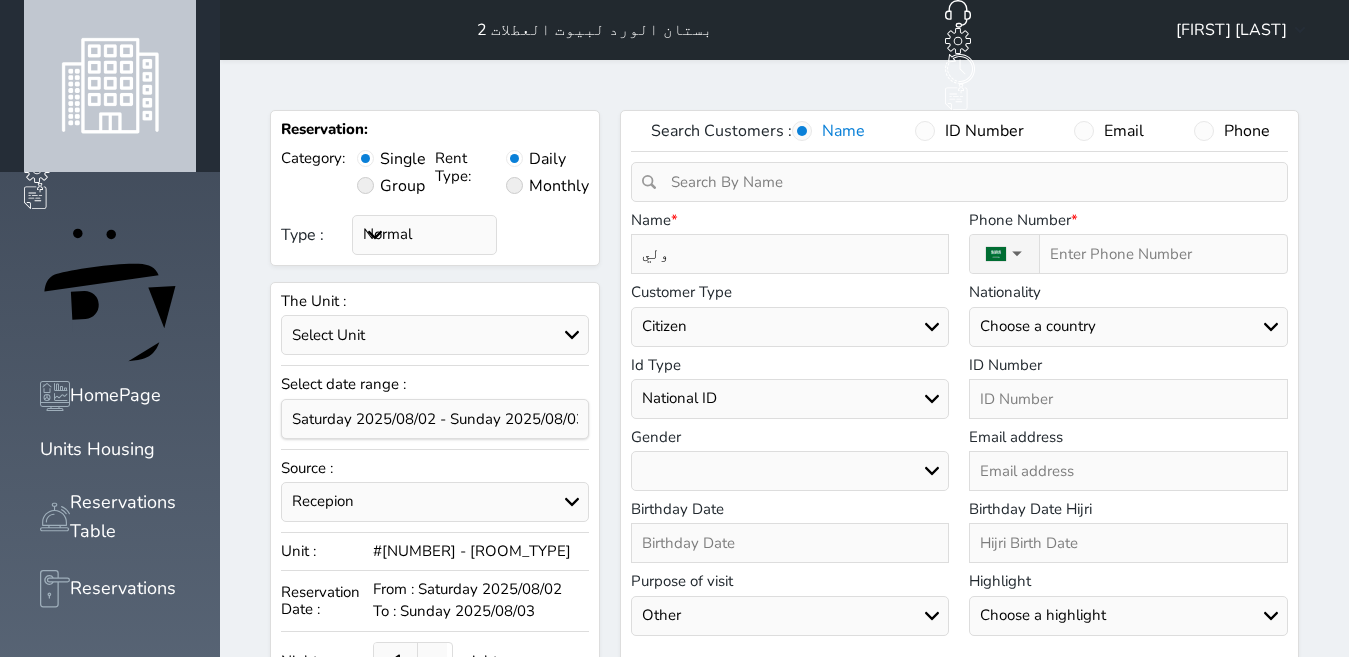 type on "وليد" 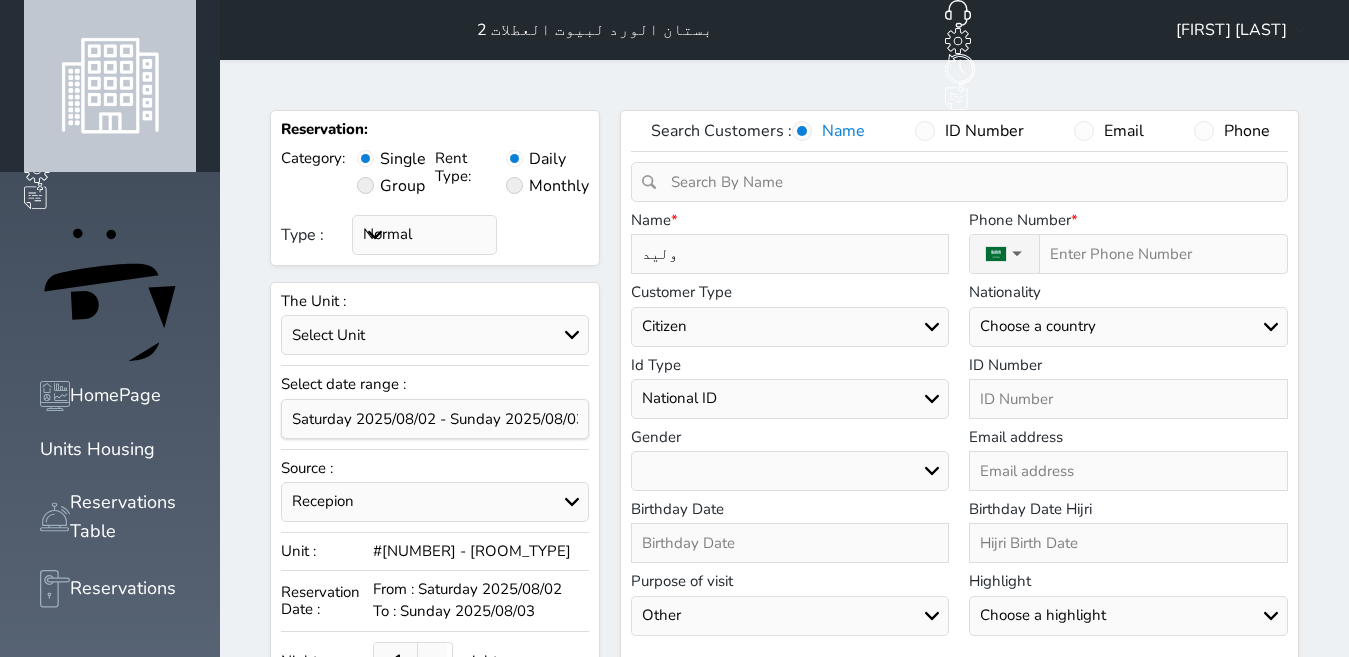 select 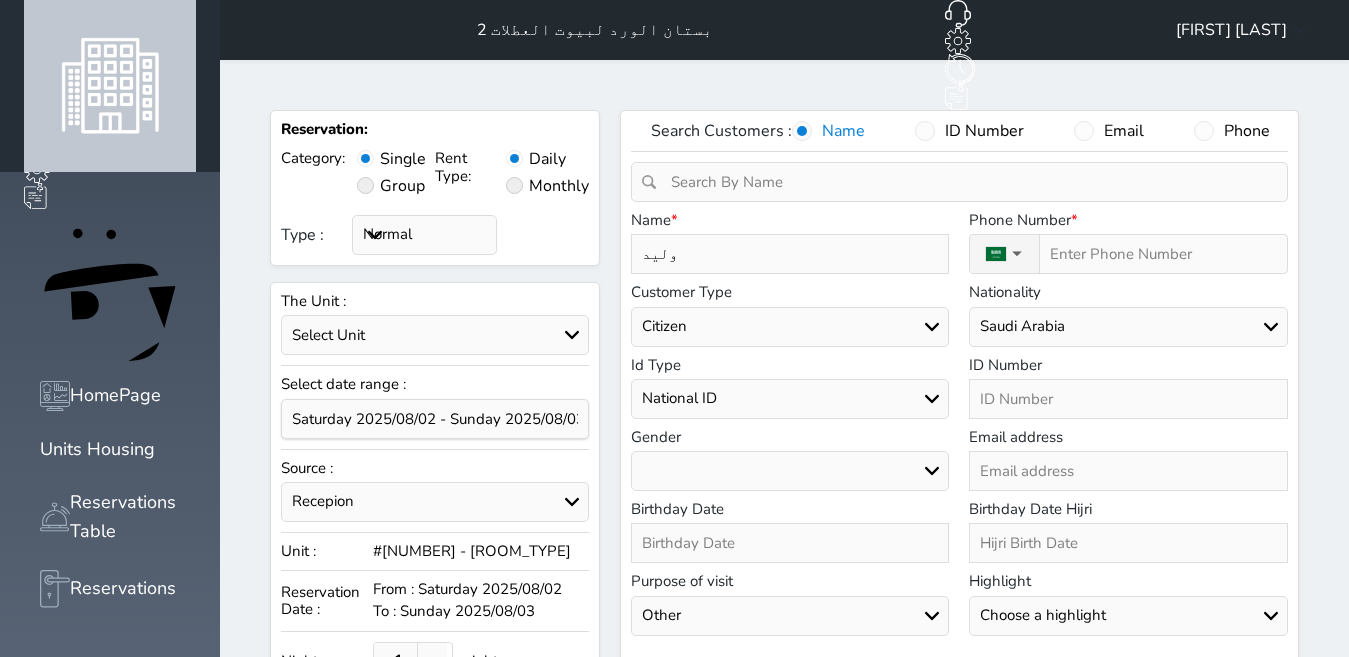 type on "وليد" 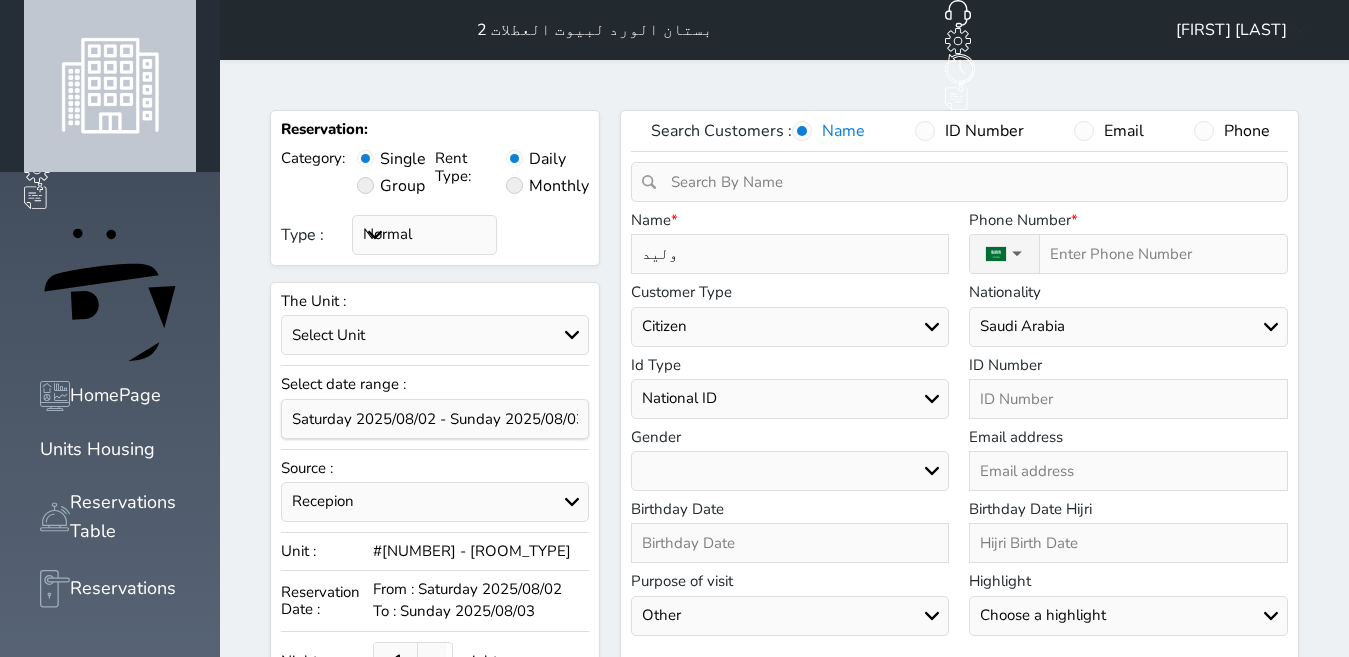 click on "Type :" at bounding box center (1160, 254) 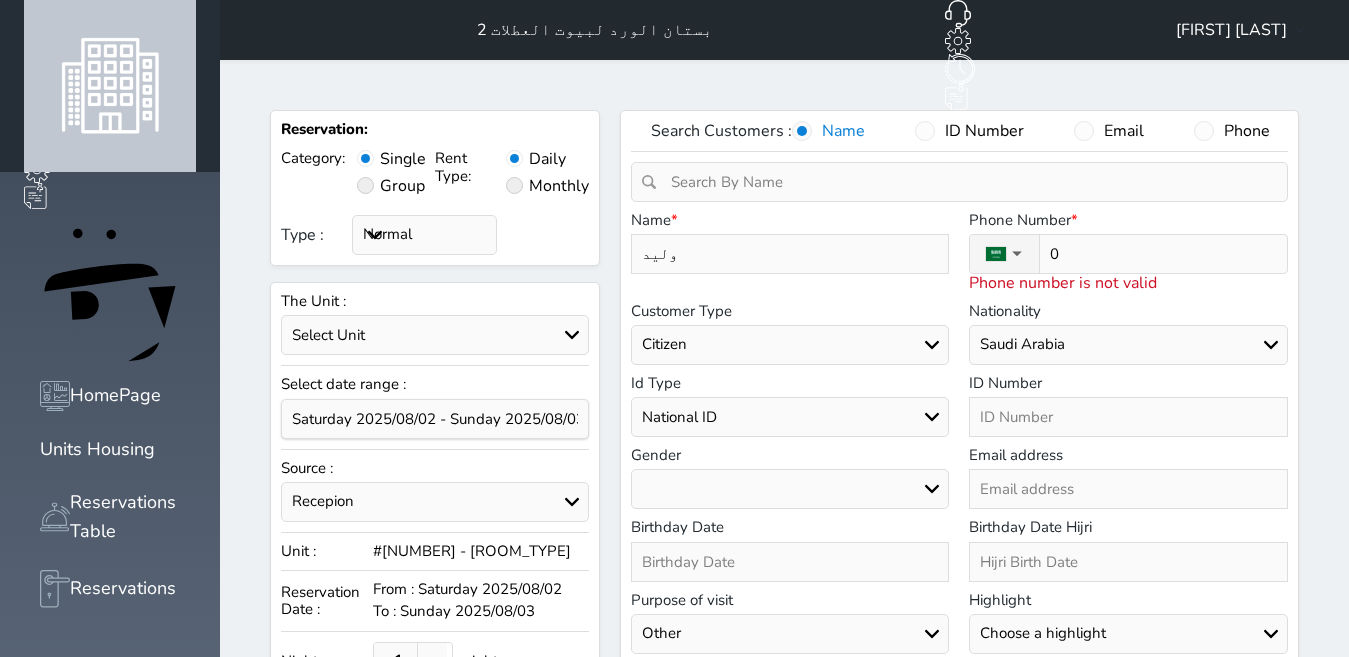 type on "05" 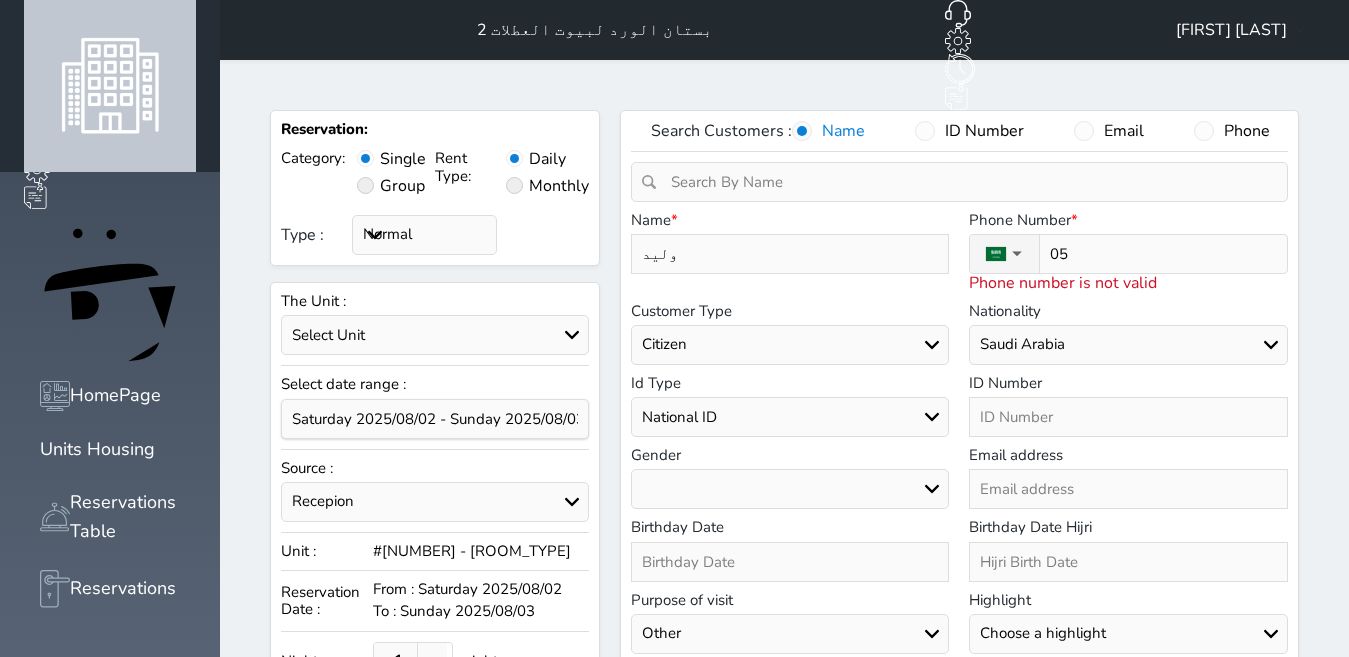 type on "055" 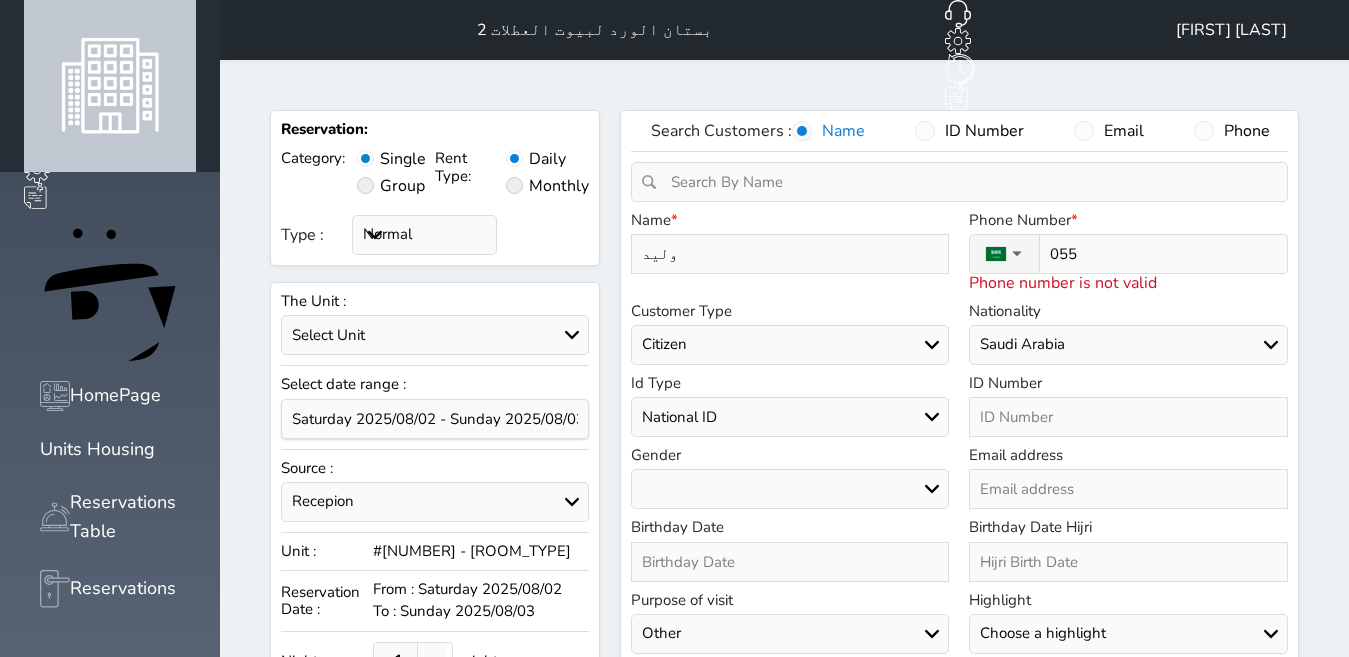 type on "0550" 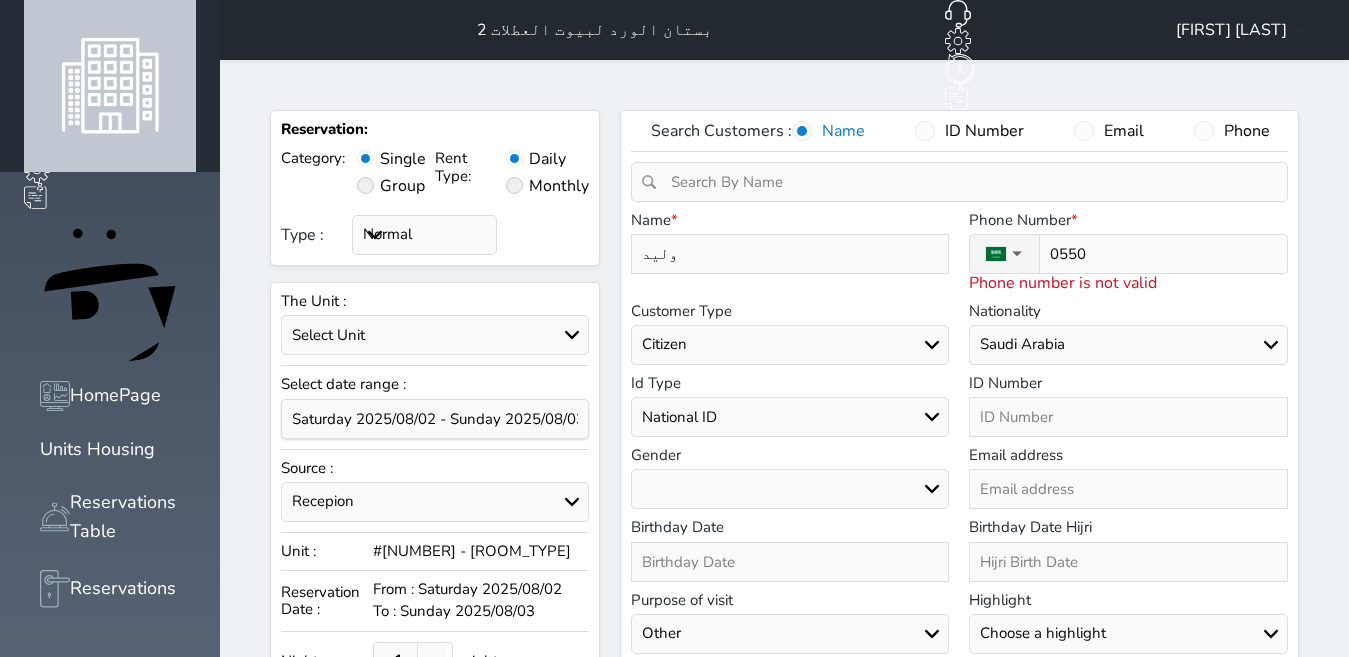 type on "05504" 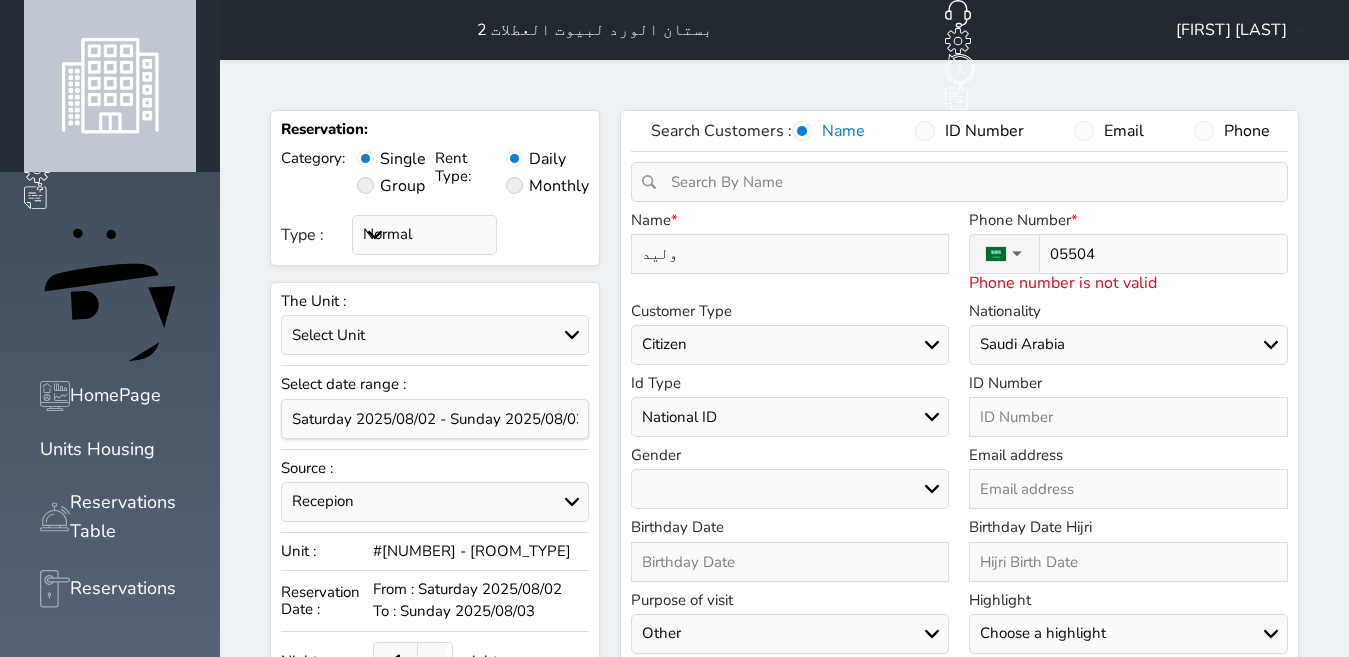type on "055046" 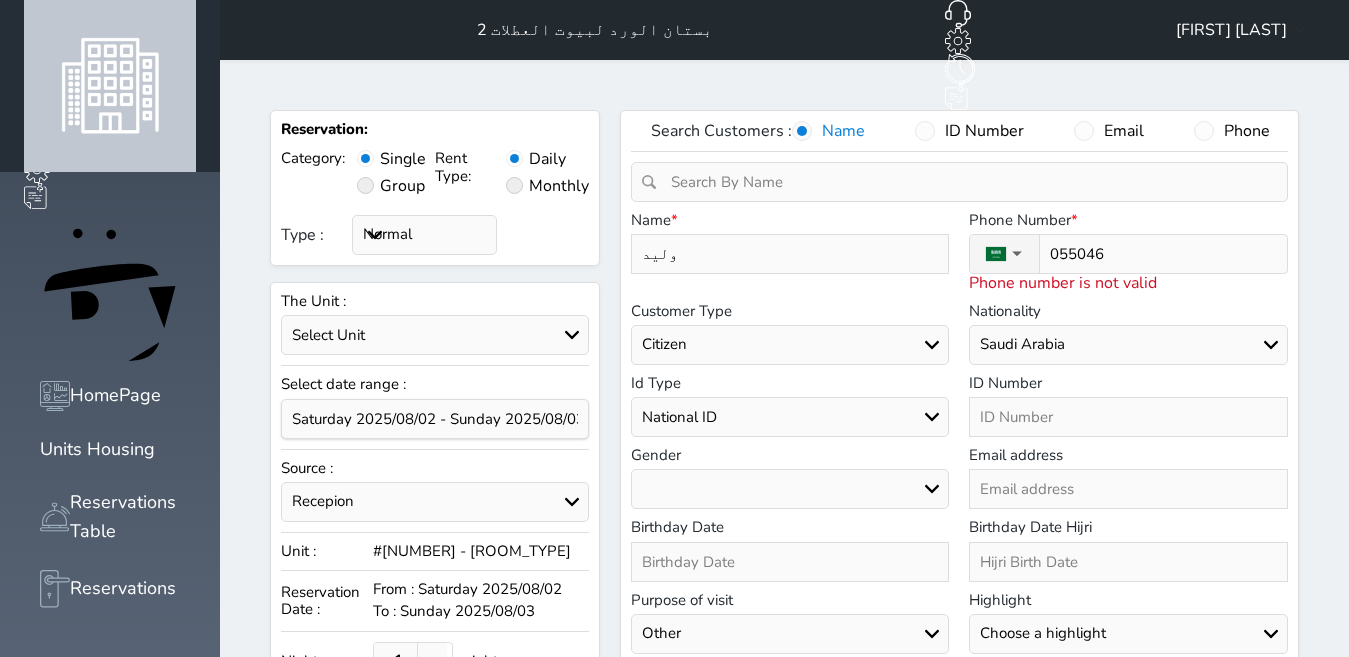 type on "+[COUNTRY_CODE][PHONE]" 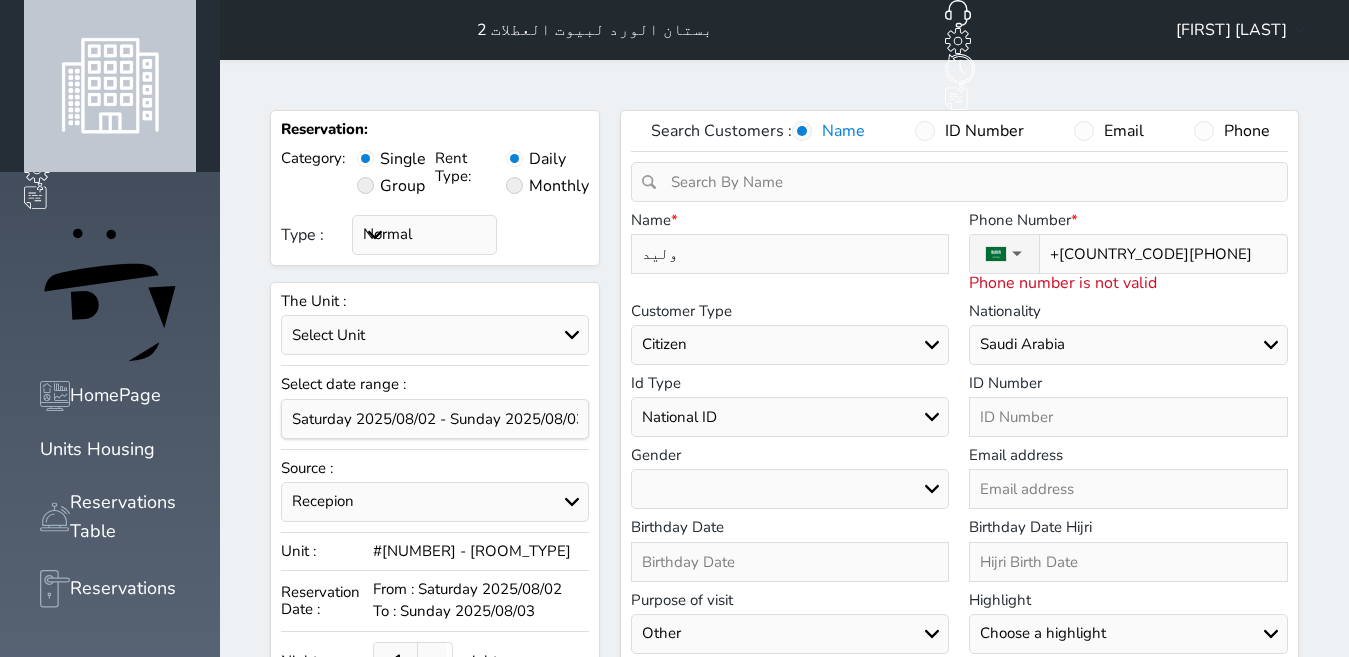 type on "[PHONE]" 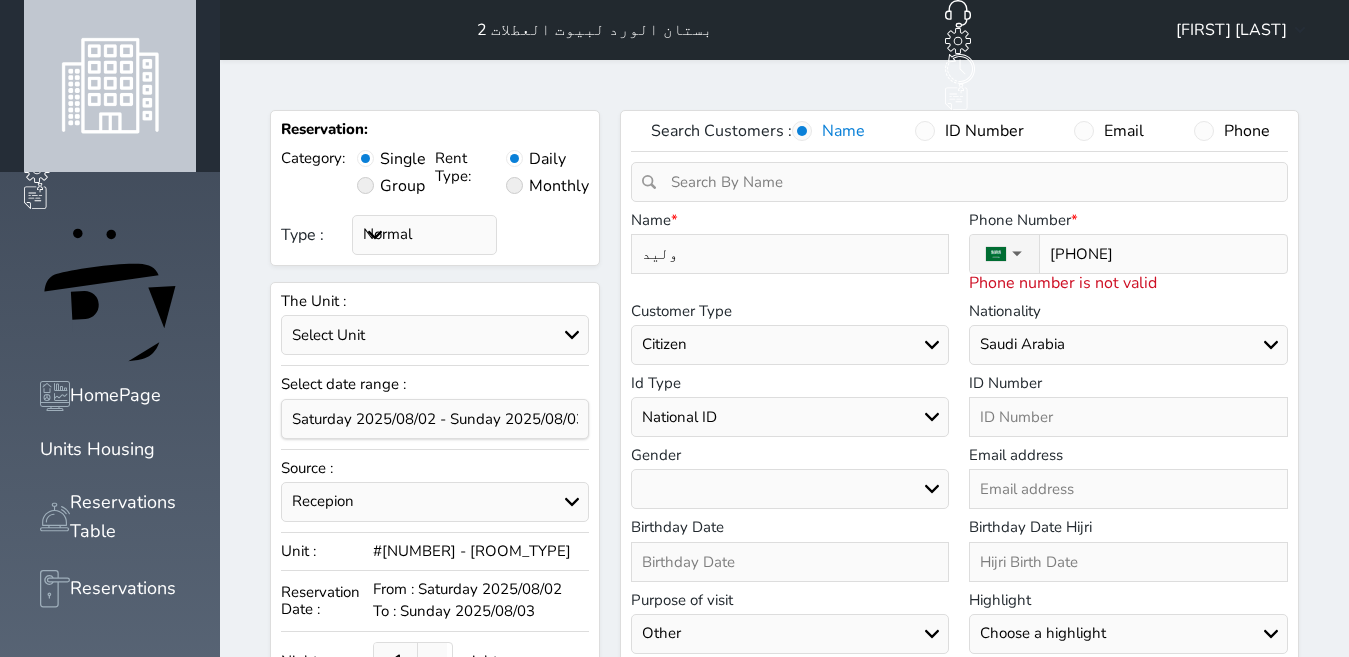 type on "[PHONE]" 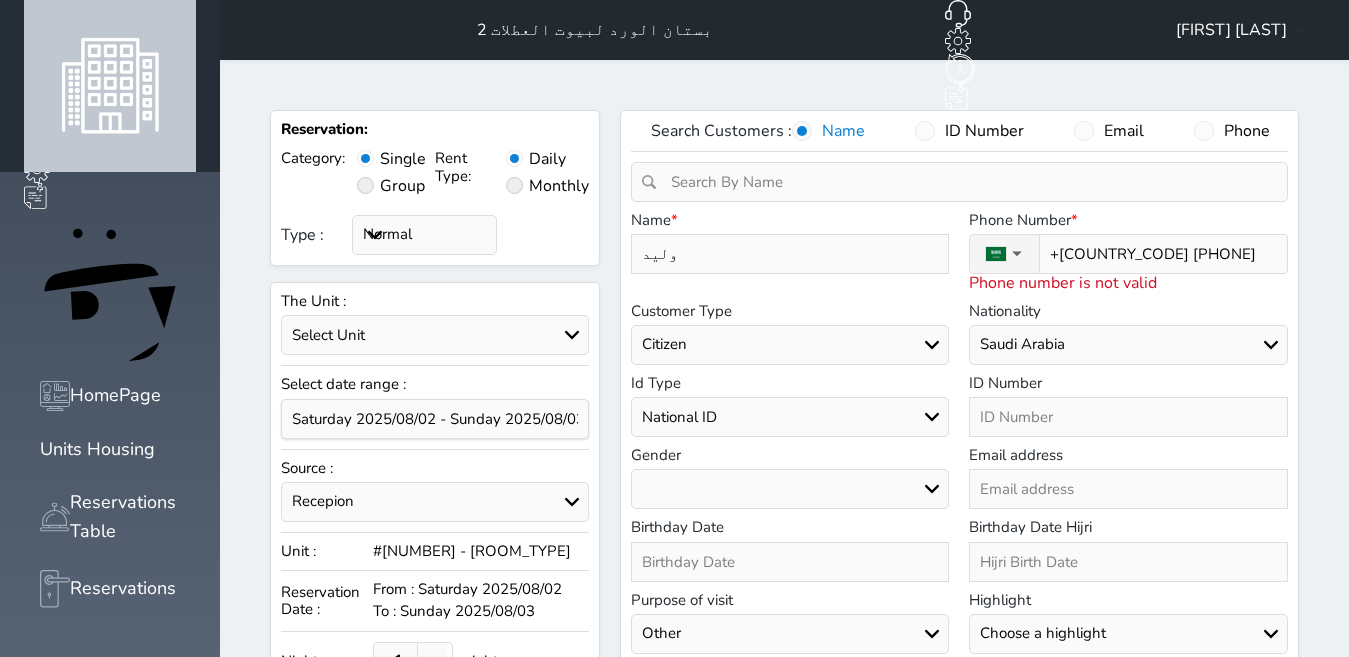 select 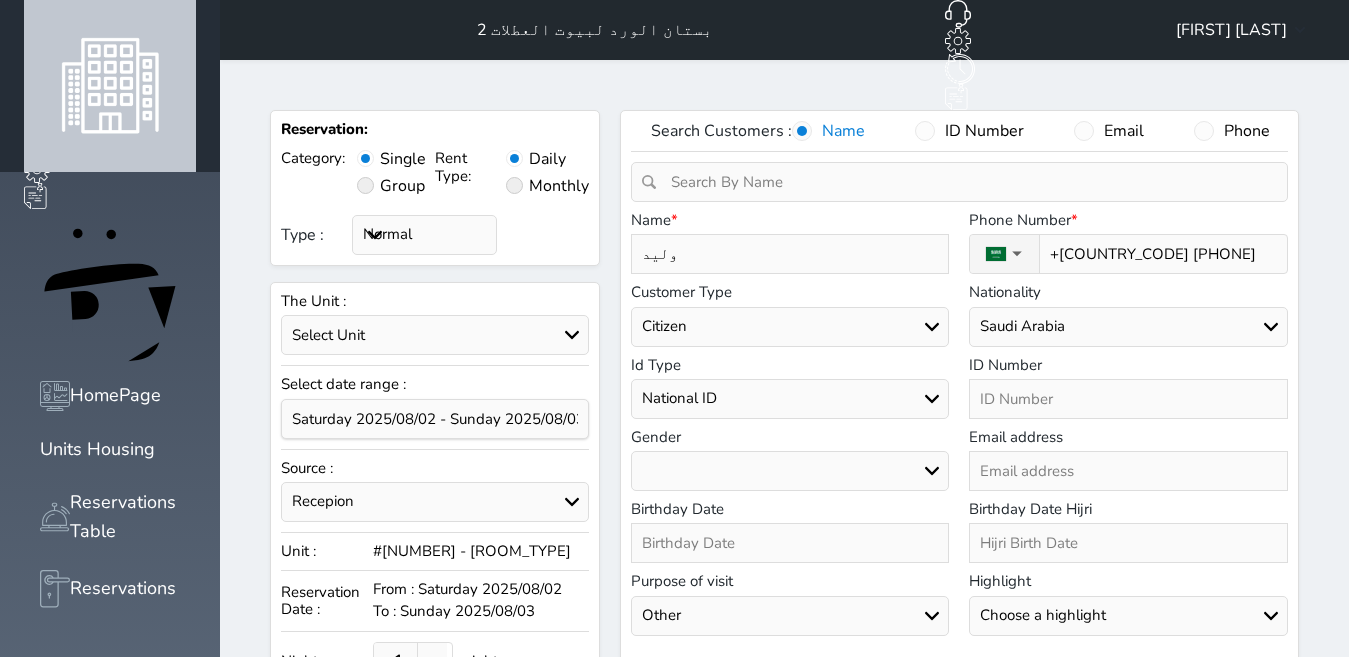 type on "+[COUNTRY_CODE] [PHONE]" 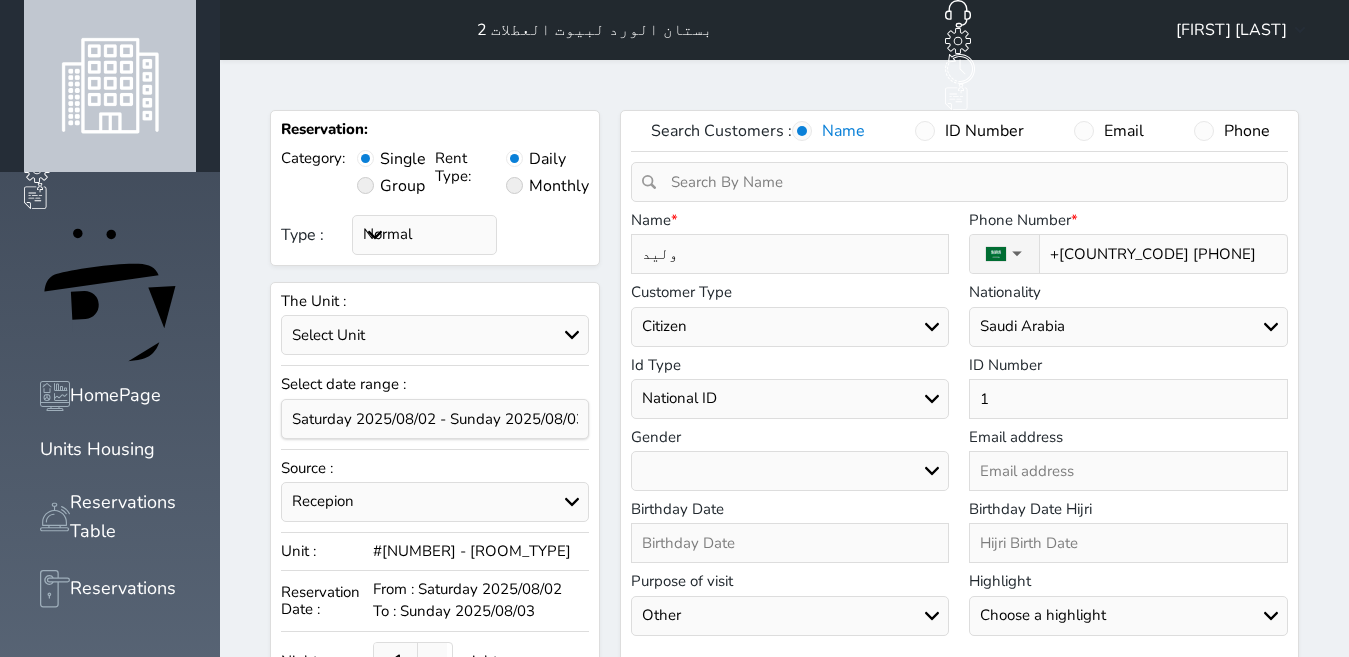 type on "10" 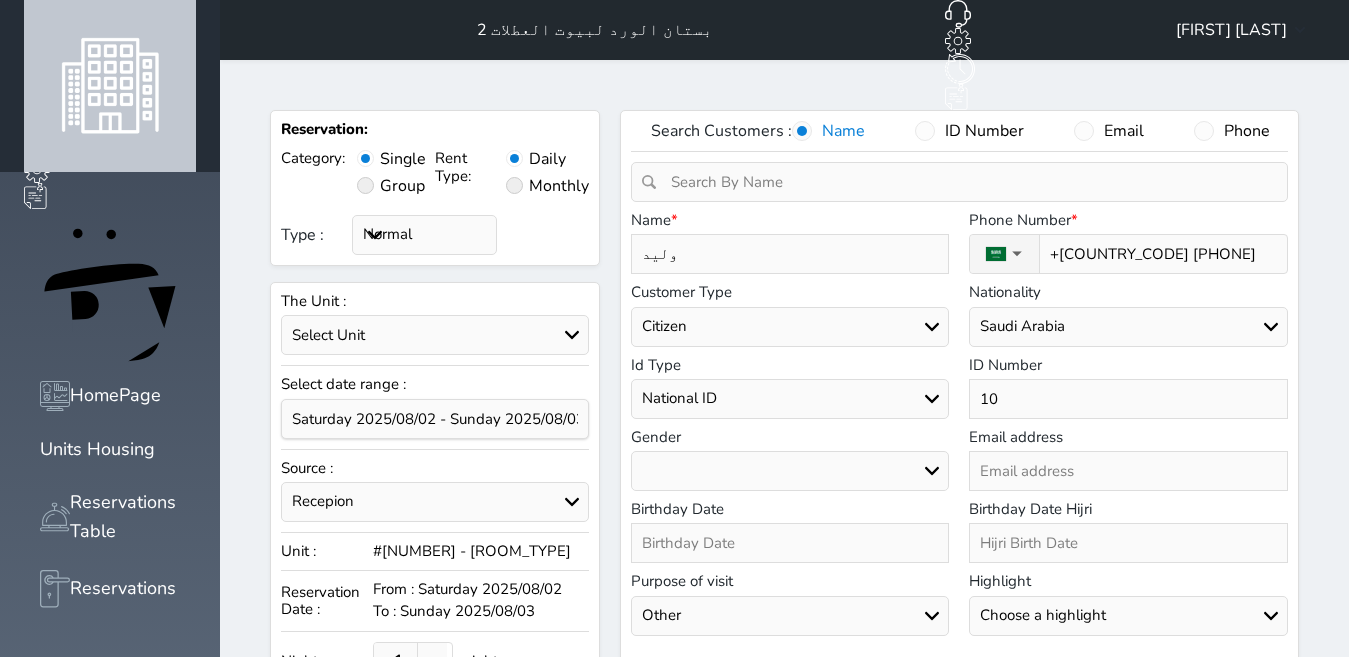 select 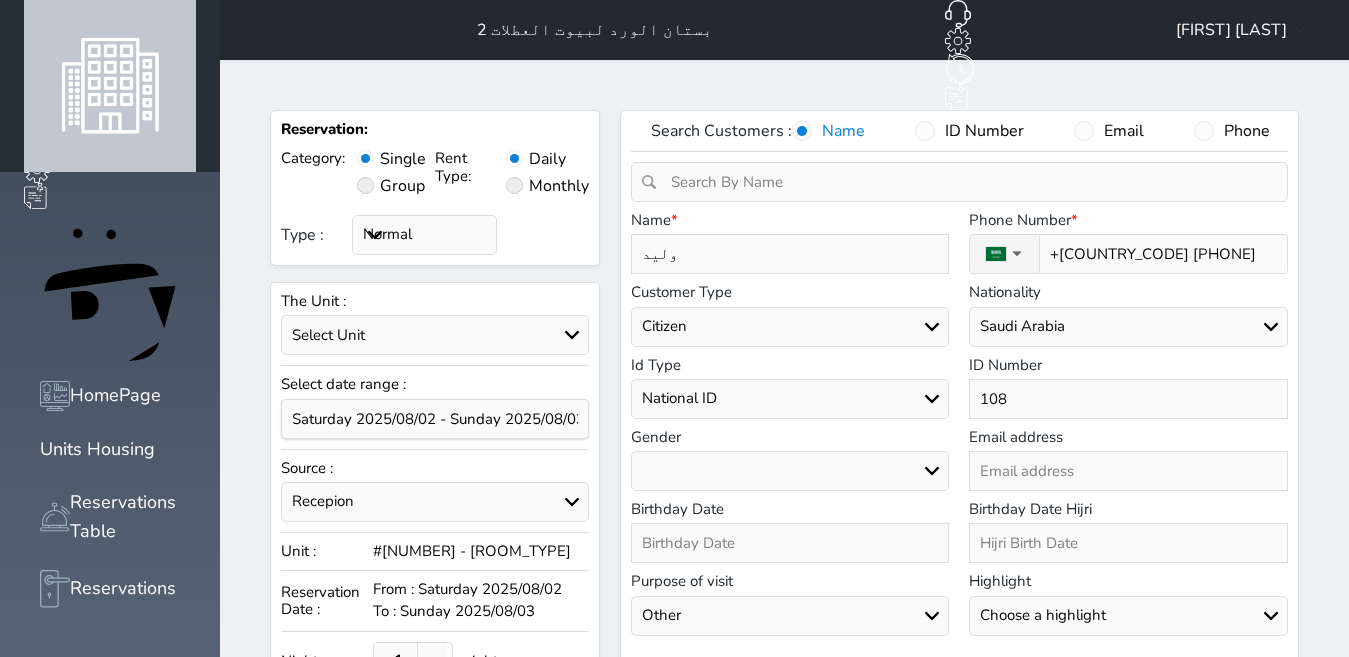 select 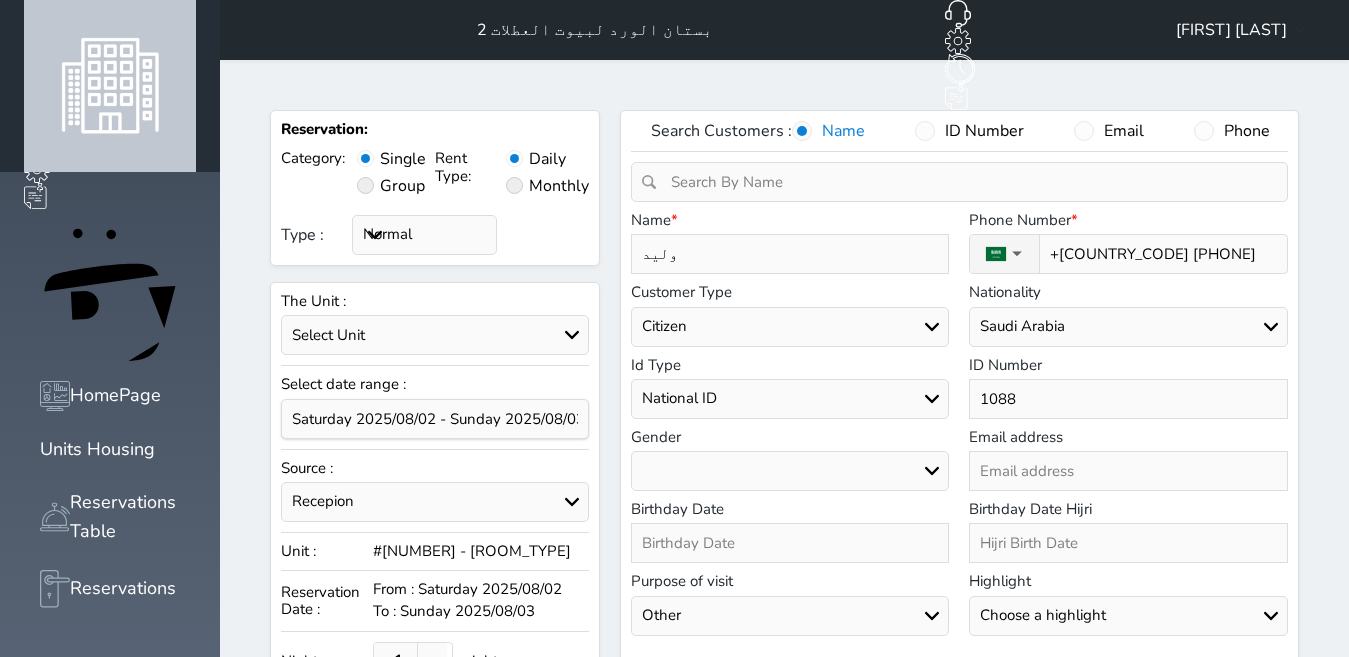 type on "10888" 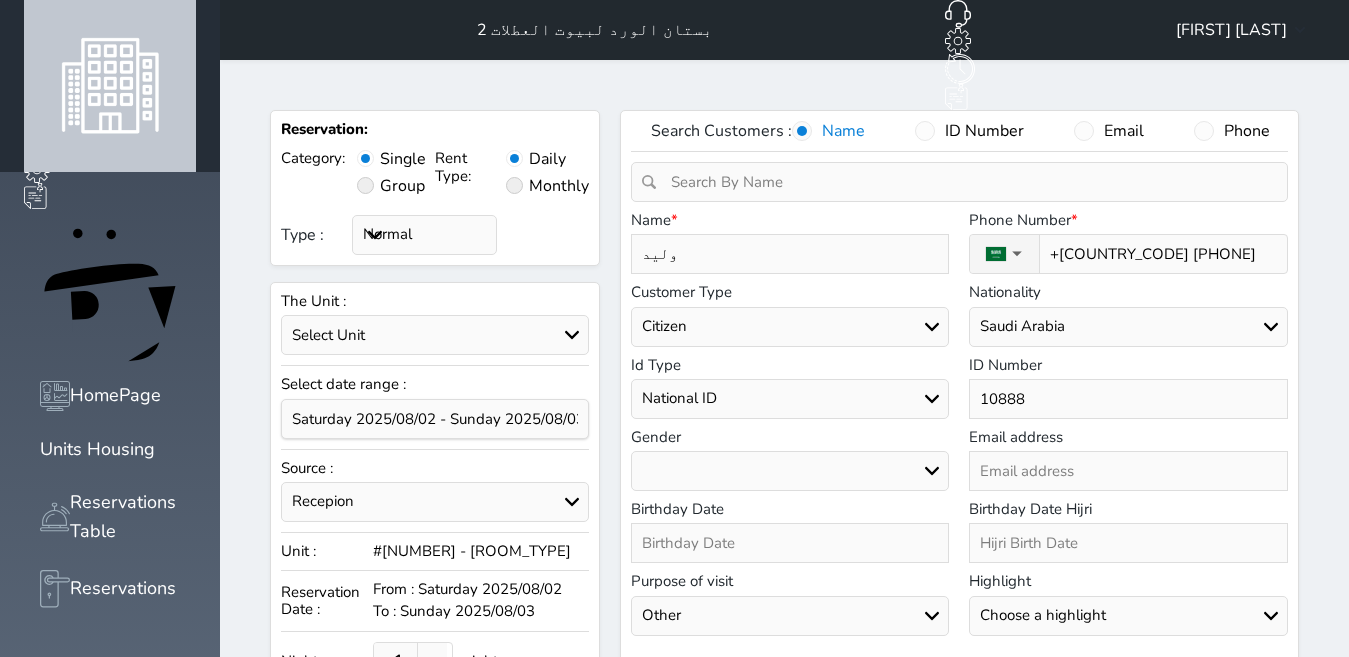 type on "[NUMBER]" 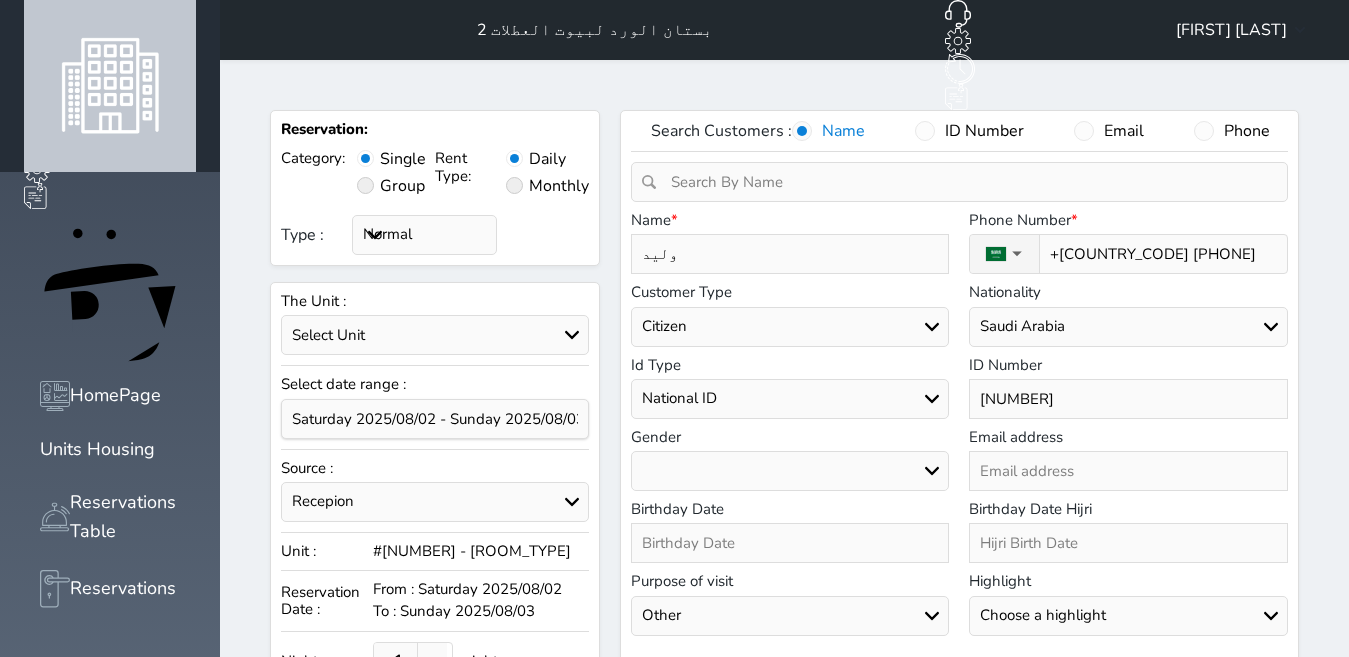 type on "[NUMBER]" 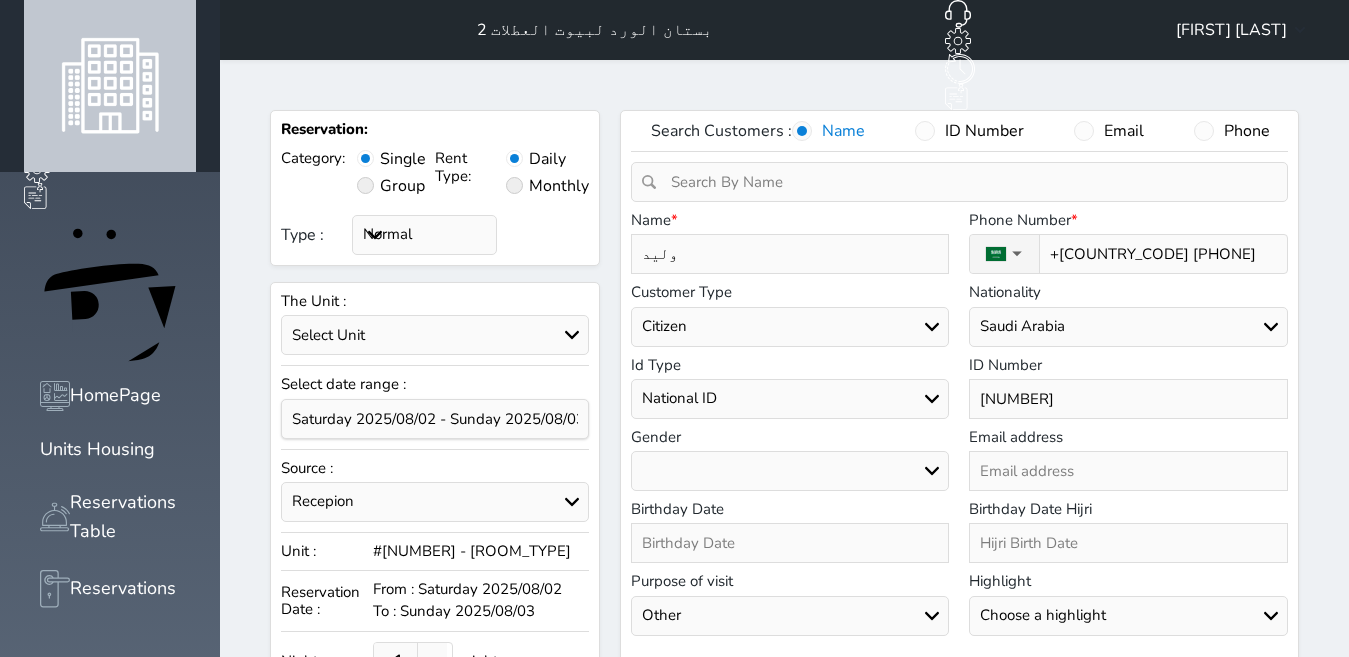 type on "[NUMBER]" 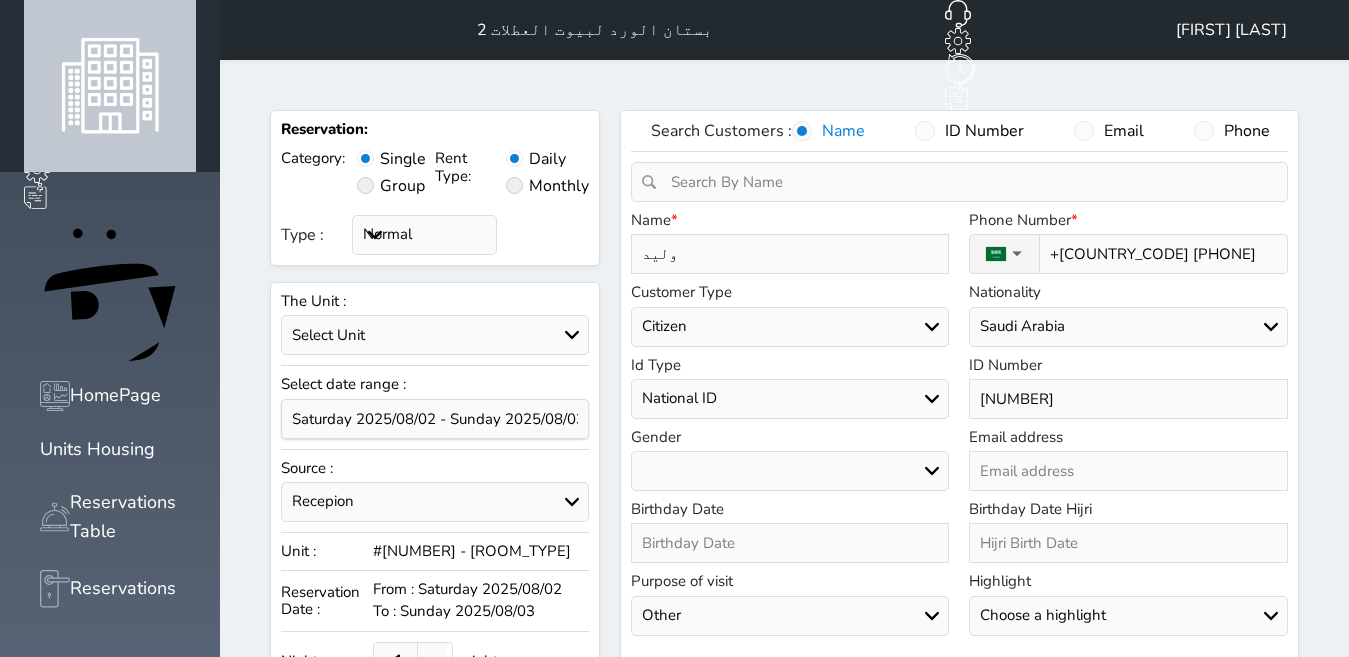 type on "[NUMBER]" 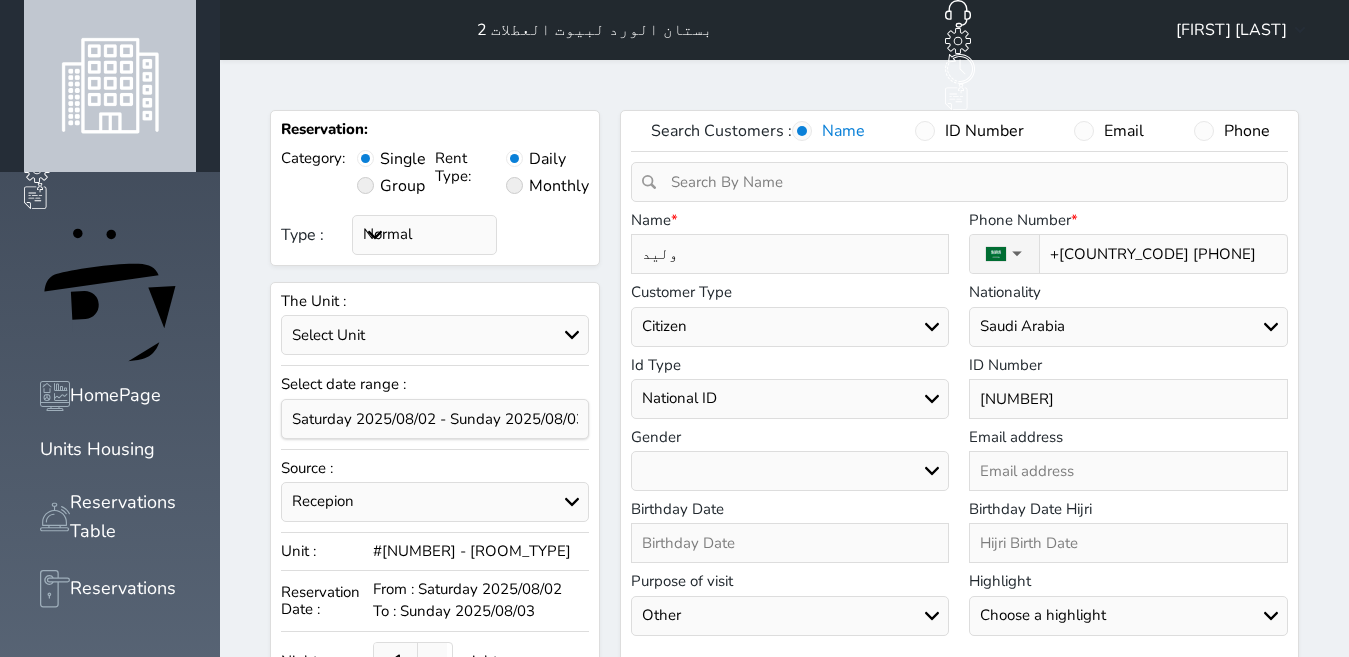 type on "[NUMBER]" 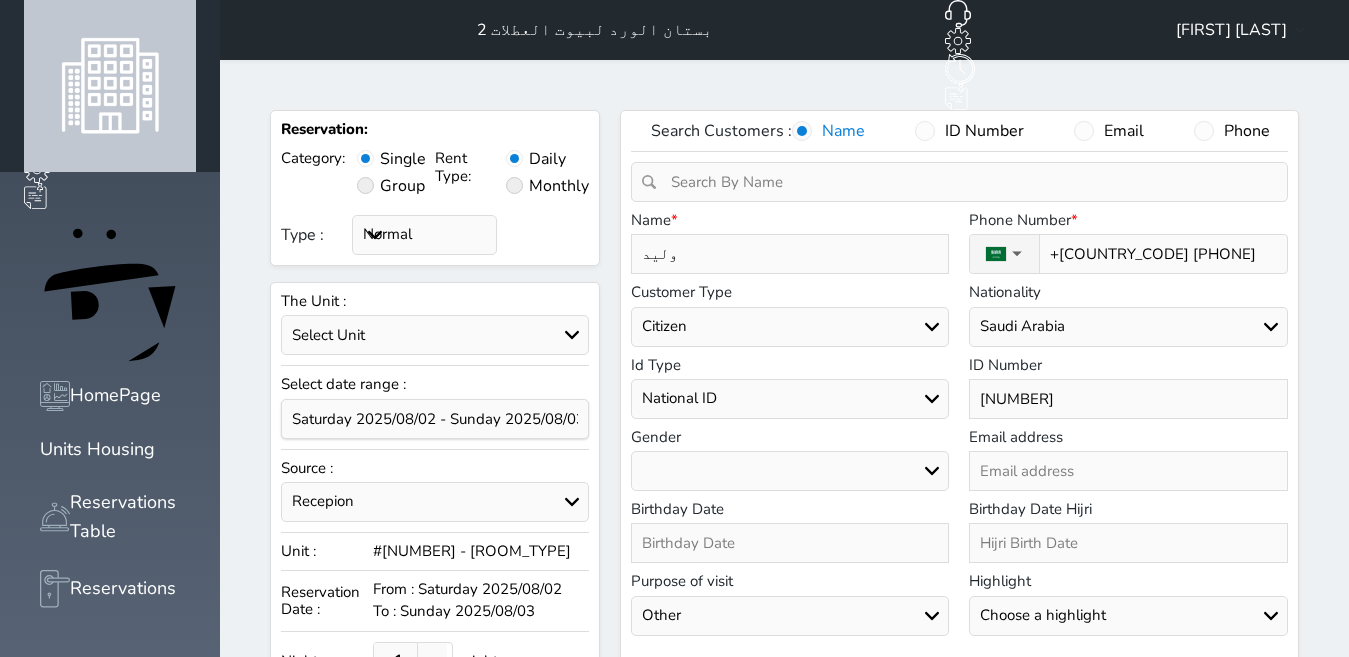 click on "Male   Female" at bounding box center (790, 471) 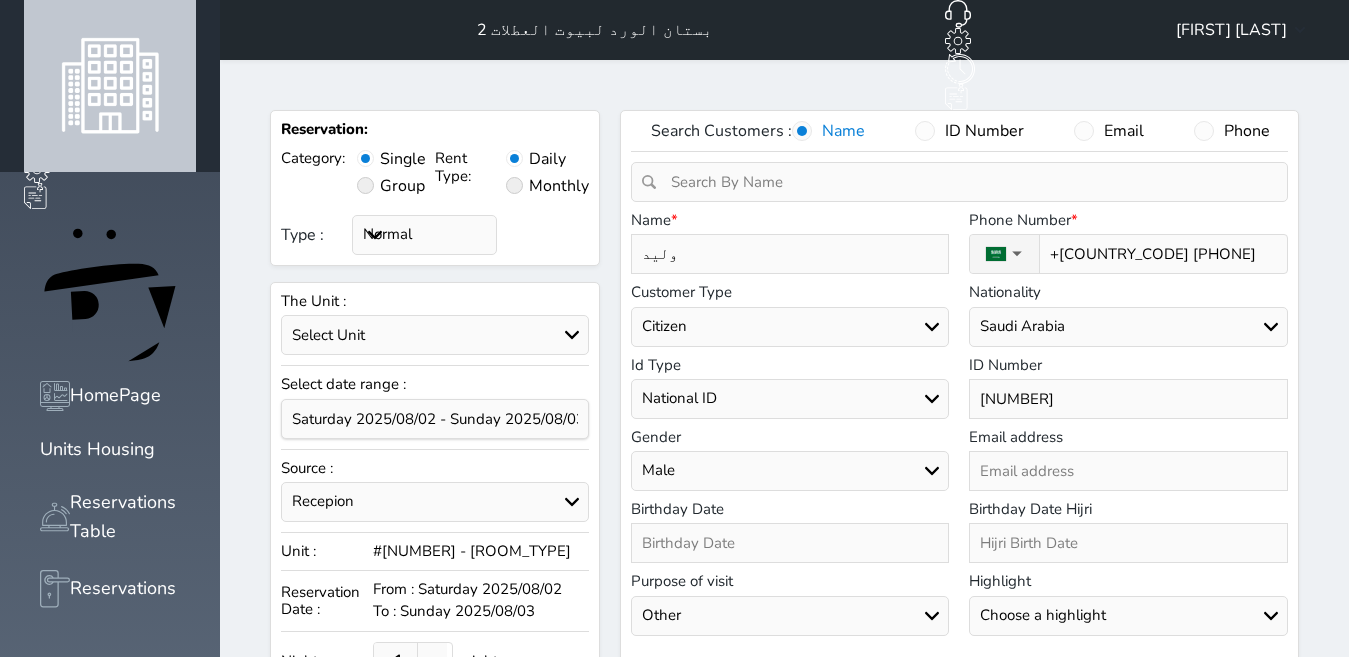 click on "Male   Female" at bounding box center (790, 471) 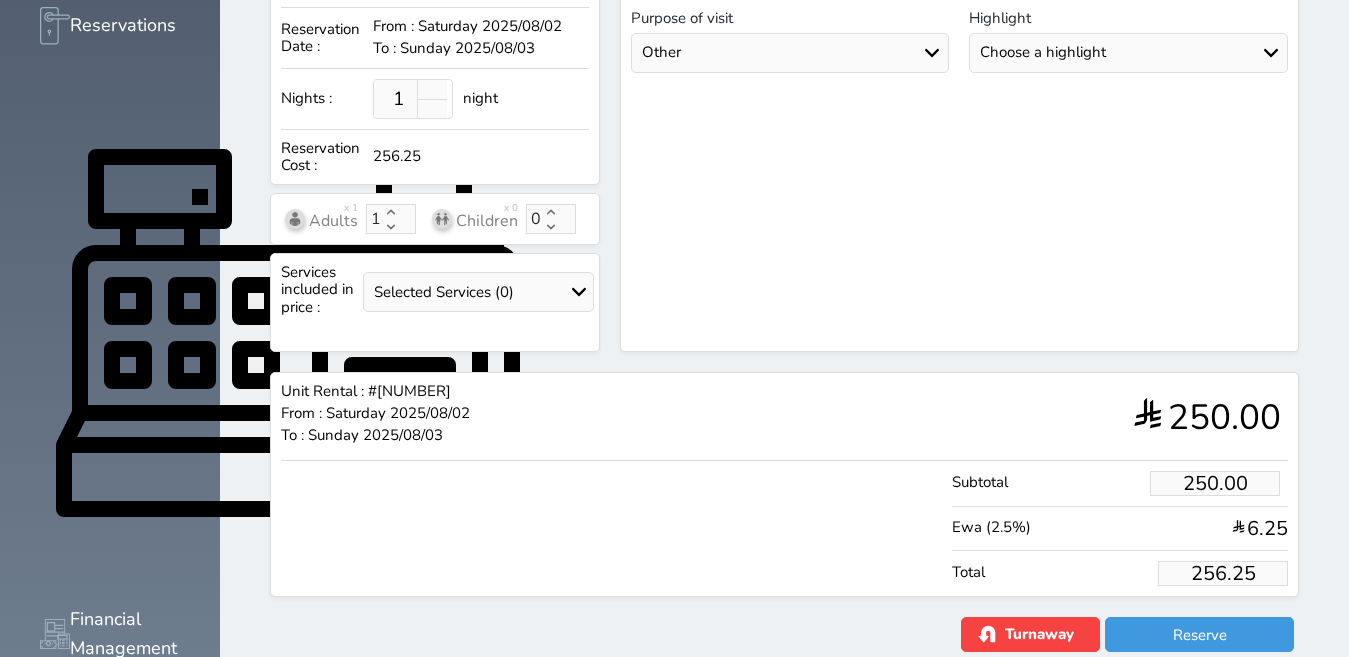 scroll, scrollTop: 602, scrollLeft: 0, axis: vertical 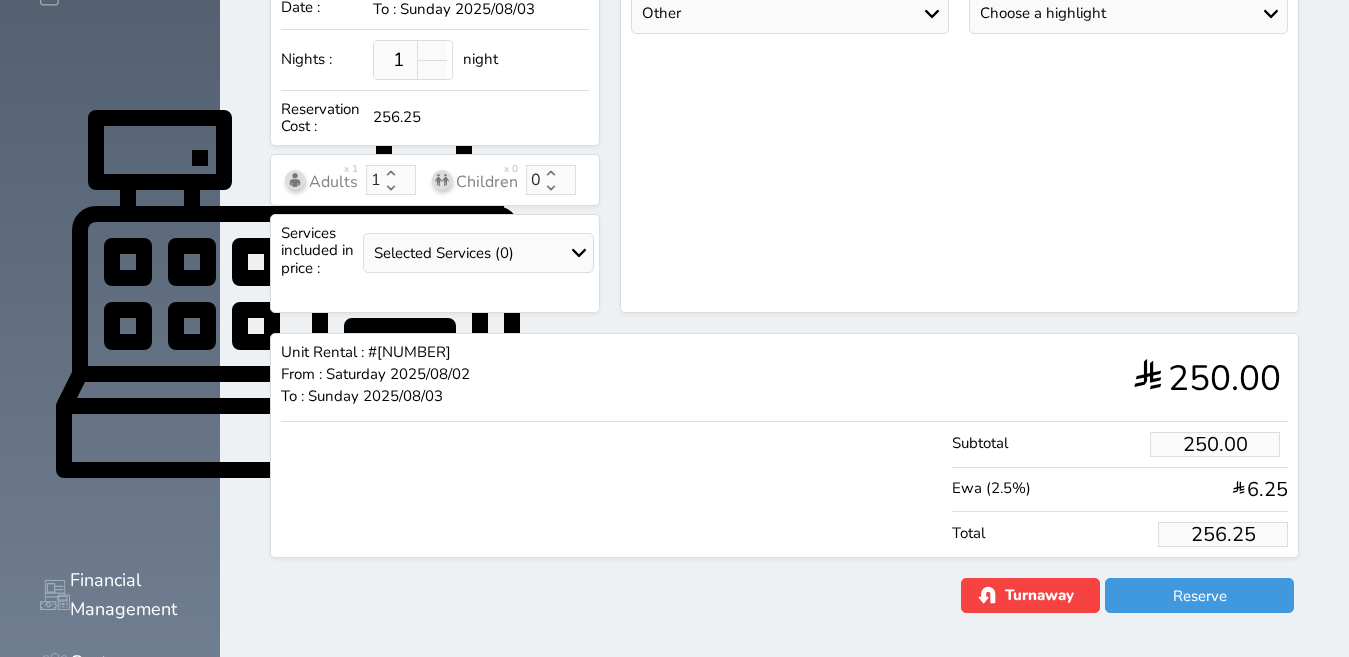 click on "256.25" at bounding box center [1223, 534] 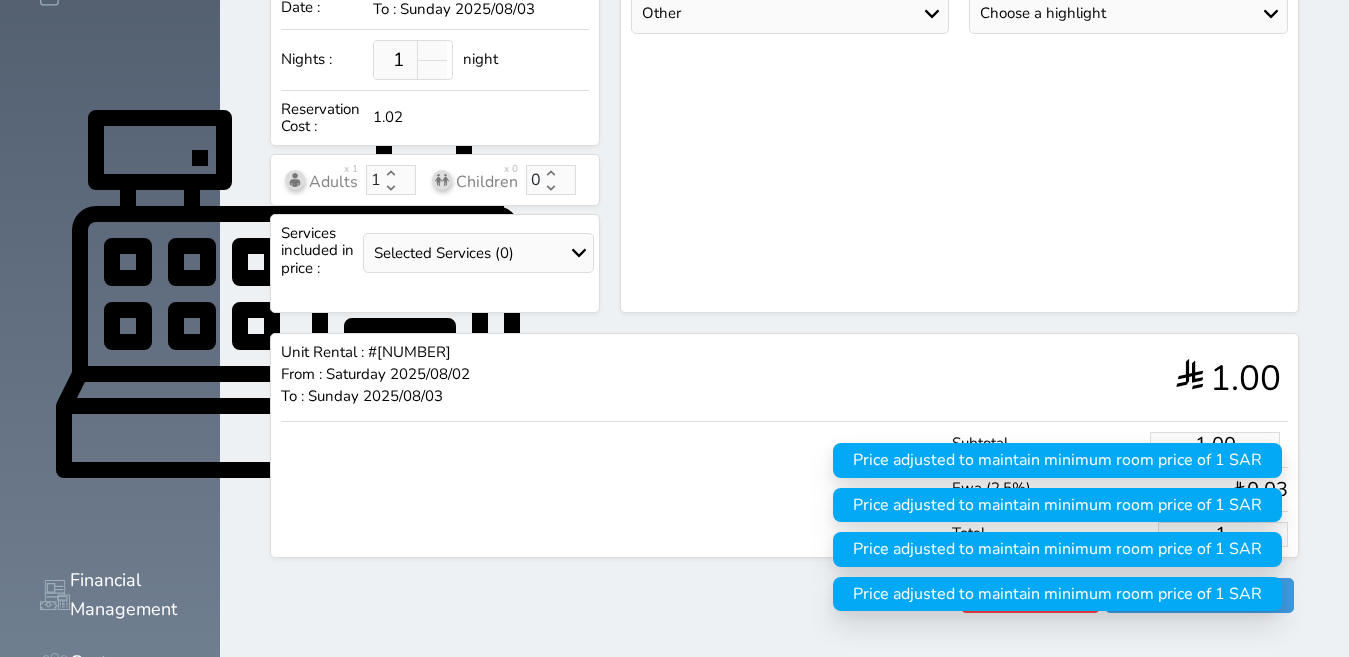 type on "1" 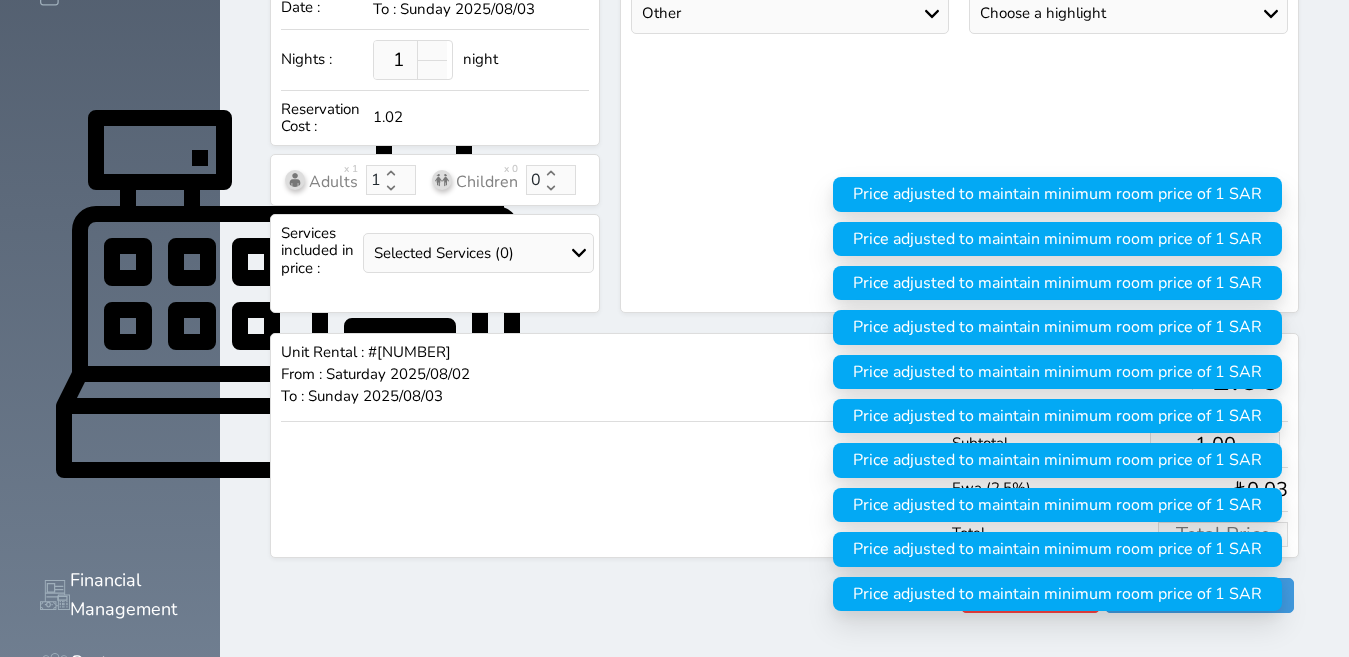 type on "1.02" 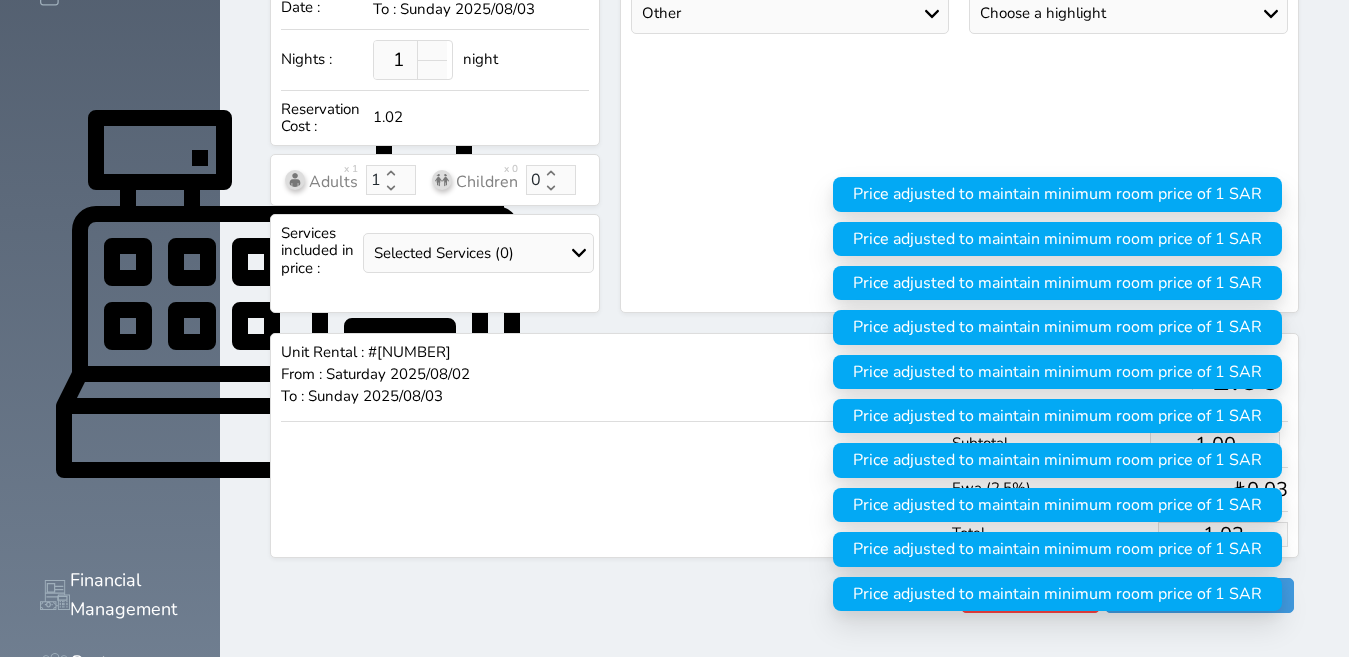 click on "Search Customers : Name ID Number Email Phone Change Customer Notes Customer Reservations History [FIRST] Total Customer Balance : [PRICE] Reservation Number The Unit From To Reservation Type Balance Actions Results : From ( ) - To ( ) Count : Unfulfilled Promissories Log On Customer [FIRST] Reservation Number Amount Total Amount Fulfilled Remaining Amount Due Date Results : From ( ) - To ( ) Count : Name * [FIRST] Phone Number * ▼ Afghanistan (‫افغانستان‬‎) +93 Albania (Shqipëri) +355 Algeria (‫الجزائر‬‎) +213 American Samoa +1684 Andorra +376 Angola +244 Anguilla +1264 Antigua and Barbuda +1268 Argentina +54 Armenia (Հայաստան) +374 Aruba +297 Australia +61 Austria (Österreich) +43 Azerbaijan (Azərbaycan) +994" at bounding box center [959, -90] 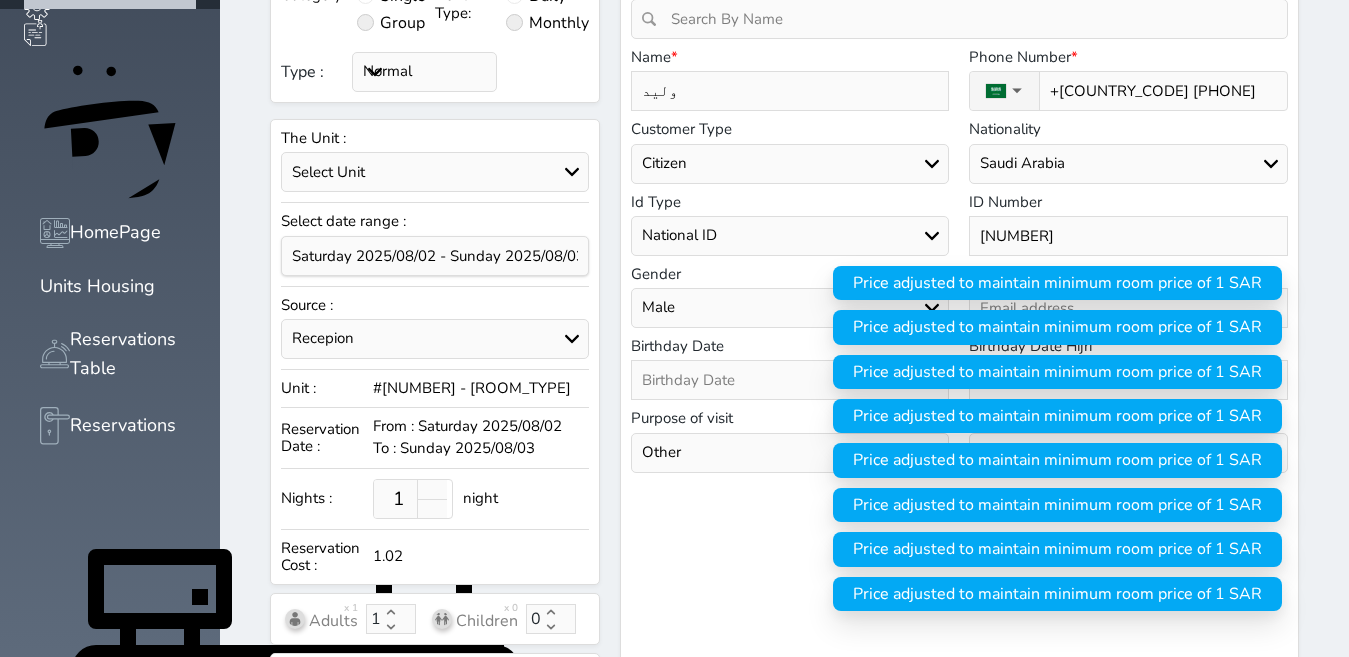 scroll, scrollTop: 162, scrollLeft: 0, axis: vertical 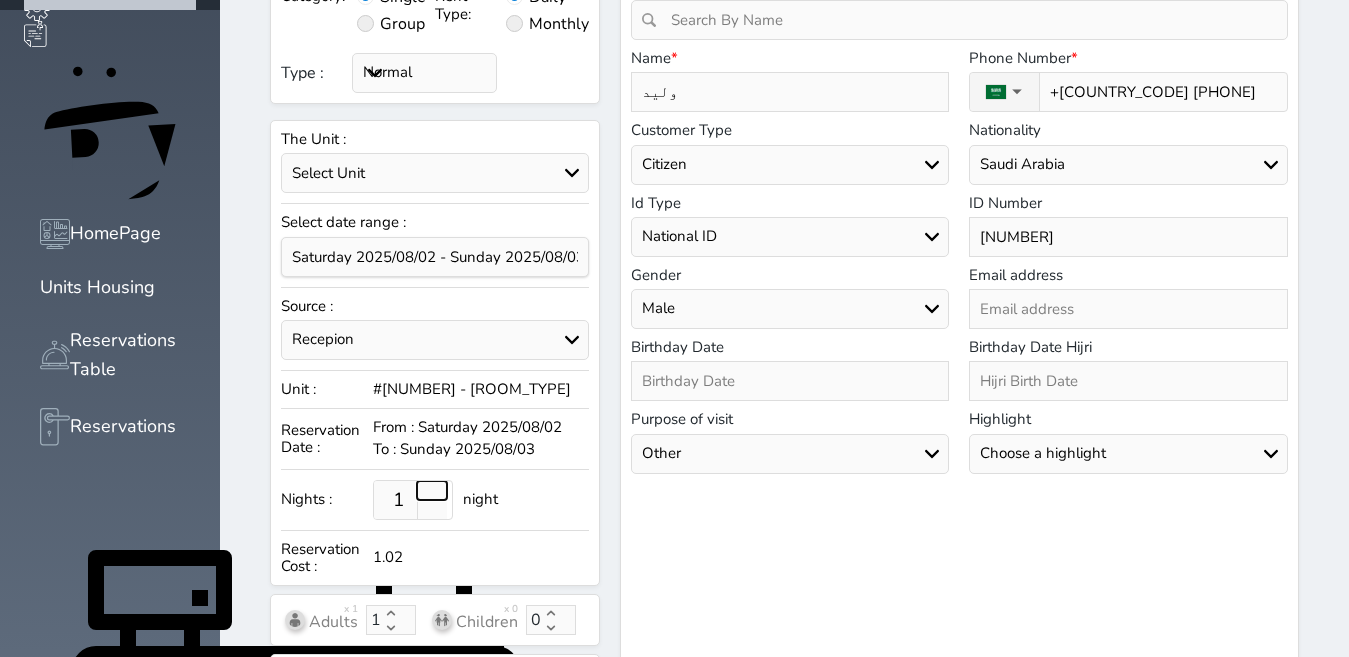click at bounding box center (432, 490) 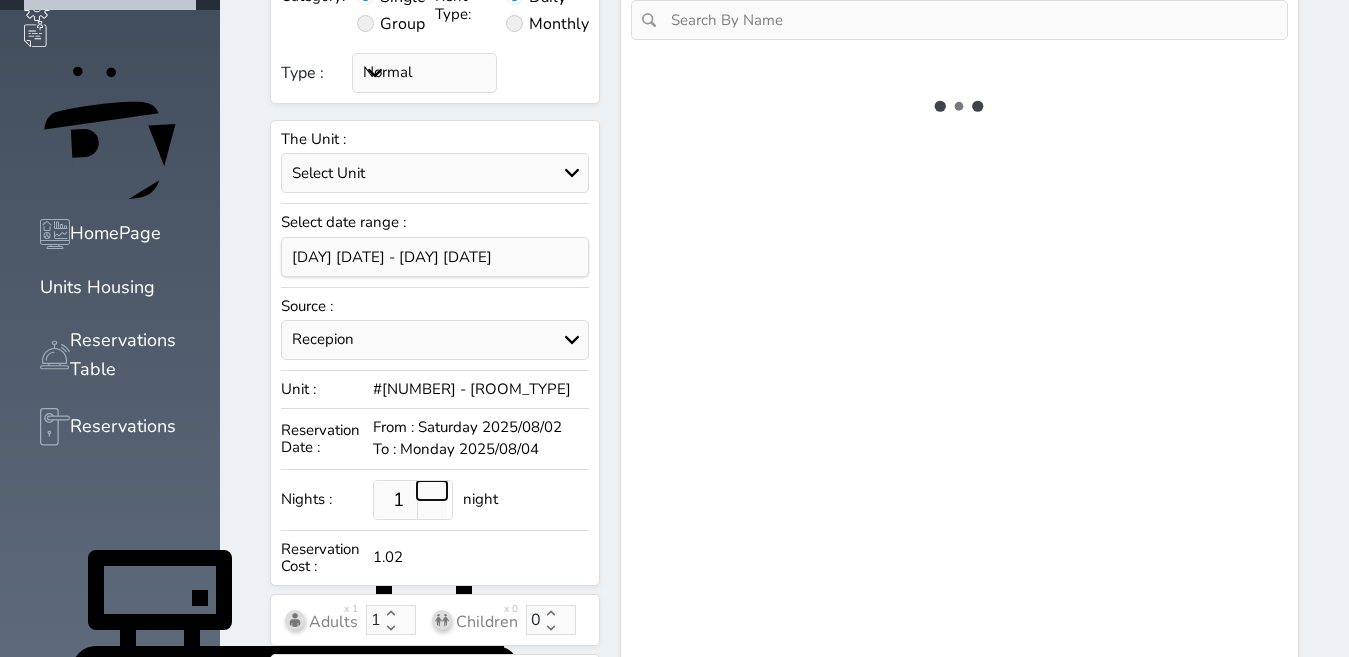 type on "2" 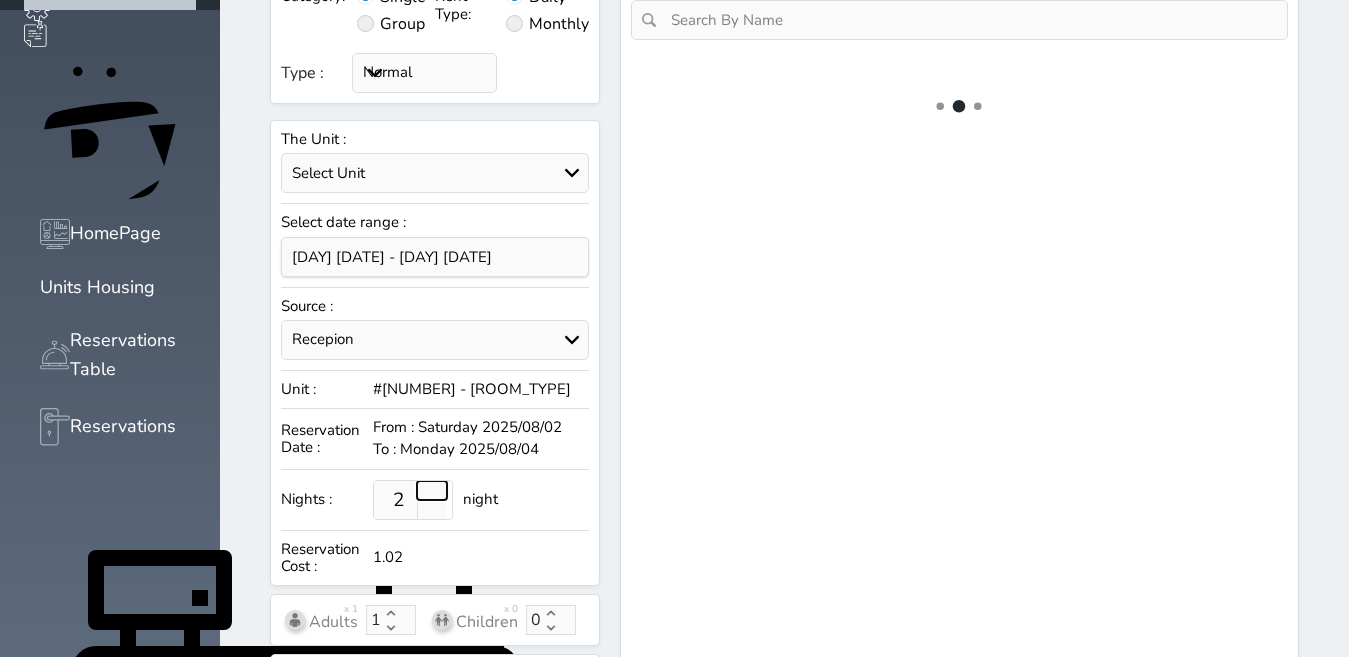 select on "1" 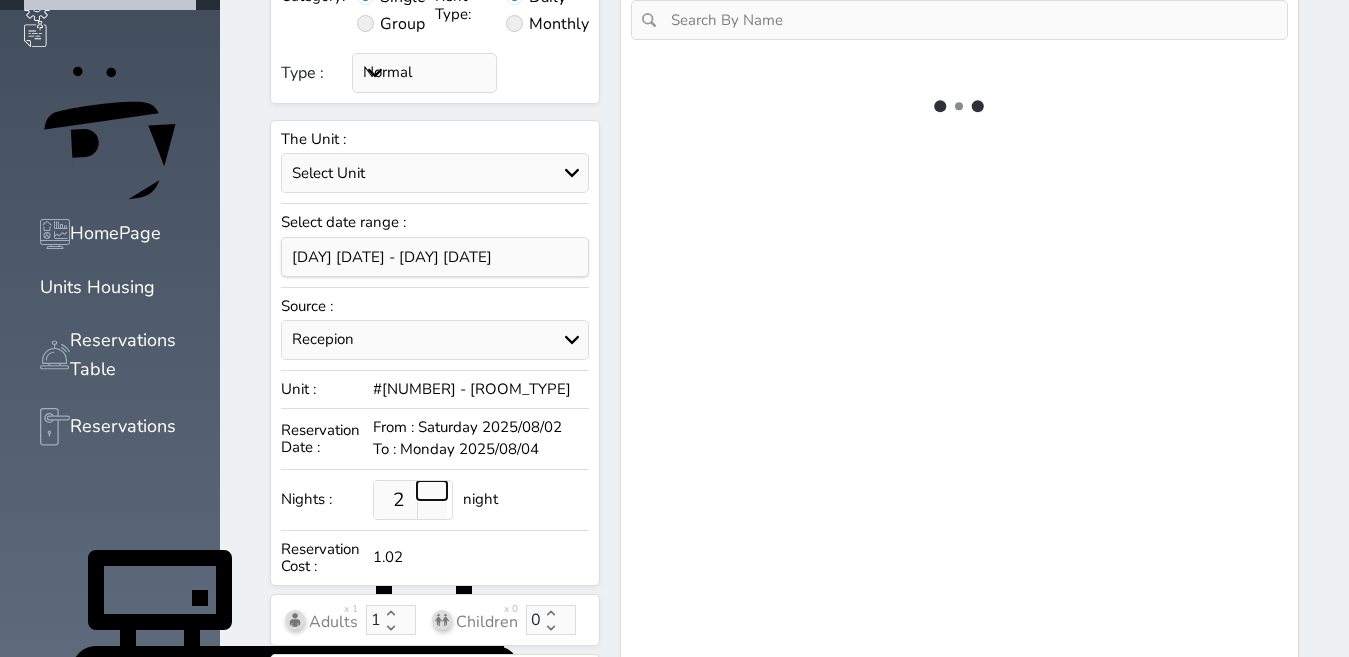 select on "113" 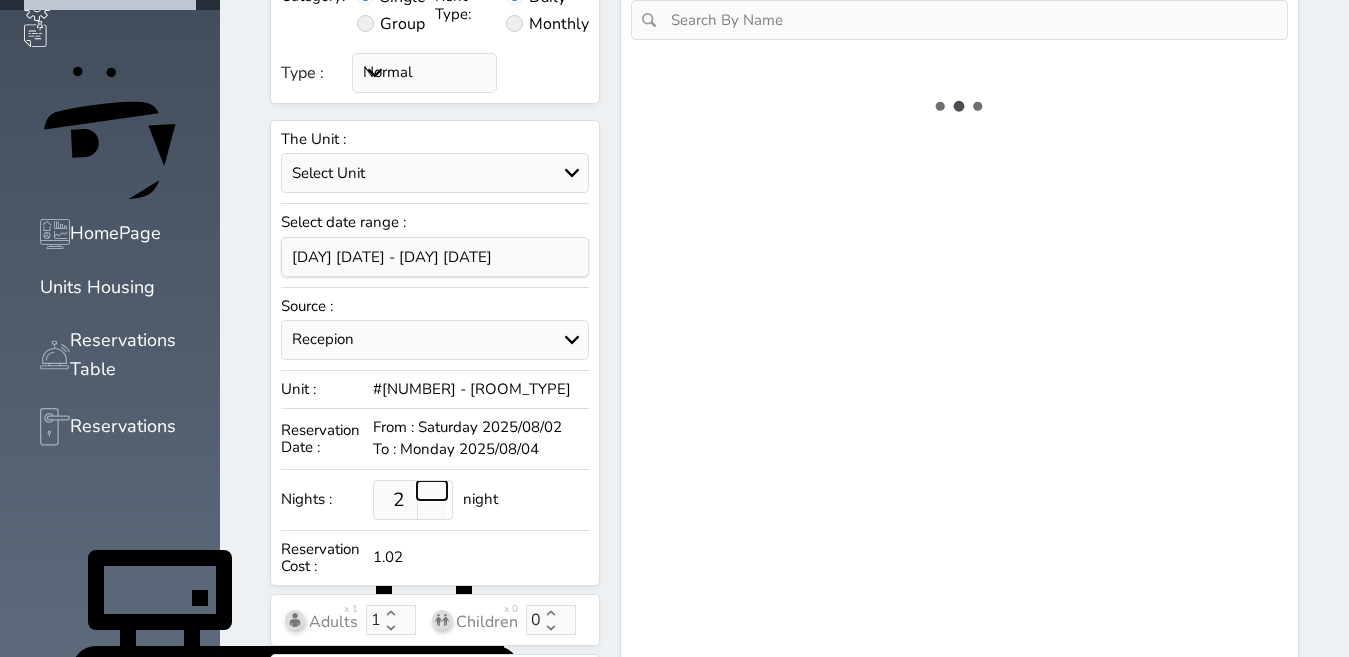 select on "1" 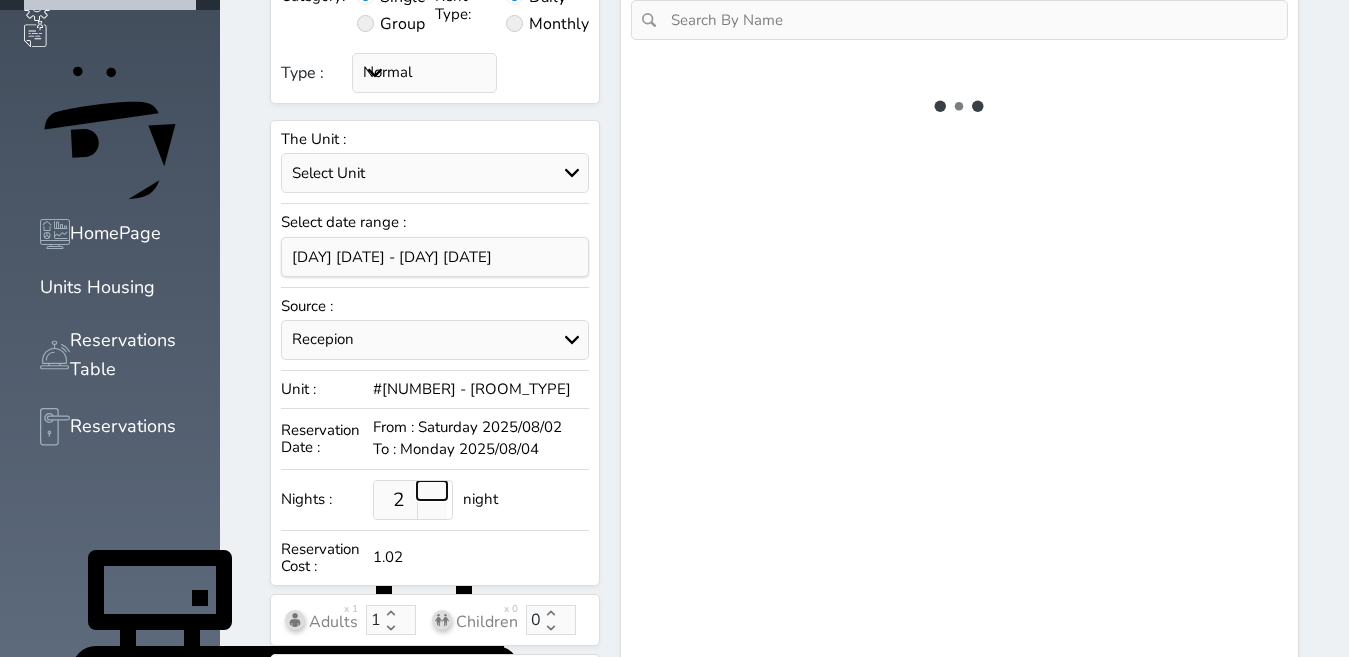 select on "7" 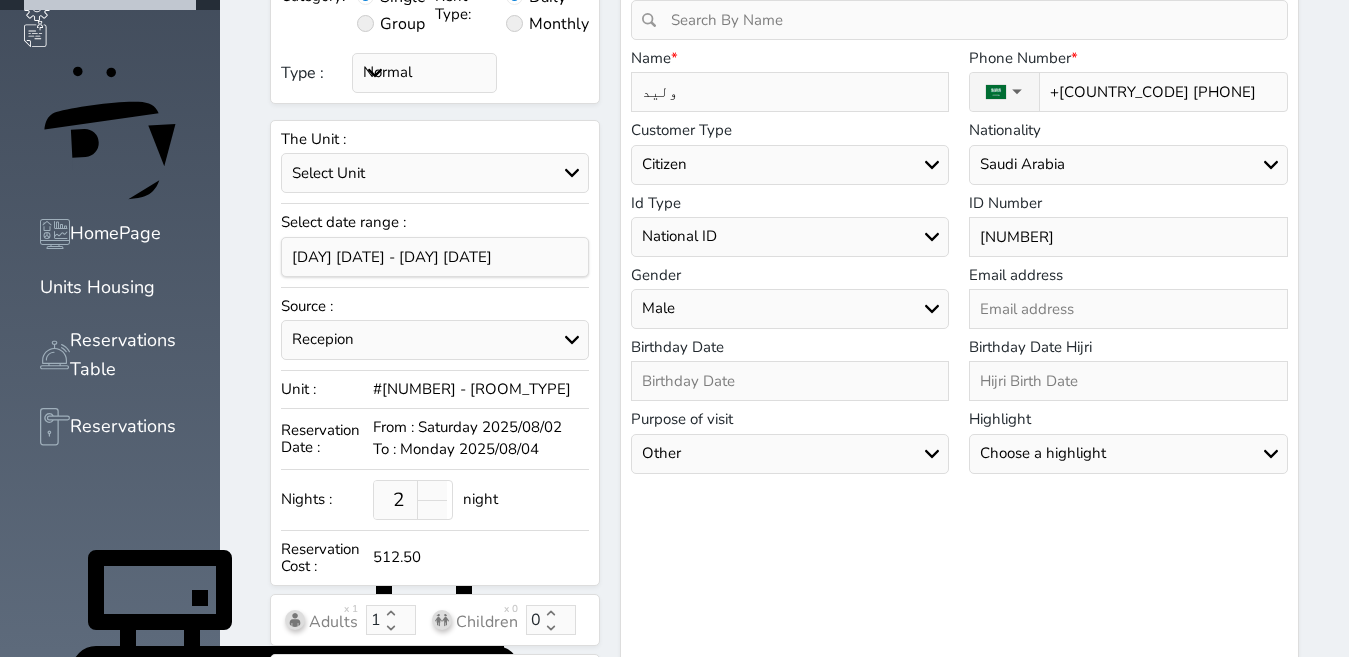click on "Reservation Cost : [PRICE]" at bounding box center (435, 553) 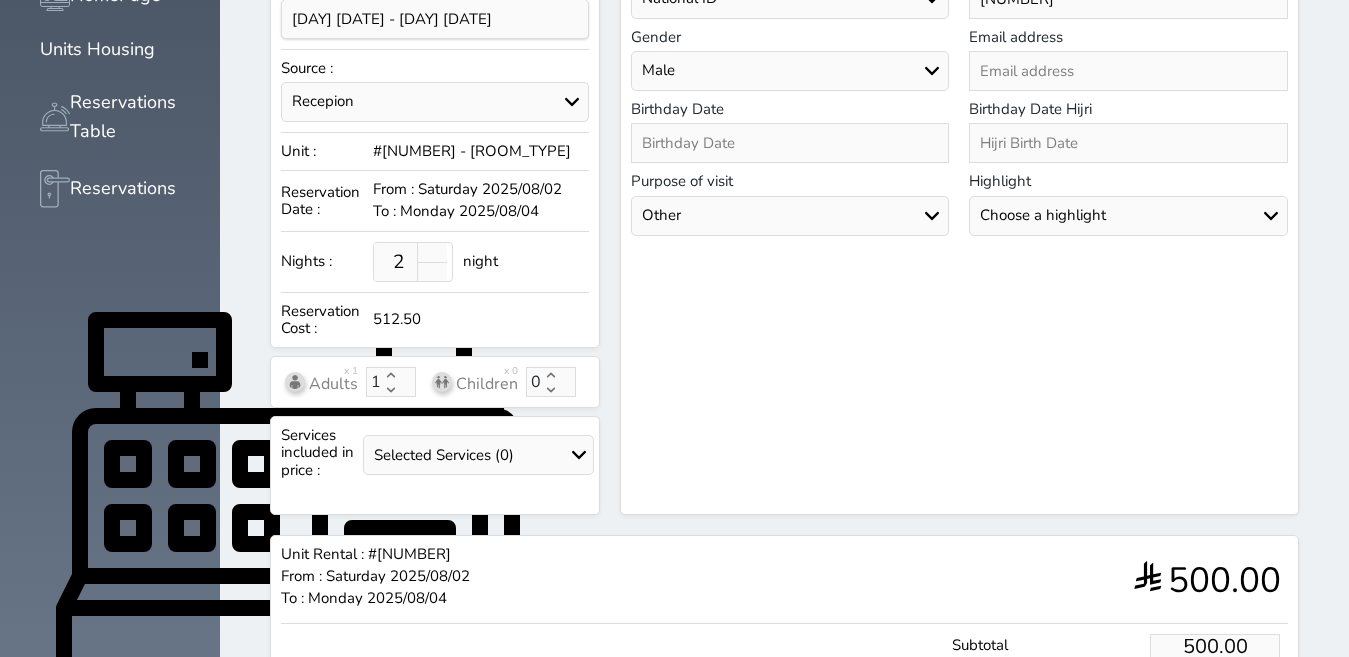 scroll, scrollTop: 602, scrollLeft: 0, axis: vertical 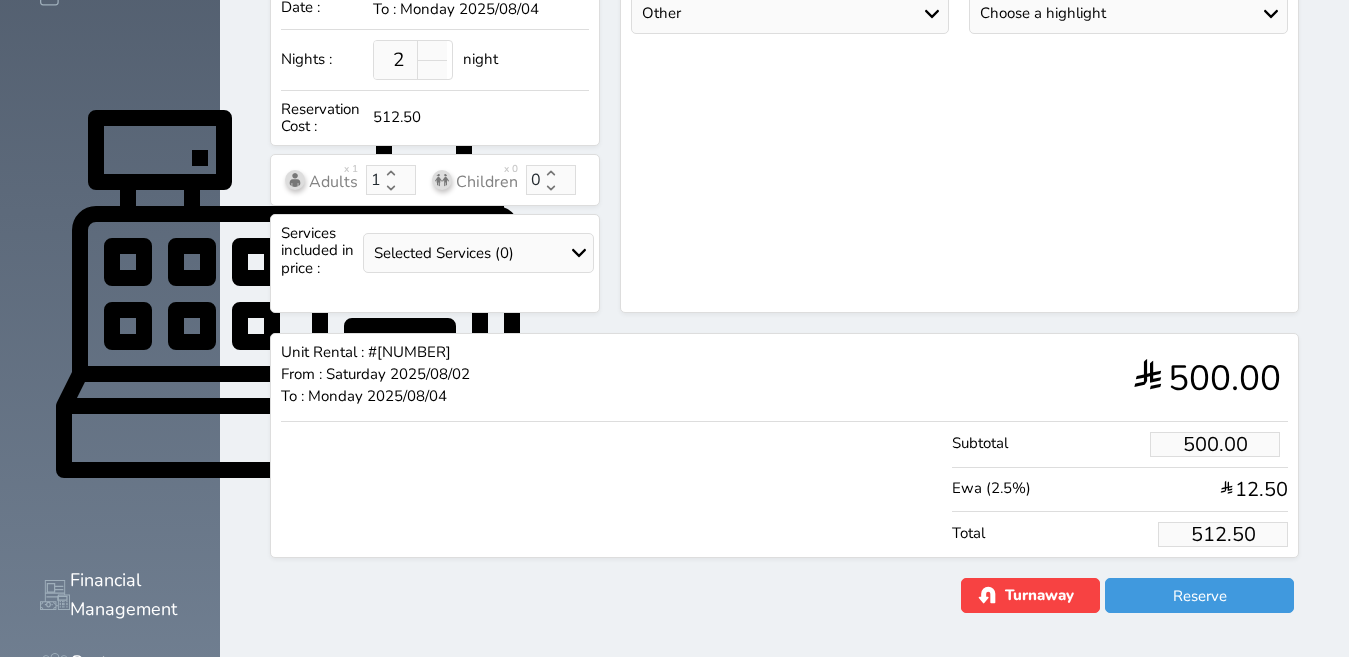 click on "512.50" at bounding box center [1223, 534] 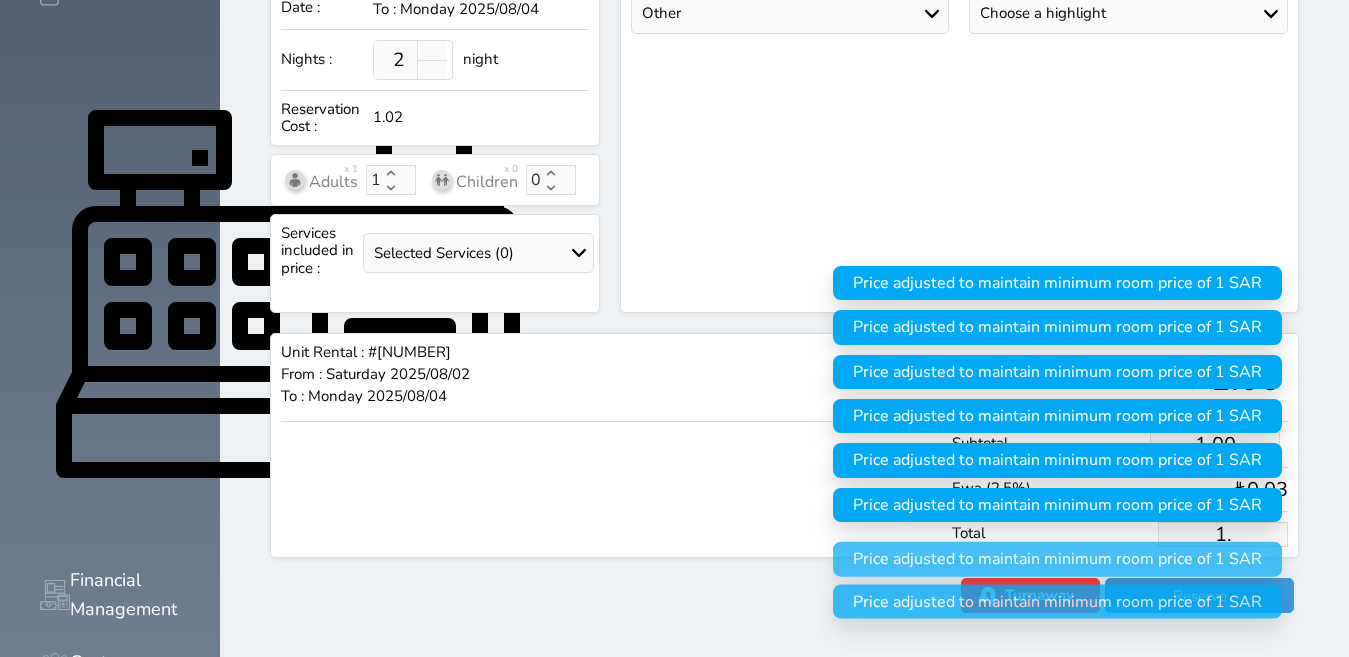 type on "1" 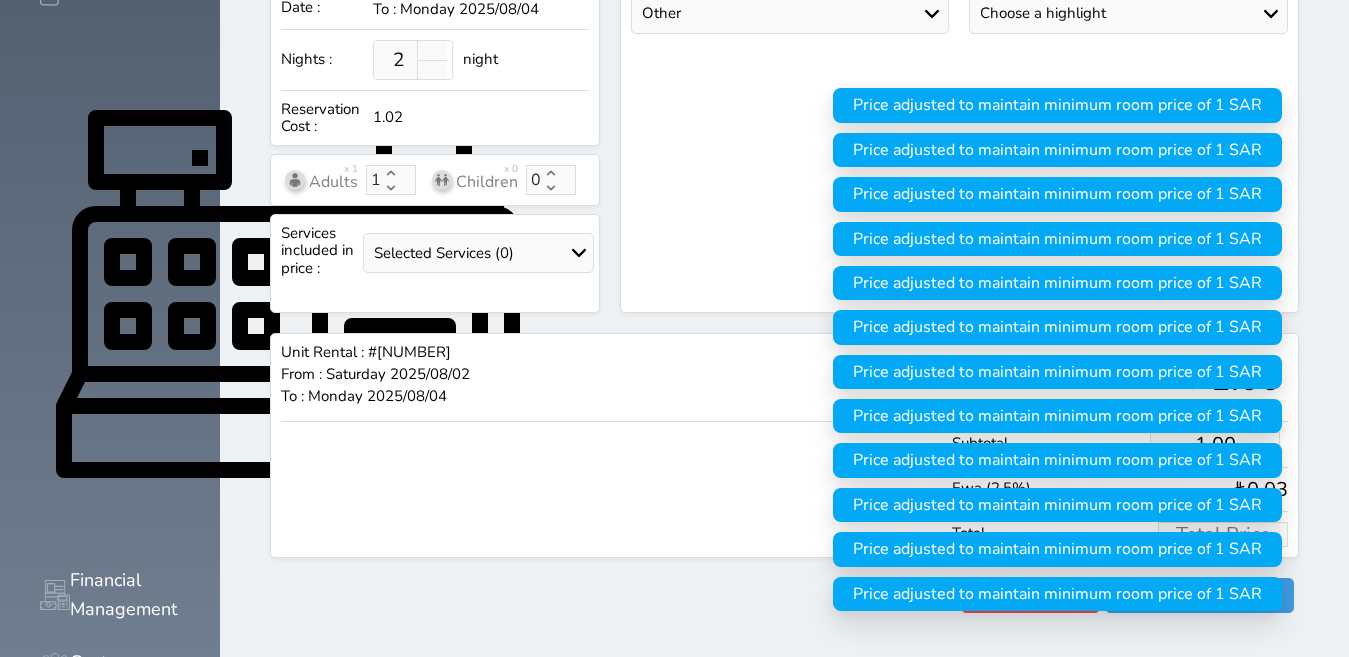 type on "1" 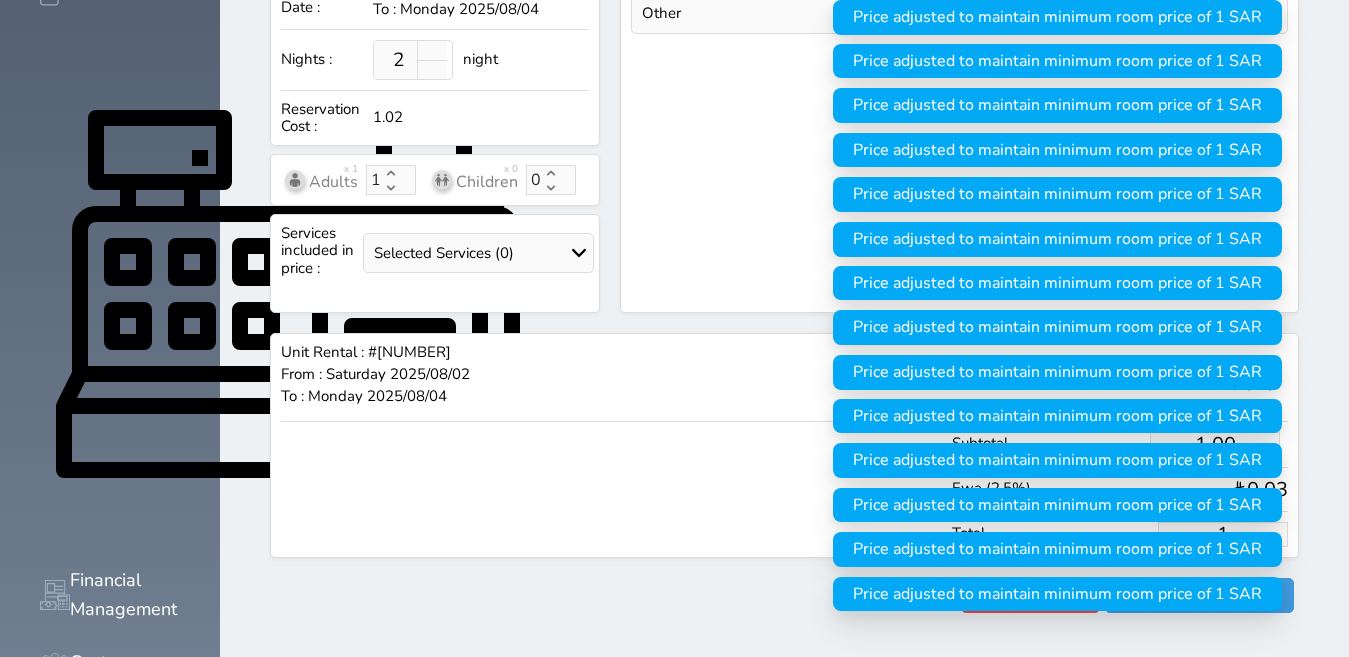 type on "12.68" 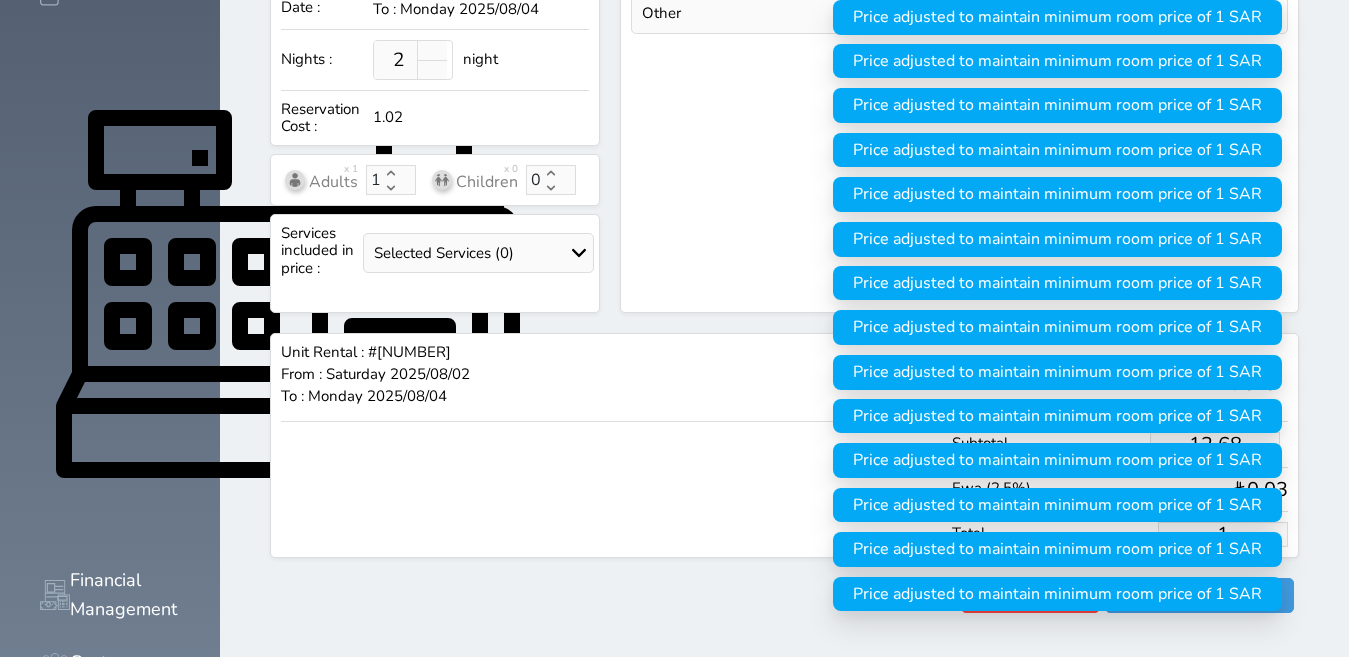 type on "13" 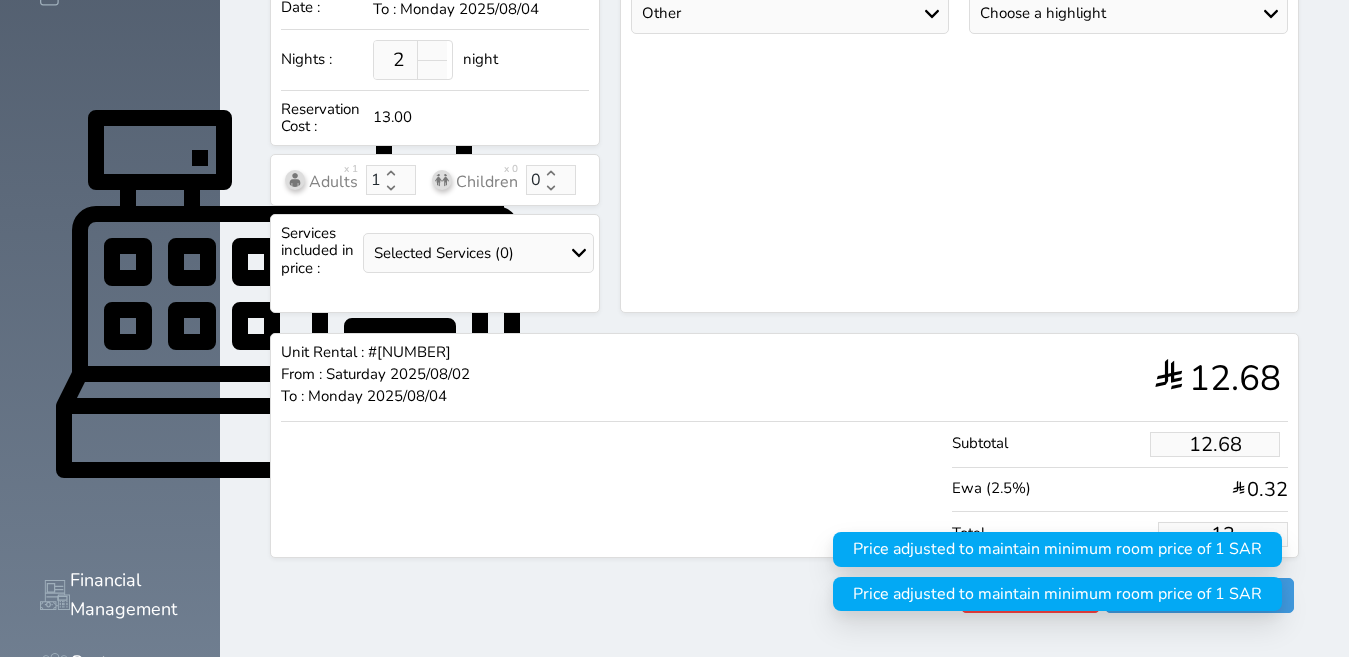 type on "126.83" 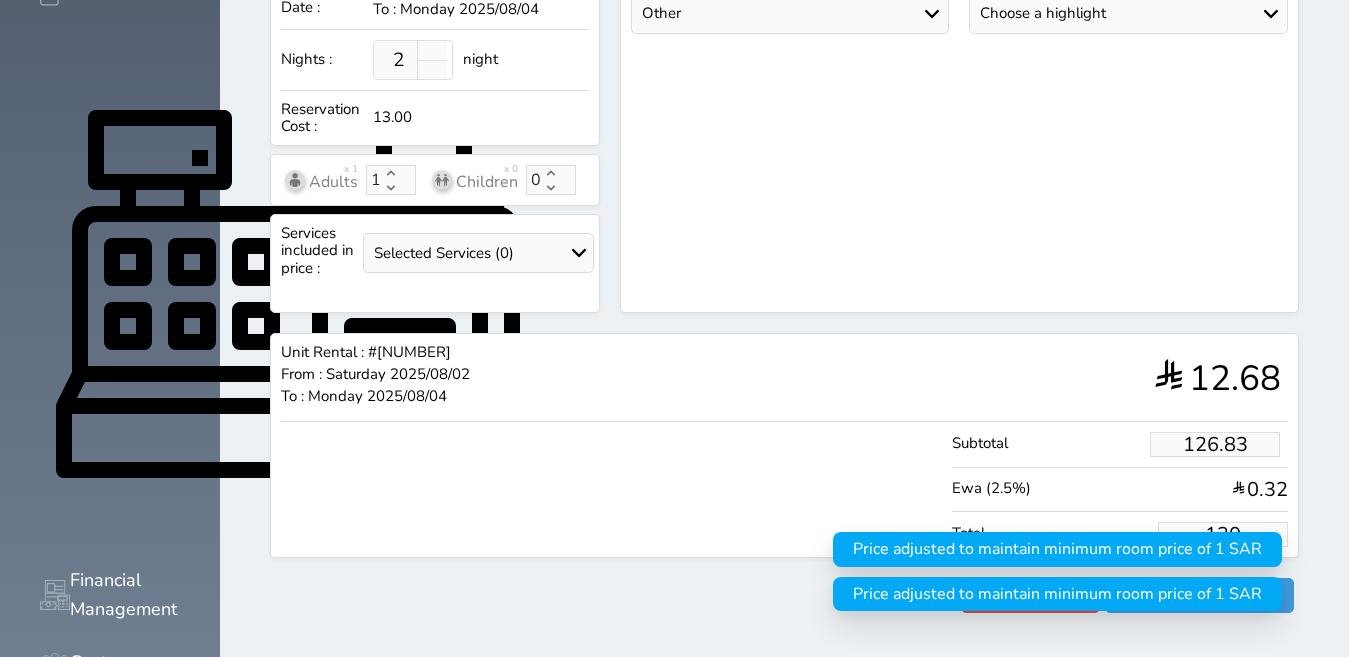 type on "1268.29" 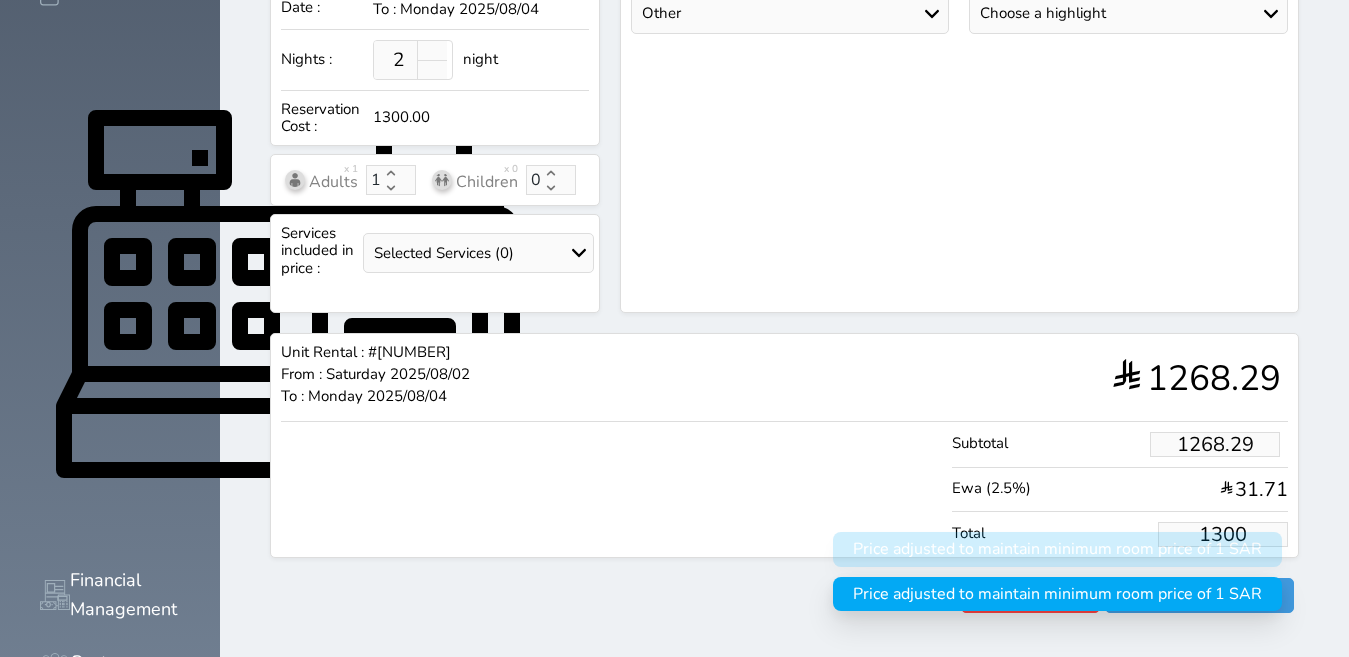 type on "126.83" 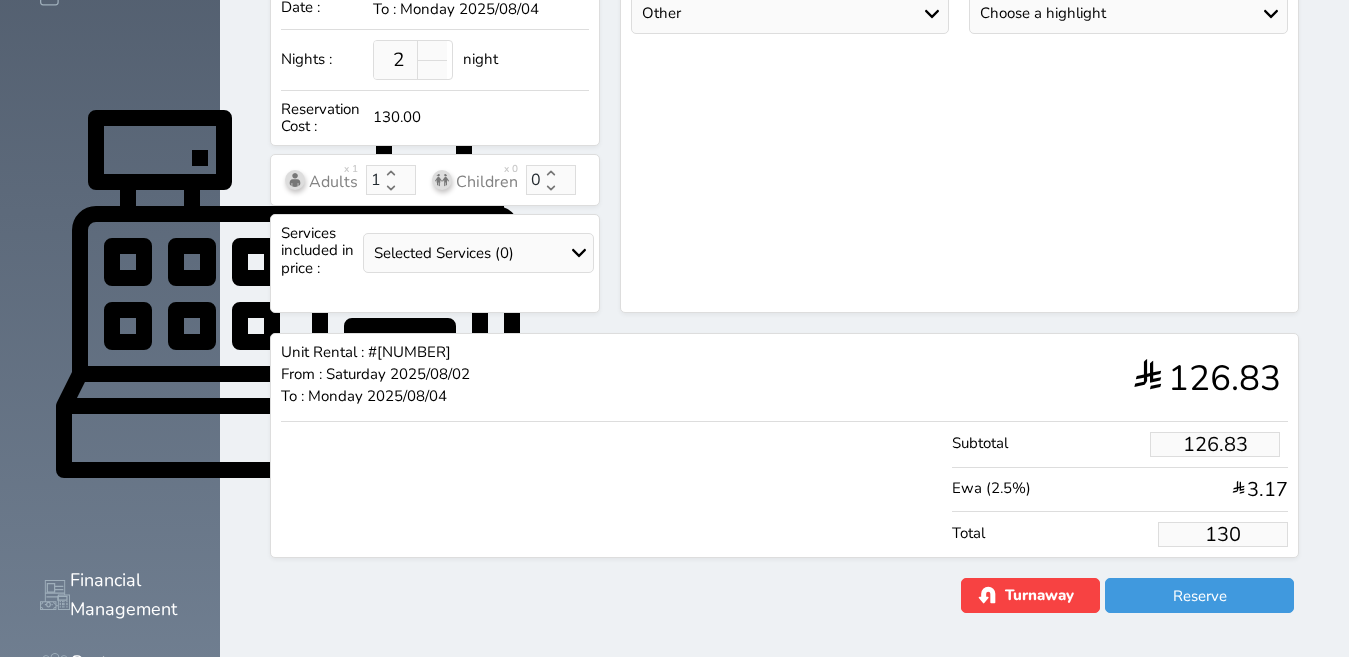 type on "12.68" 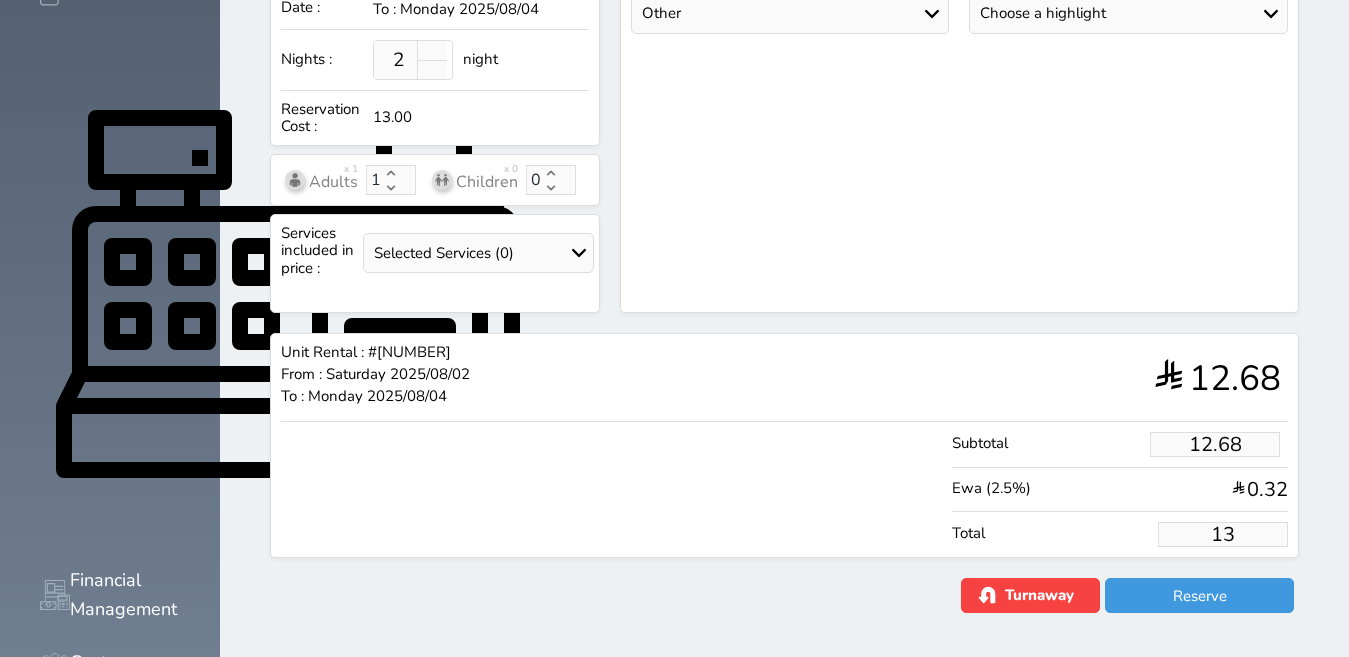 type on "1.00" 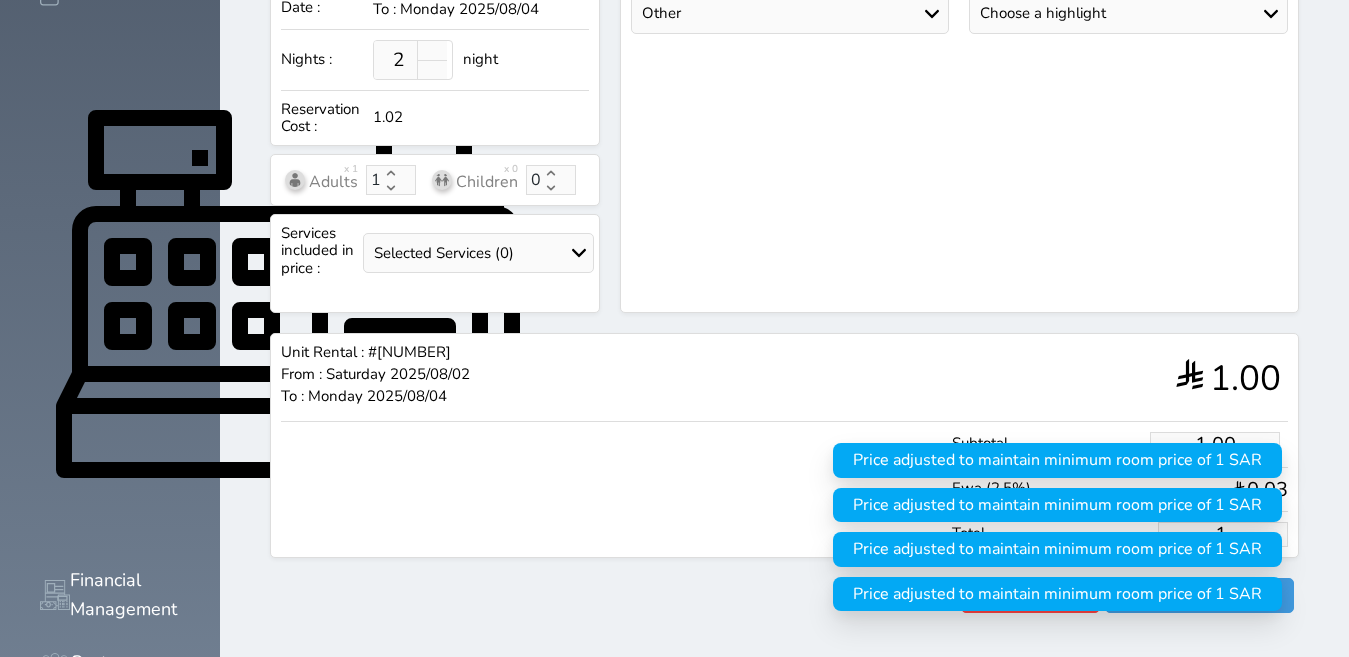 type on "1" 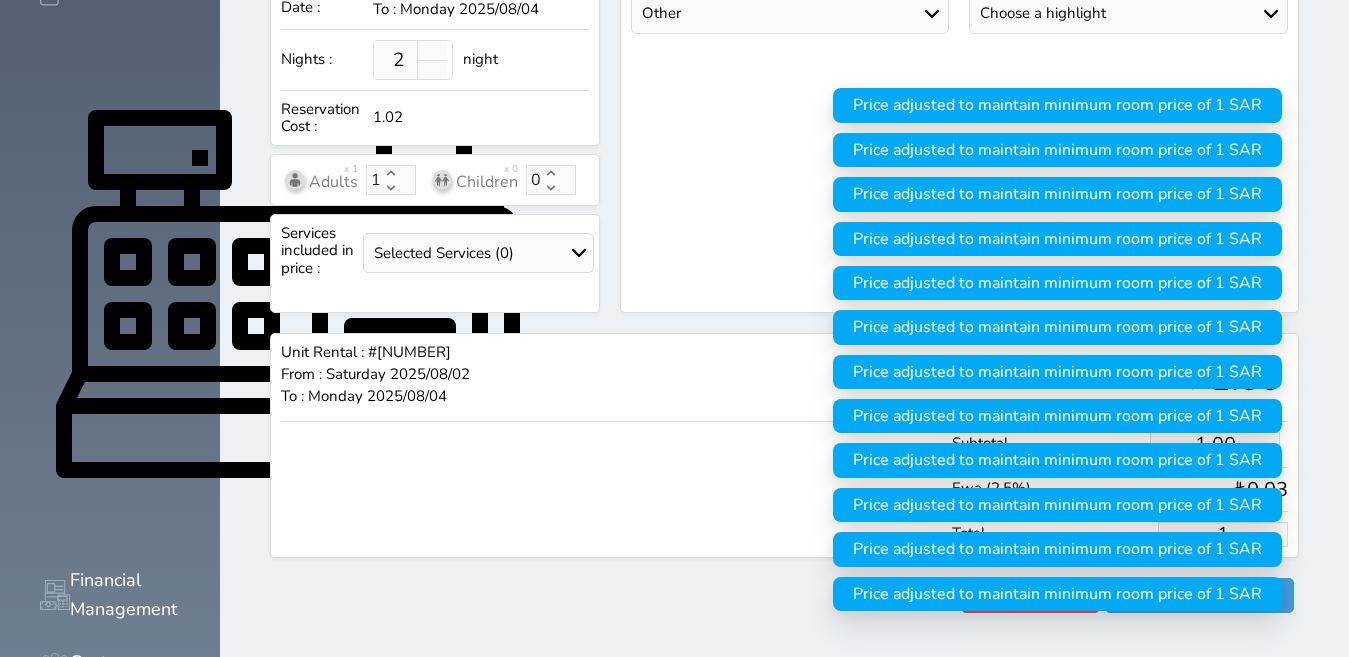 type on "12" 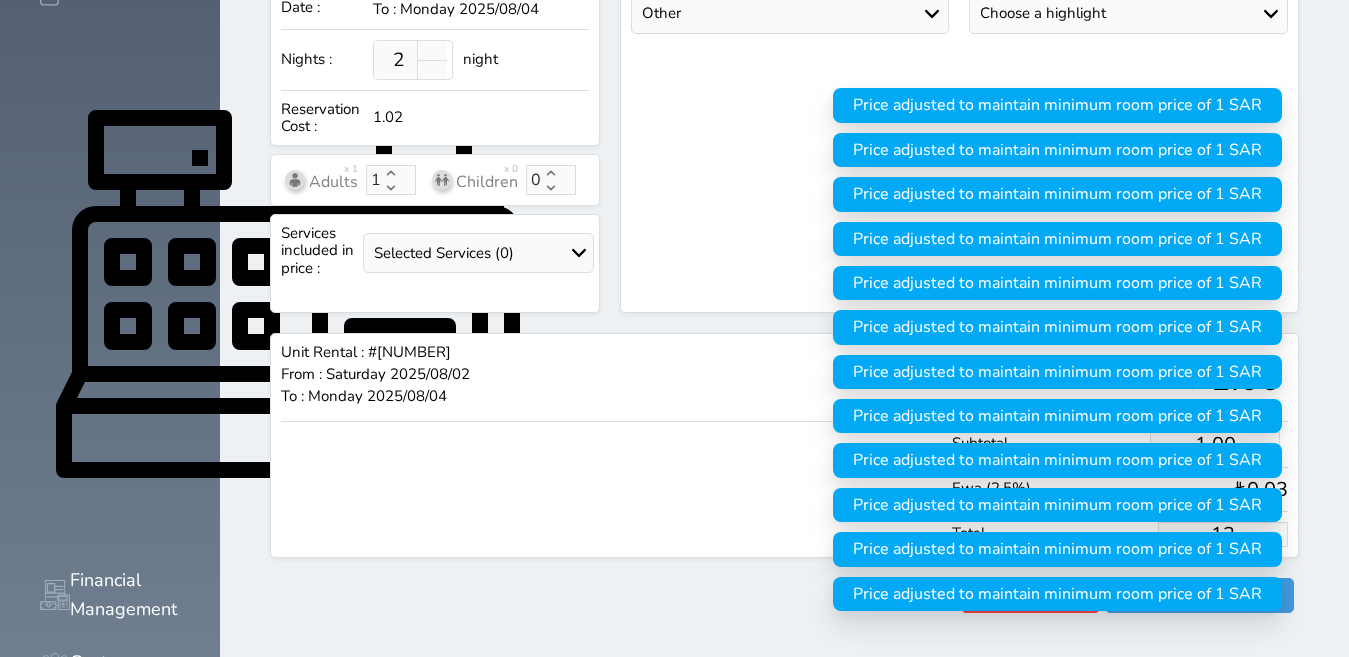 type on "11.71" 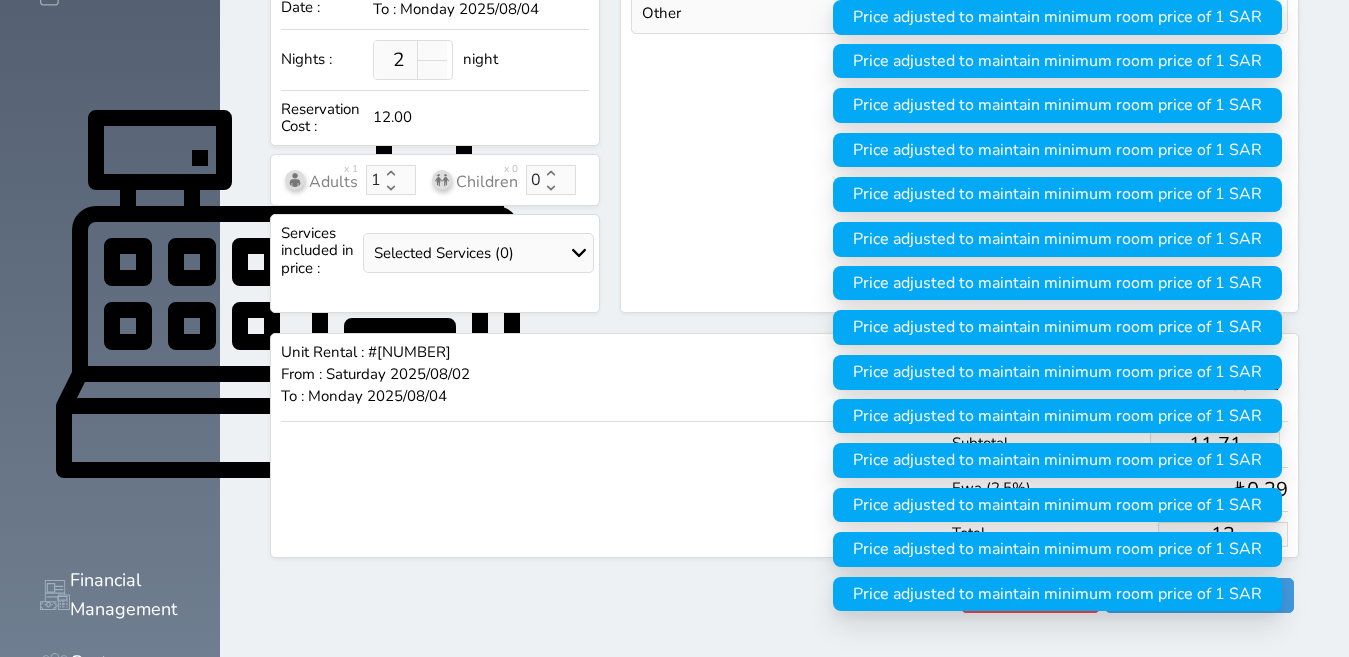 type on "120" 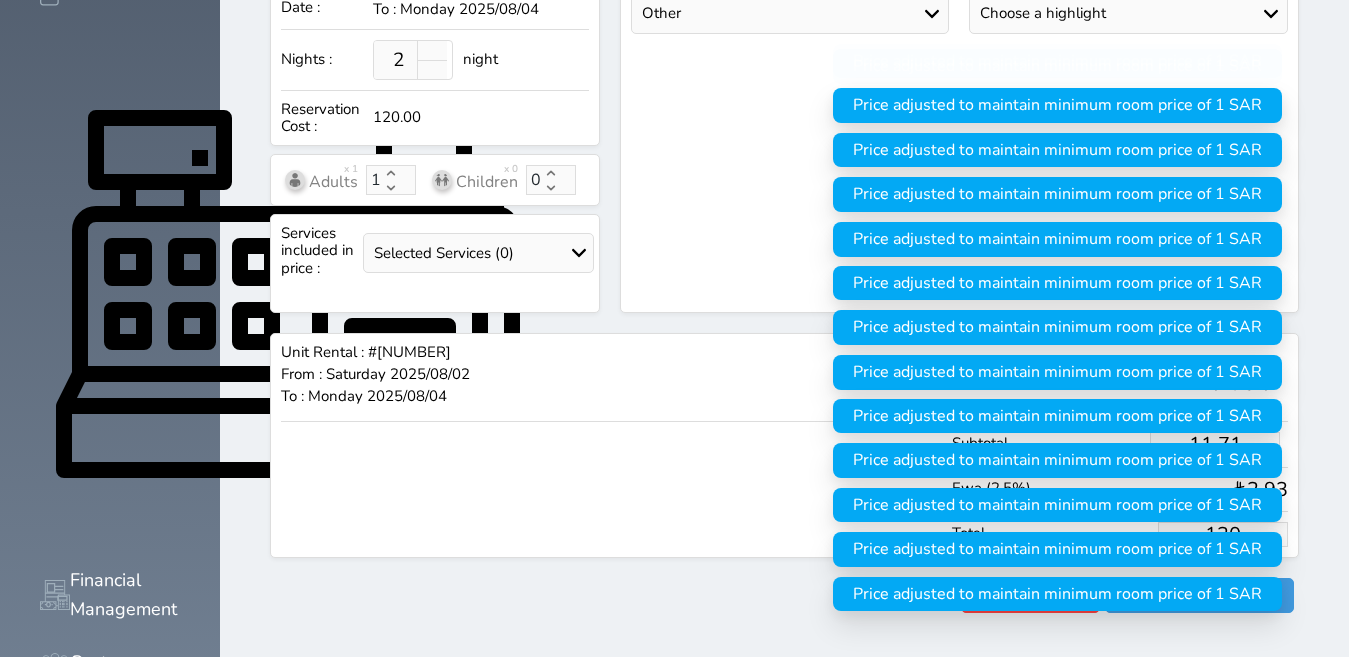 type on "117.07" 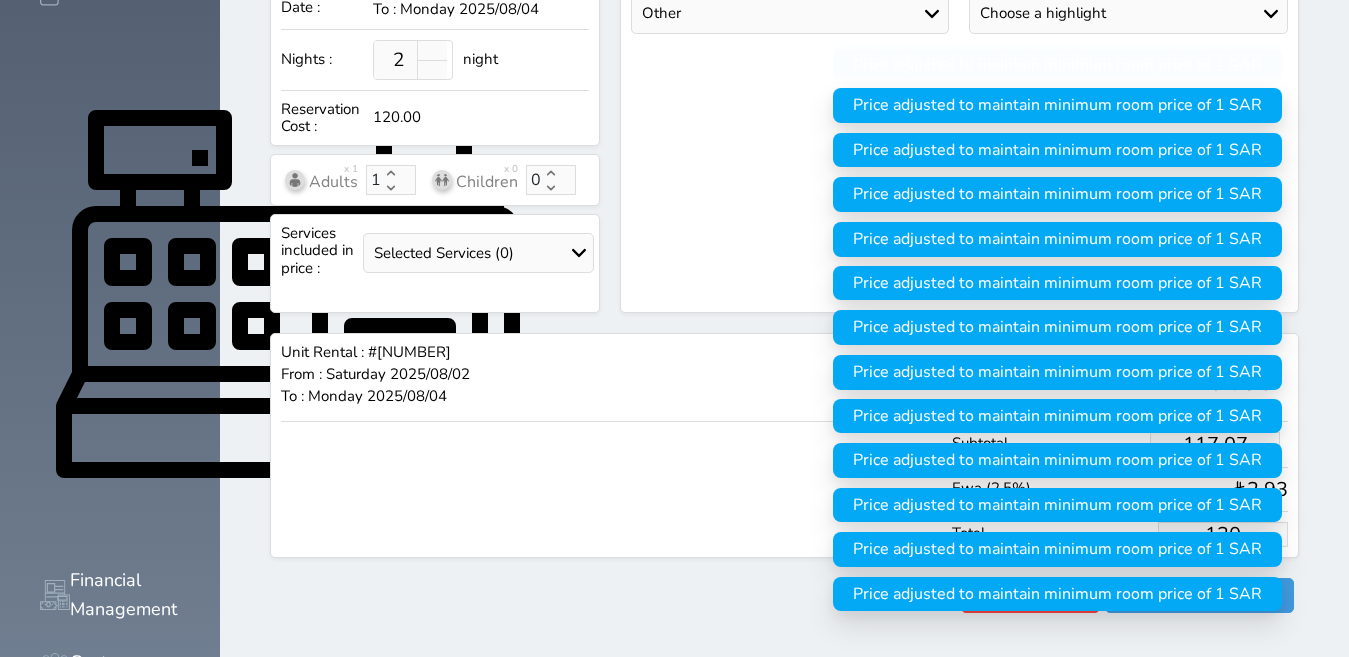 type on "1200" 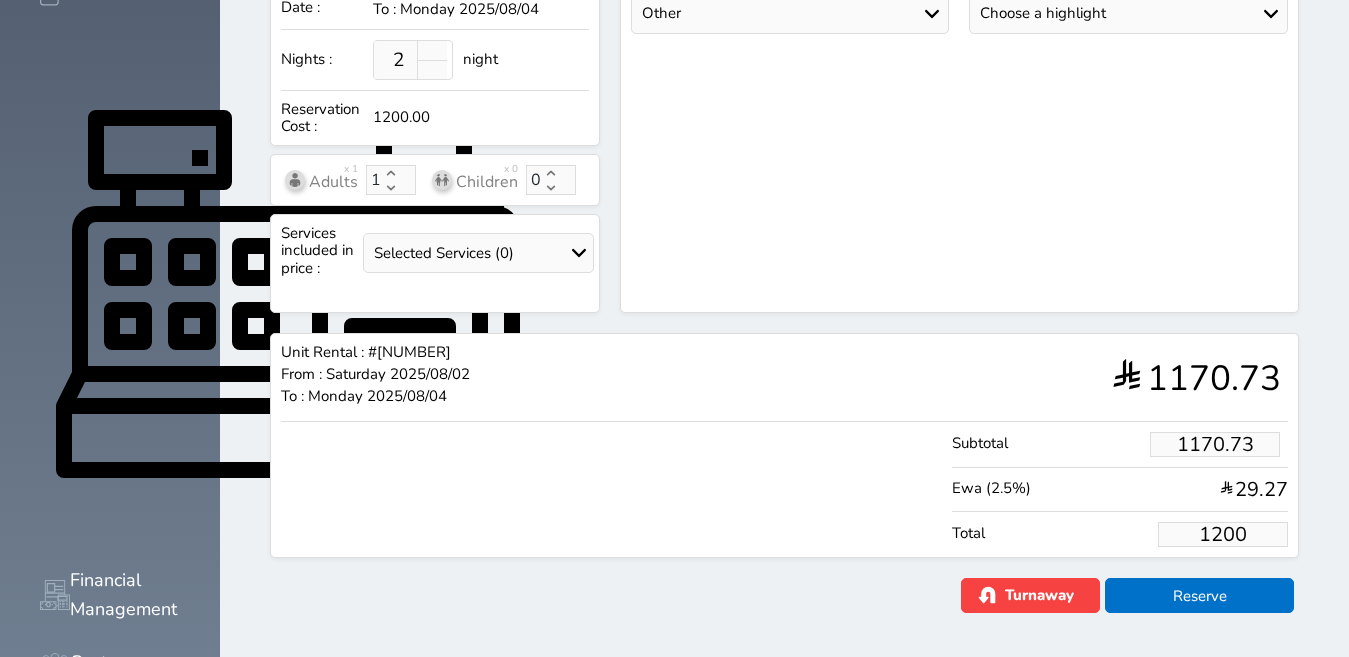 type on "1200.00" 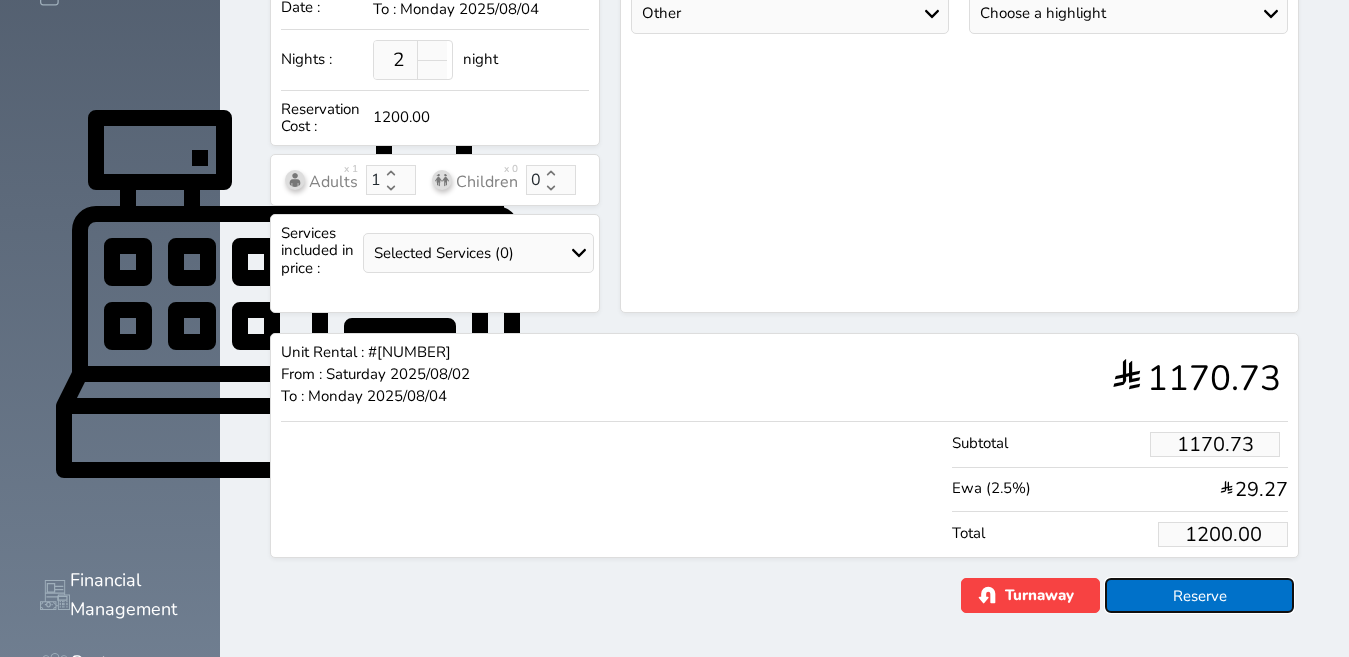 click on "Reserve" at bounding box center (1199, 595) 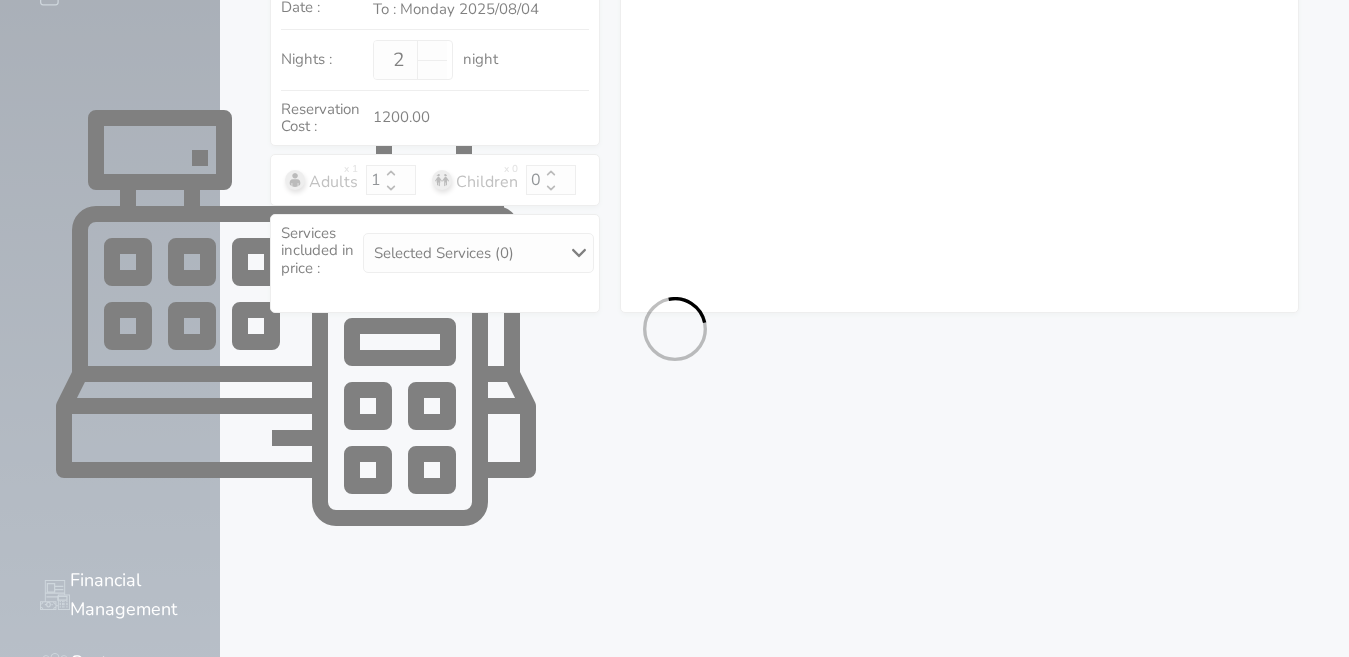 select on "1" 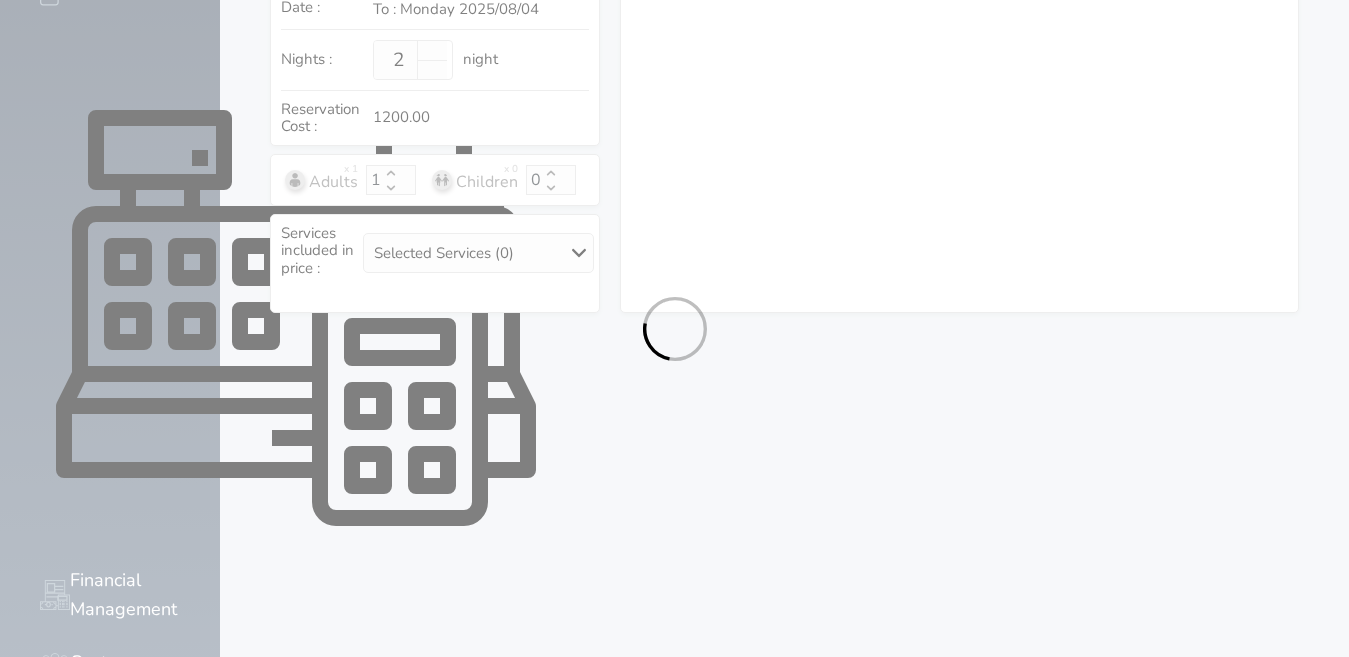 select on "113" 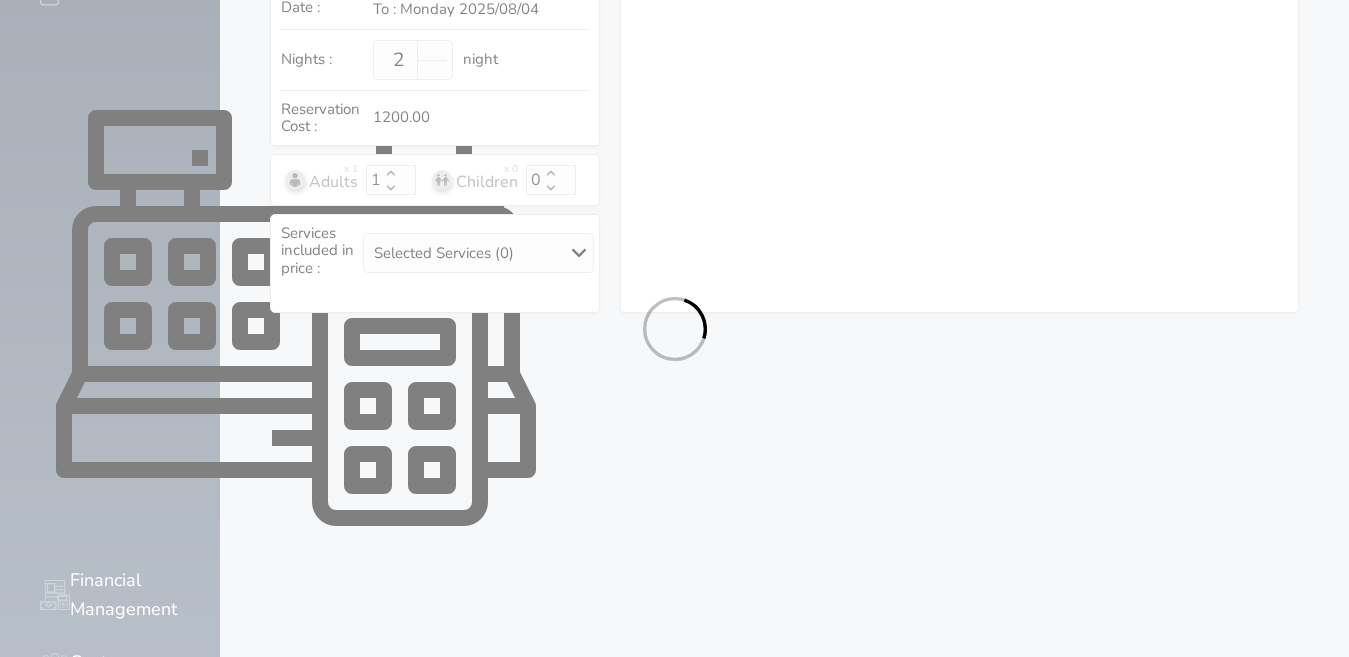 select on "1" 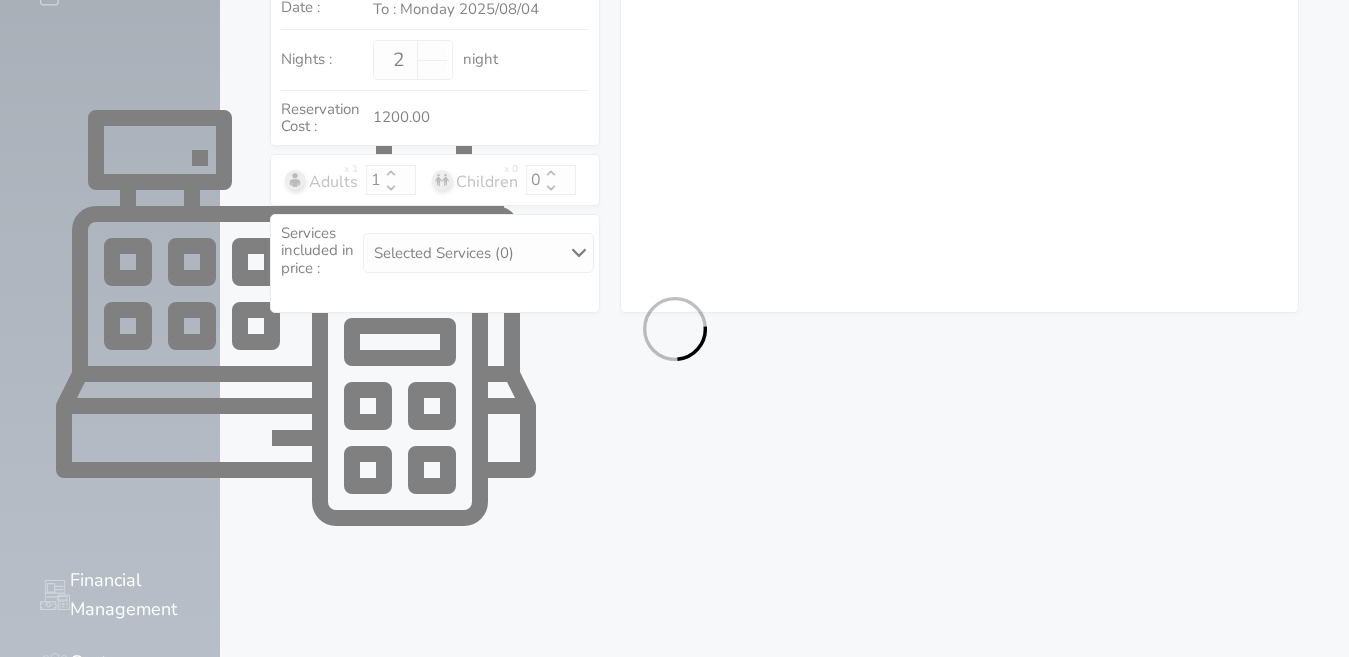 select on "7" 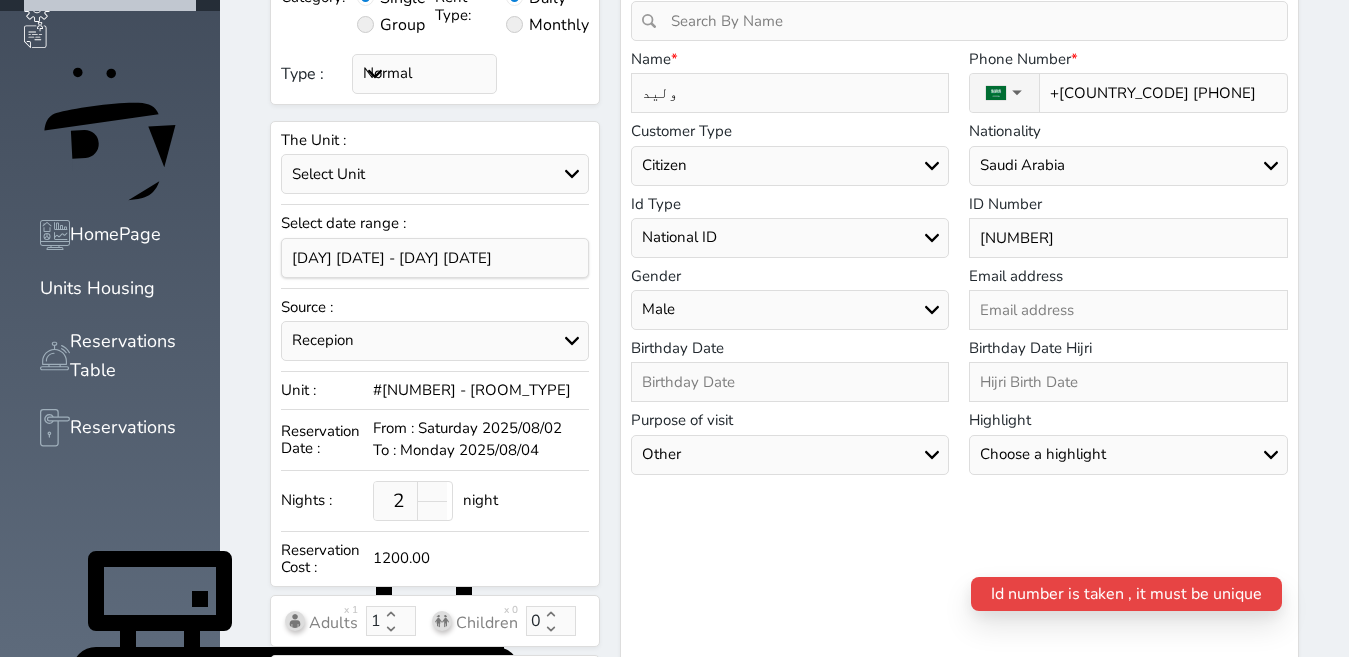 scroll, scrollTop: 0, scrollLeft: 0, axis: both 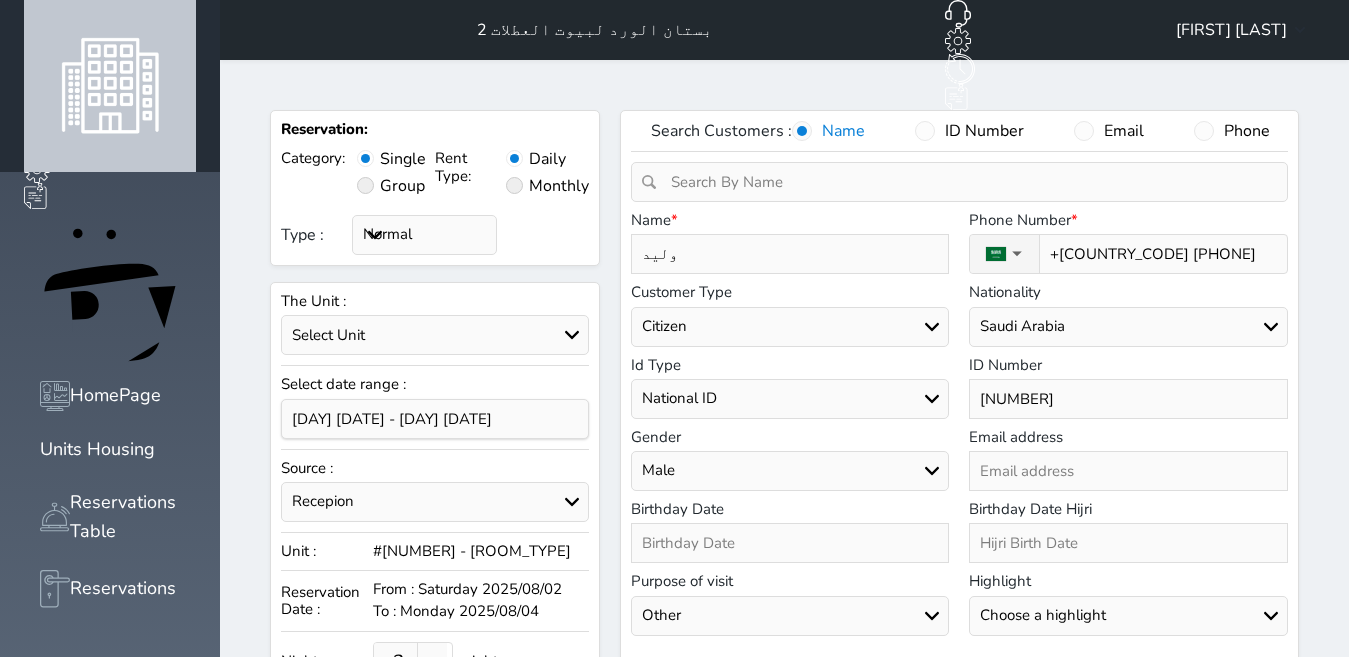 click on "[NUMBER]" at bounding box center (1128, 399) 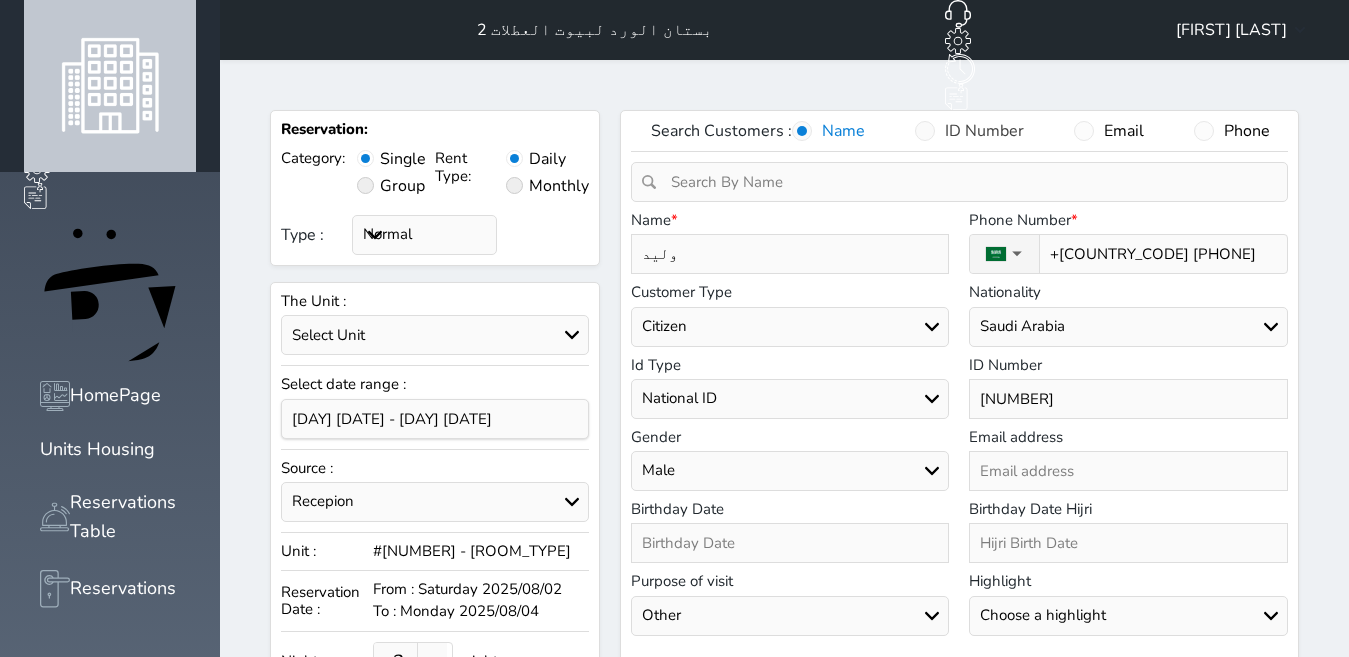 click at bounding box center (925, 131) 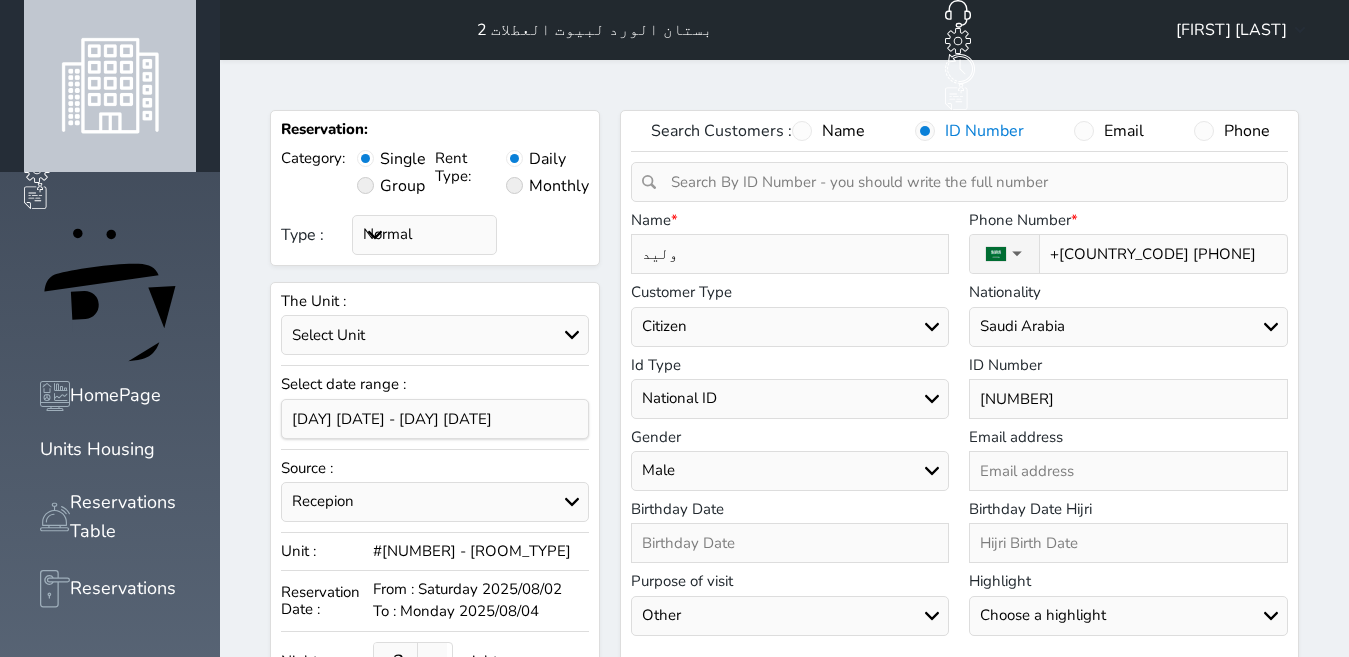 click at bounding box center (966, 182) 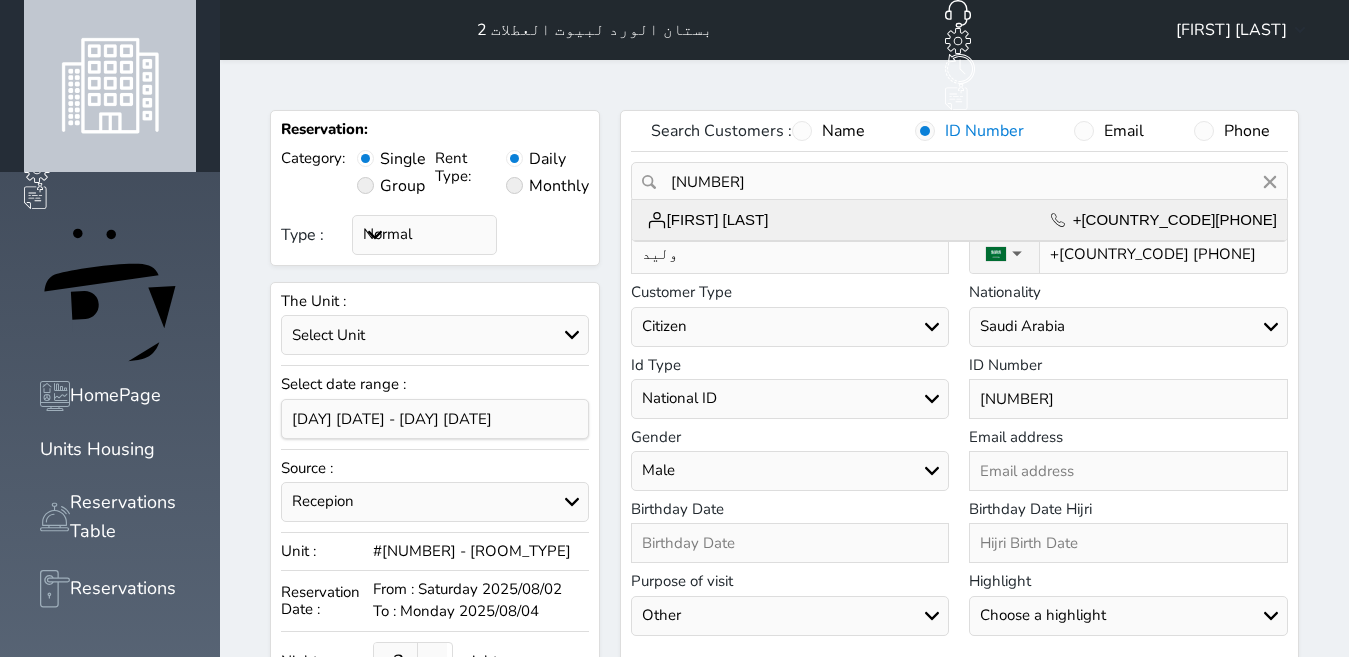 click on "[FIRST] [LAST] +[COUNTRY_CODE][PHONE]" at bounding box center (959, 220) 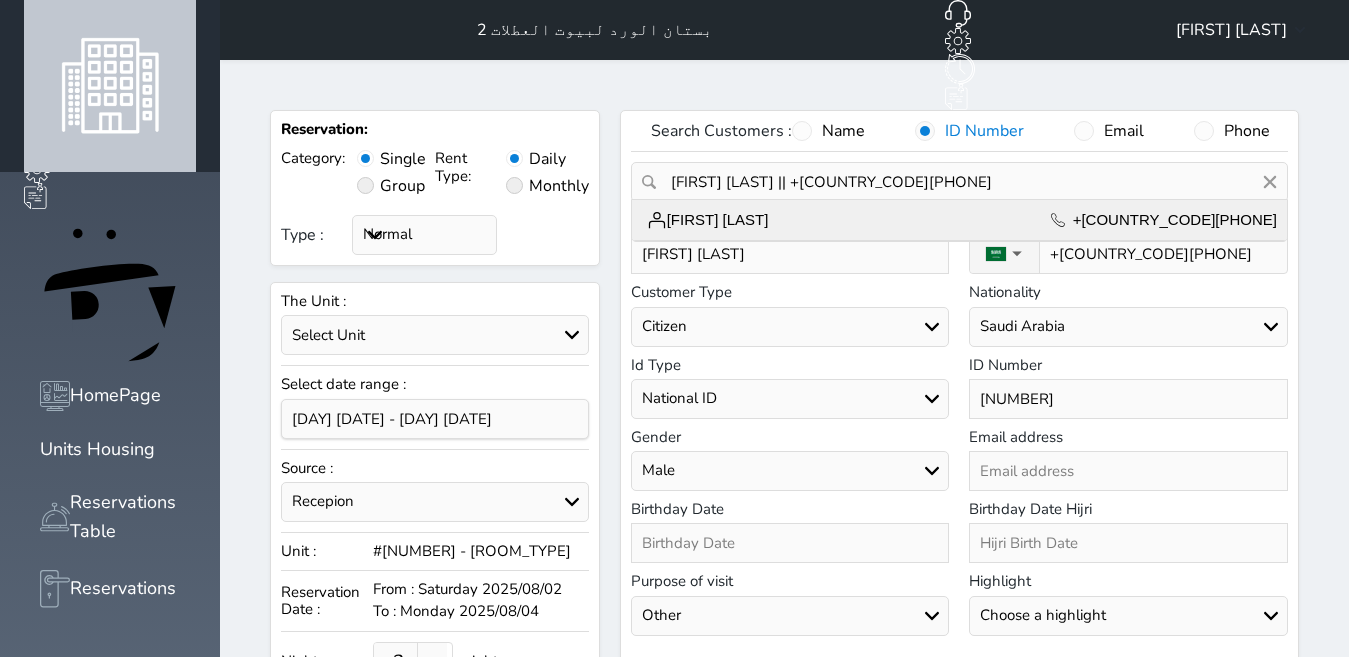 select 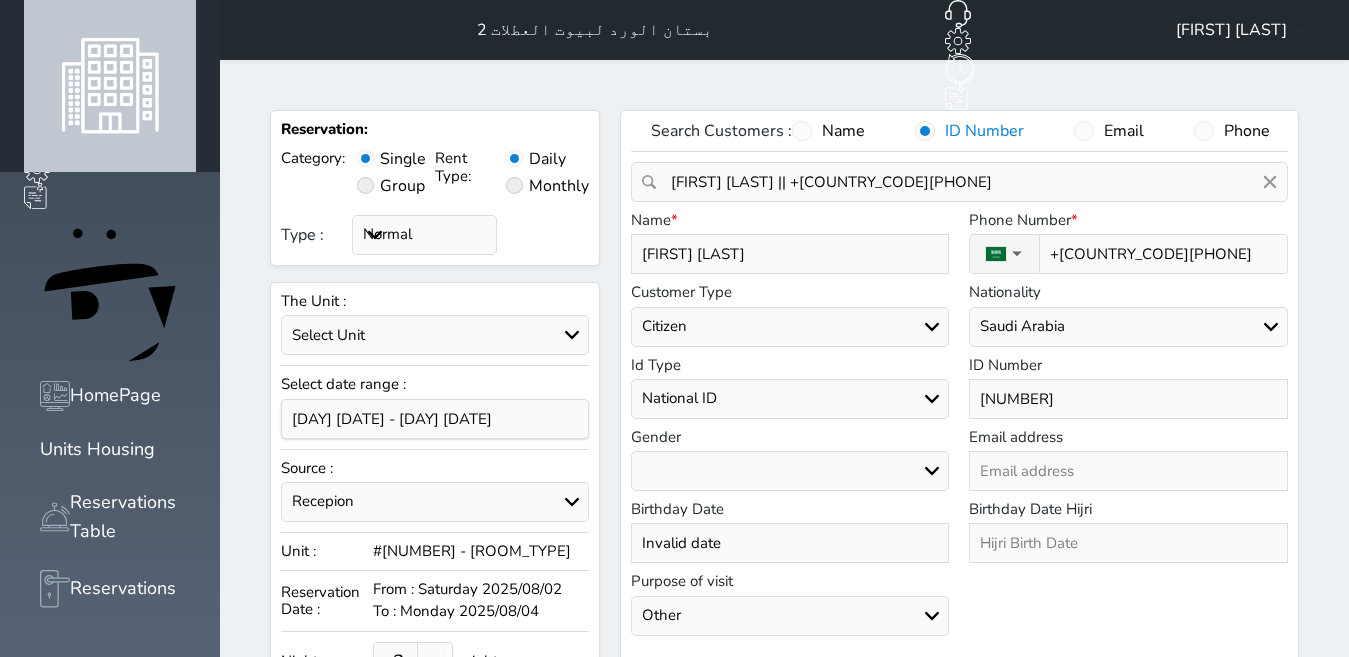 select 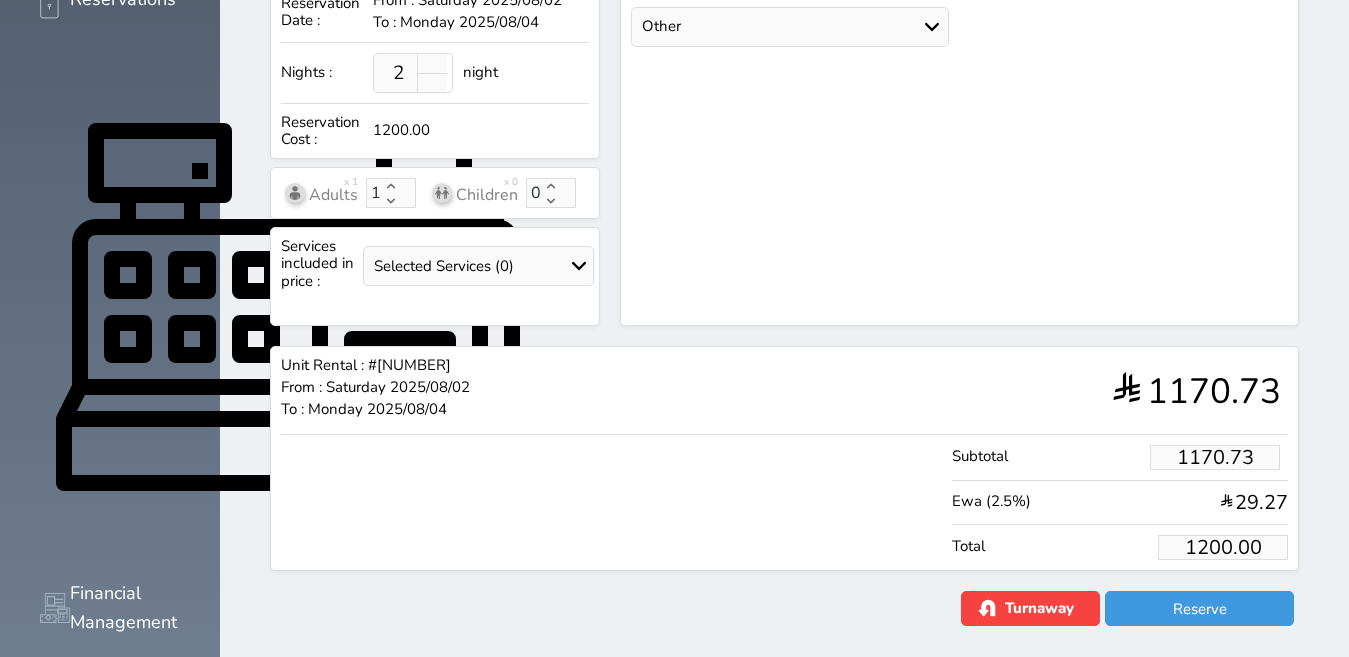 scroll, scrollTop: 602, scrollLeft: 0, axis: vertical 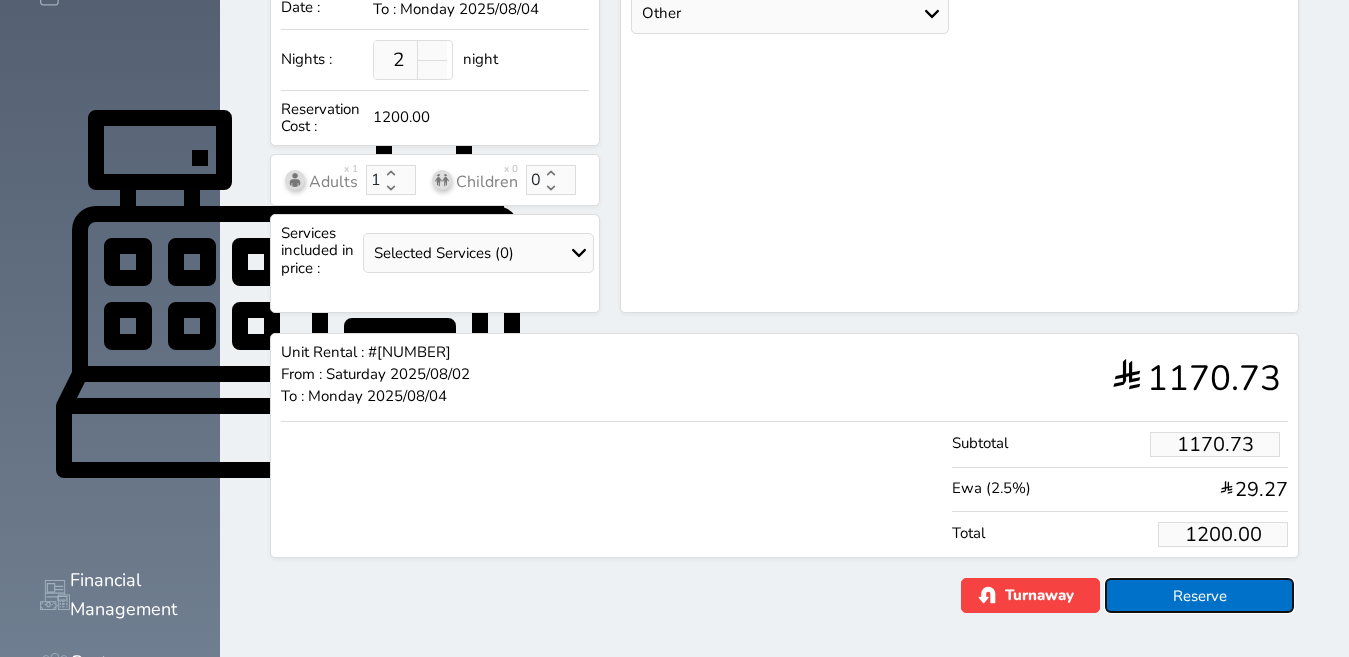 click on "Reserve" at bounding box center (1199, 595) 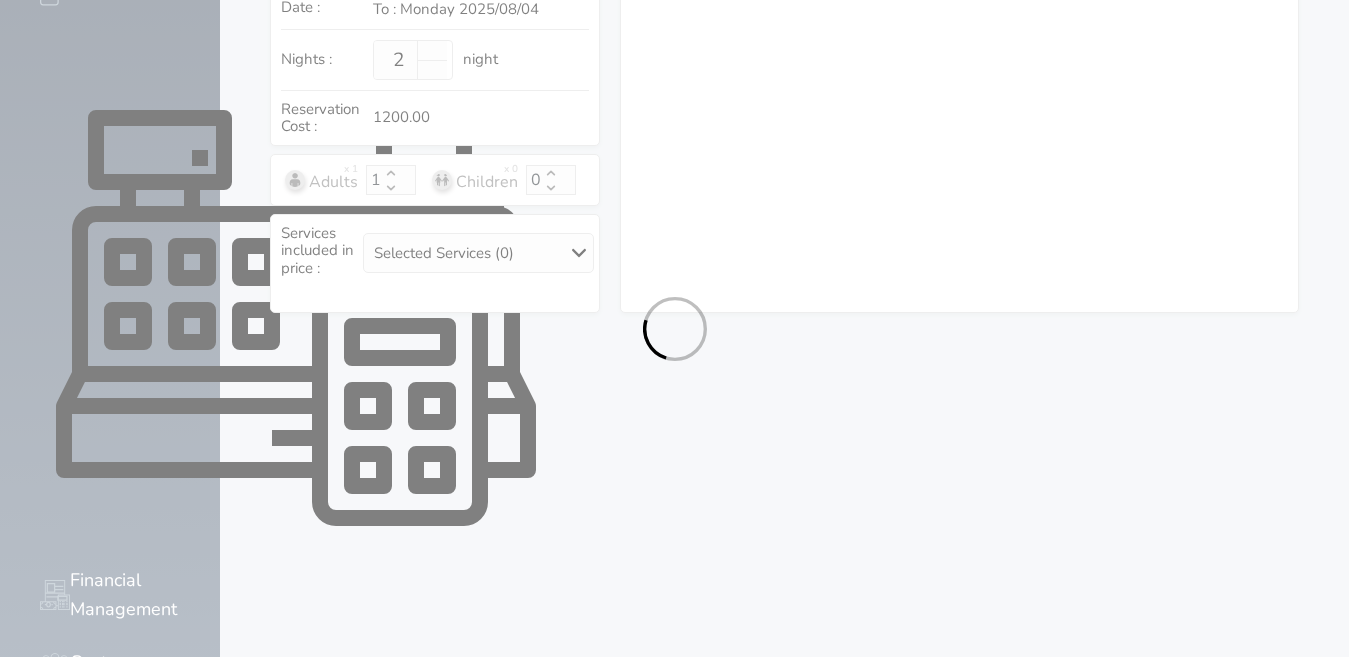 select on "1" 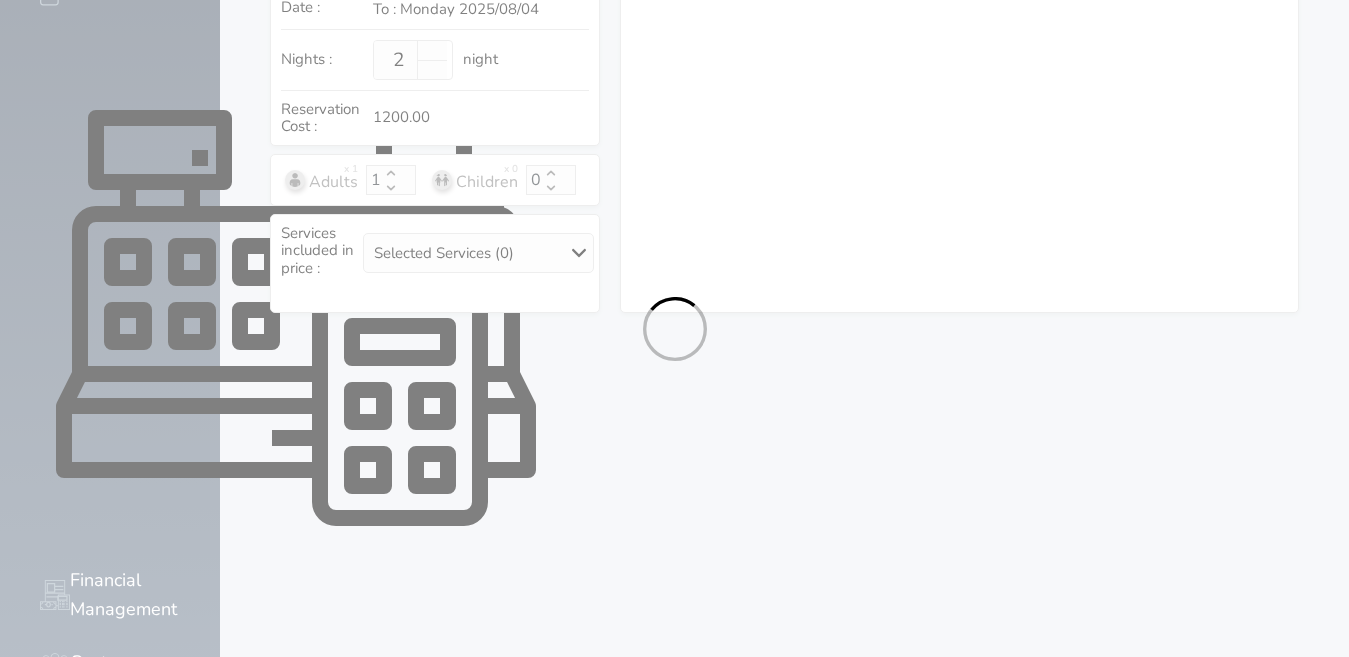 select on "113" 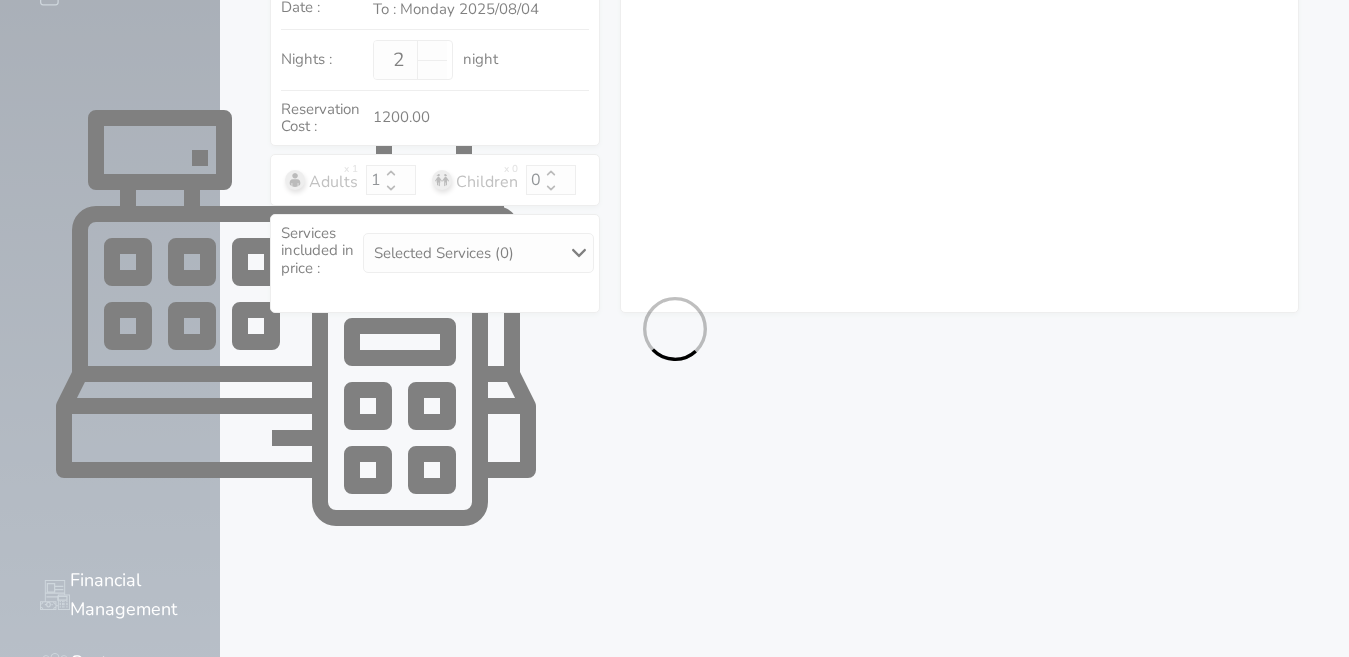 select on "1" 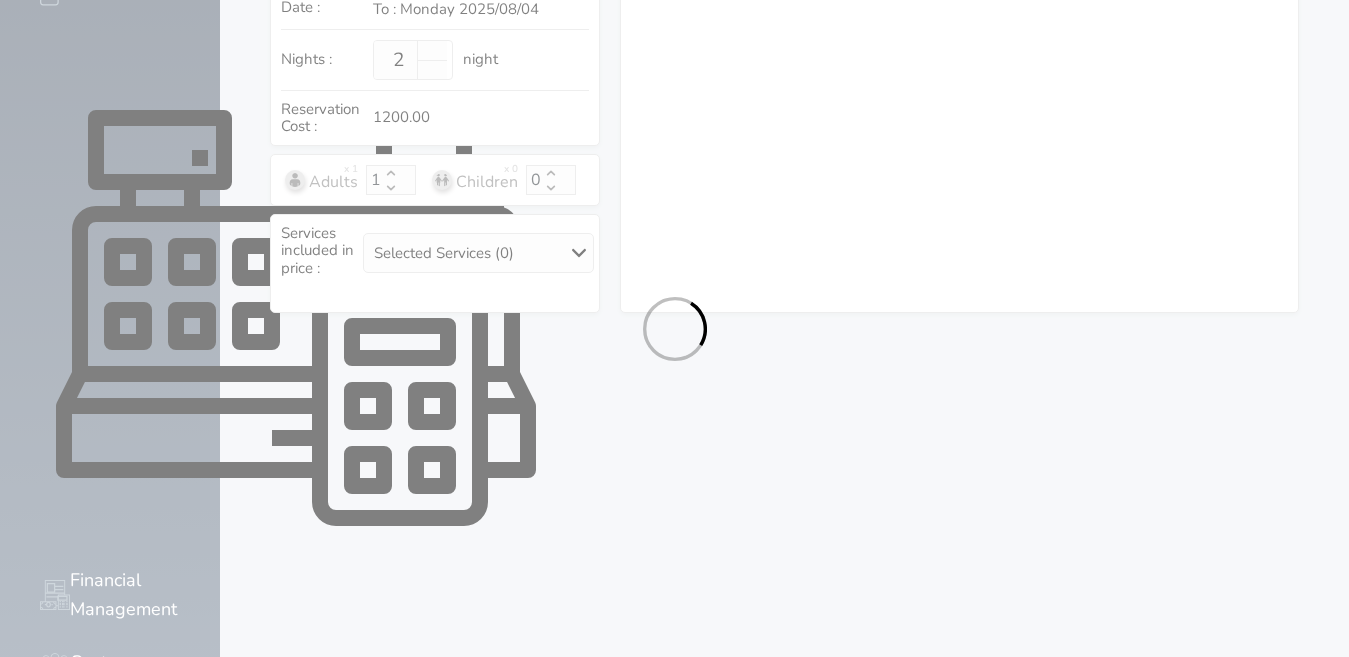 select 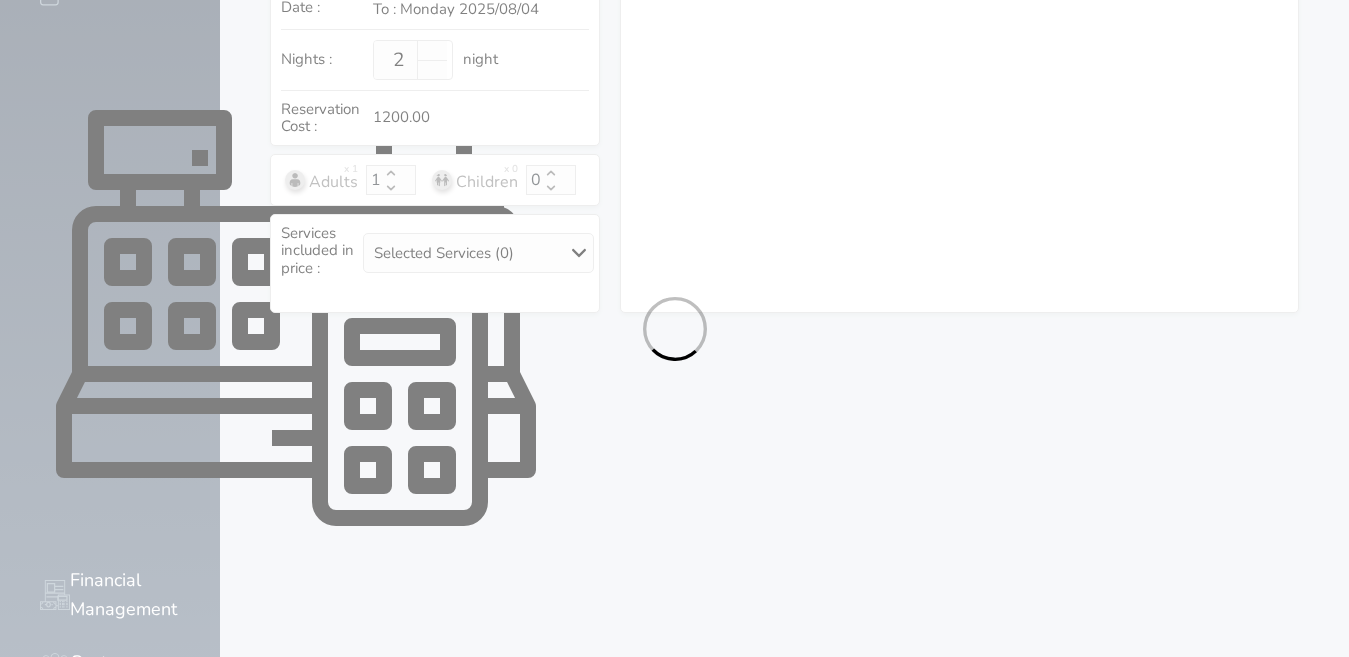 select on "7" 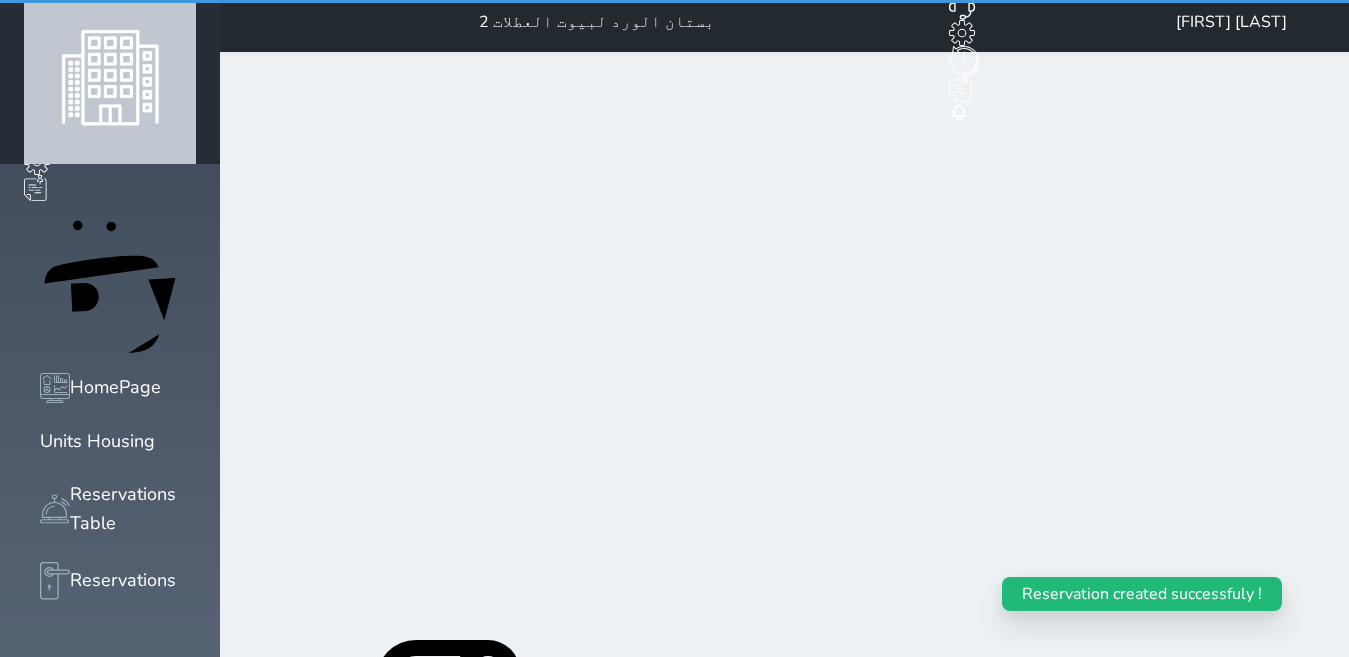 scroll, scrollTop: 0, scrollLeft: 0, axis: both 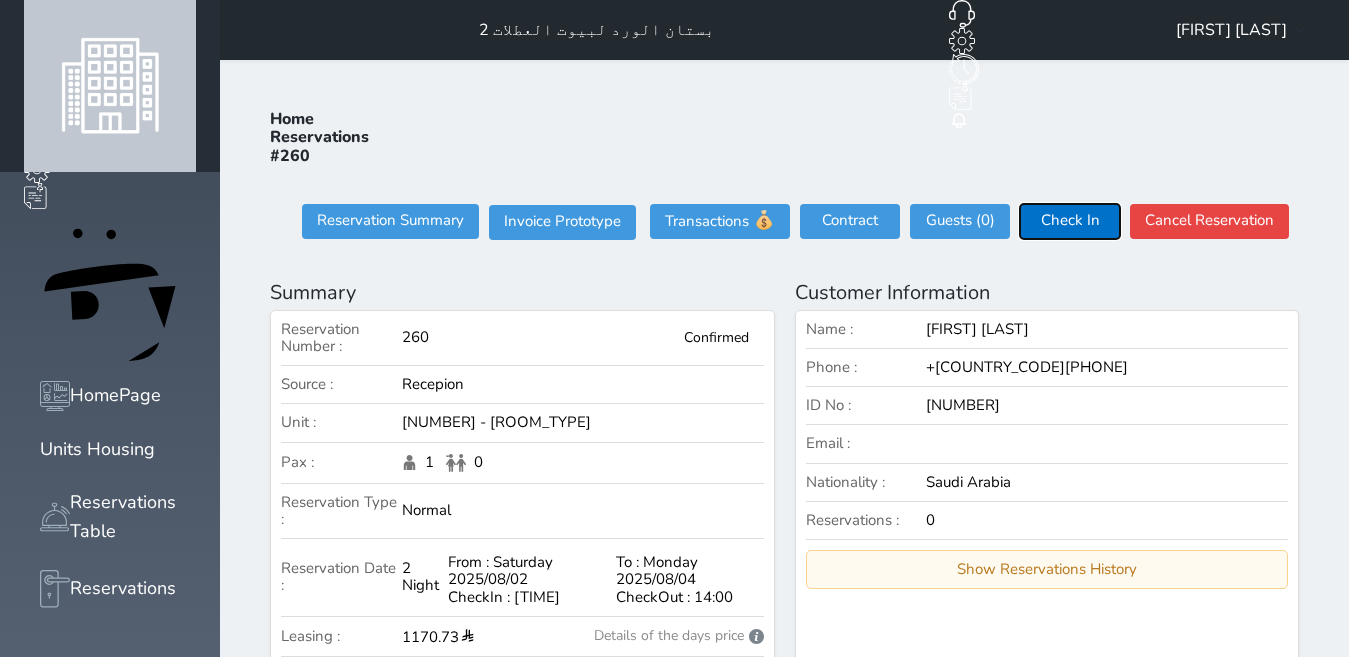 click on "Check In" at bounding box center (1070, 221) 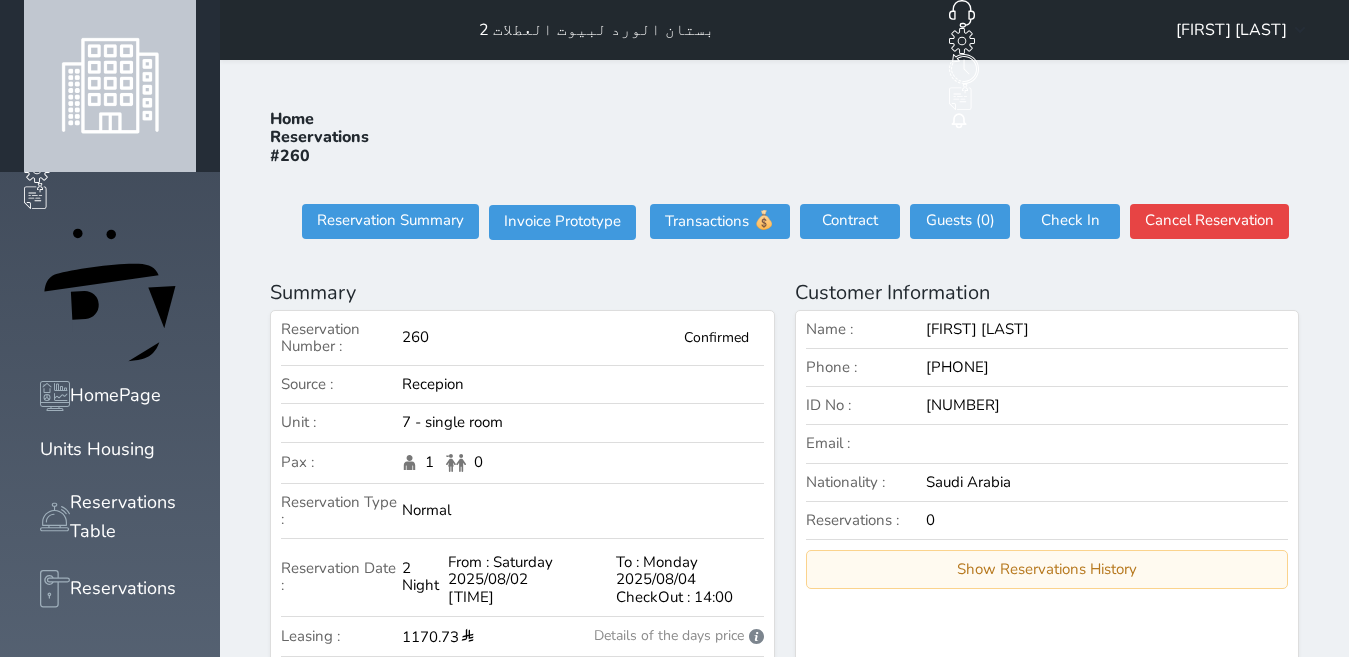 scroll, scrollTop: 0, scrollLeft: 0, axis: both 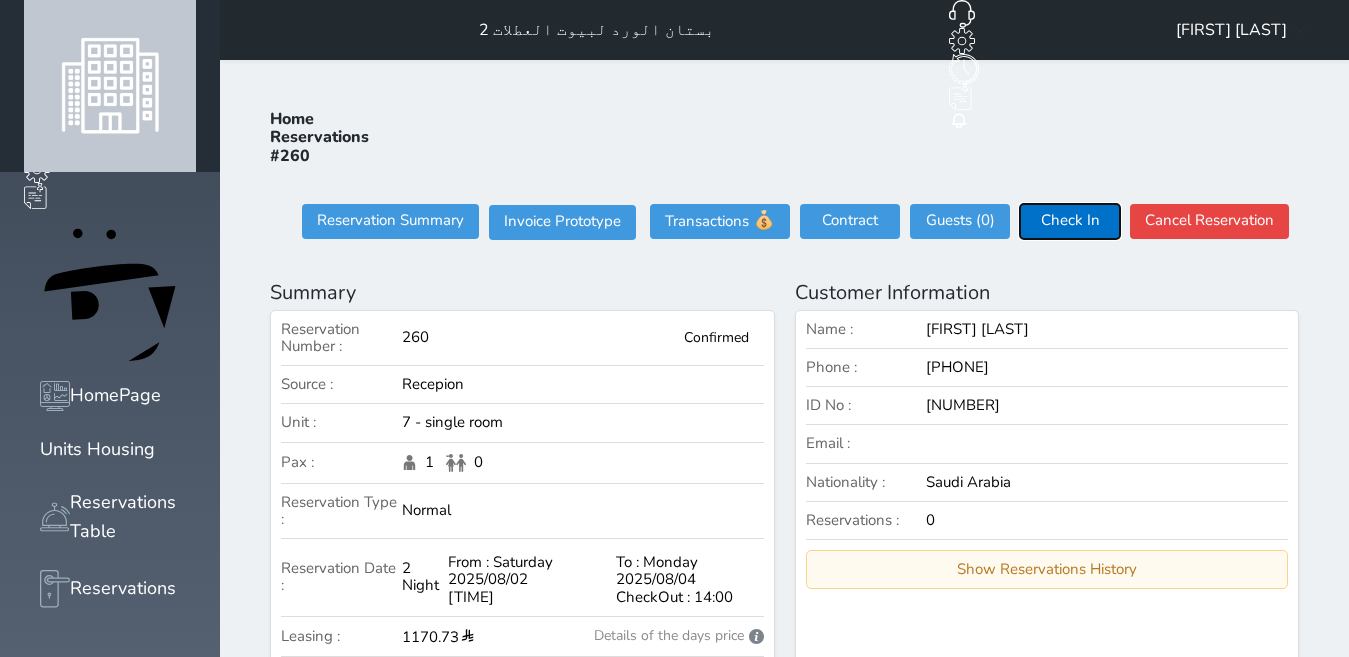 click on "Check In" at bounding box center (1070, 221) 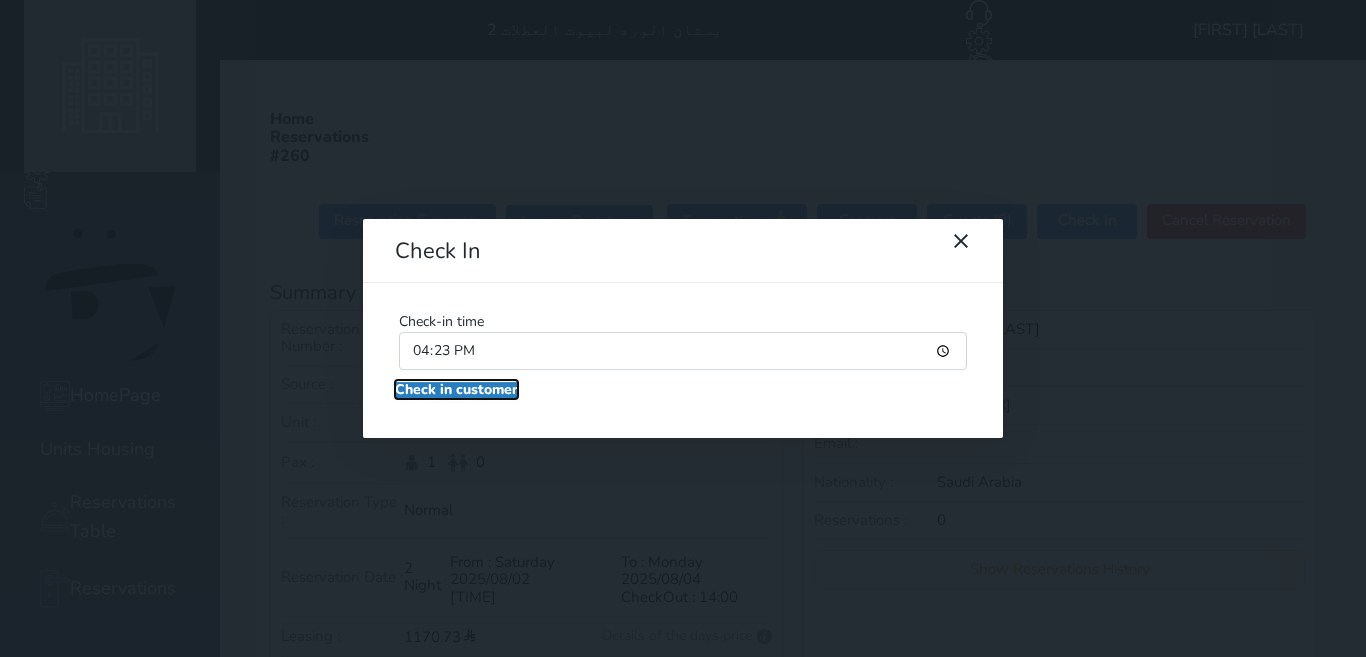 click on "Check in customer" at bounding box center [456, 390] 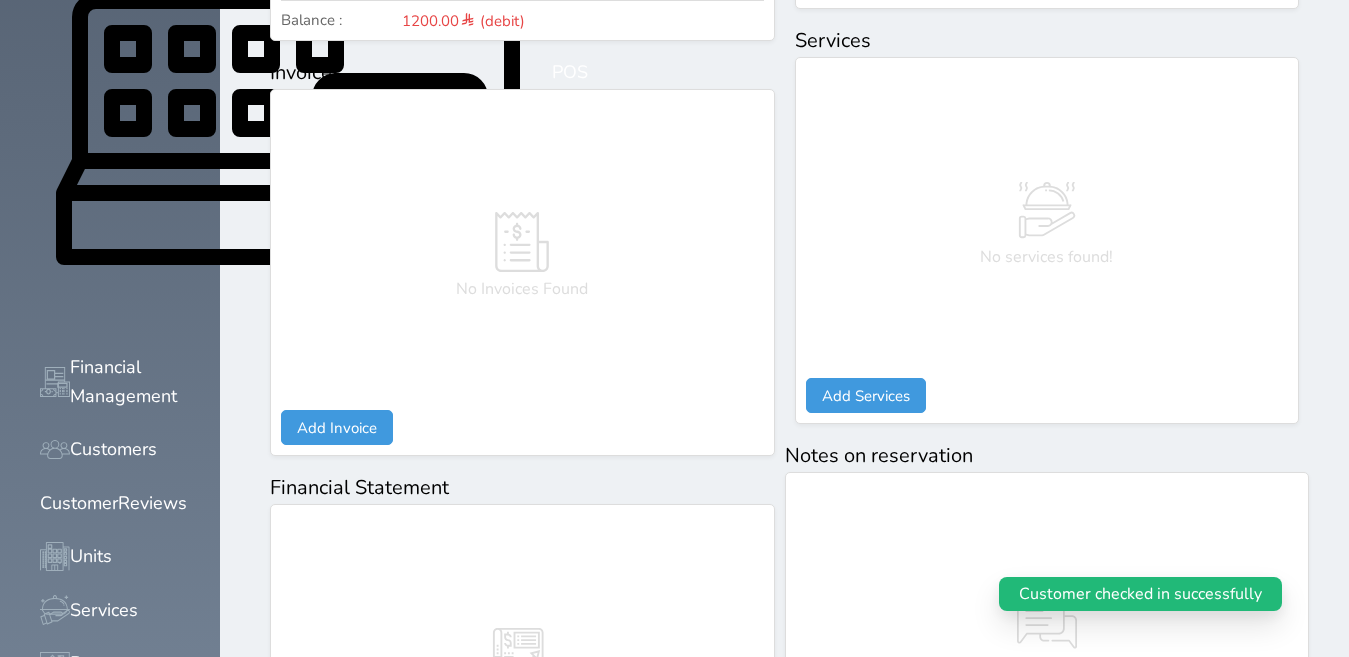 scroll, scrollTop: 840, scrollLeft: 0, axis: vertical 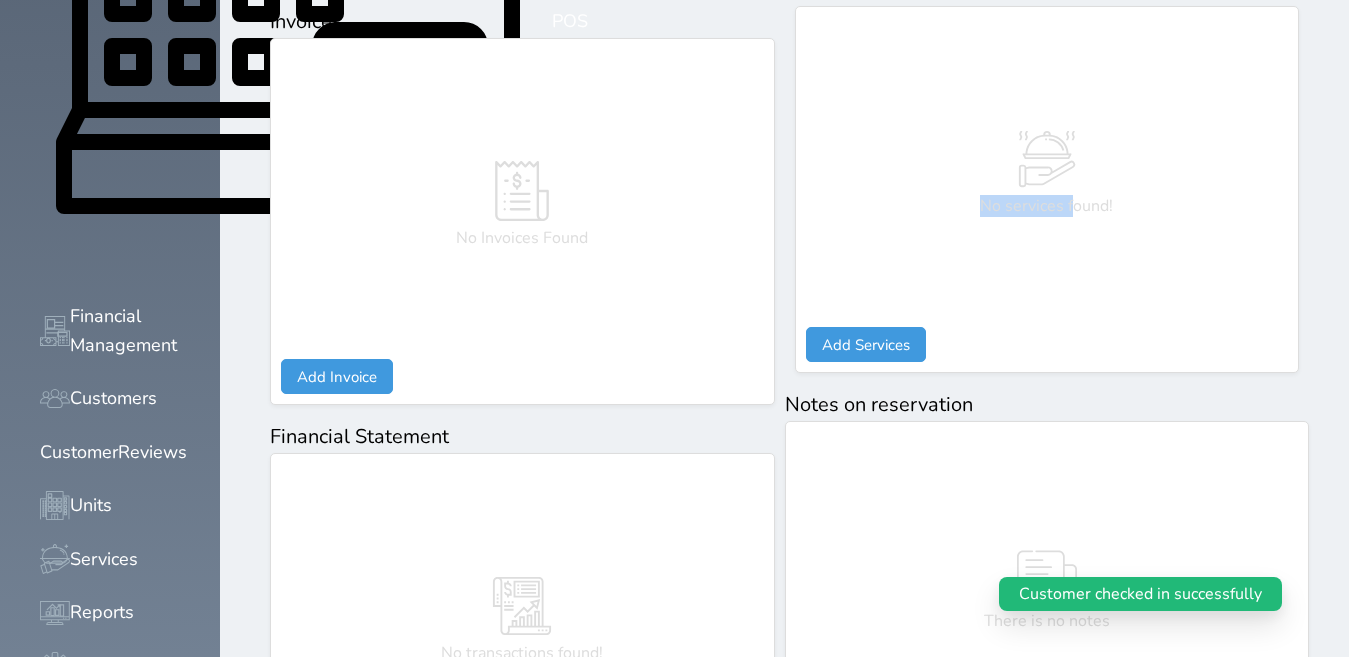 drag, startPoint x: 983, startPoint y: 185, endPoint x: 1152, endPoint y: 305, distance: 207.27036 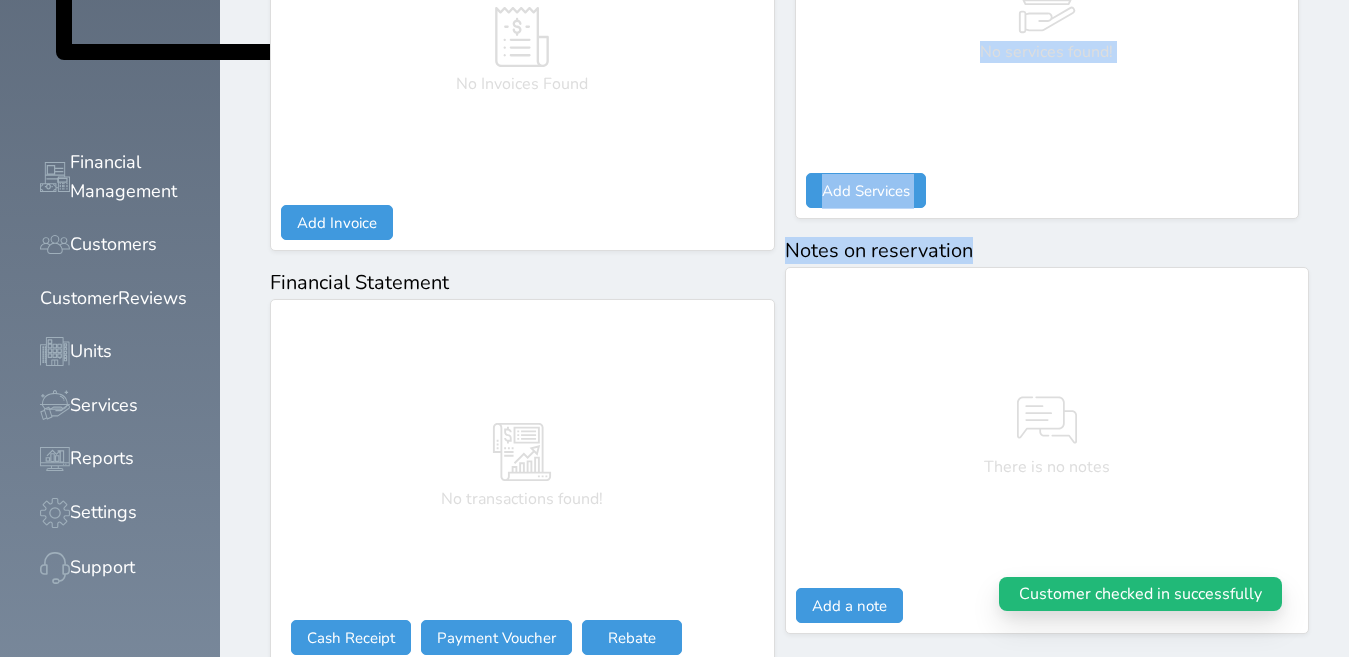 scroll, scrollTop: 1068, scrollLeft: 0, axis: vertical 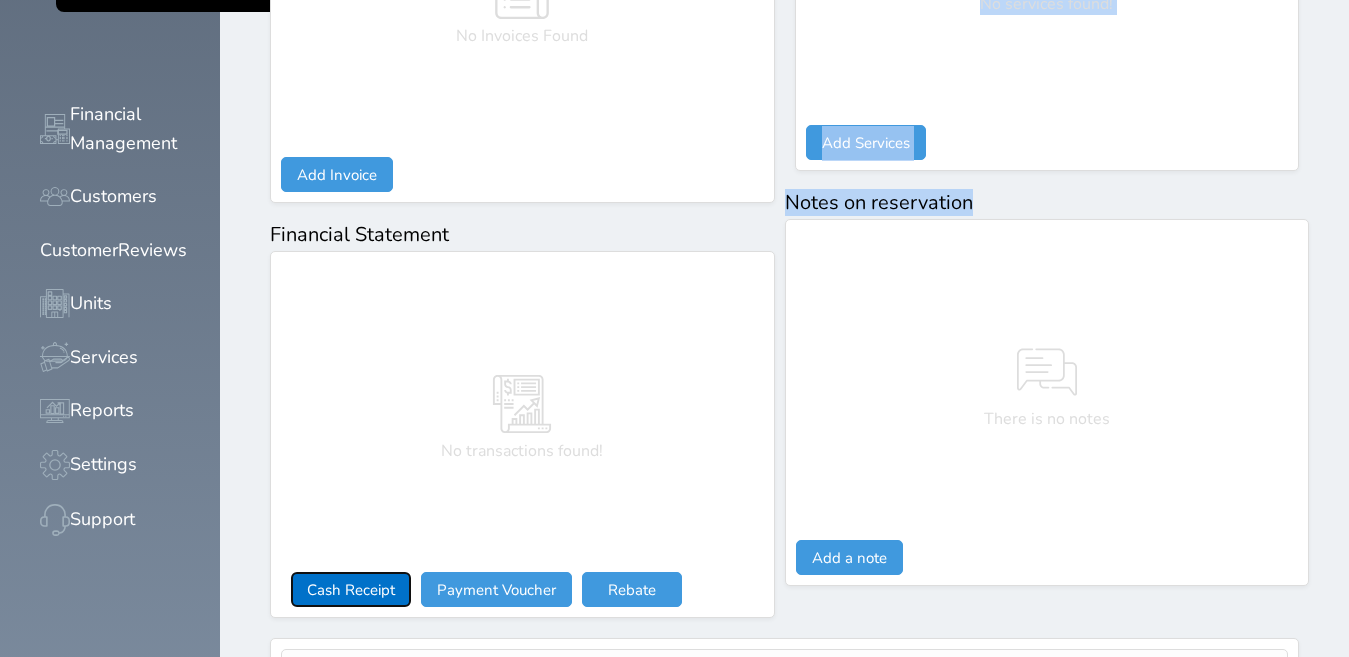 click on "Cash Receipt" at bounding box center [351, 589] 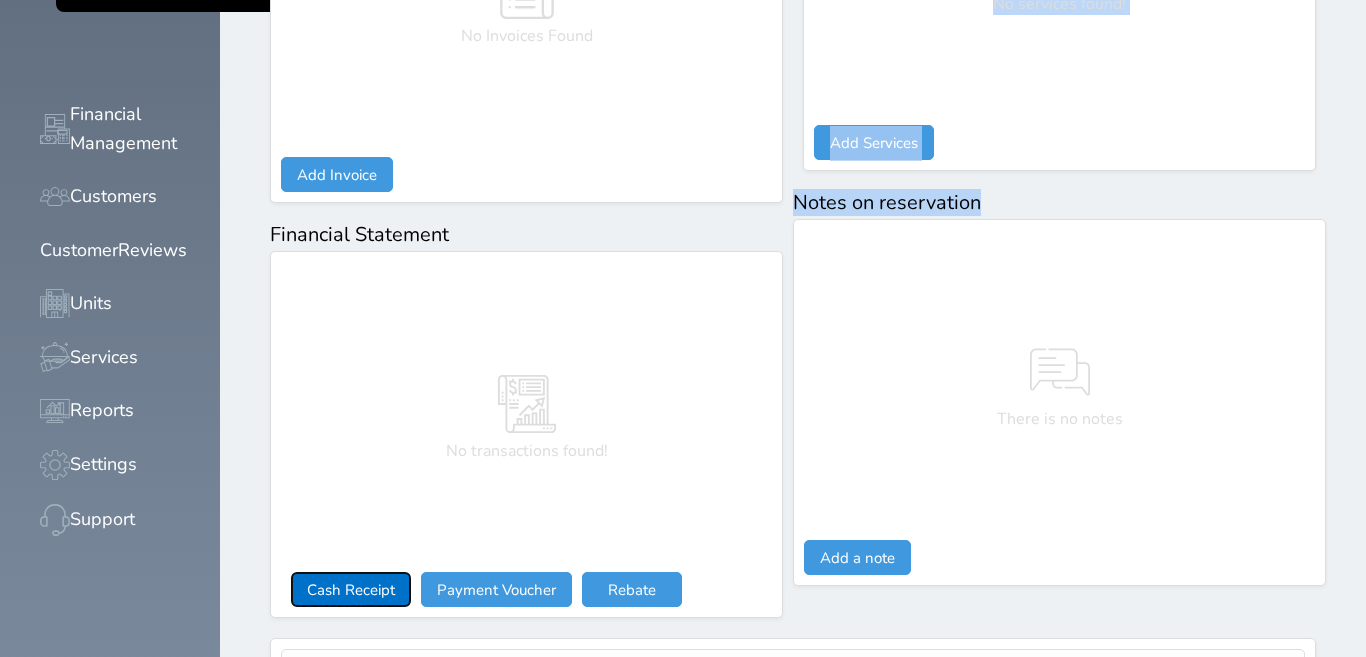 select 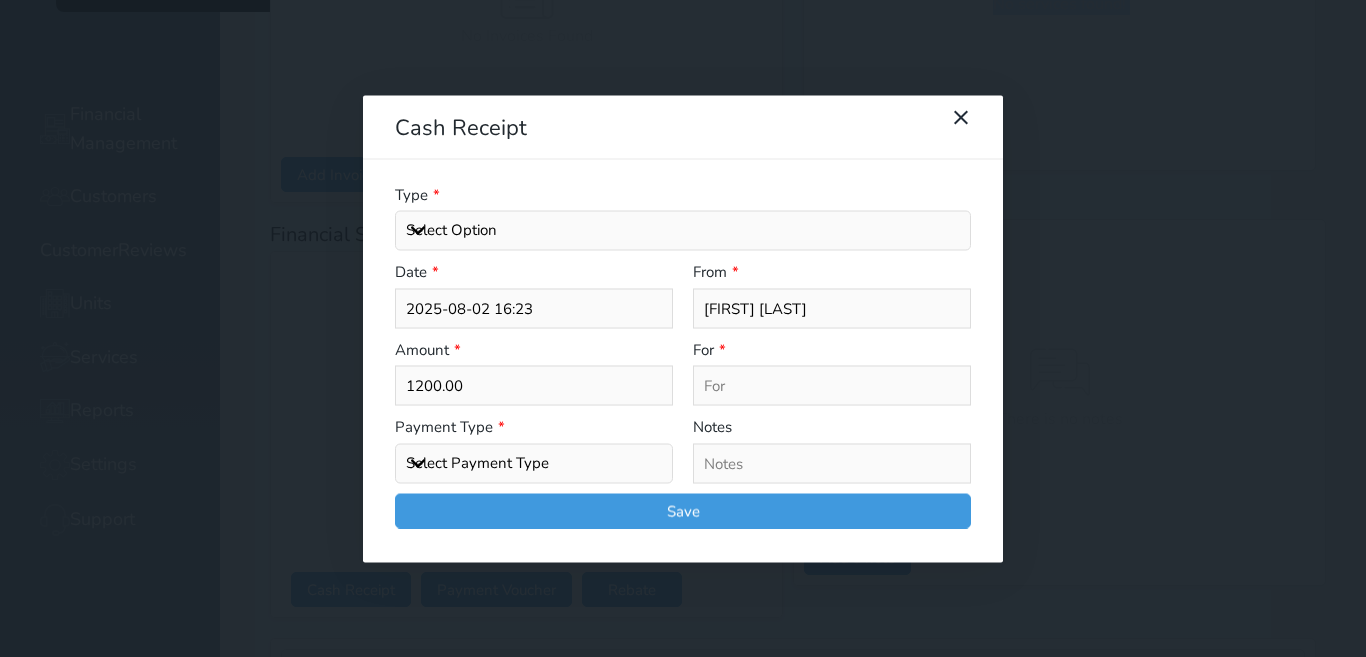 click on "Select Option" at bounding box center (683, 231) 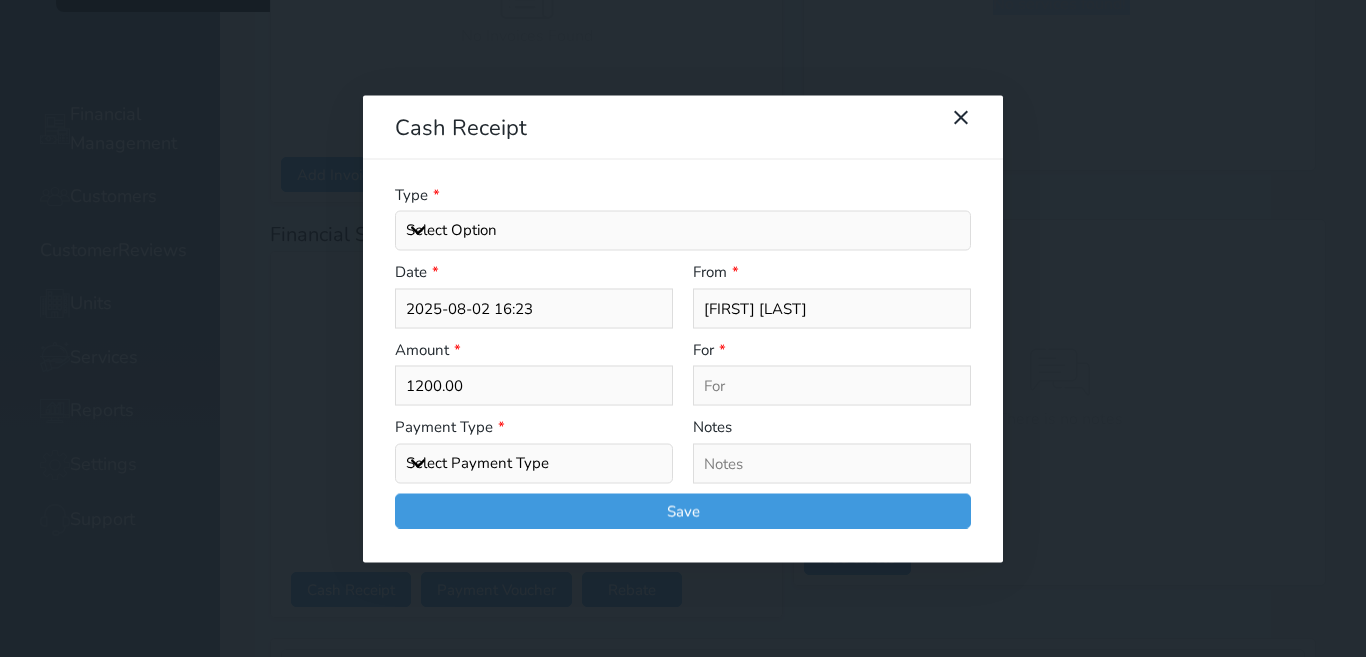 select 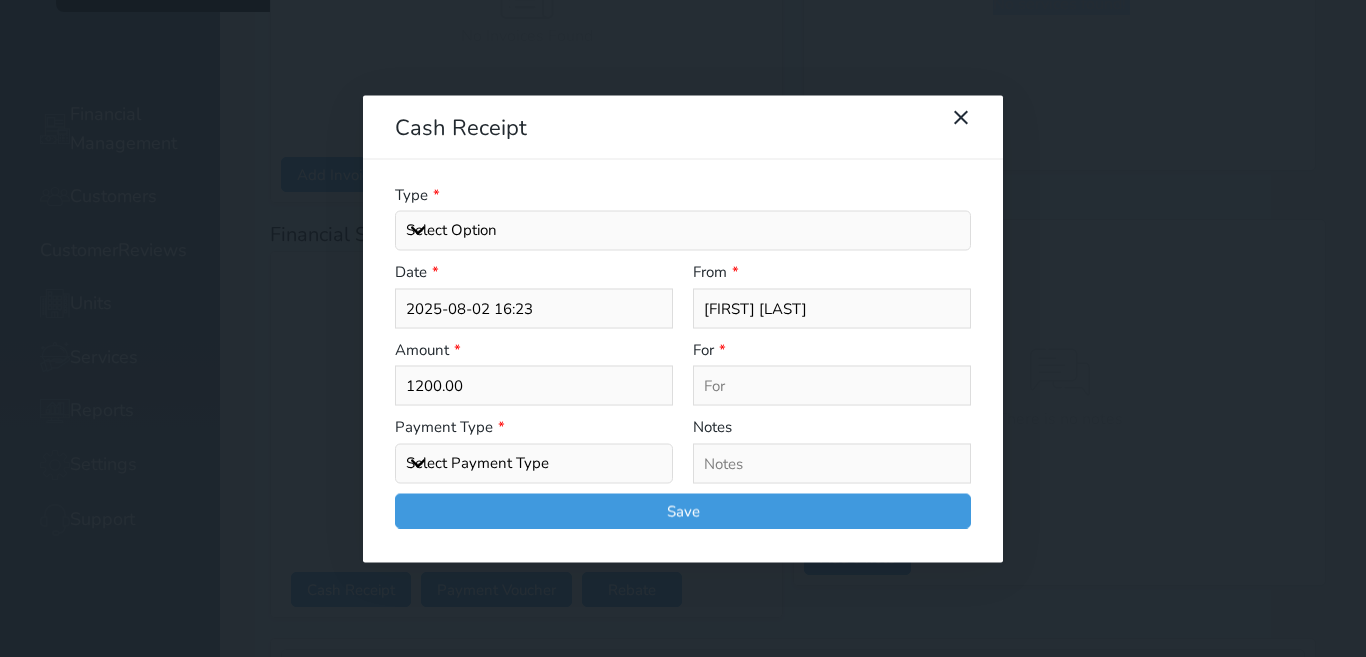 select 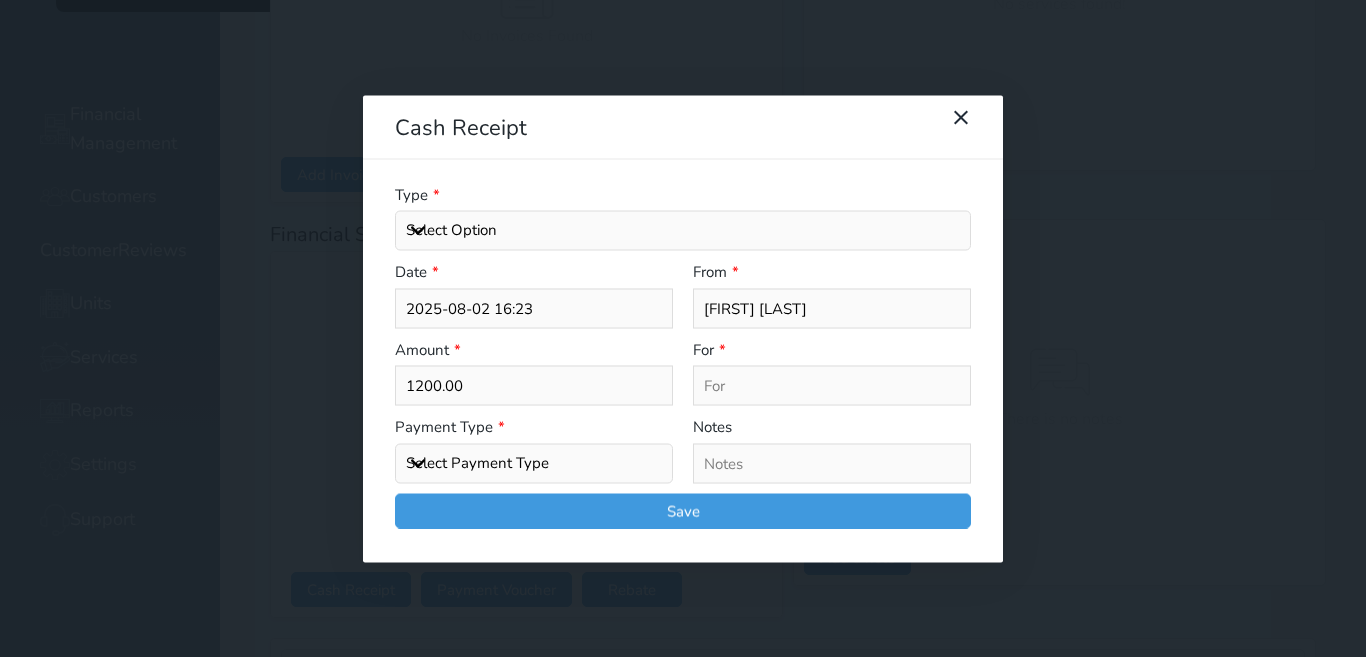 click on "Payment Type *   Select Payment Type   Cash   Bank Transfer   Mada   Credit Card   Credit Payment" at bounding box center (534, 450) 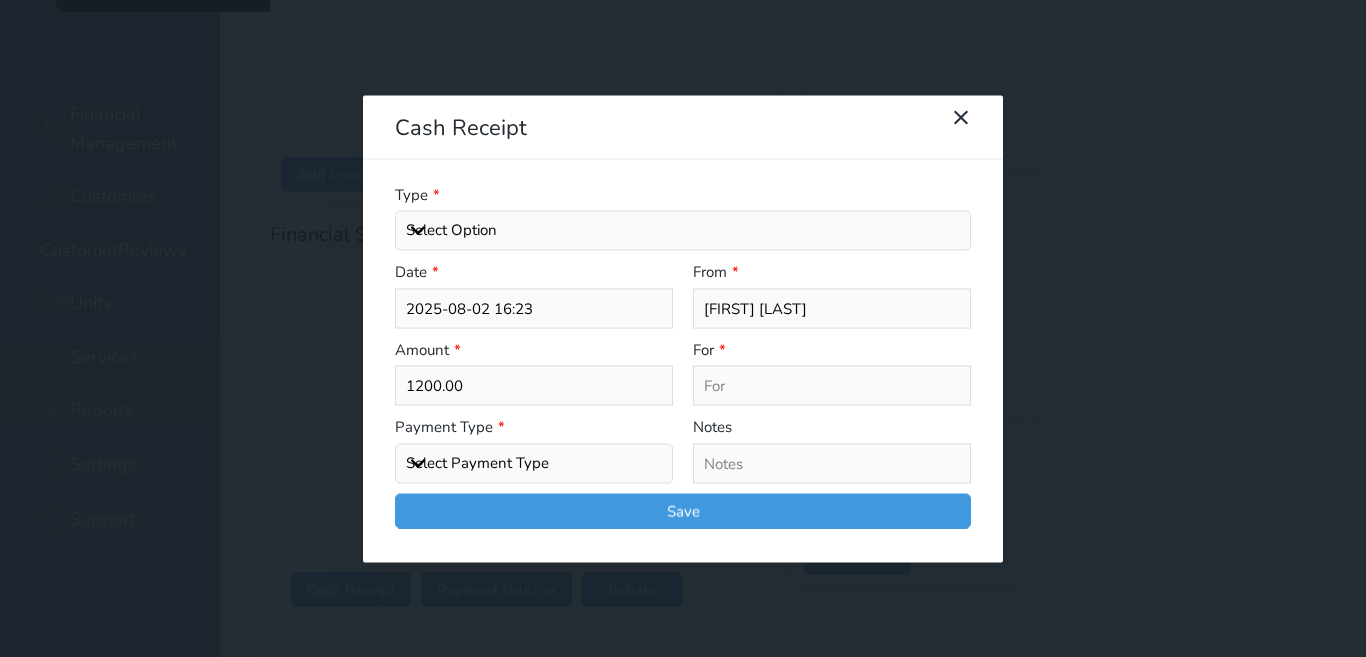 click on "Select Payment Type   Cash   Bank Transfer   Mada   Credit Card   Credit Payment" at bounding box center (534, 463) 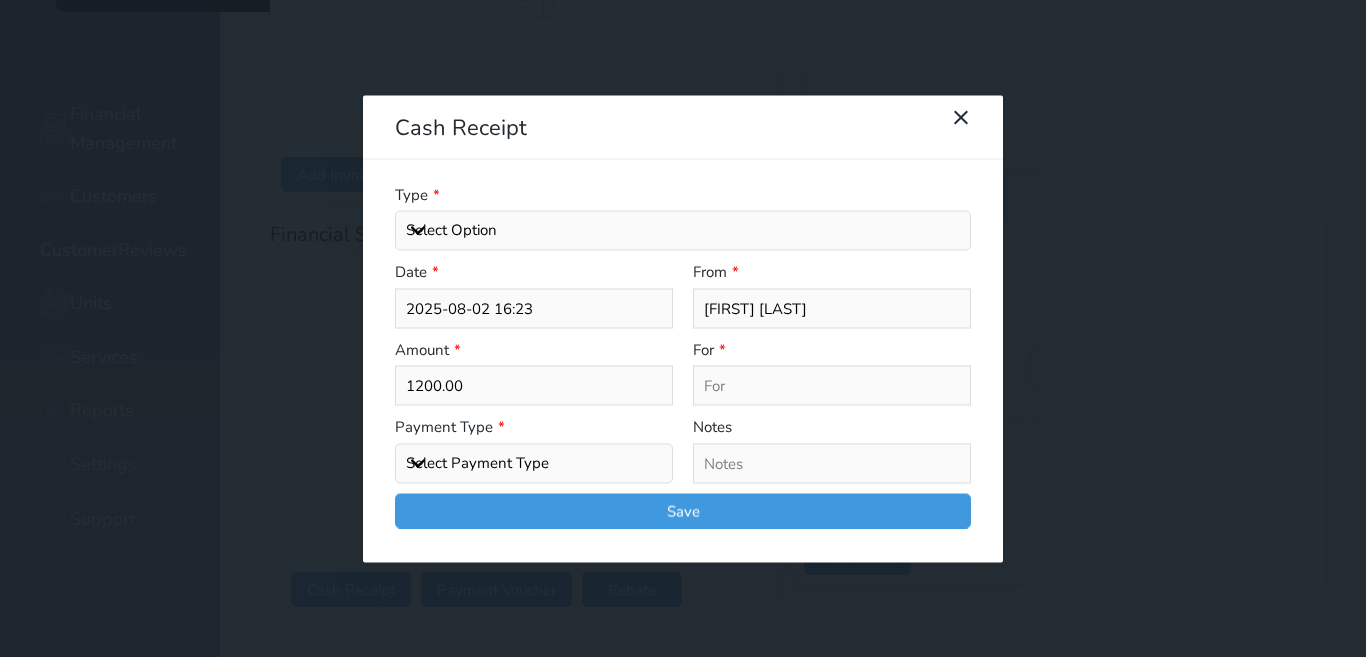 select on "mada" 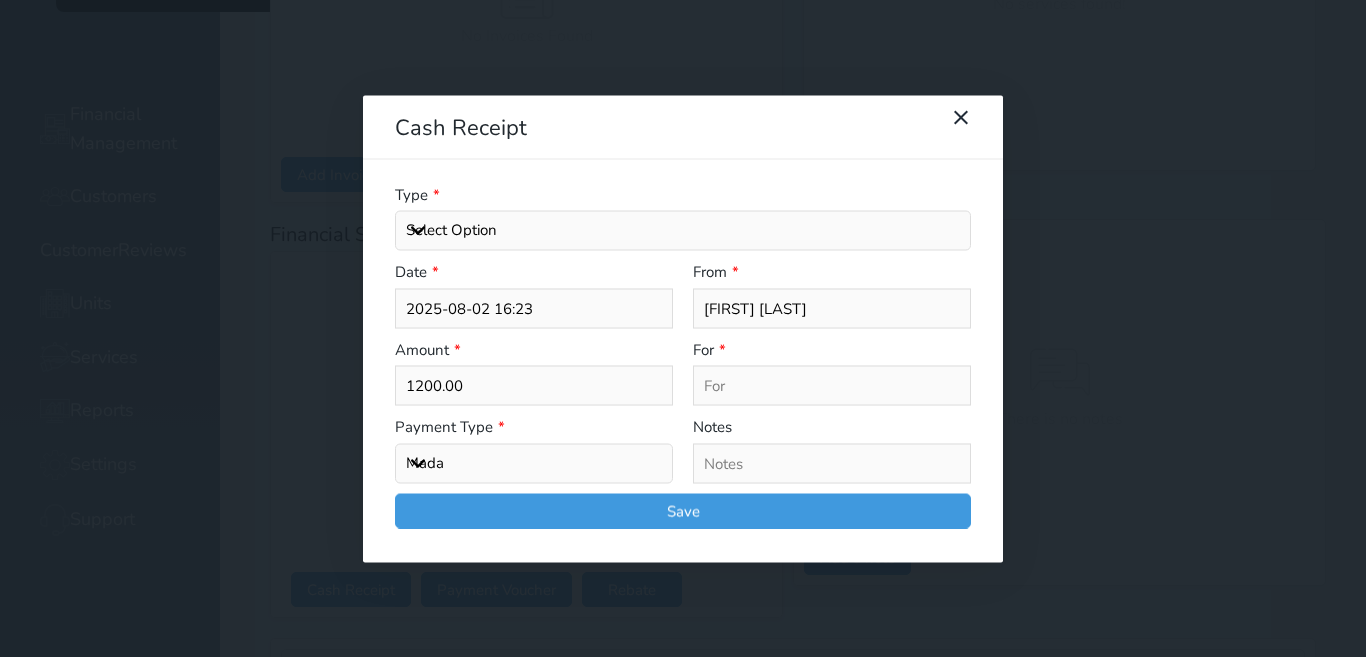 click on "Select Payment Type   Cash   Bank Transfer   Mada   Credit Card   Credit Payment" at bounding box center (534, 463) 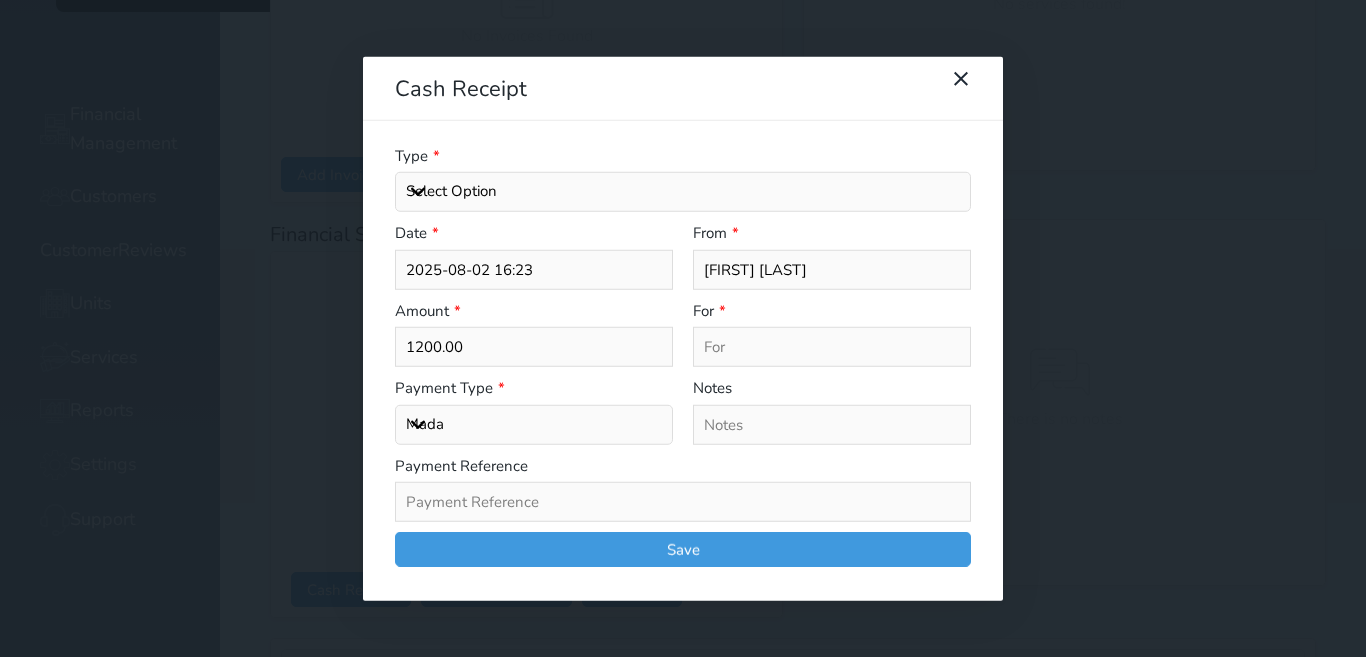 click on "Type  *" at bounding box center (683, 155) 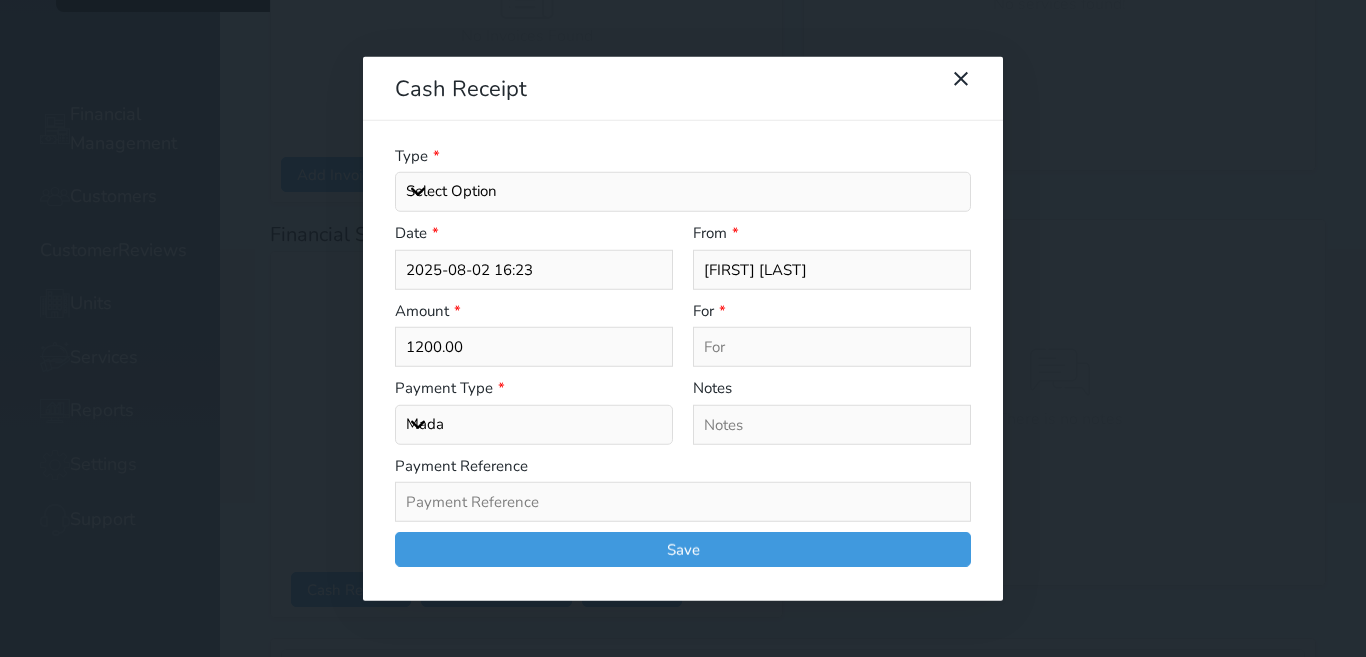 click on "Select Option   General receipts Rent value Bills insurance Retainer Not Applicable Other Laundry Wifi - Internet Car Parking Food Food & Beverages Beverages Cold Drinks Hot Drinks Breakfast Lunch Dinner Bakery & Cakes Swimming pool Gym SPA & Beauty Services Pick & Drop (Transport Services) Minibar Cable - TV Extra Bed Hairdresser Shopping Organized Tours Services Tour Guide Services" at bounding box center (683, 192) 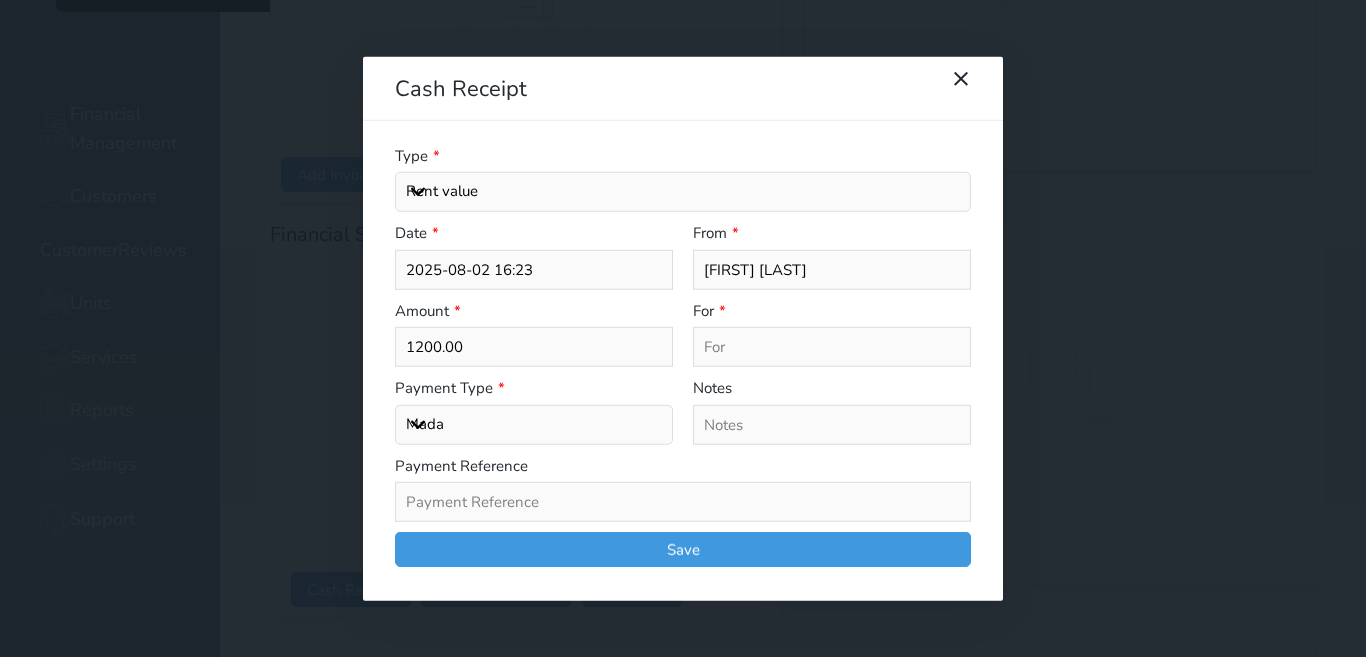click on "Select Option   General receipts Rent value Bills insurance Retainer Not Applicable Other Laundry Wifi - Internet Car Parking Food Food & Beverages Beverages Cold Drinks Hot Drinks Breakfast Lunch Dinner Bakery & Cakes Swimming pool Gym SPA & Beauty Services Pick & Drop (Transport Services) Minibar Cable - TV Extra Bed Hairdresser Shopping Organized Tours Services Tour Guide Services" at bounding box center (683, 192) 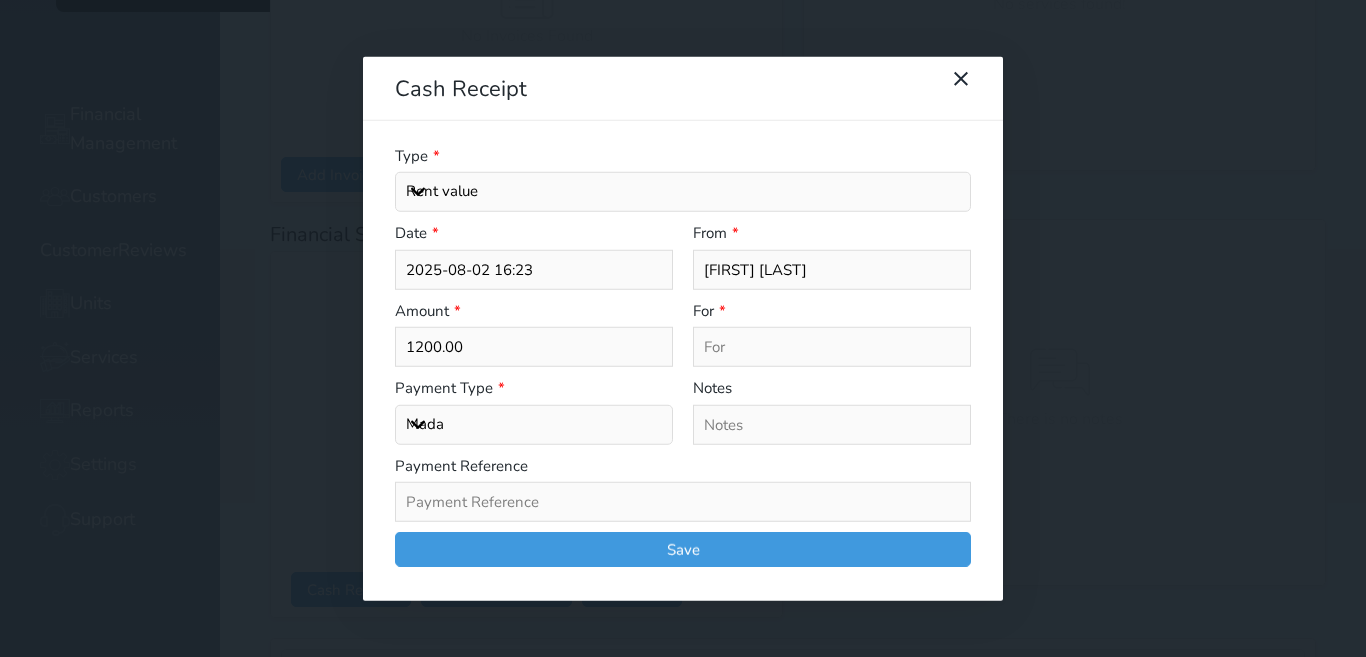 click on "1200.00" at bounding box center (534, 347) 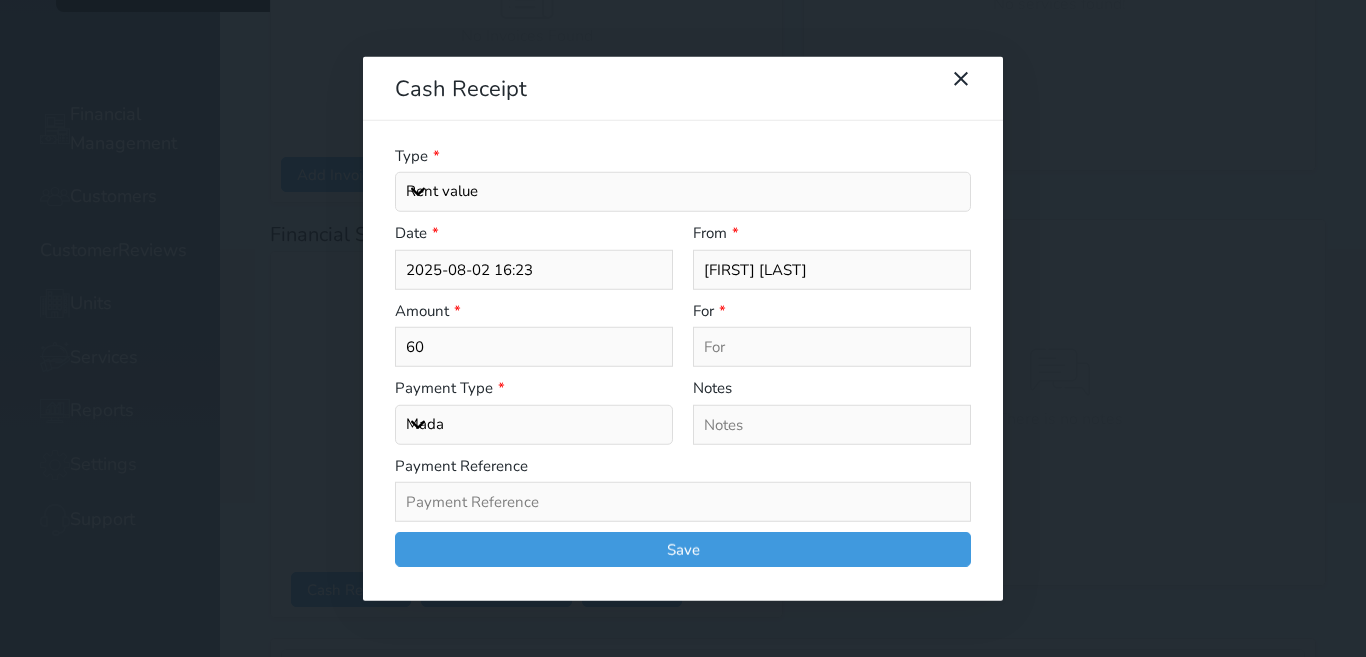 type on "600" 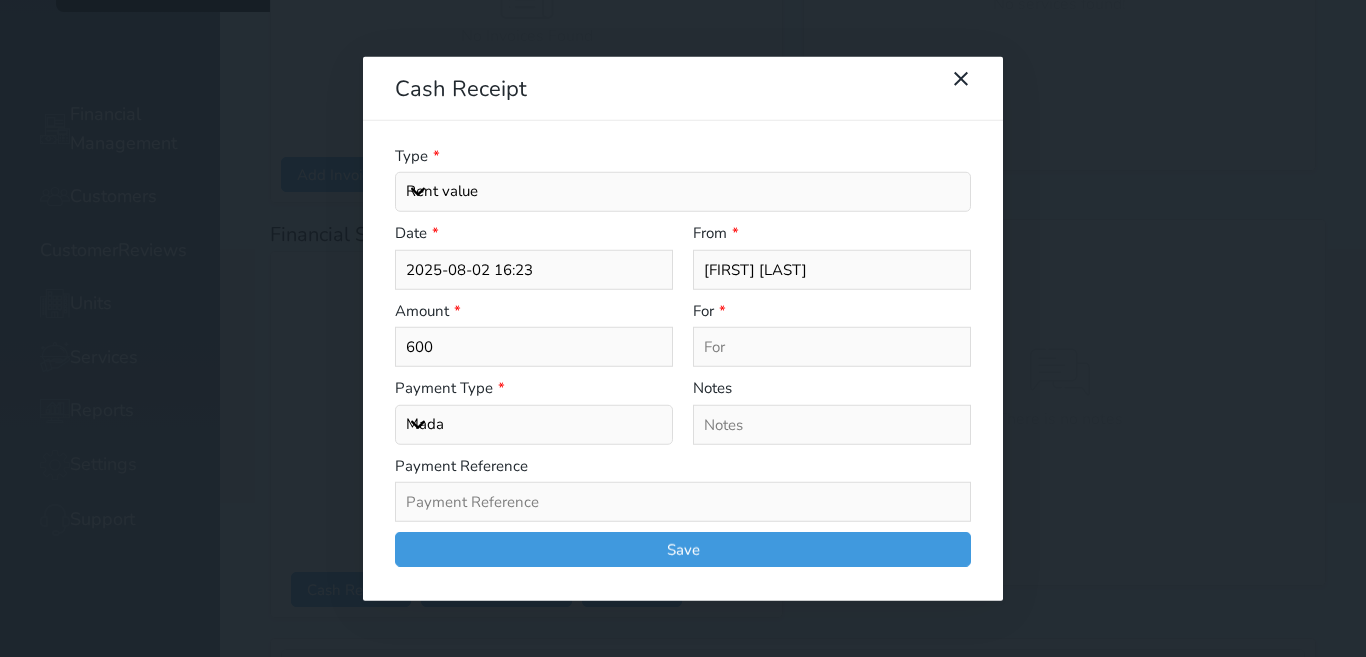type on "Rent value - Unit - 7" 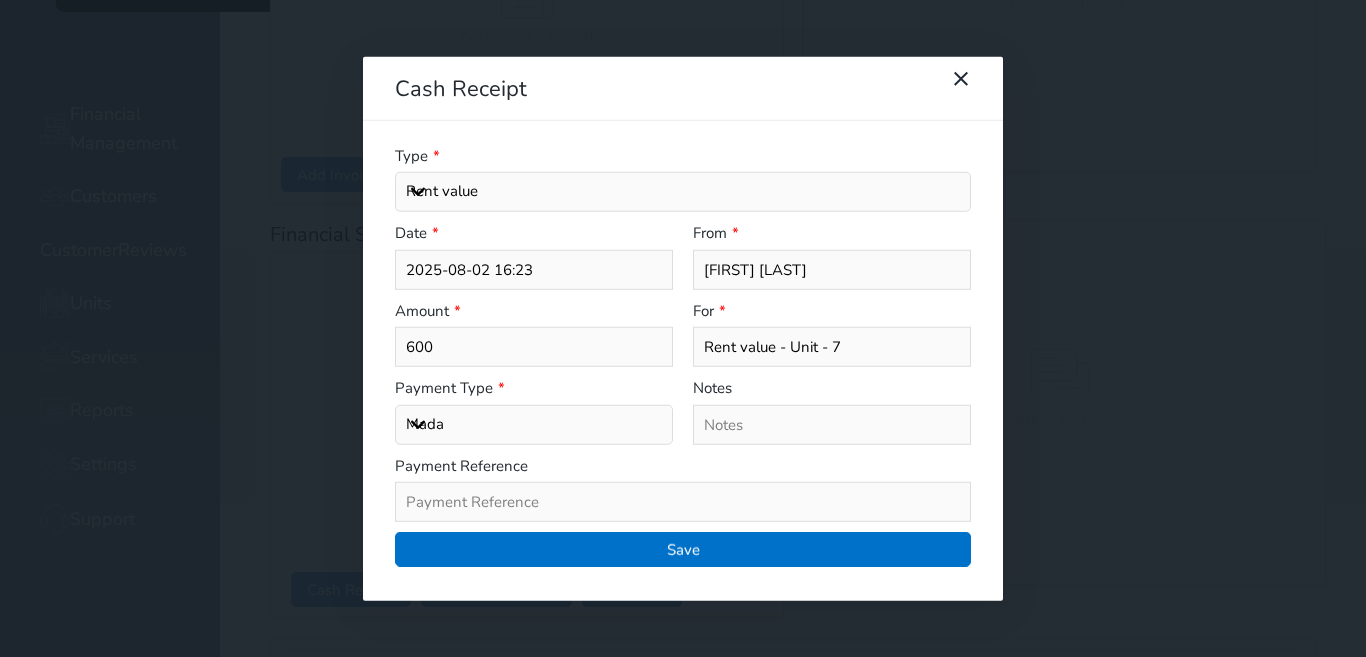 type on "600" 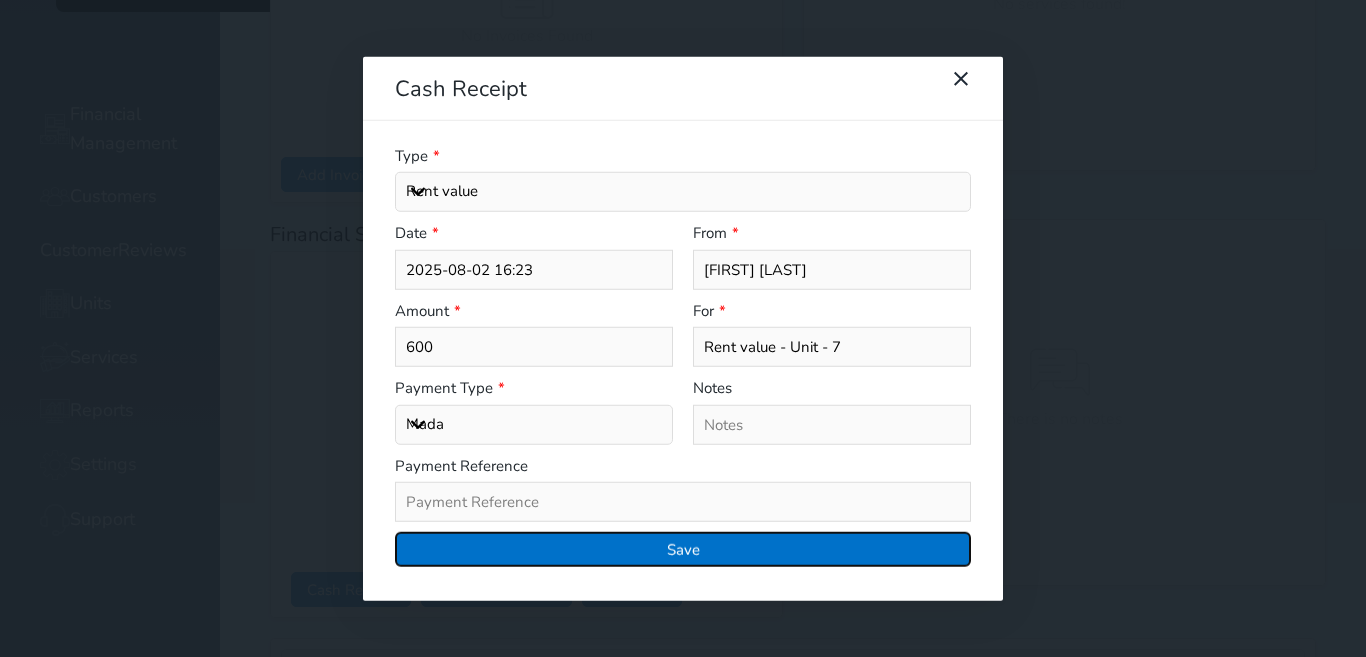 click on "Save" at bounding box center (683, 549) 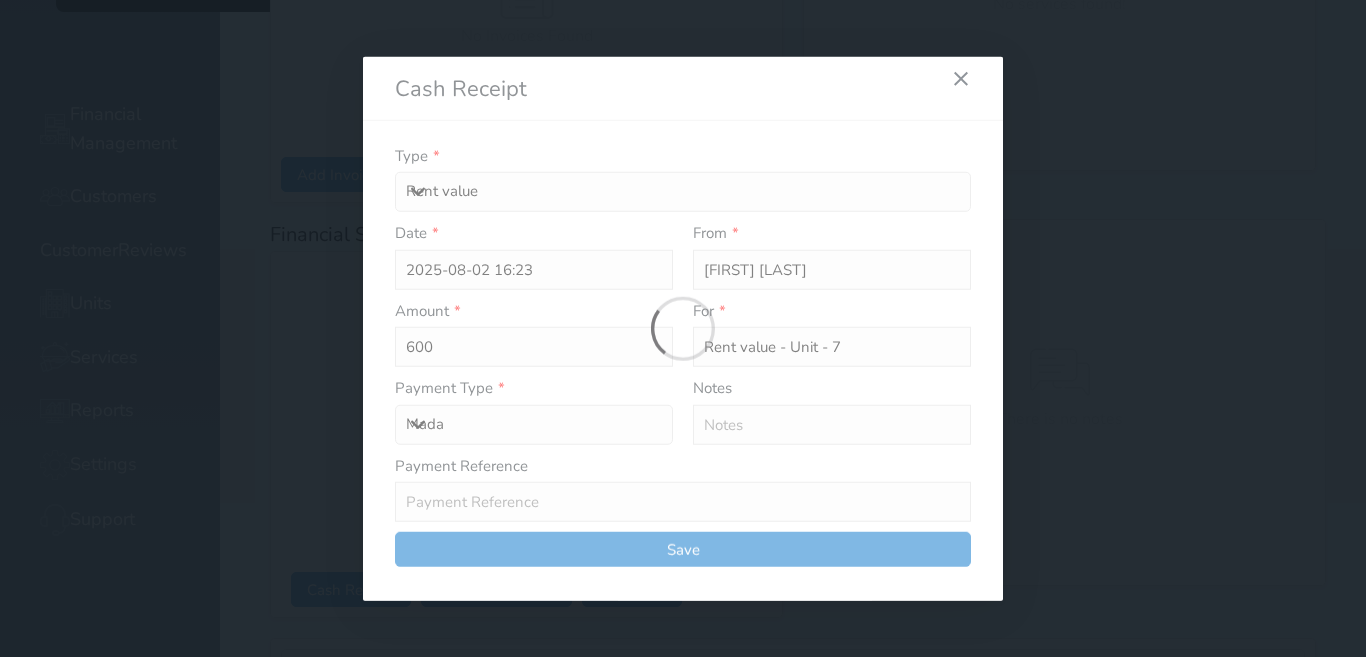 select 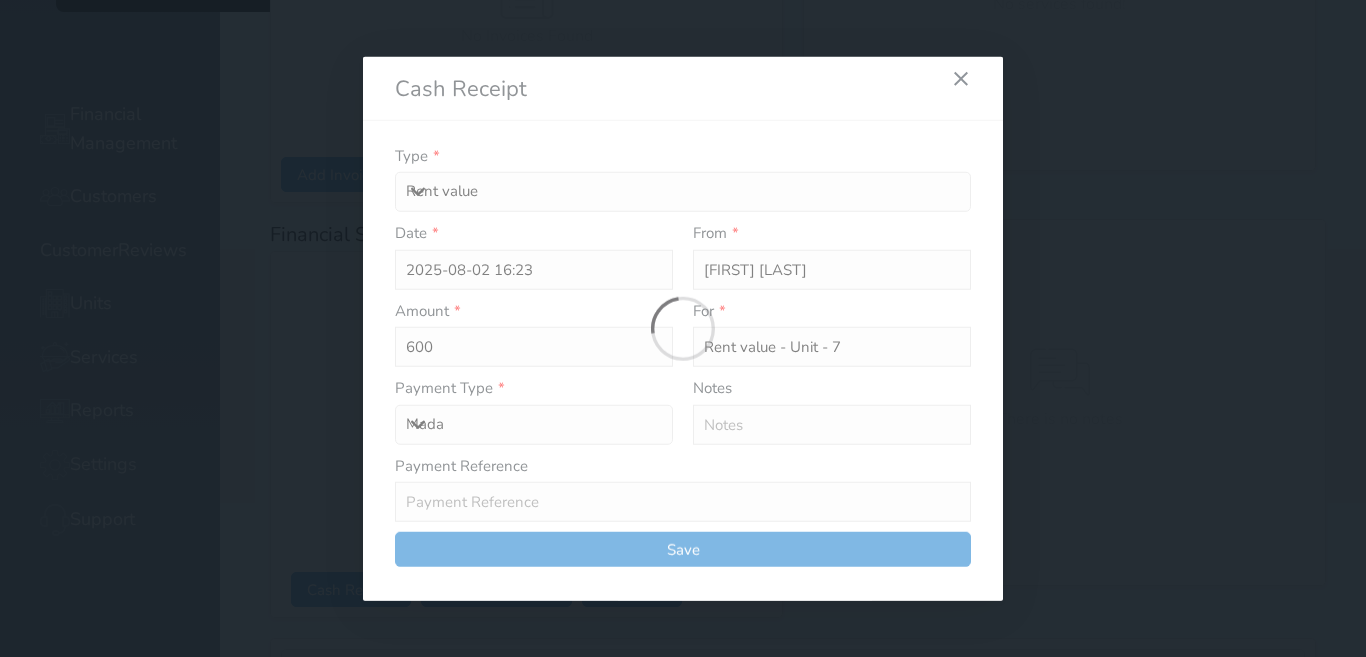 type 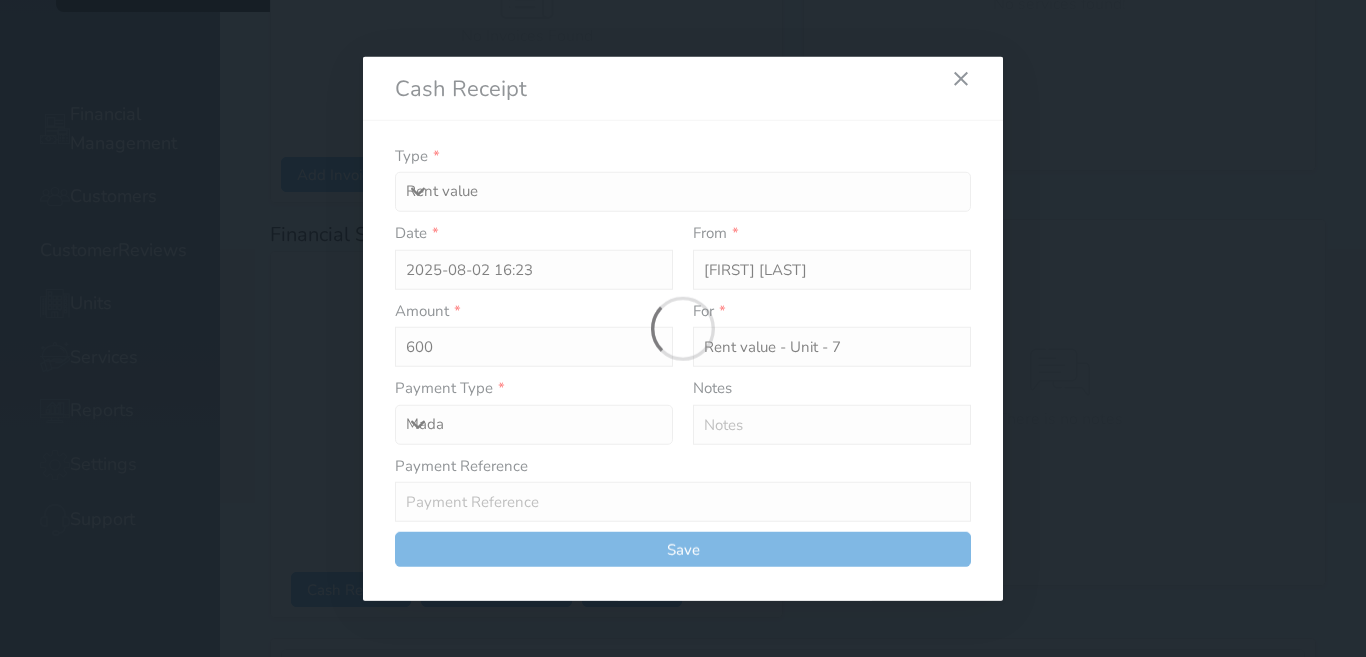 type on "0" 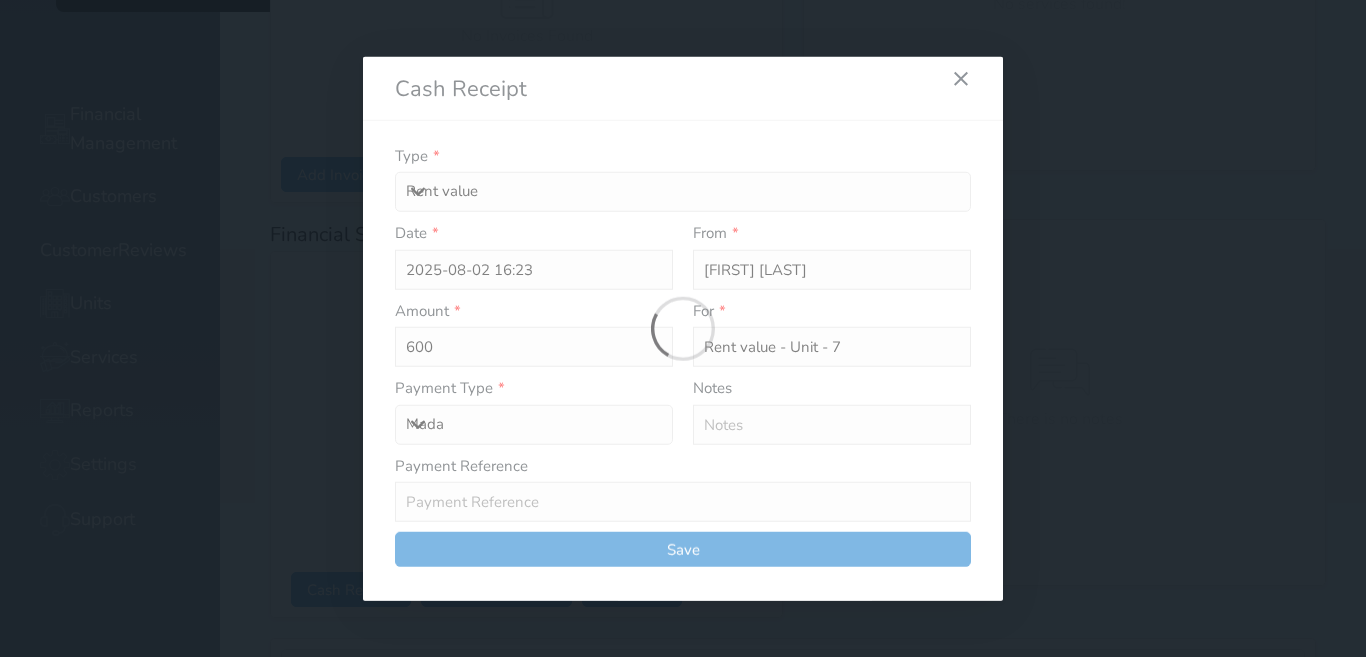 select 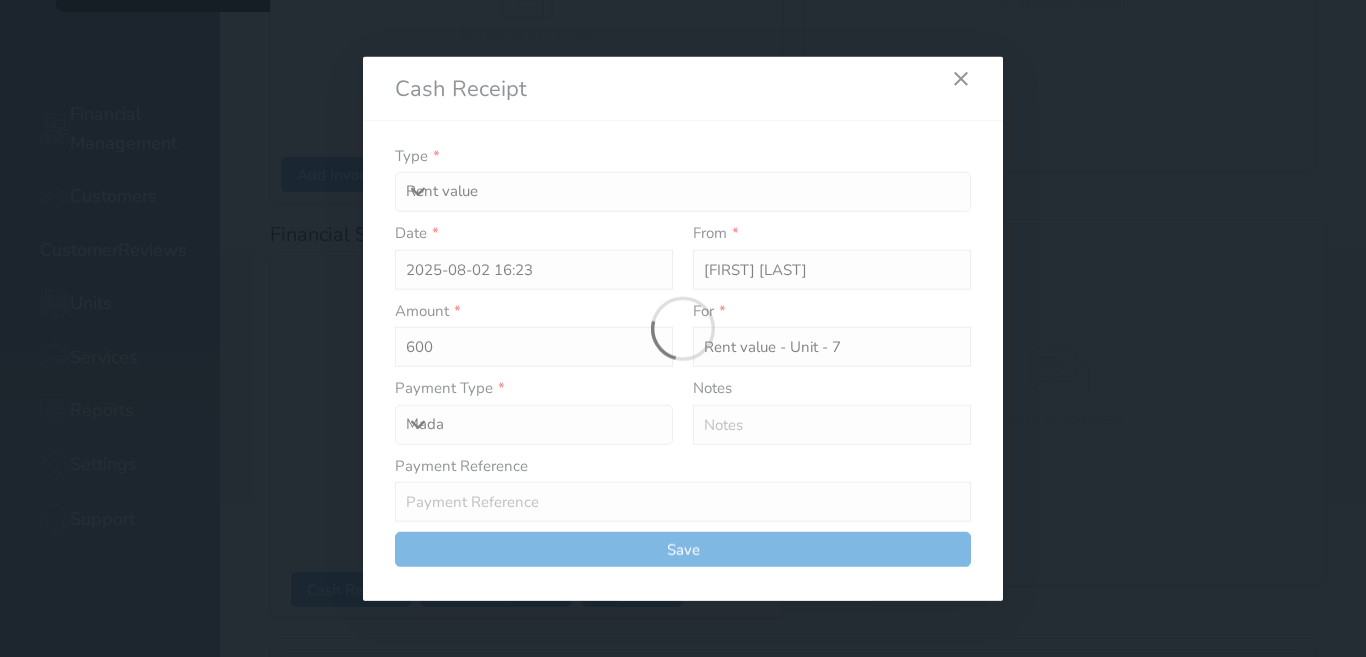 type on "0" 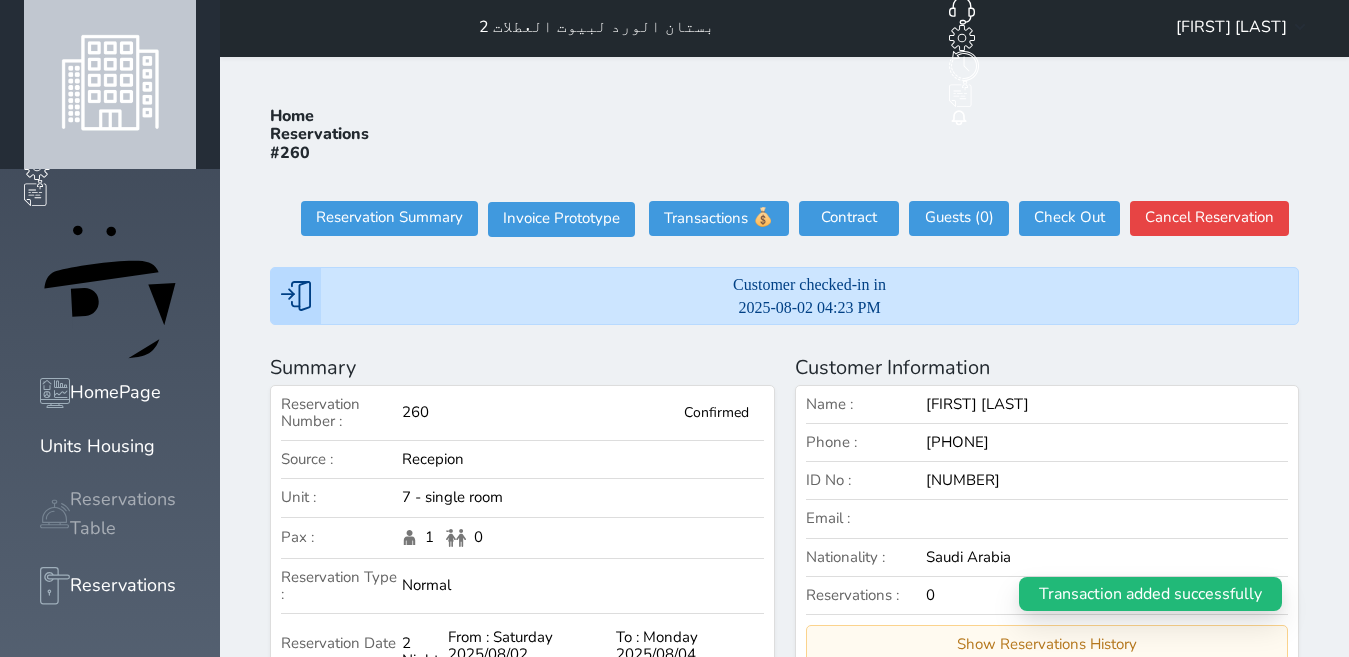 scroll, scrollTop: 0, scrollLeft: 0, axis: both 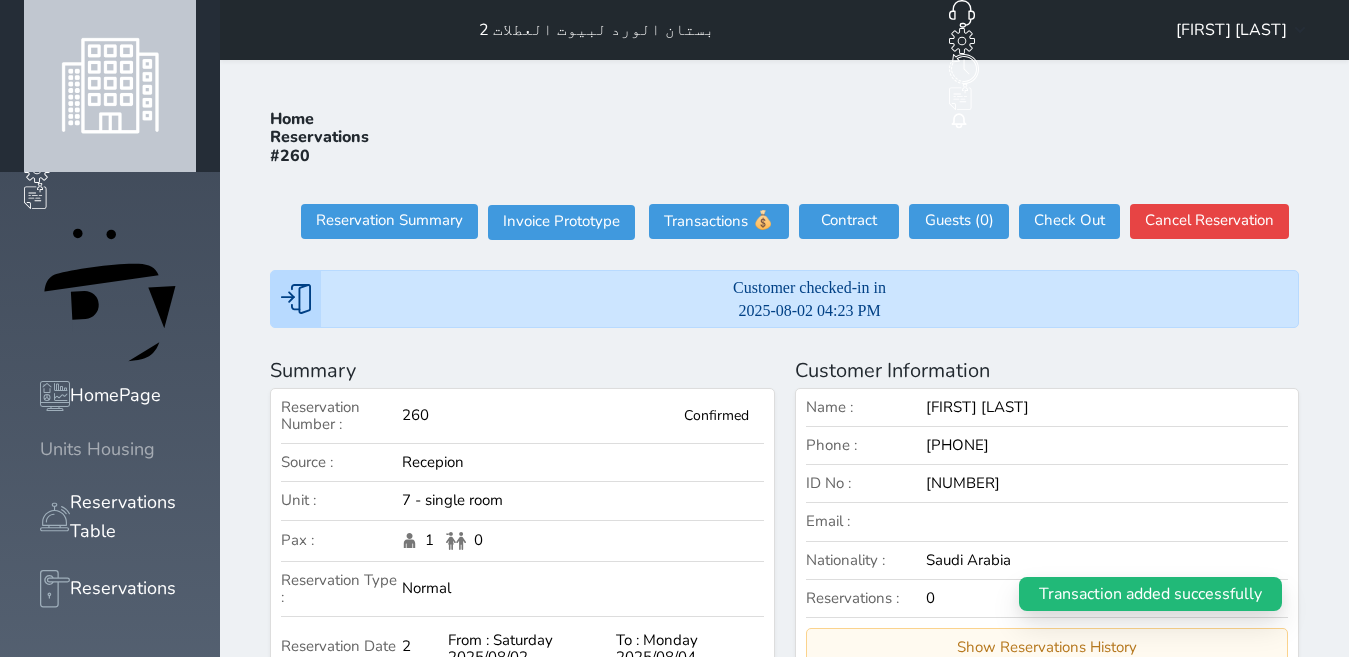 click on "Units Housing" at bounding box center [110, 449] 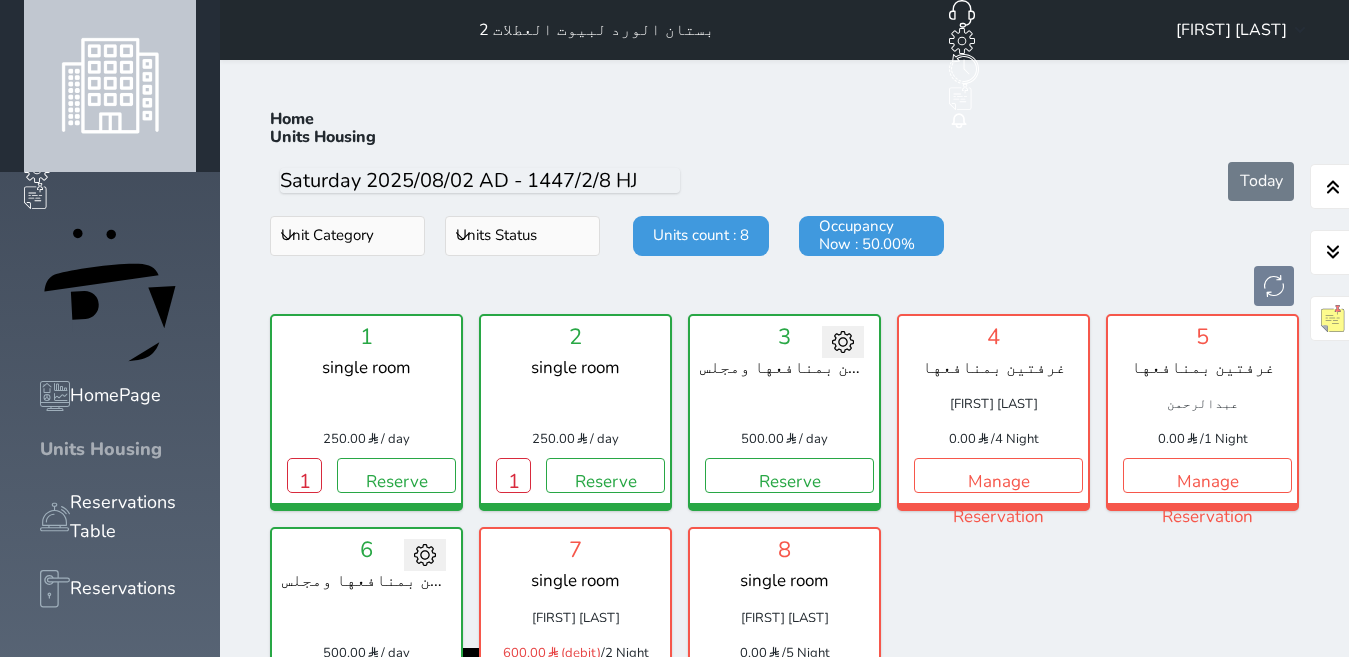 scroll, scrollTop: 78, scrollLeft: 0, axis: vertical 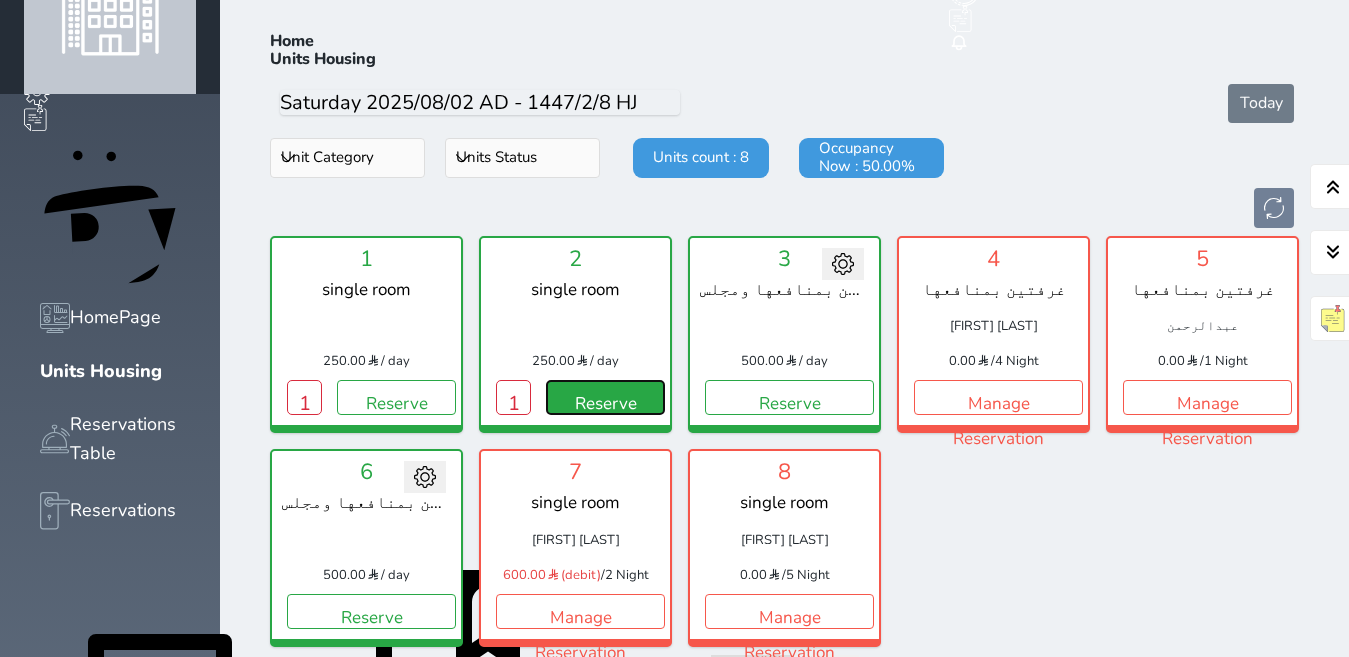 click on "Reserve" at bounding box center [605, 397] 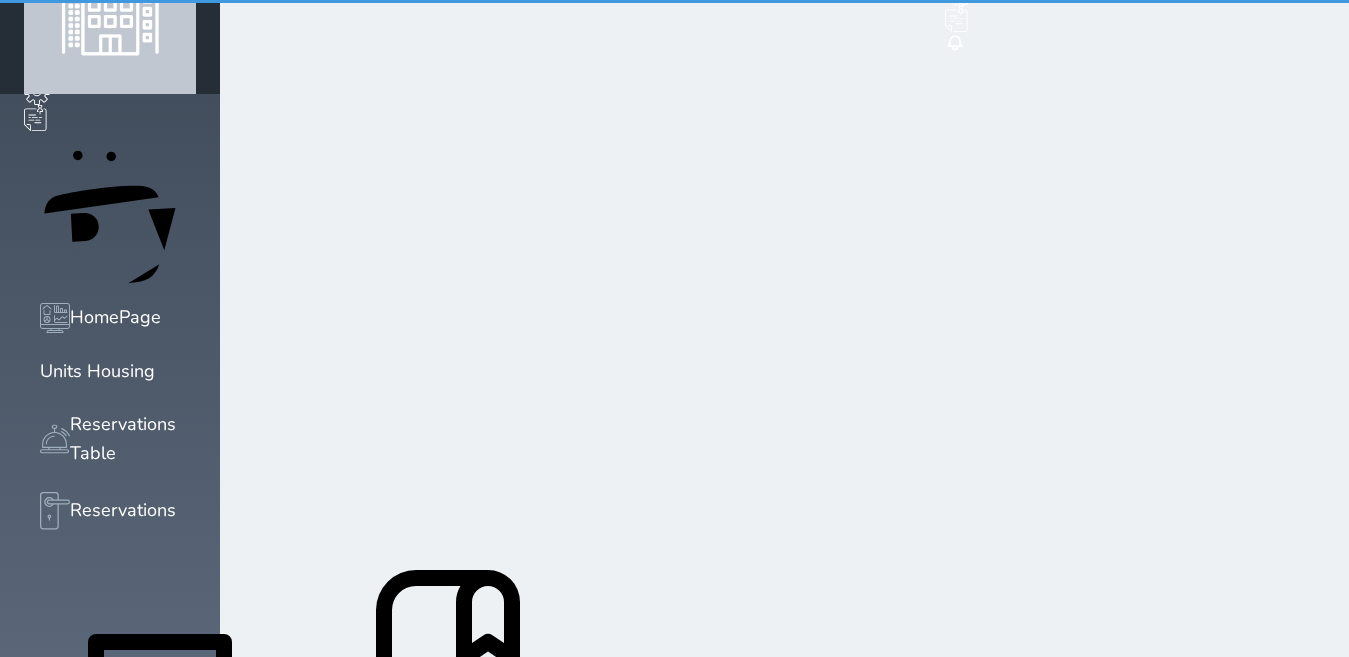 scroll, scrollTop: 6, scrollLeft: 0, axis: vertical 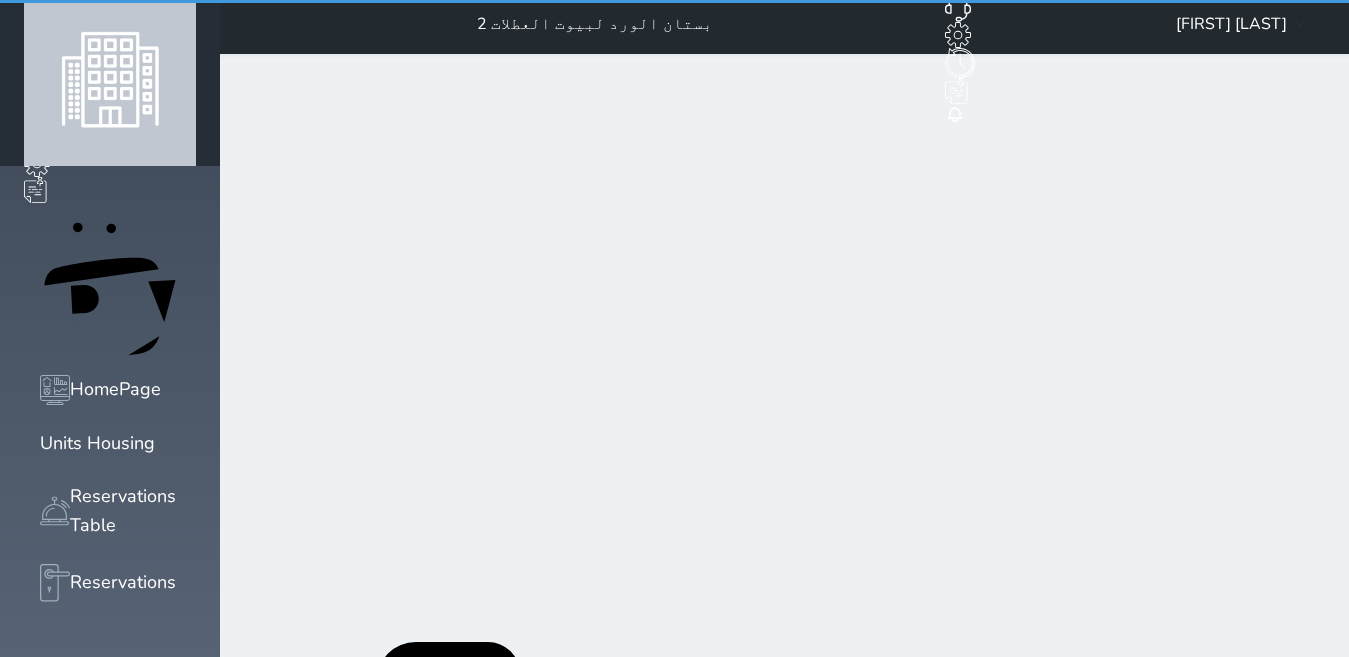 select on "1" 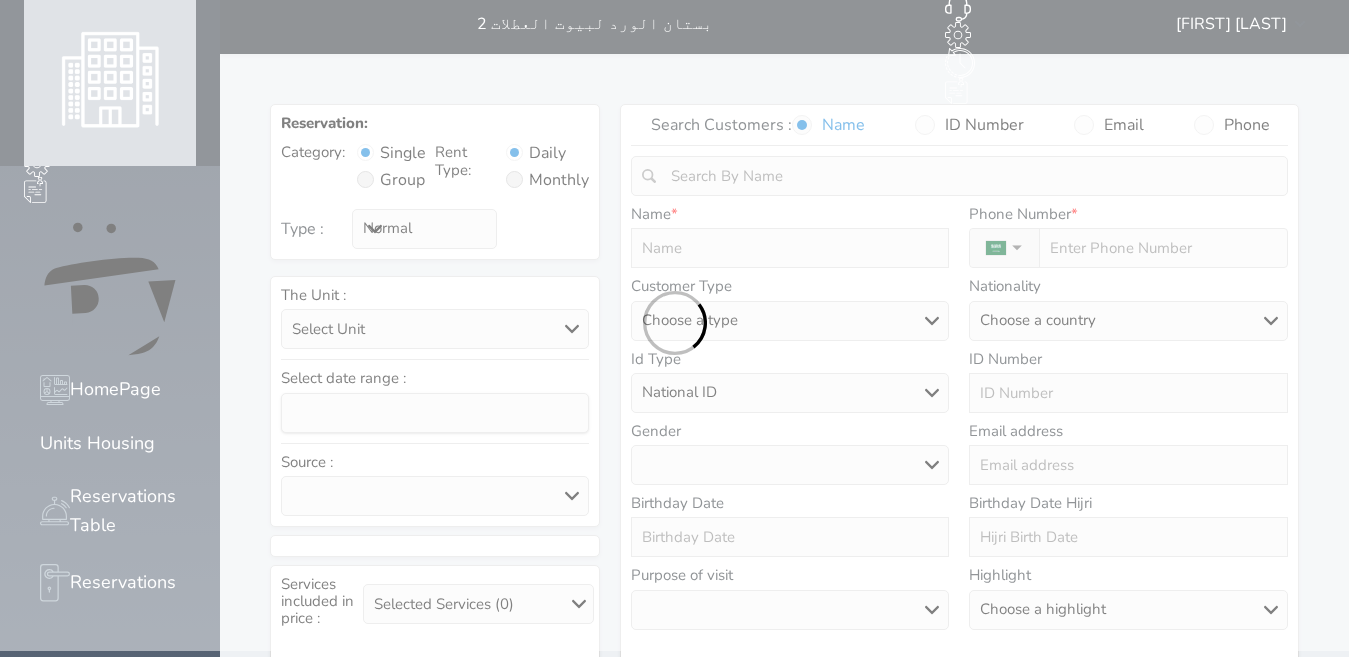 scroll, scrollTop: 0, scrollLeft: 0, axis: both 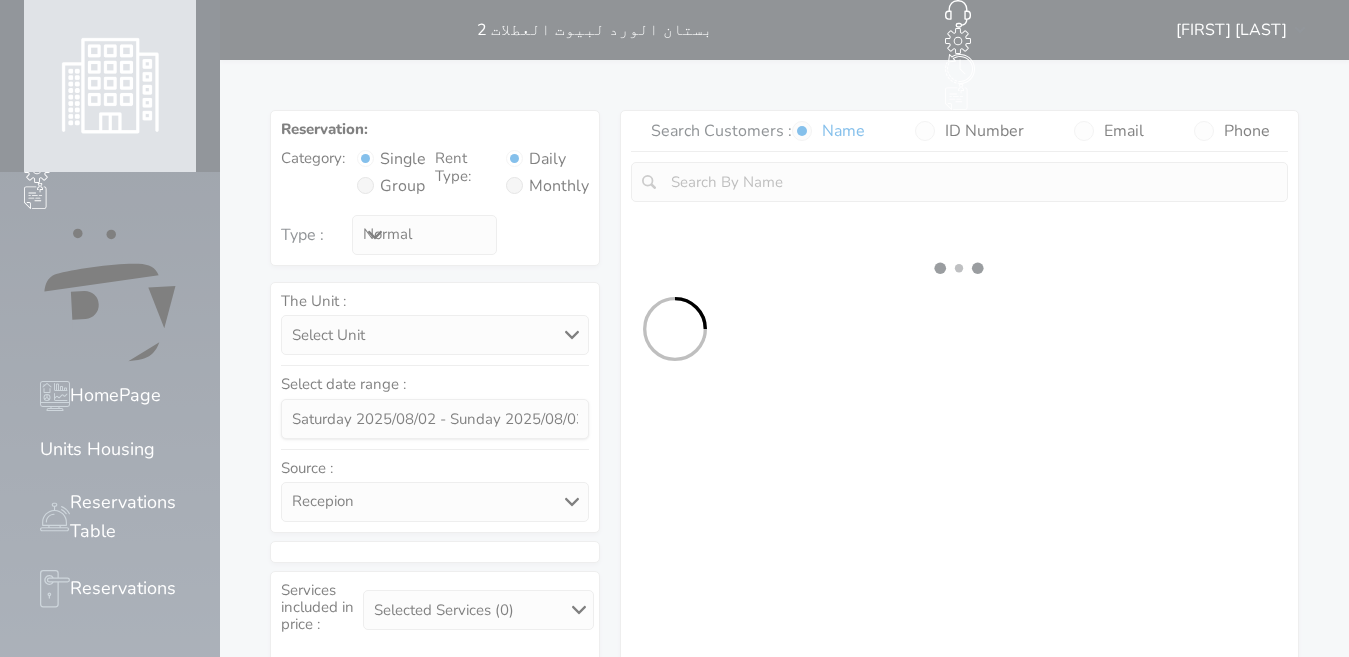 select 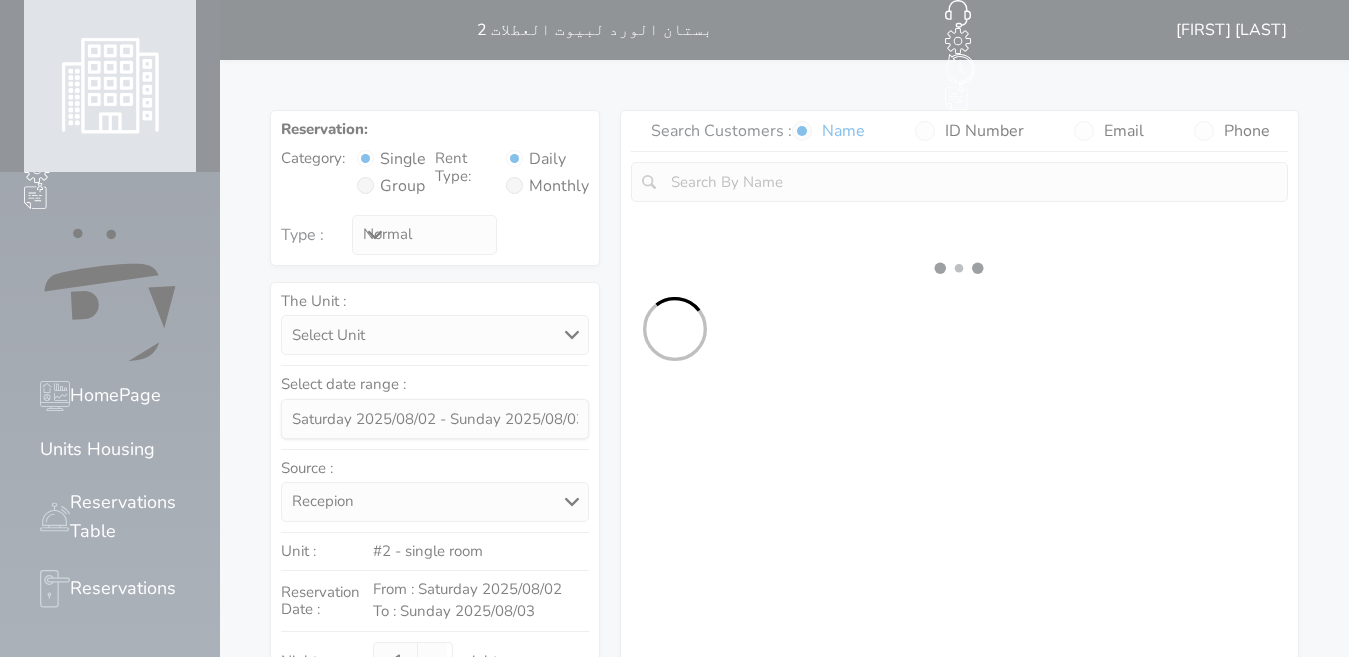 select on "1" 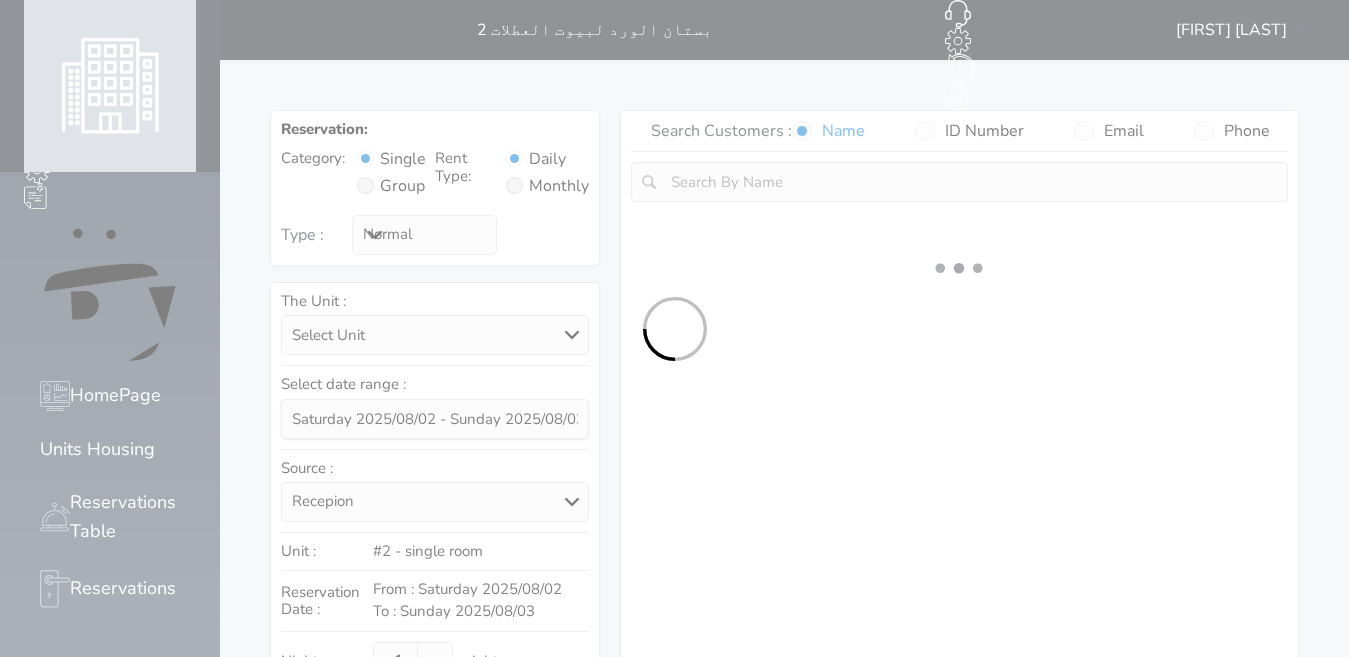 select on "113" 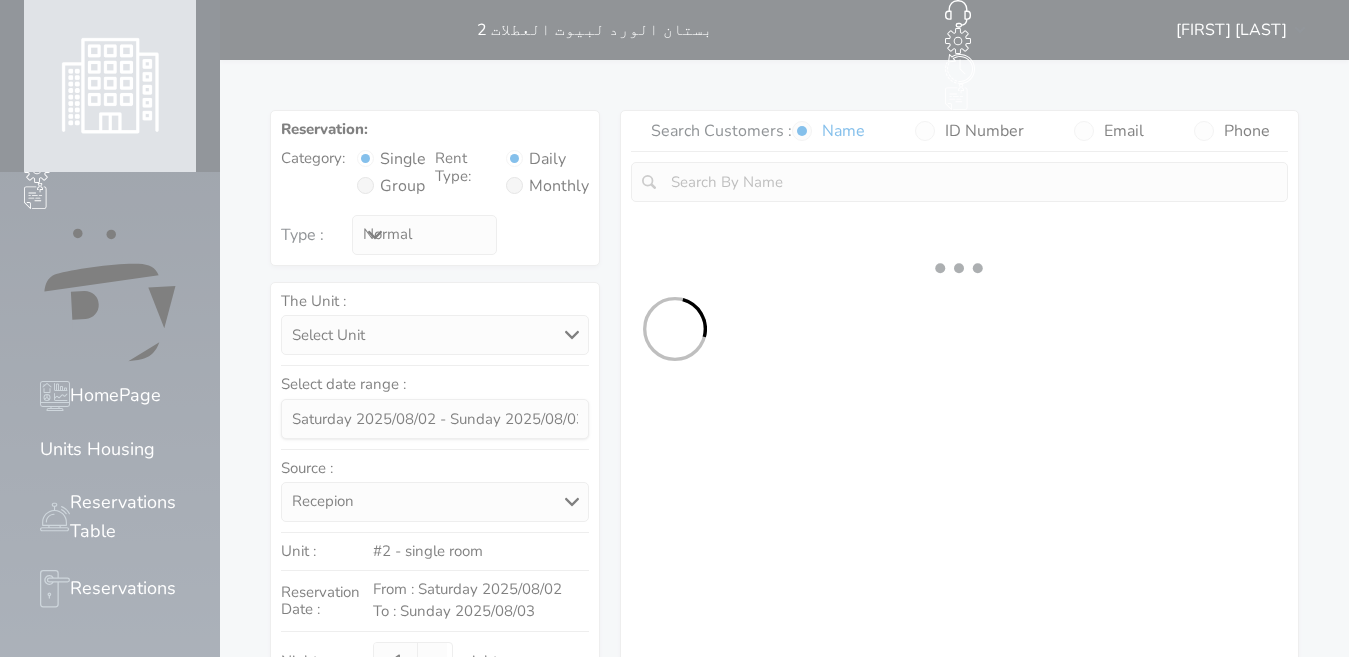 select on "1" 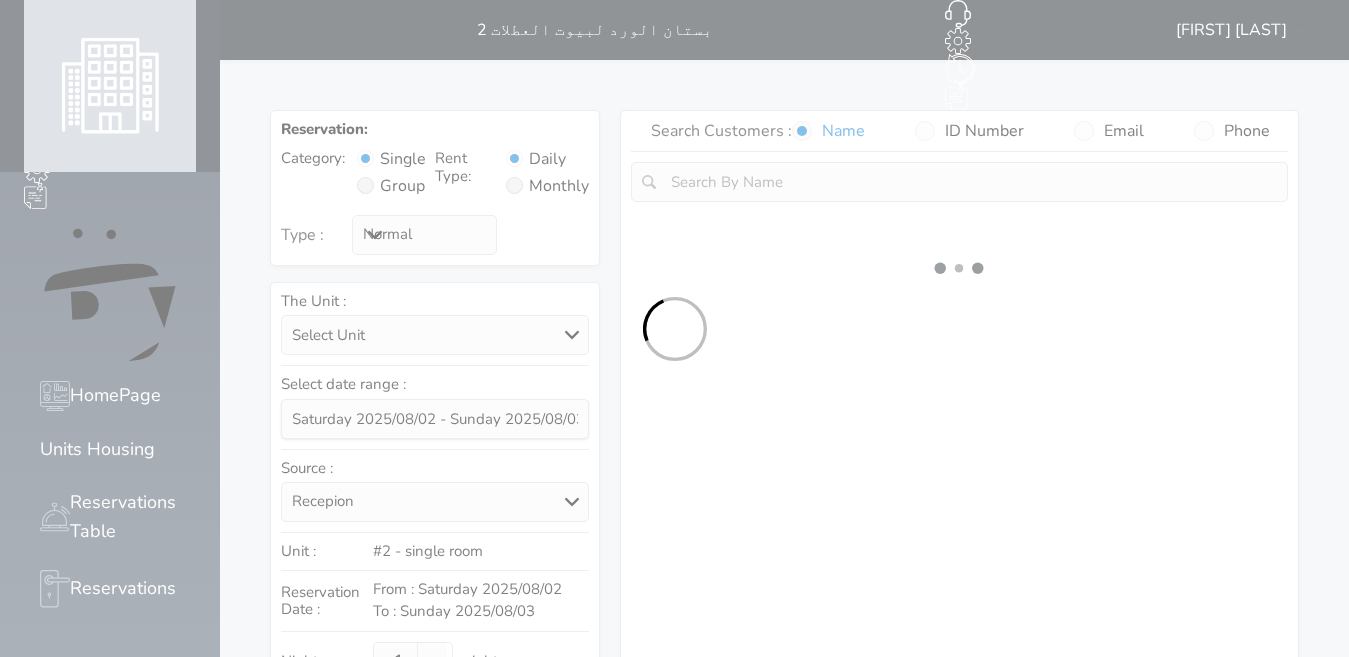 select 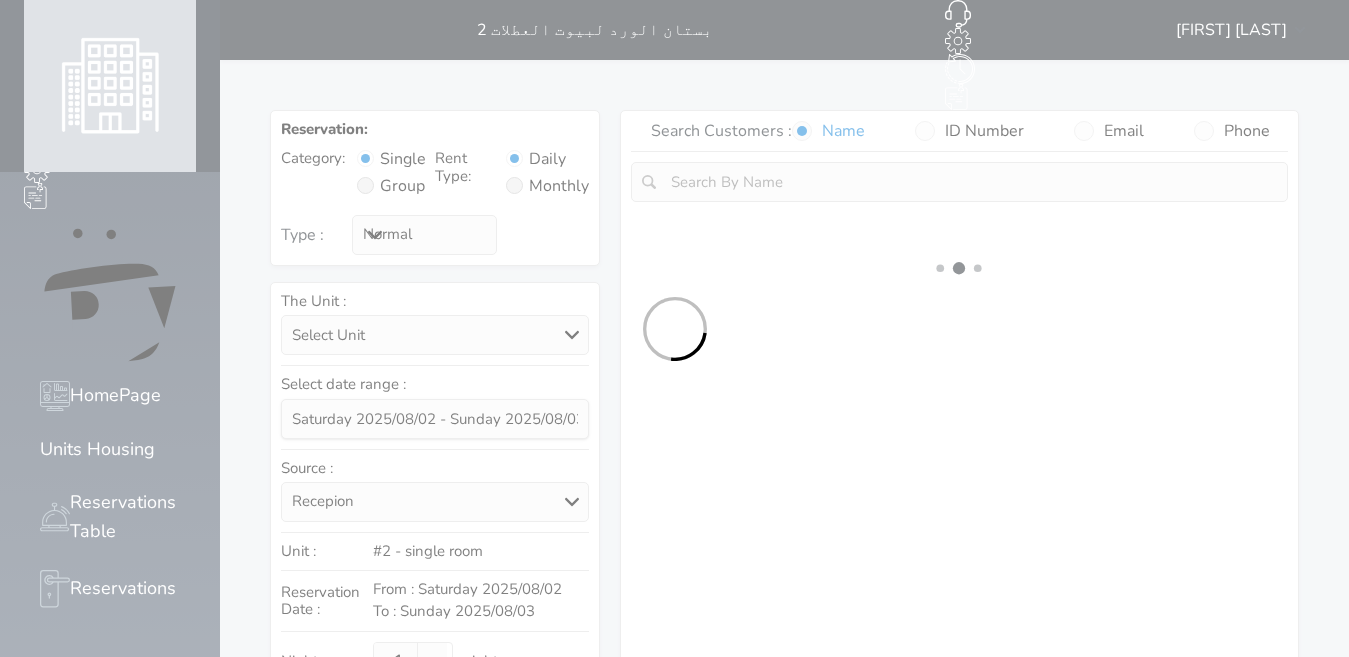 select on "7" 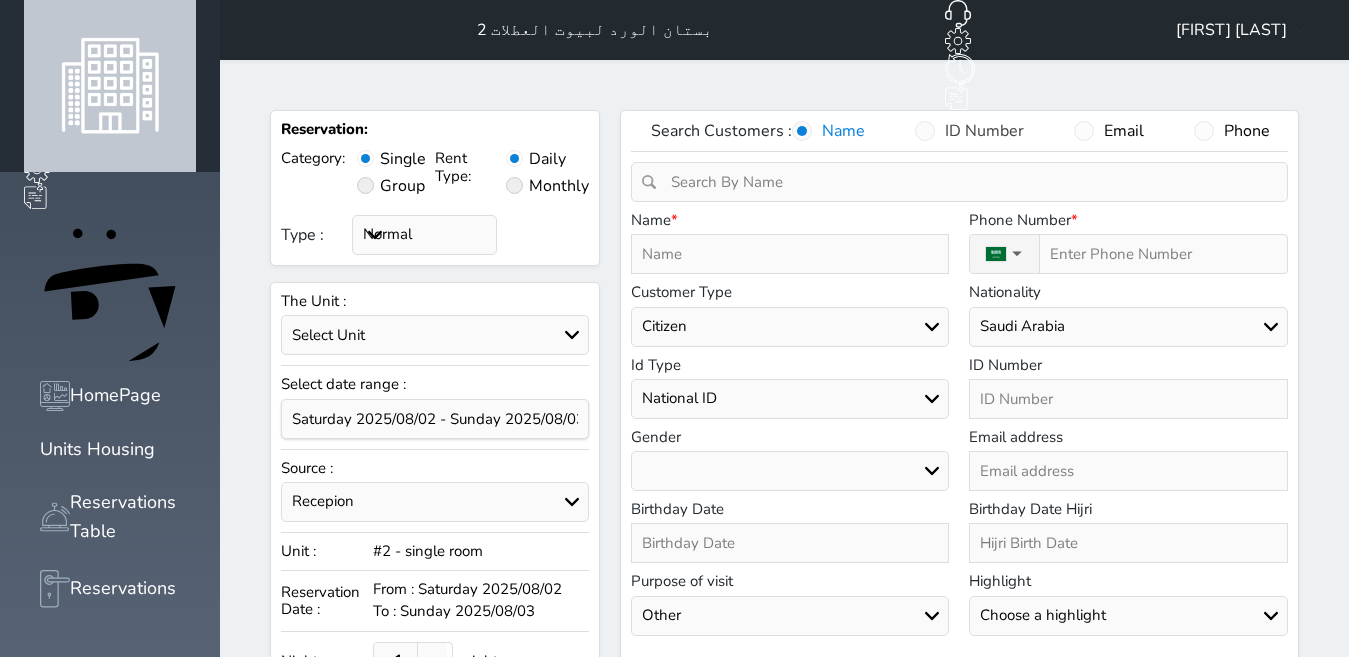click at bounding box center [925, 131] 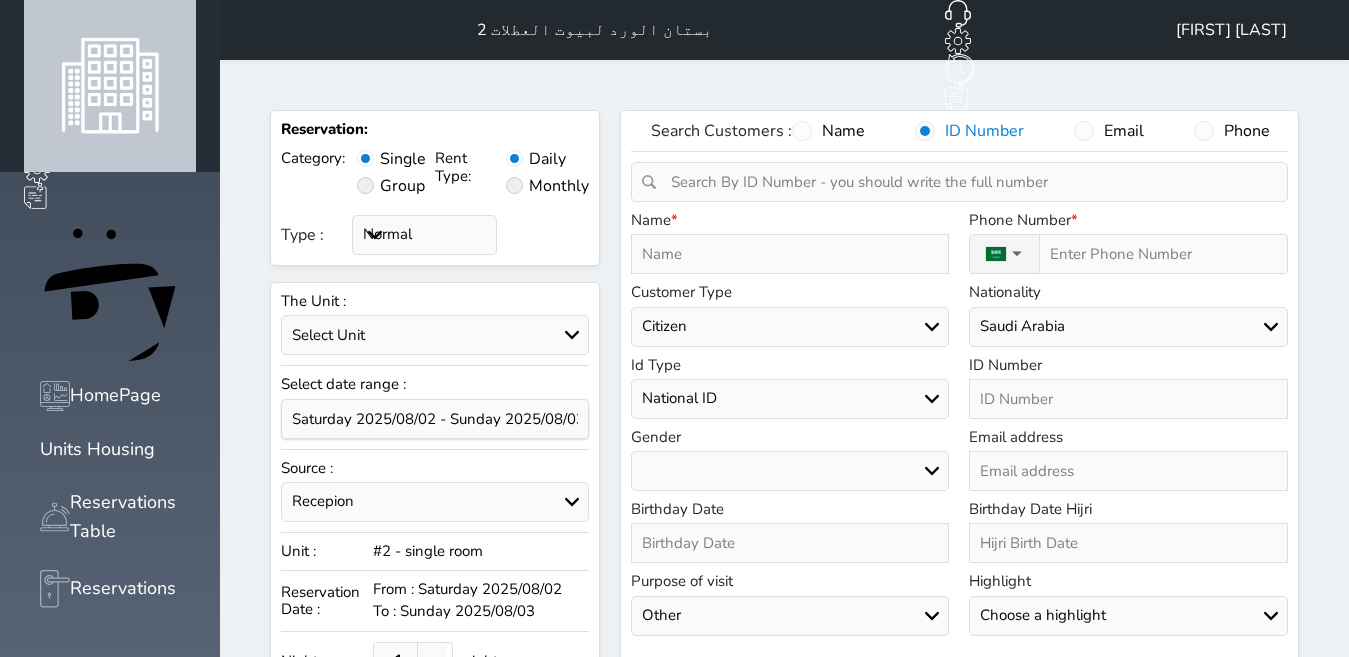 select 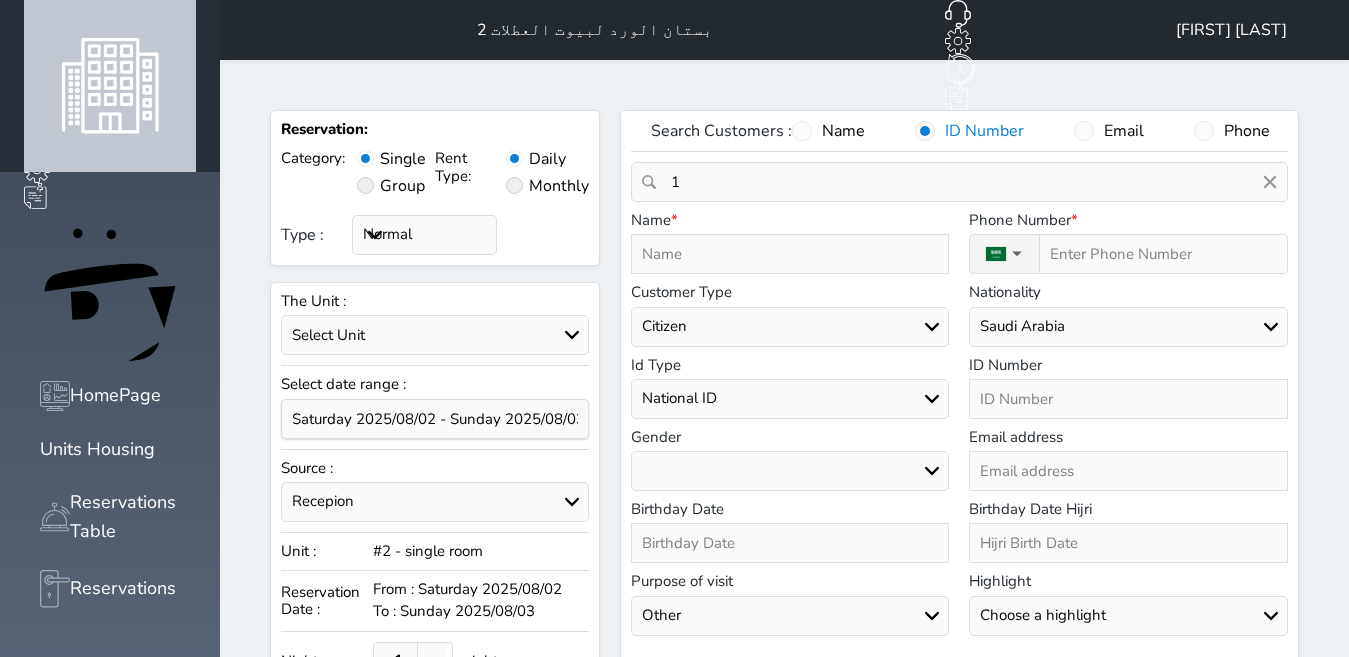 type on "10" 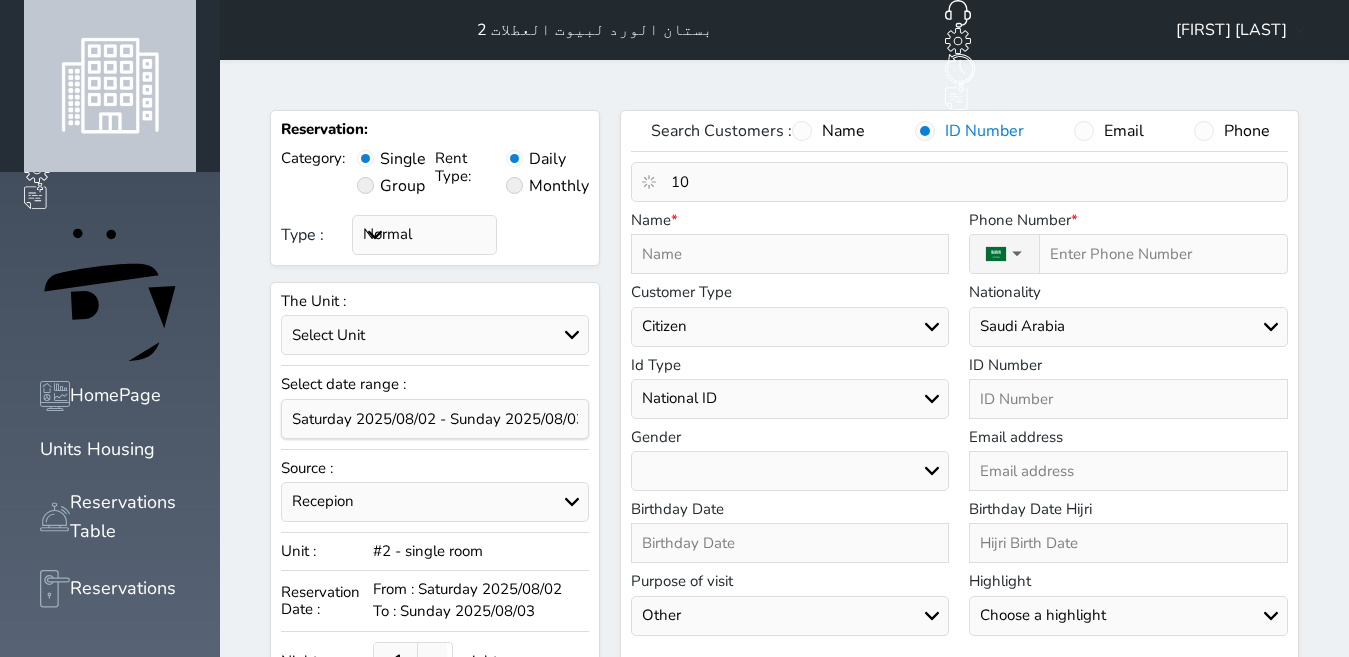 select 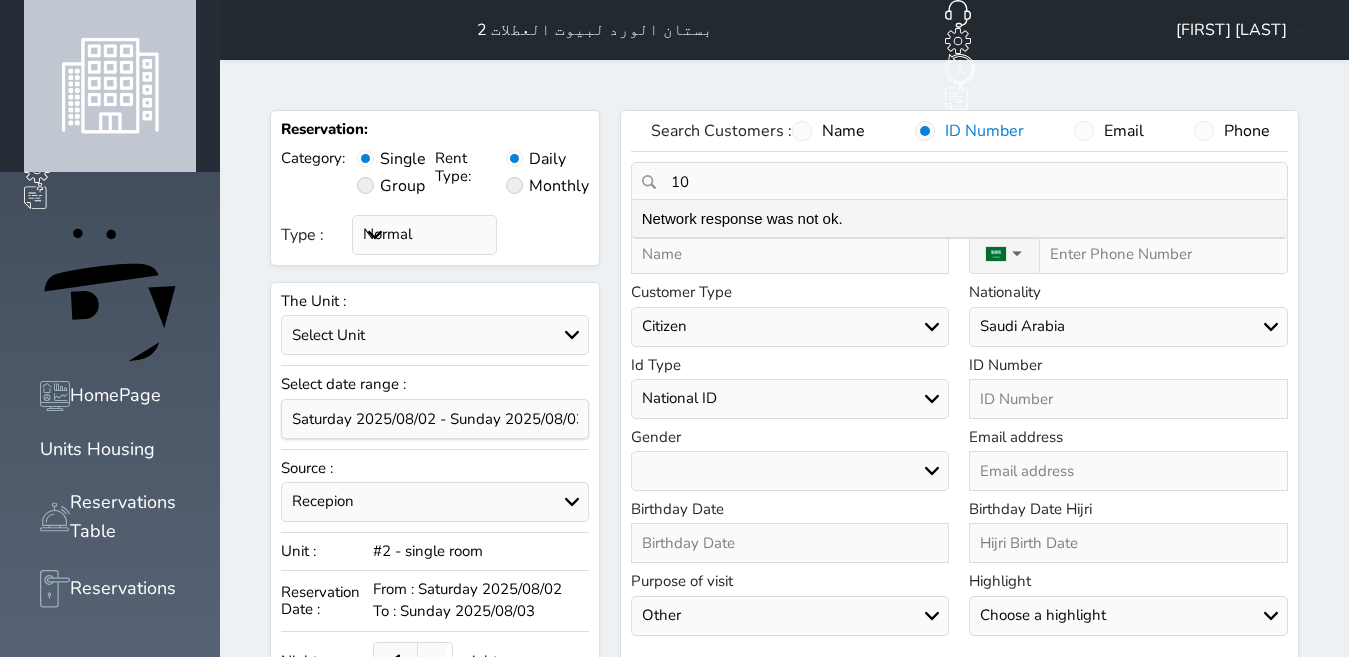 type on "103" 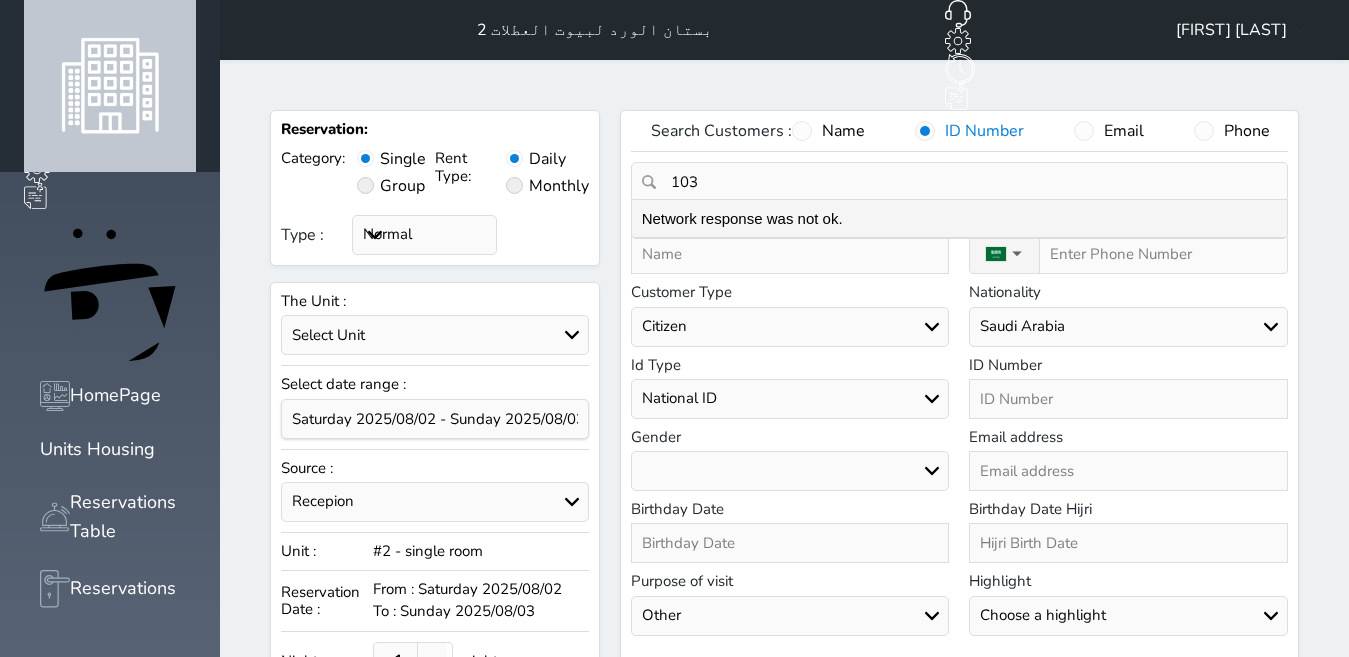 select 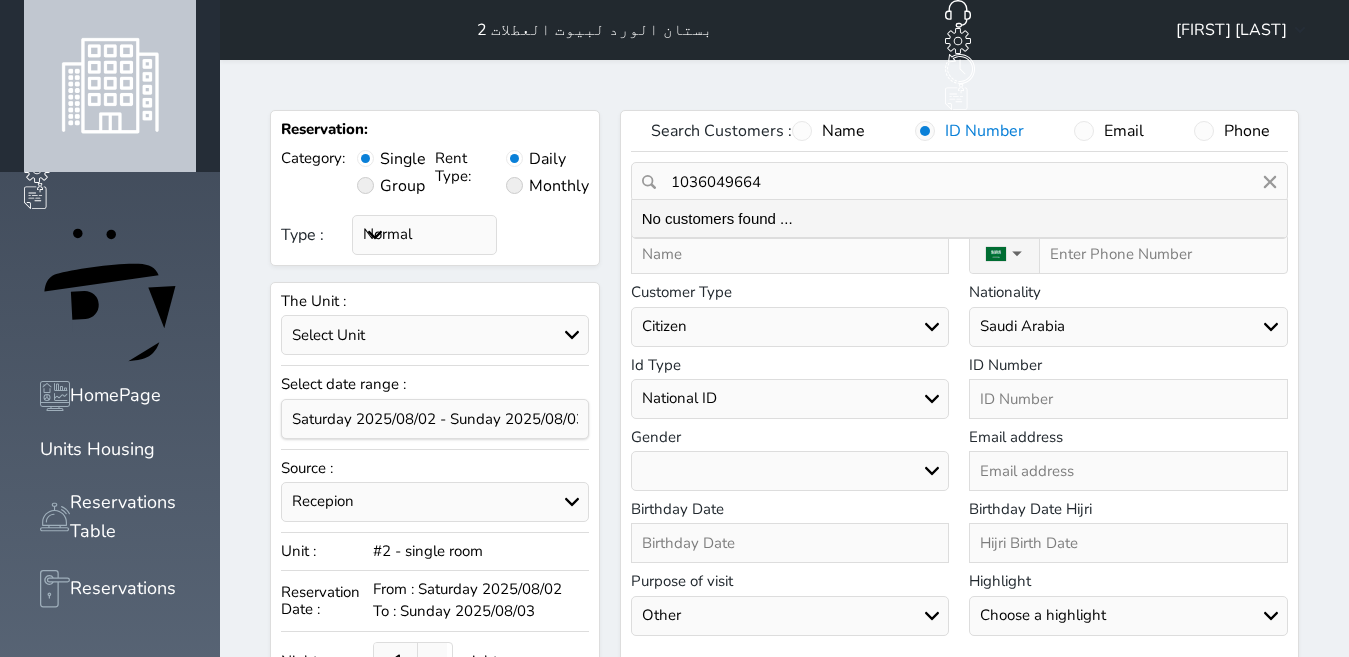 click on "1036049664" at bounding box center (959, 182) 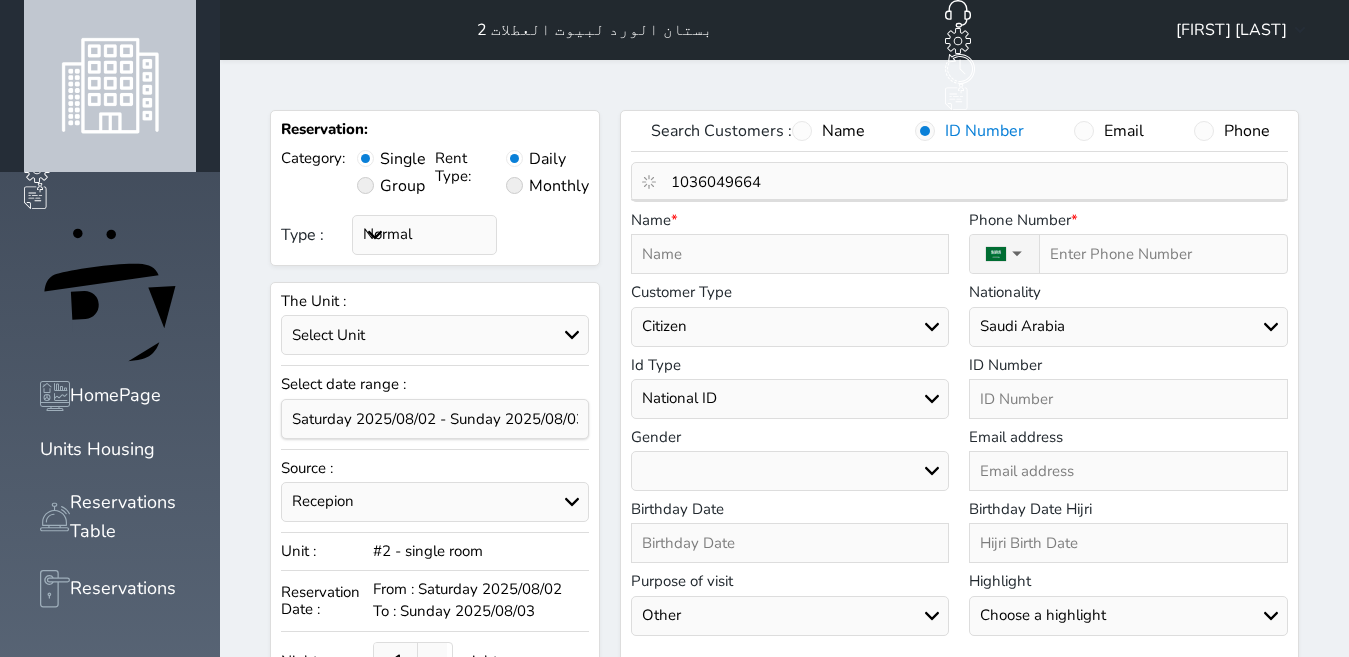 type on "1036049664" 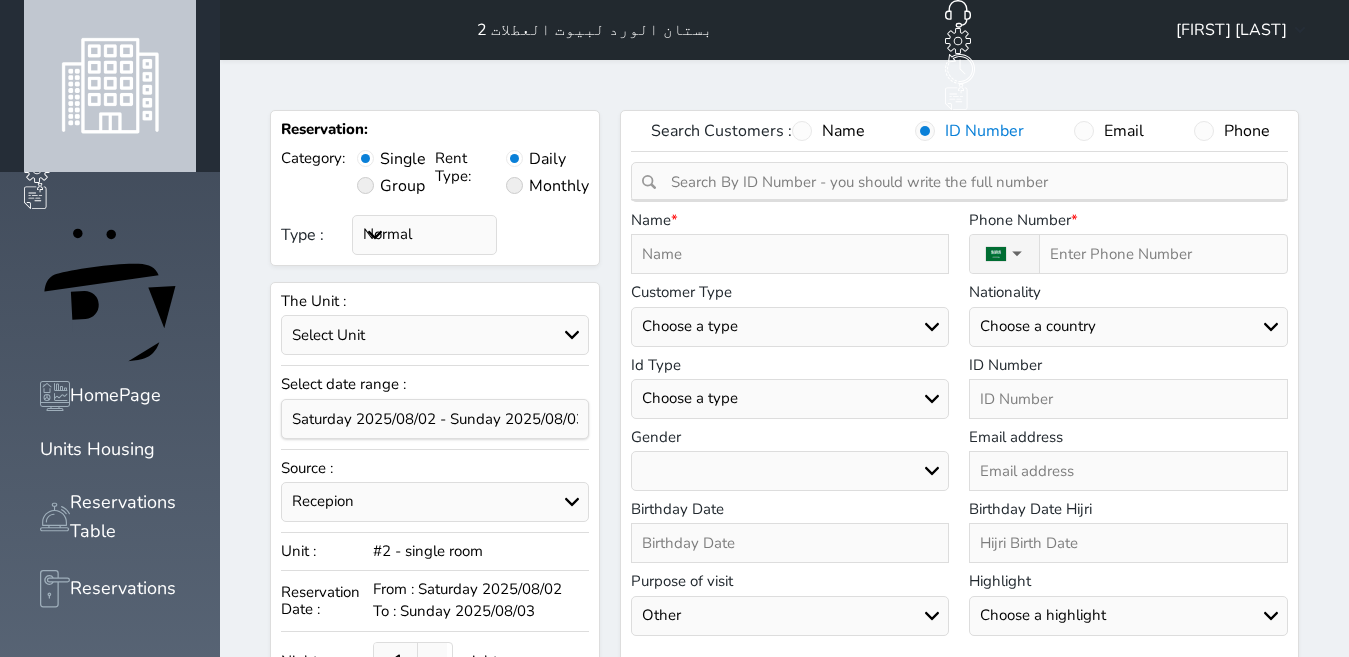 type on "m" 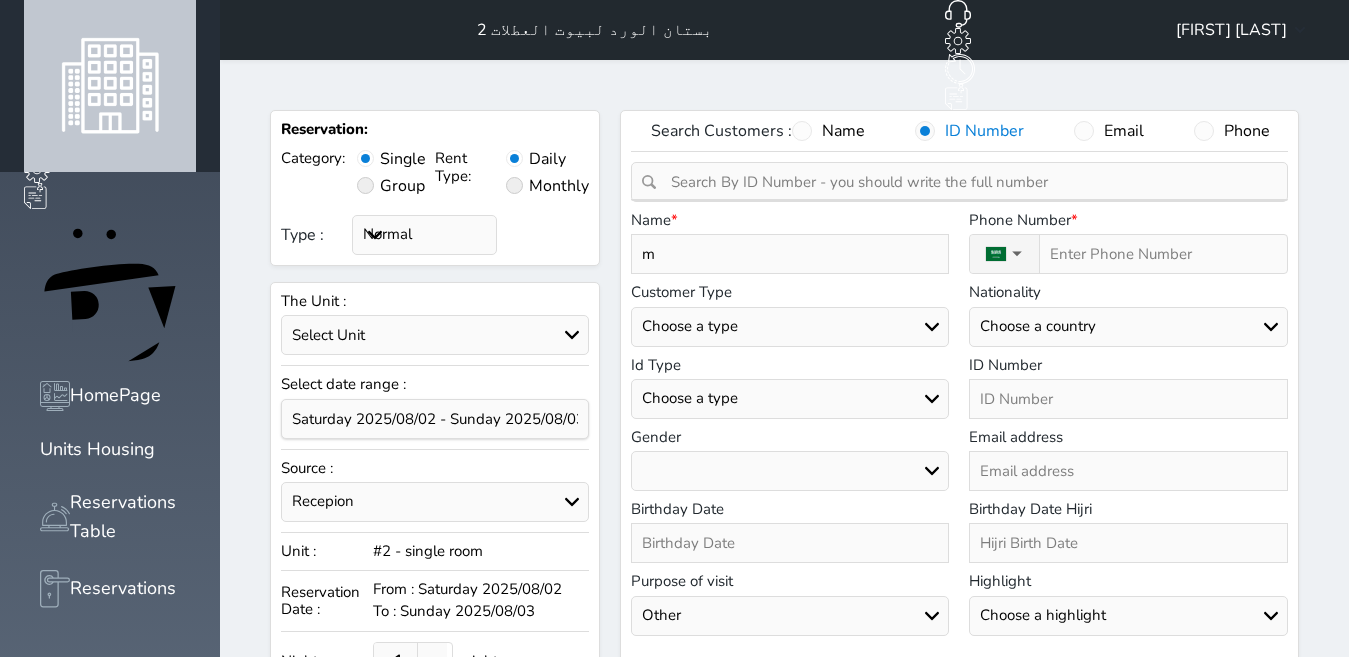 type on "mo" 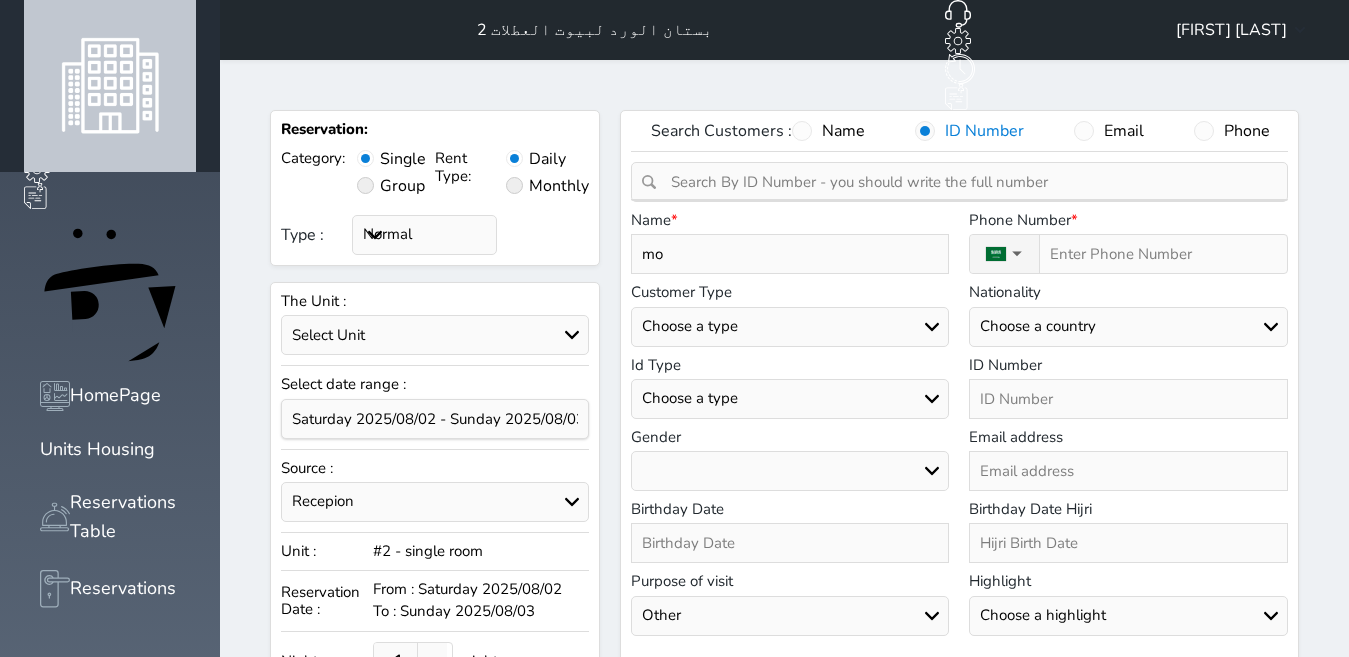 select 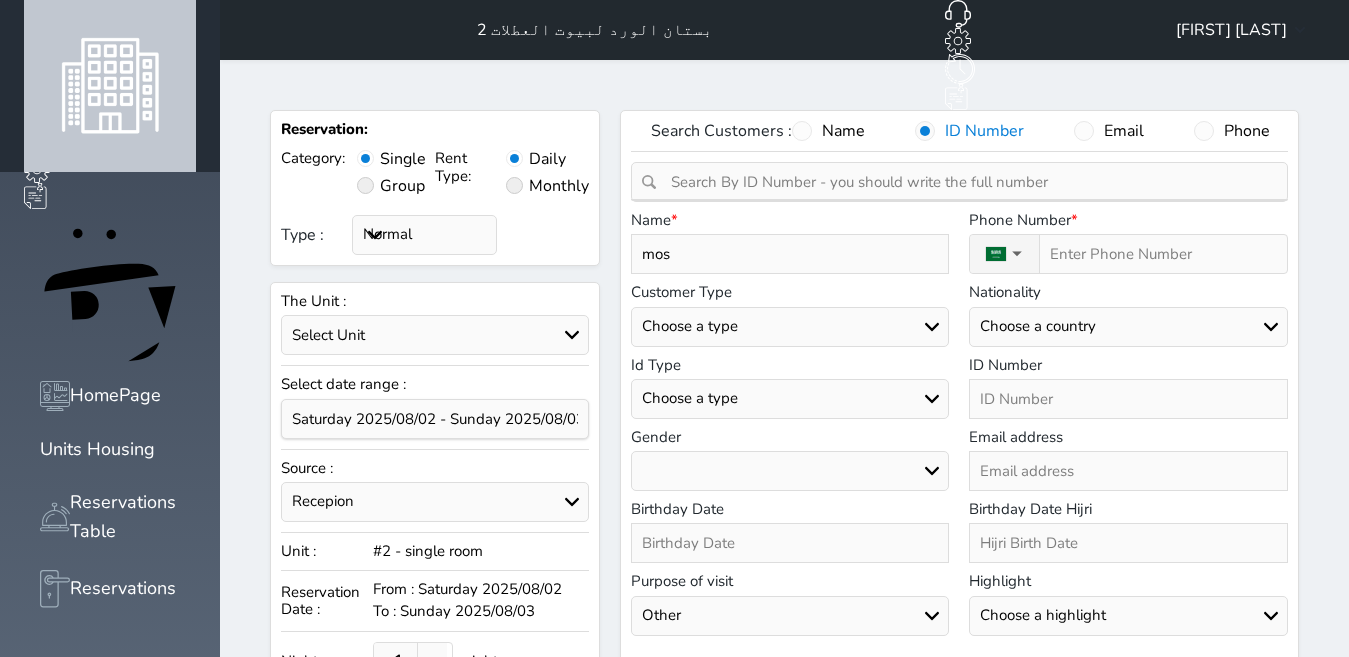 type on "mosa" 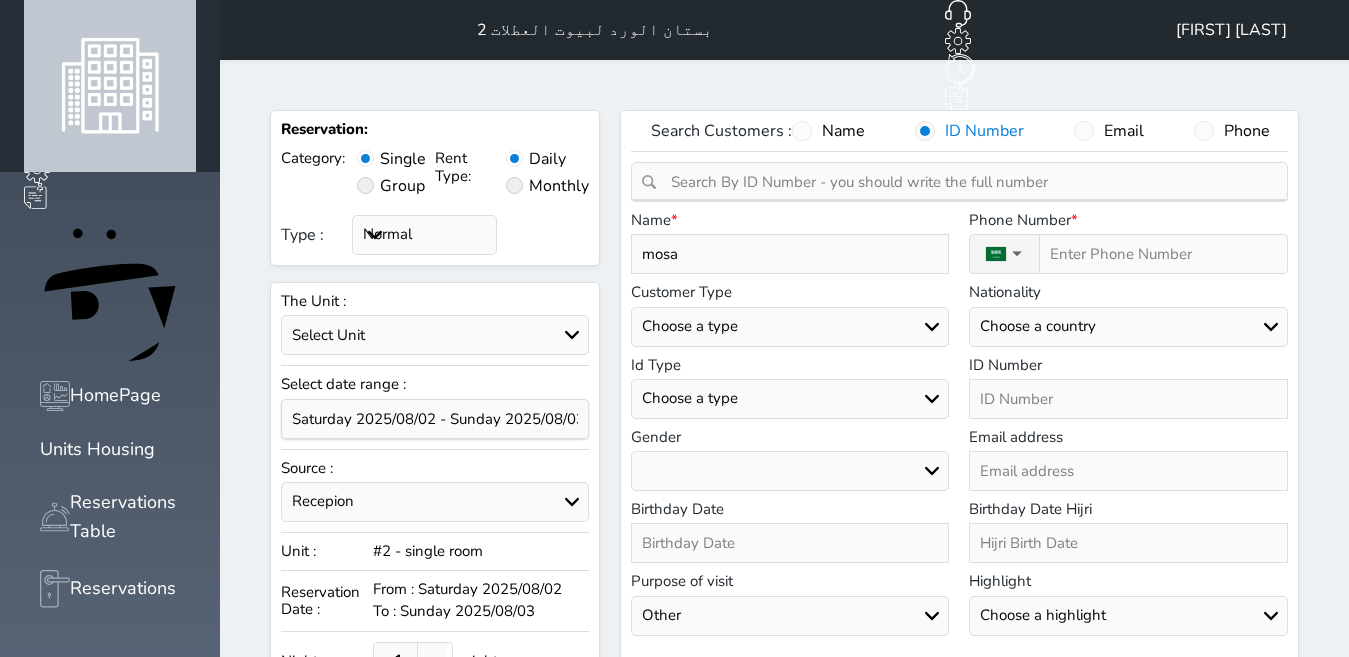 select 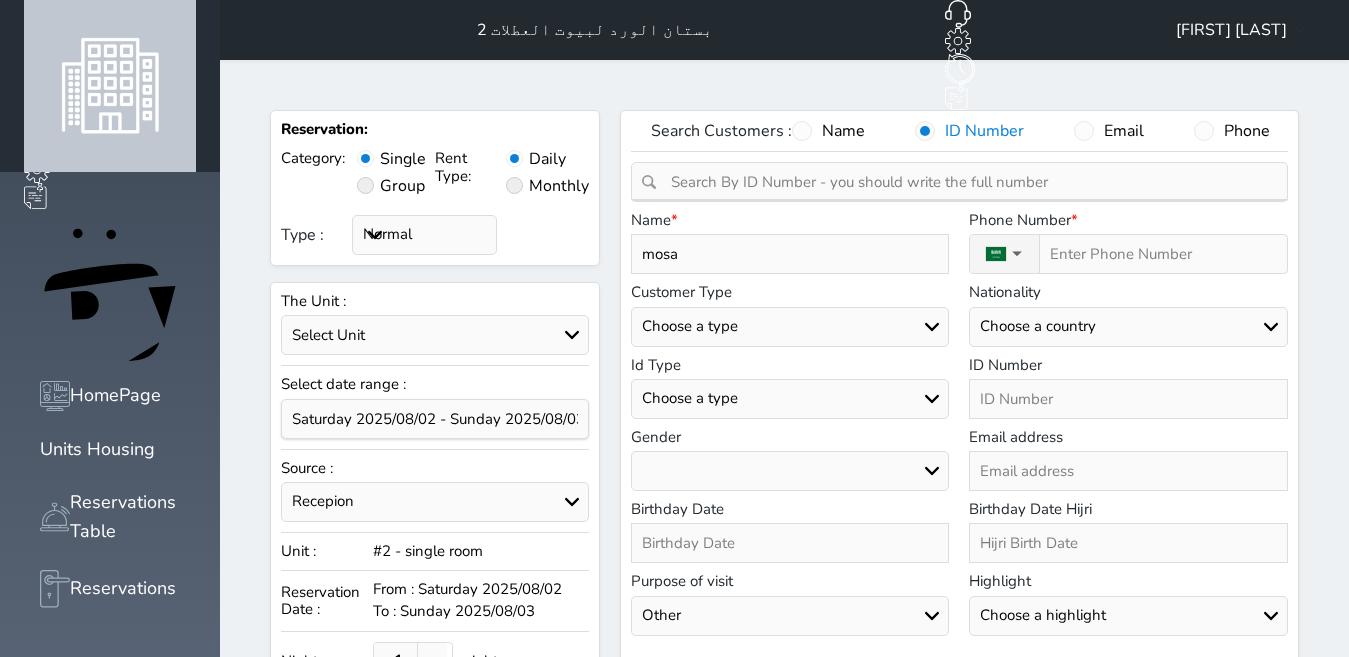type on "mosal" 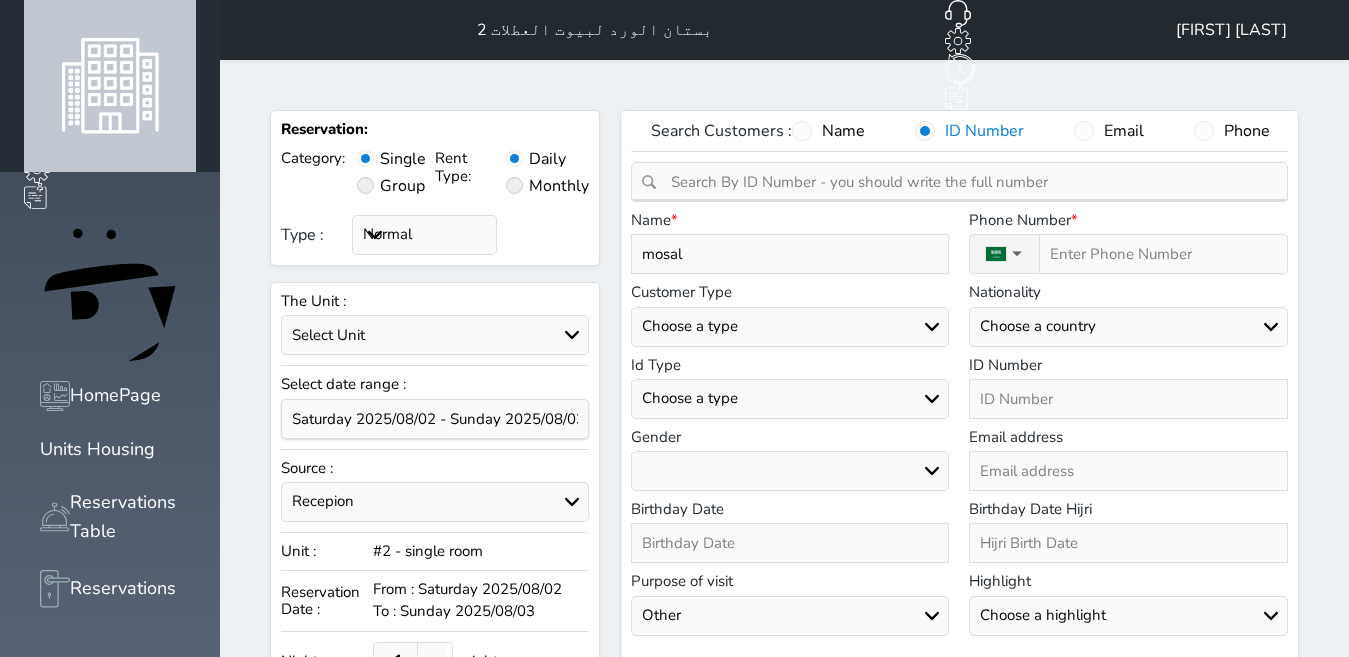select 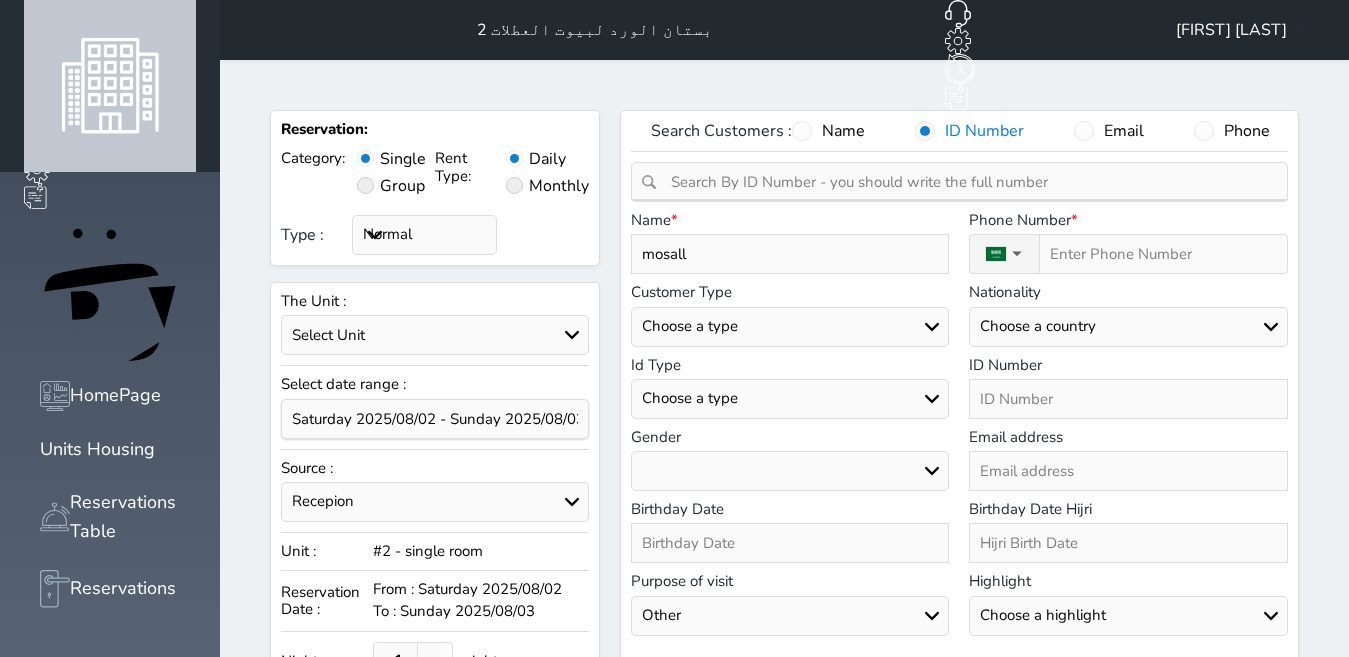 select 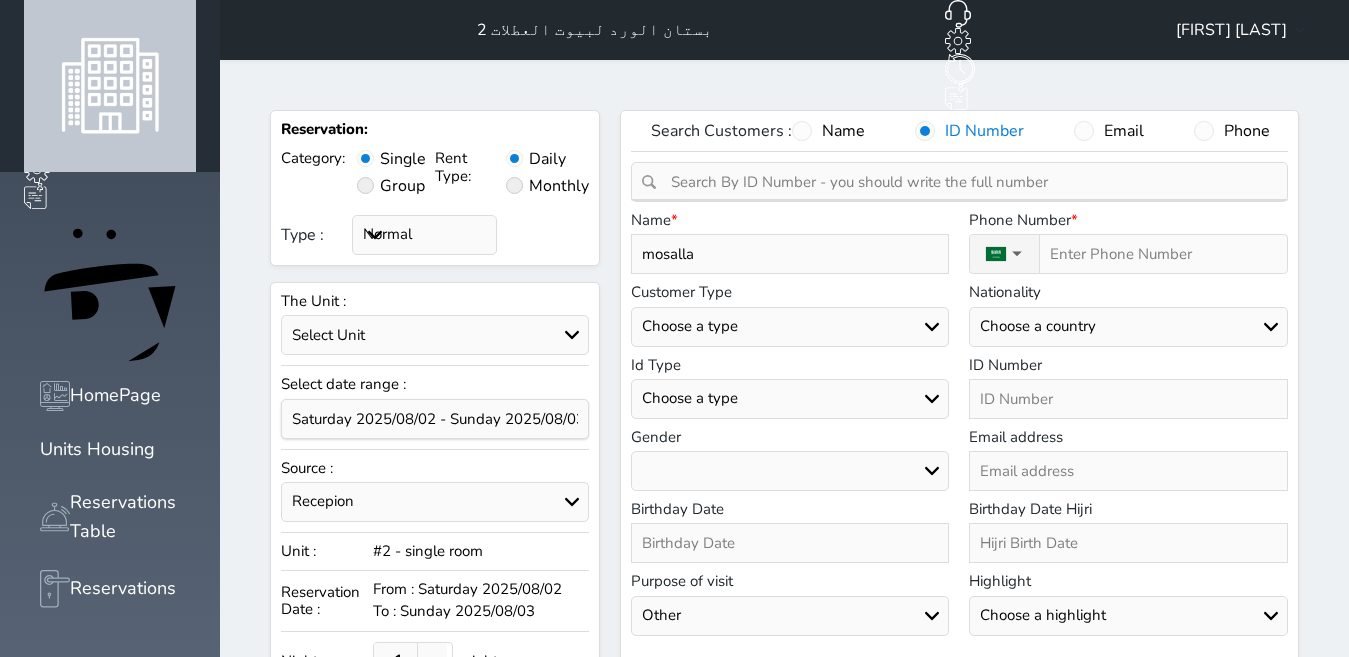 type on "mosallam" 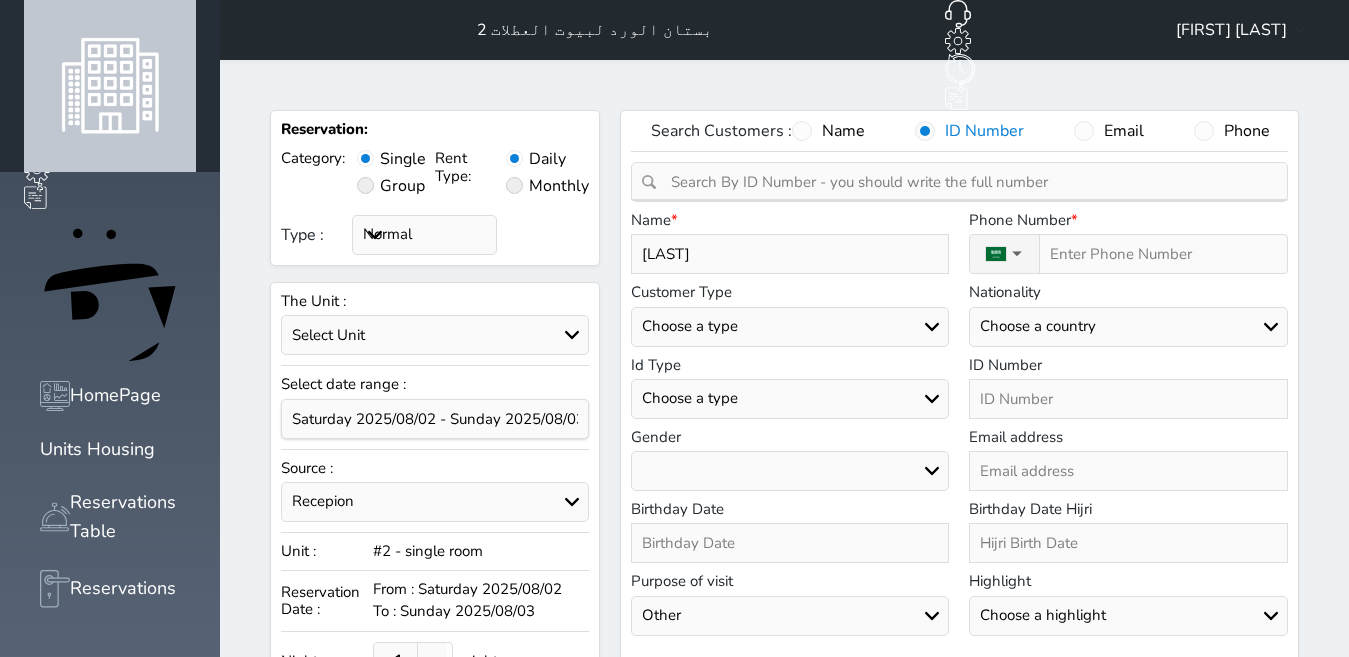 type on "mosallam" 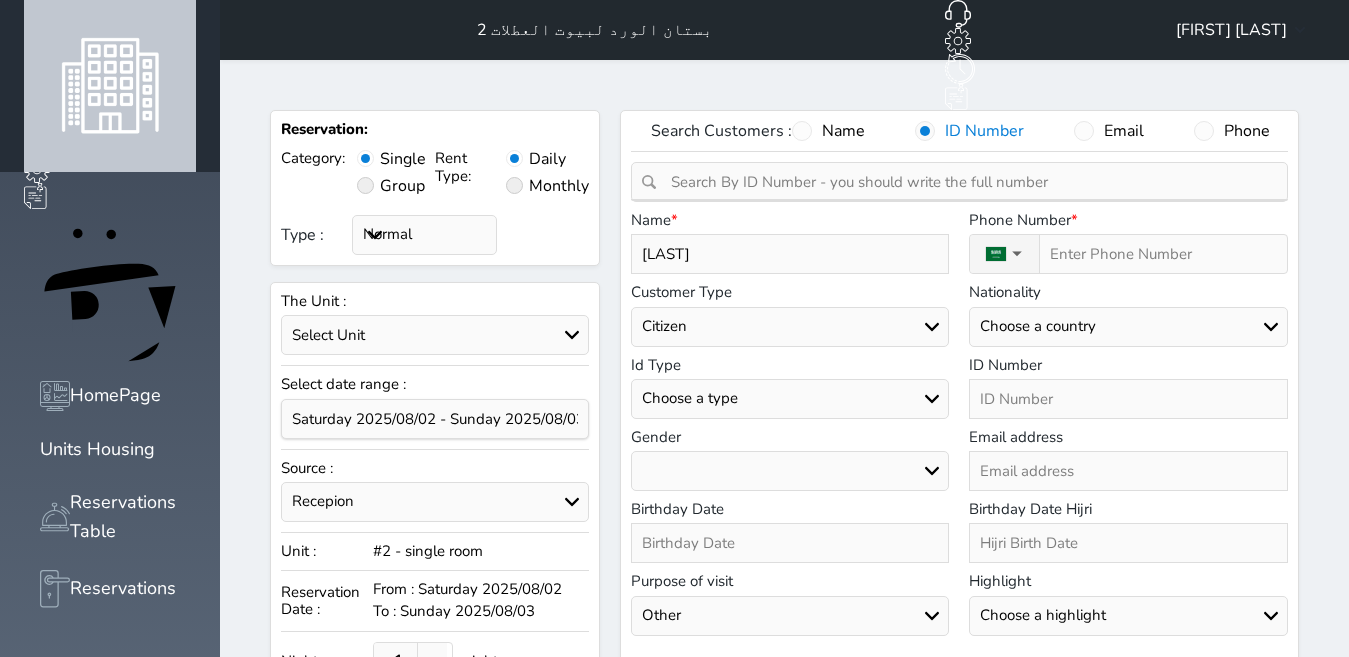 click on "Choose a type   Citizen Gulf Citizen Visitor Resident" at bounding box center [790, 327] 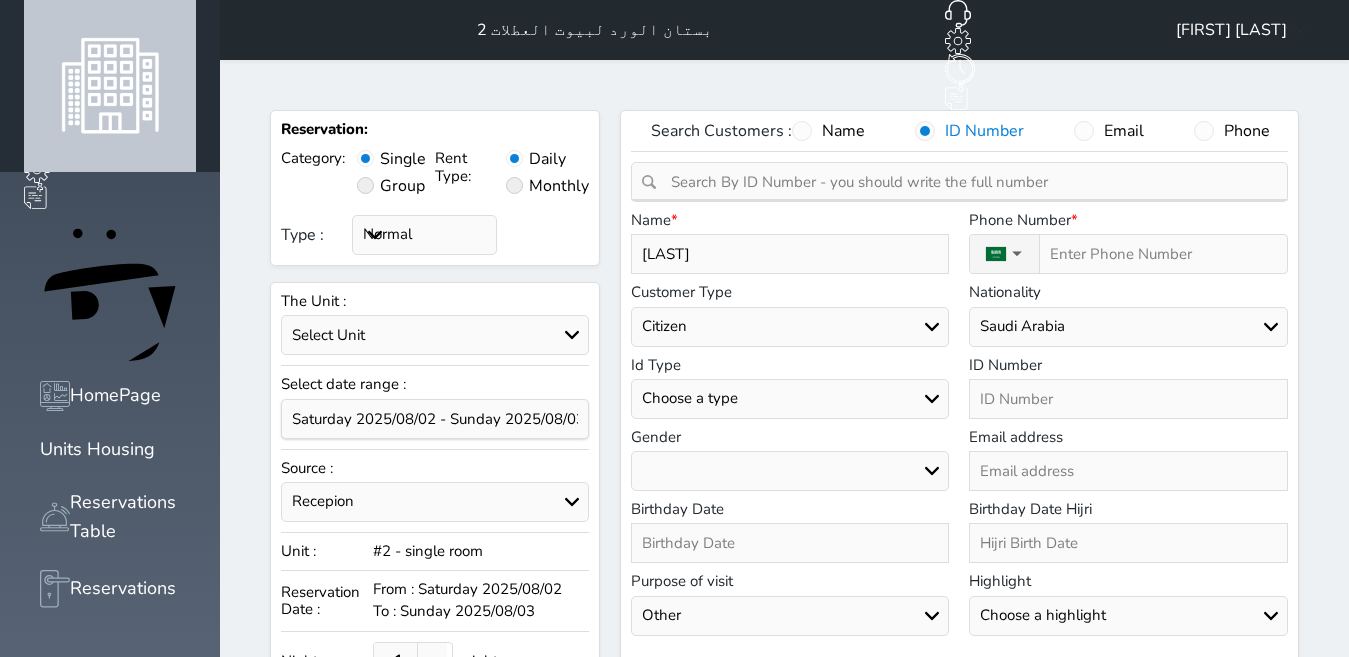 click at bounding box center (1128, 399) 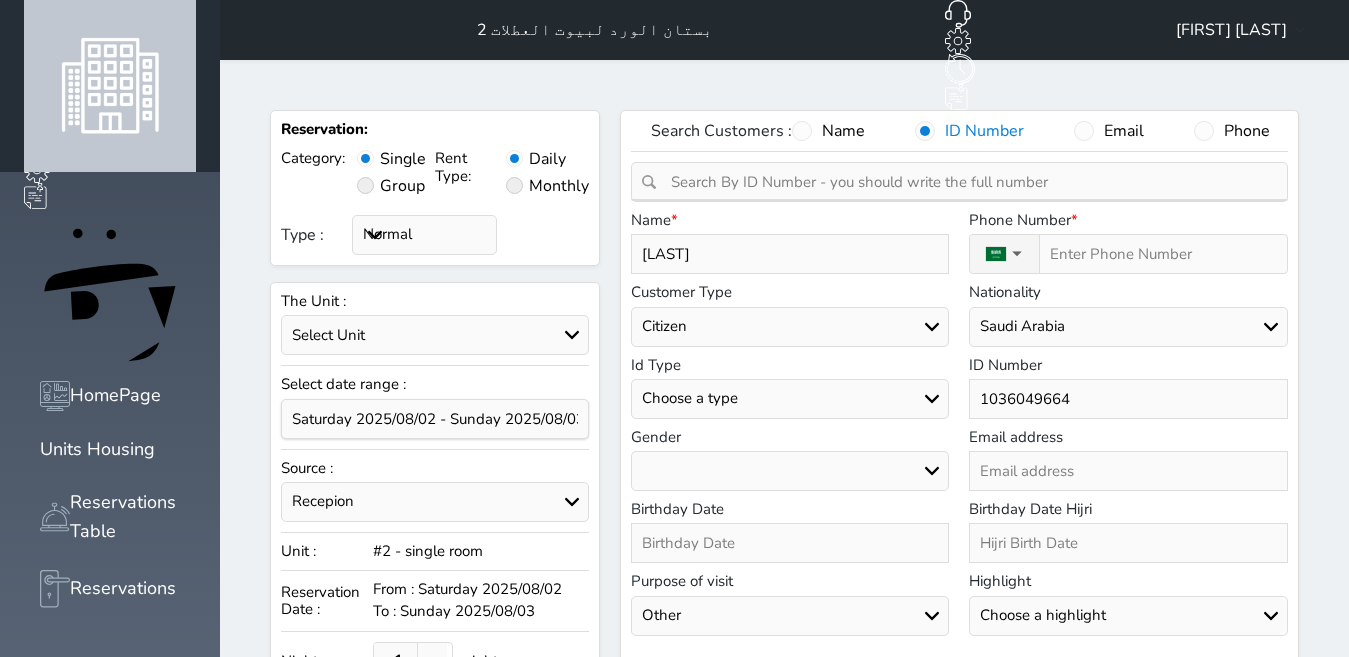 type on "1036049664" 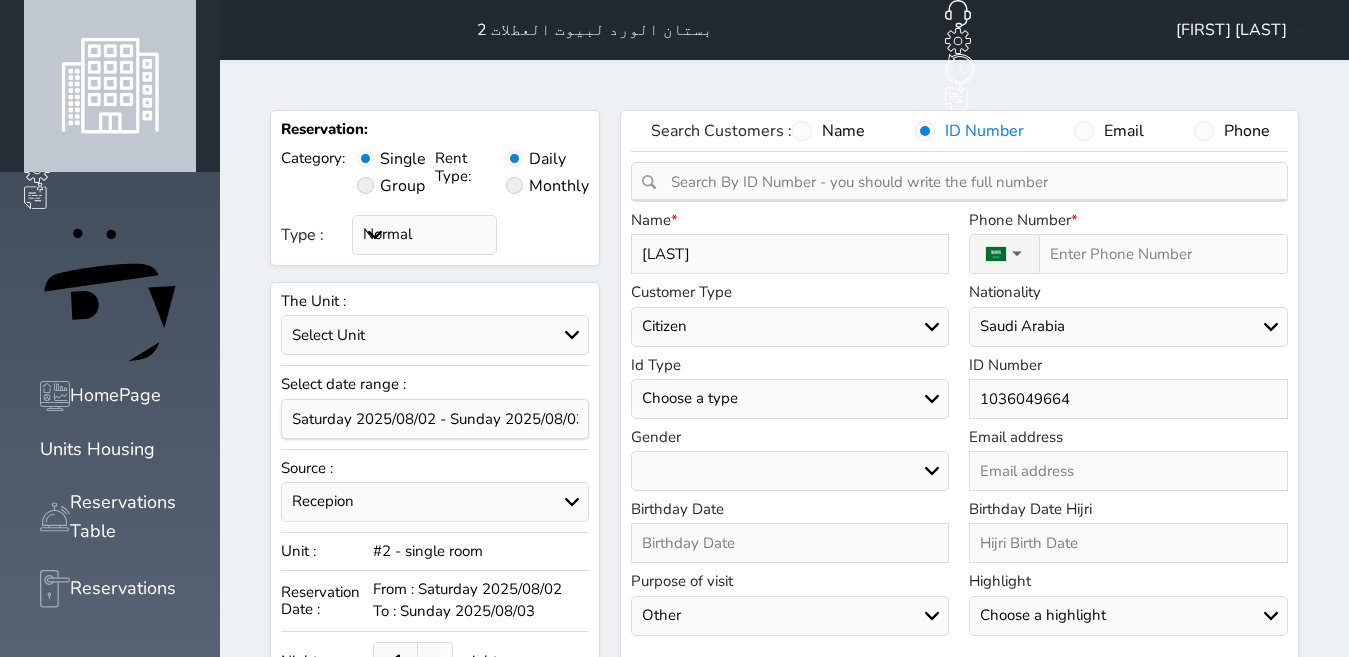 type on "0" 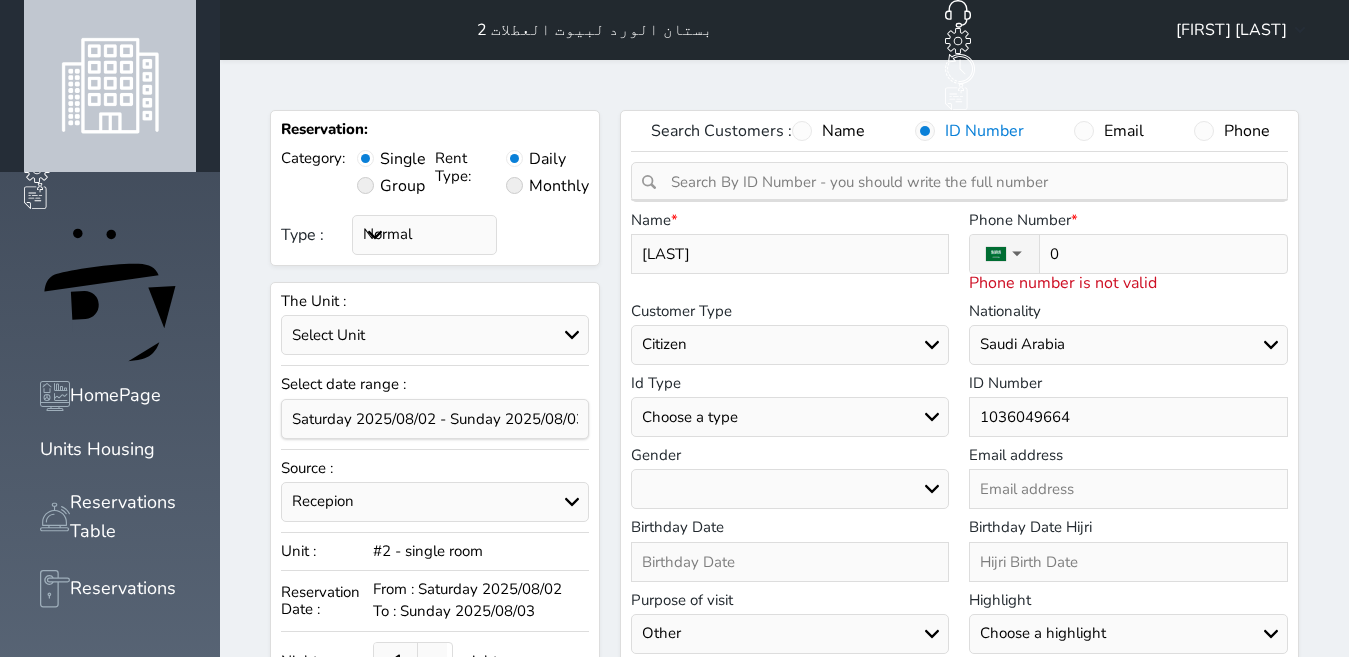 type on "05" 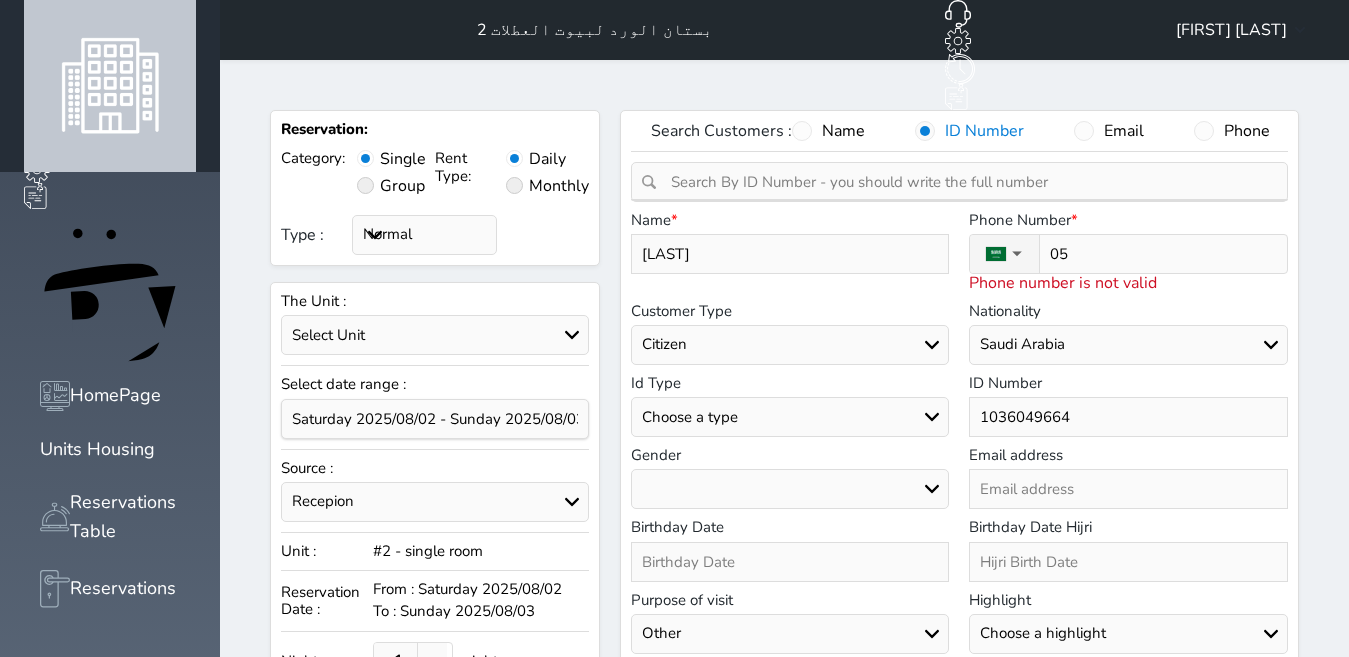 type on "050" 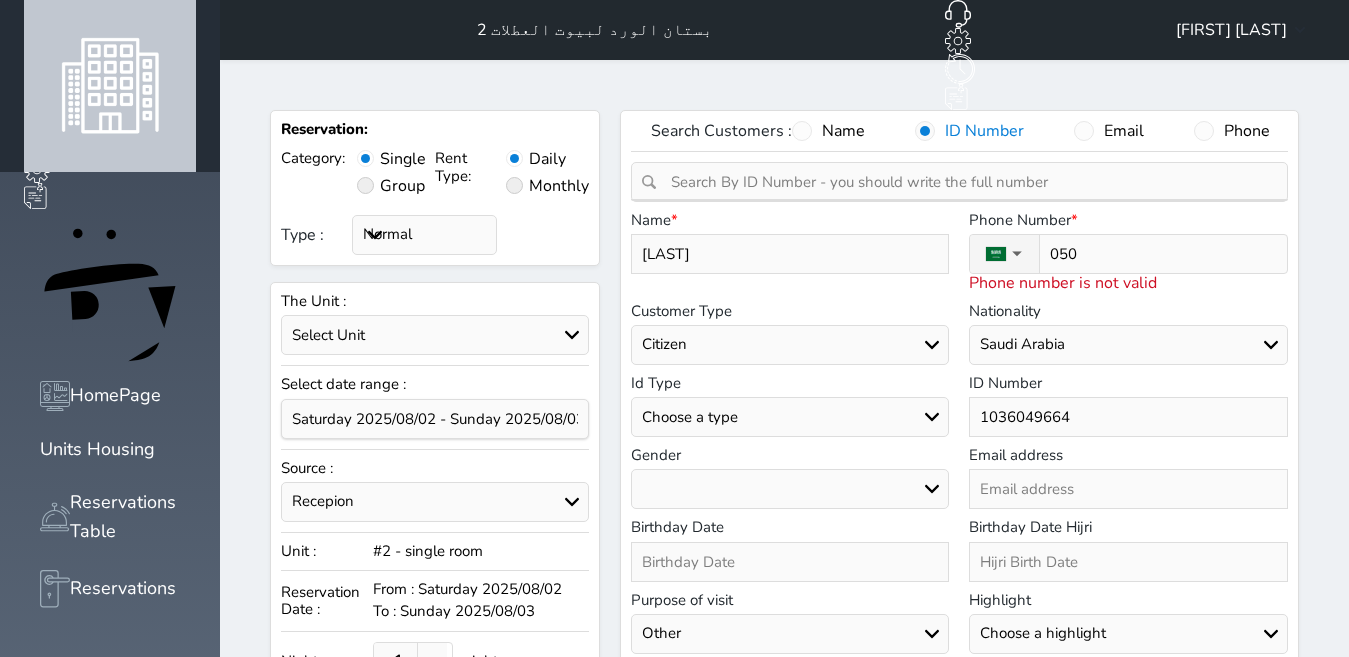type on "0504" 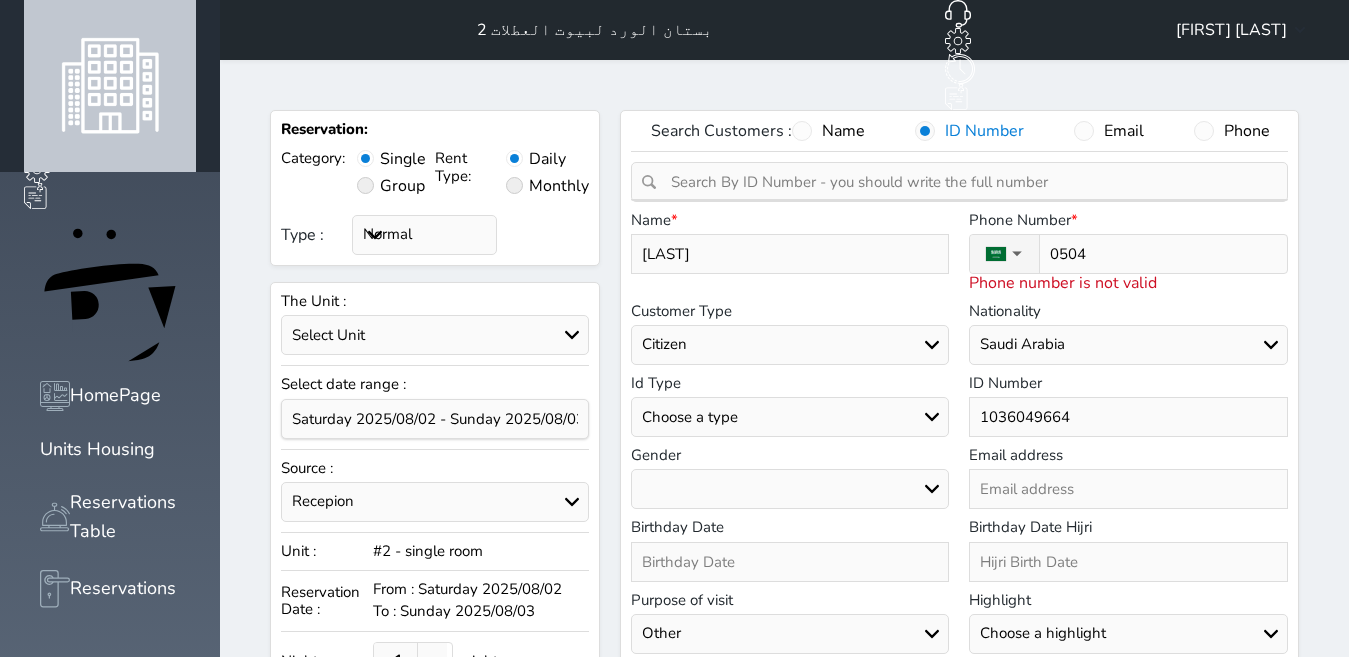type on "05048" 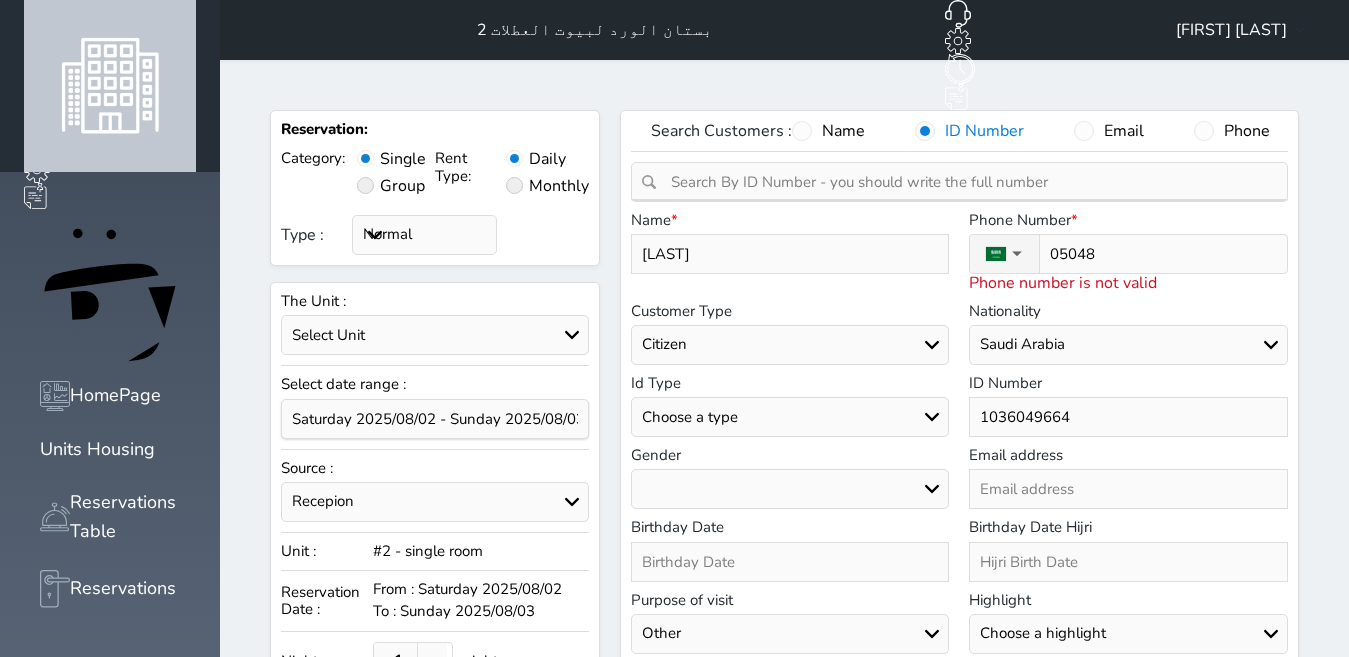 type on "050485" 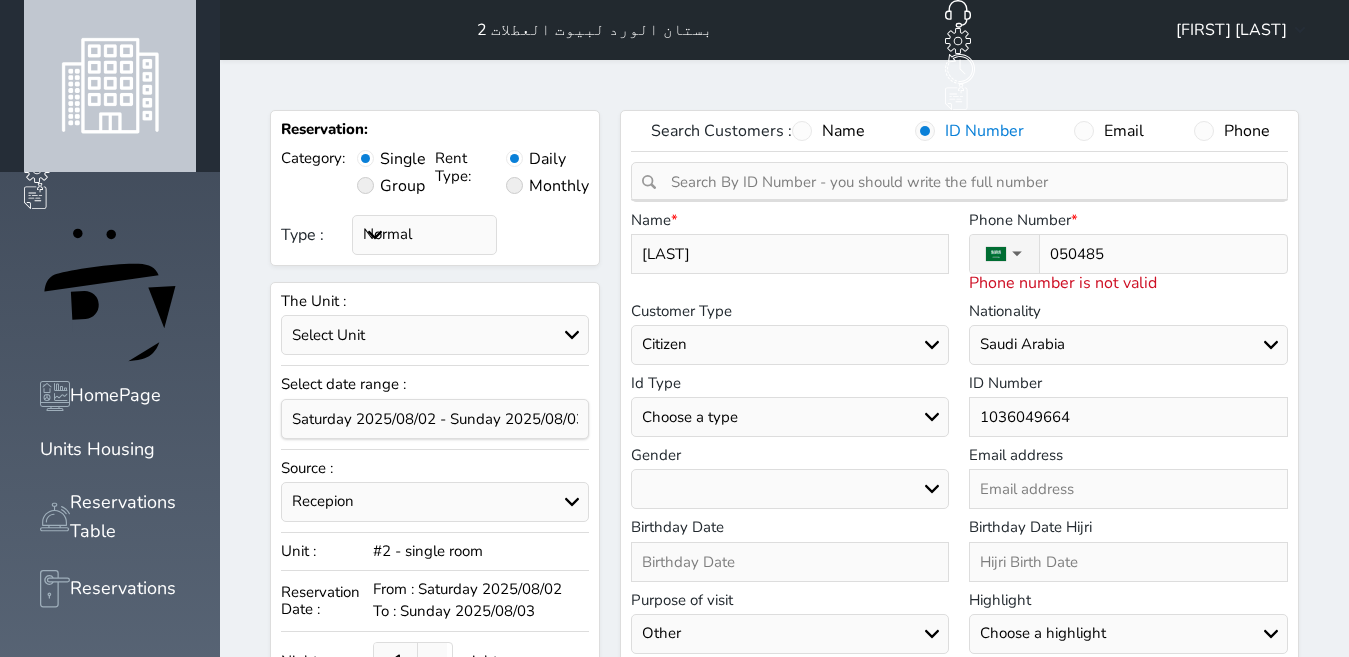 select 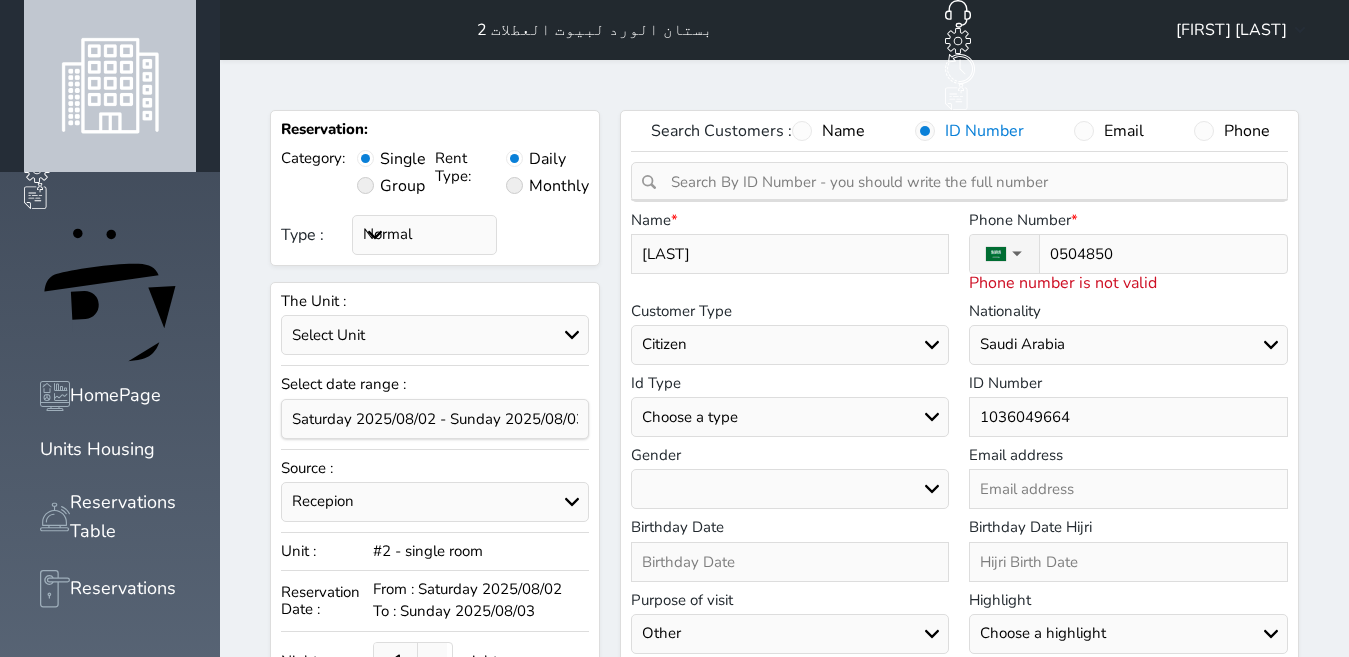type on "05048505" 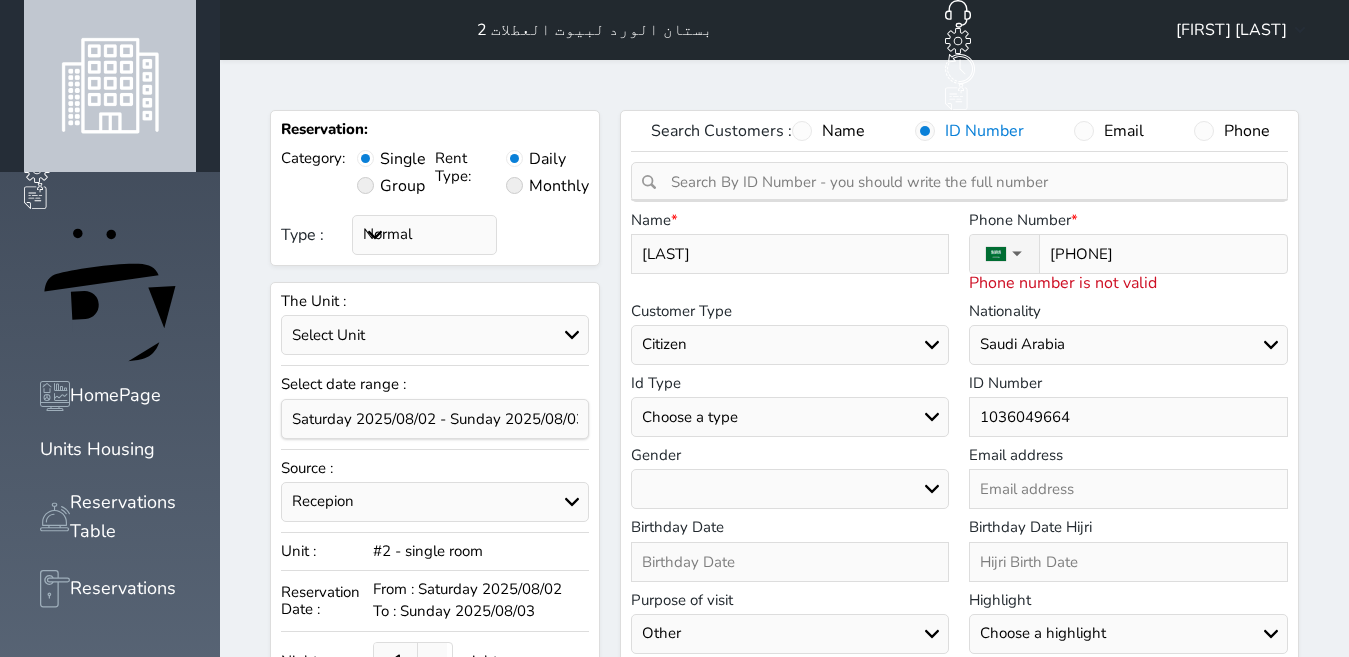 type on "050485058" 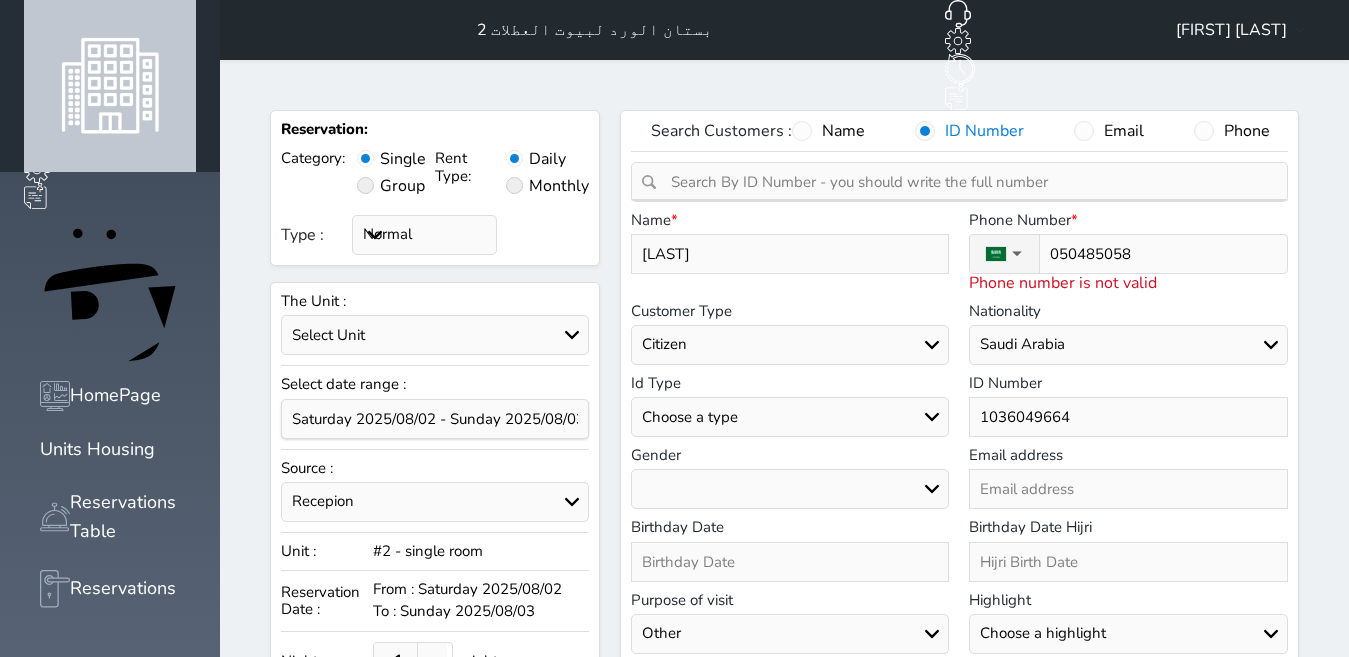 type on "+966 50 485 0585" 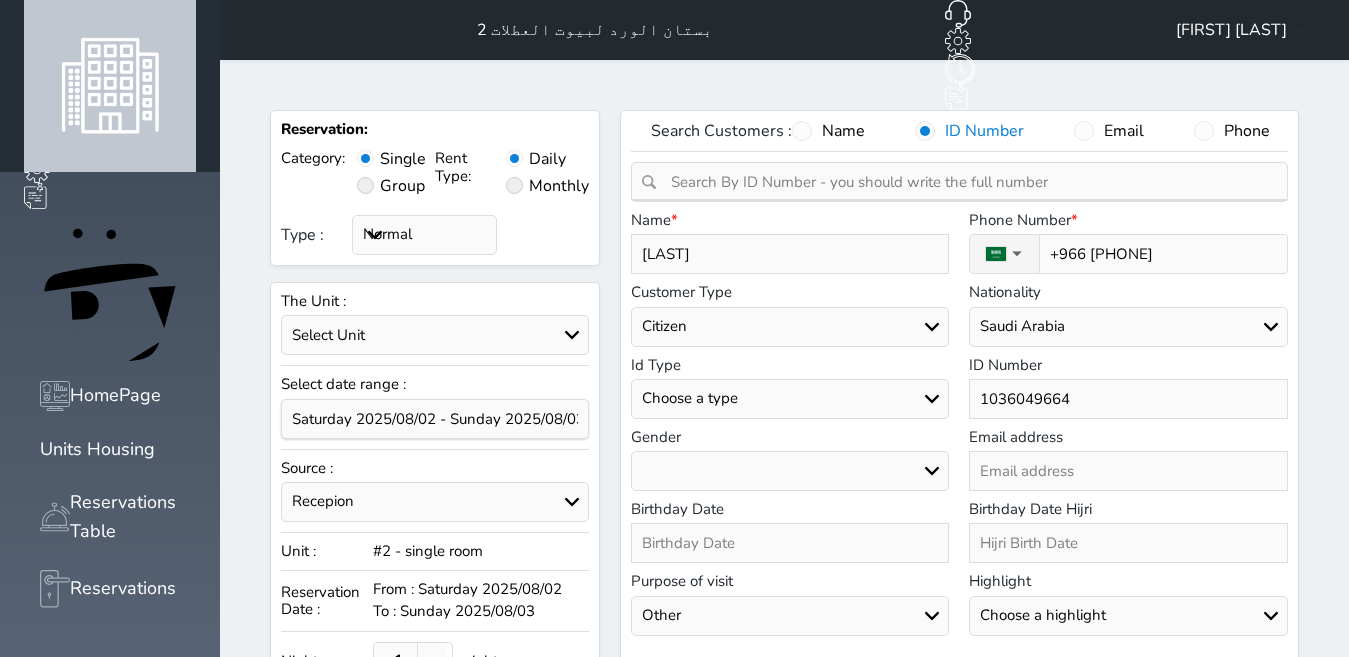 type on "+966 50 485 05851" 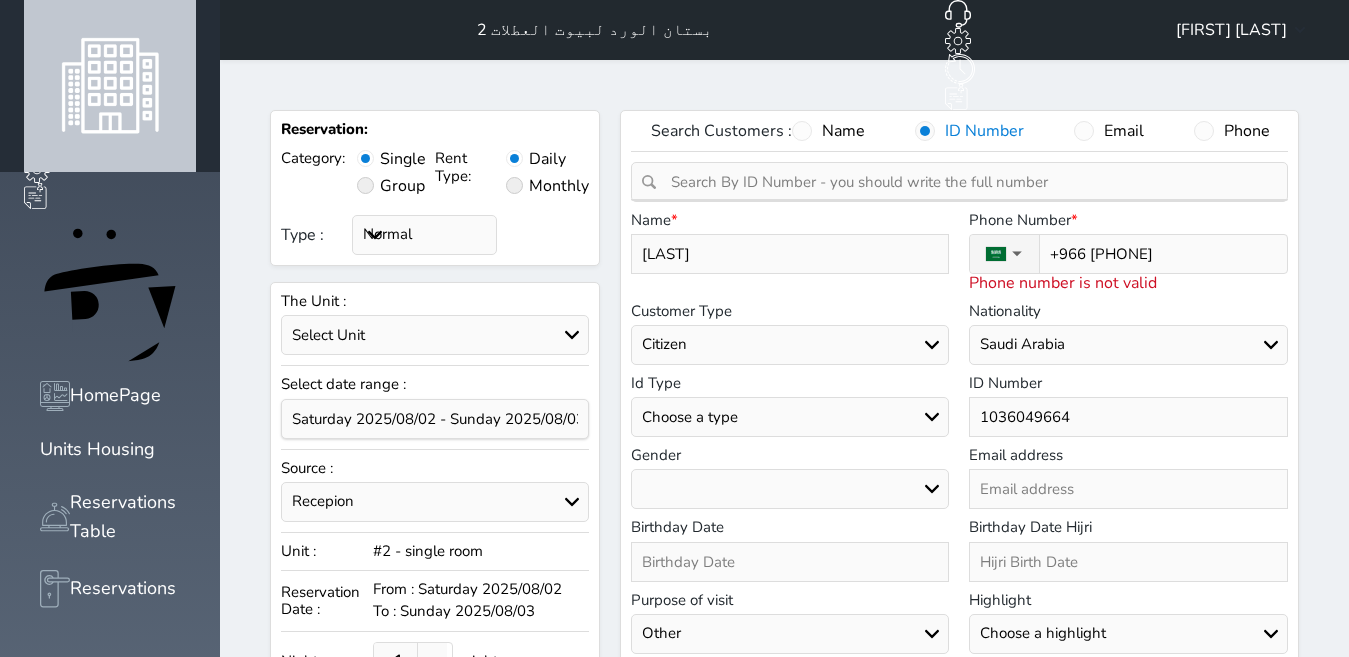 type on "+966 50 485 0585" 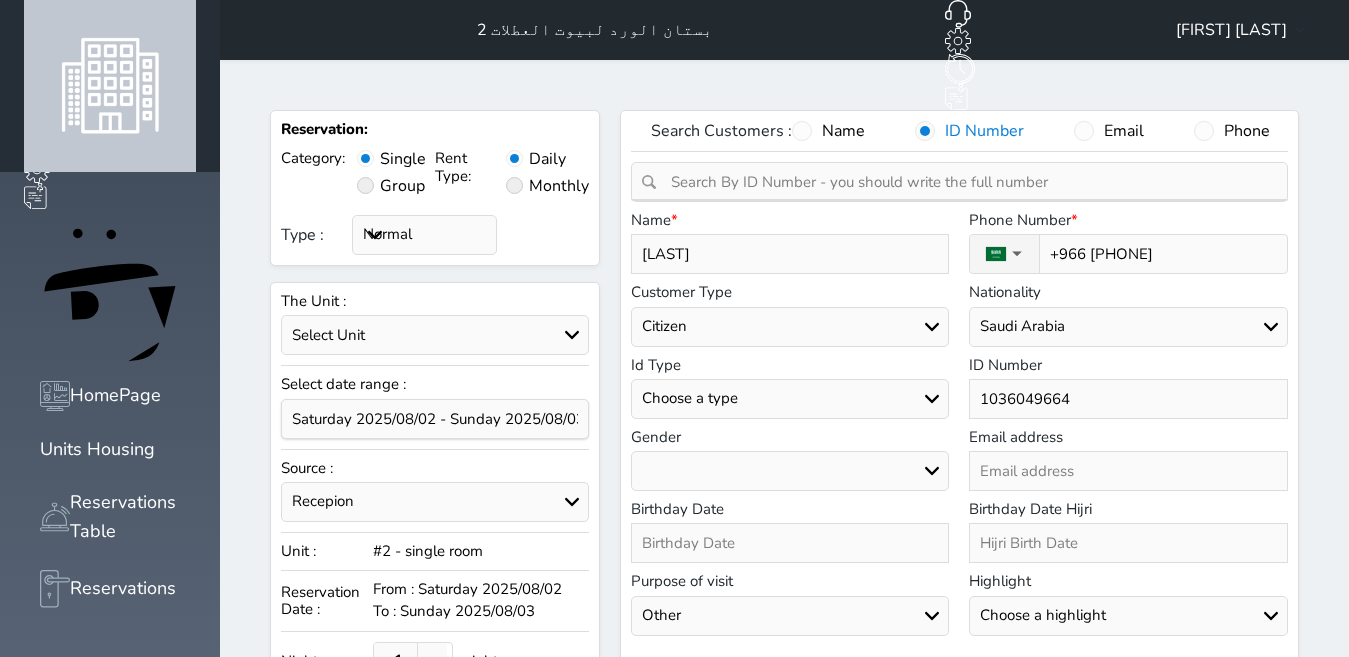 click on "+966 50 485 0585" at bounding box center (1160, 254) 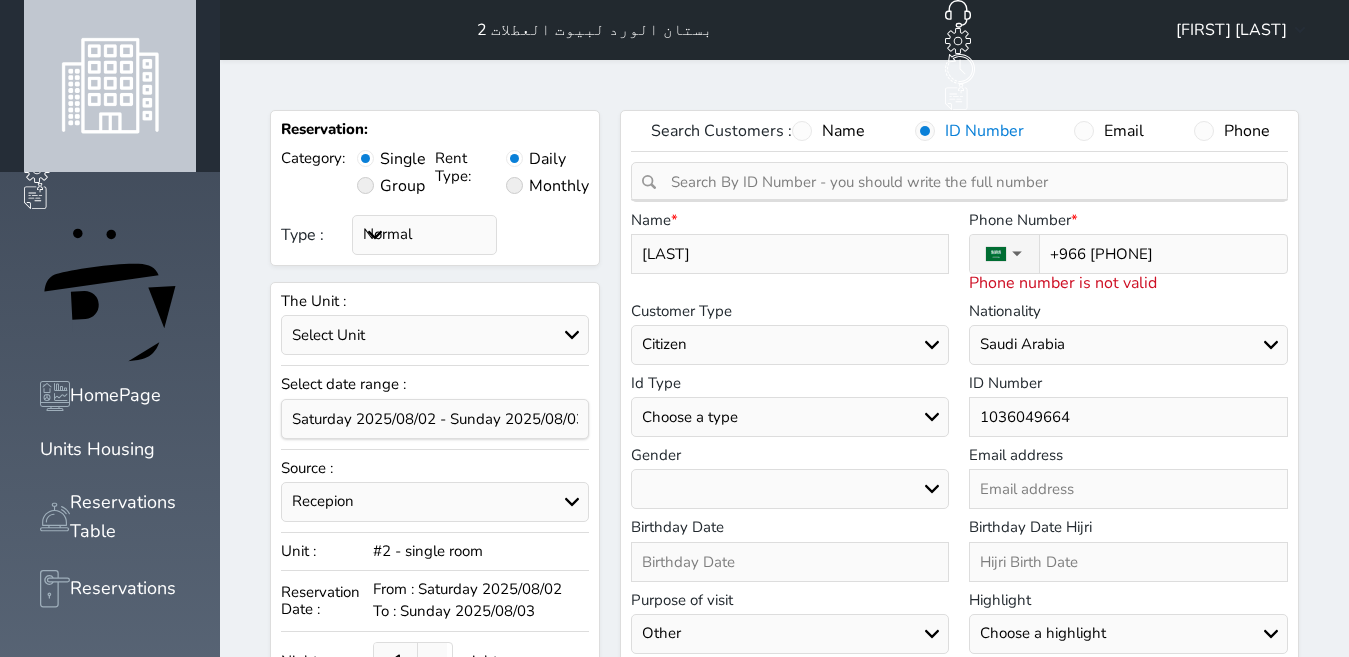 type on "+966 50 485 0585" 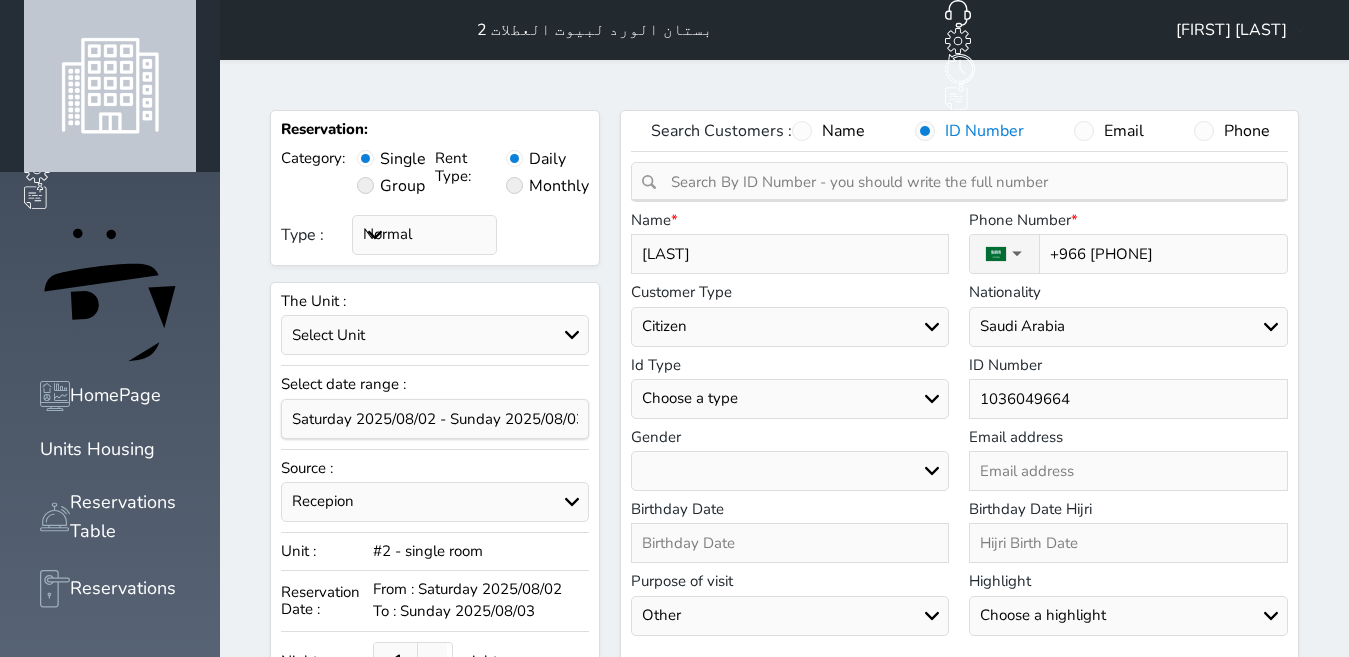 click on "+966 50 485 0585" at bounding box center [1160, 254] 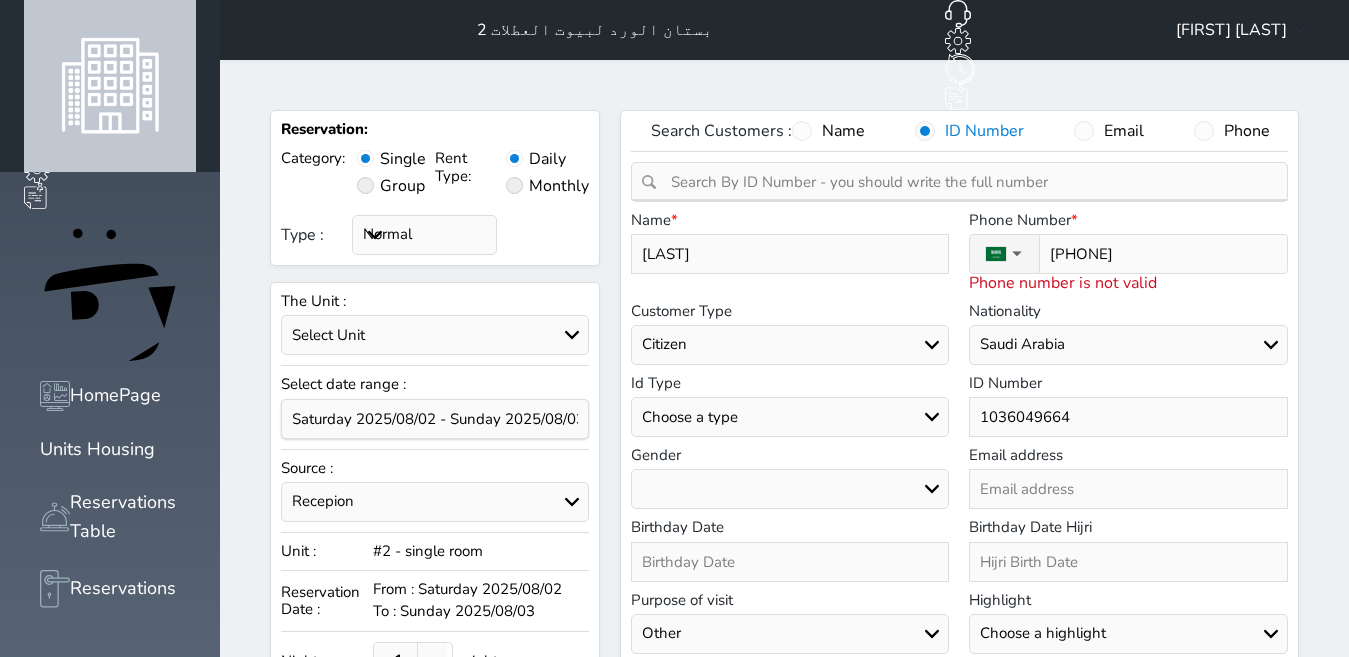 click on "+966 50 485 085" at bounding box center (1160, 254) 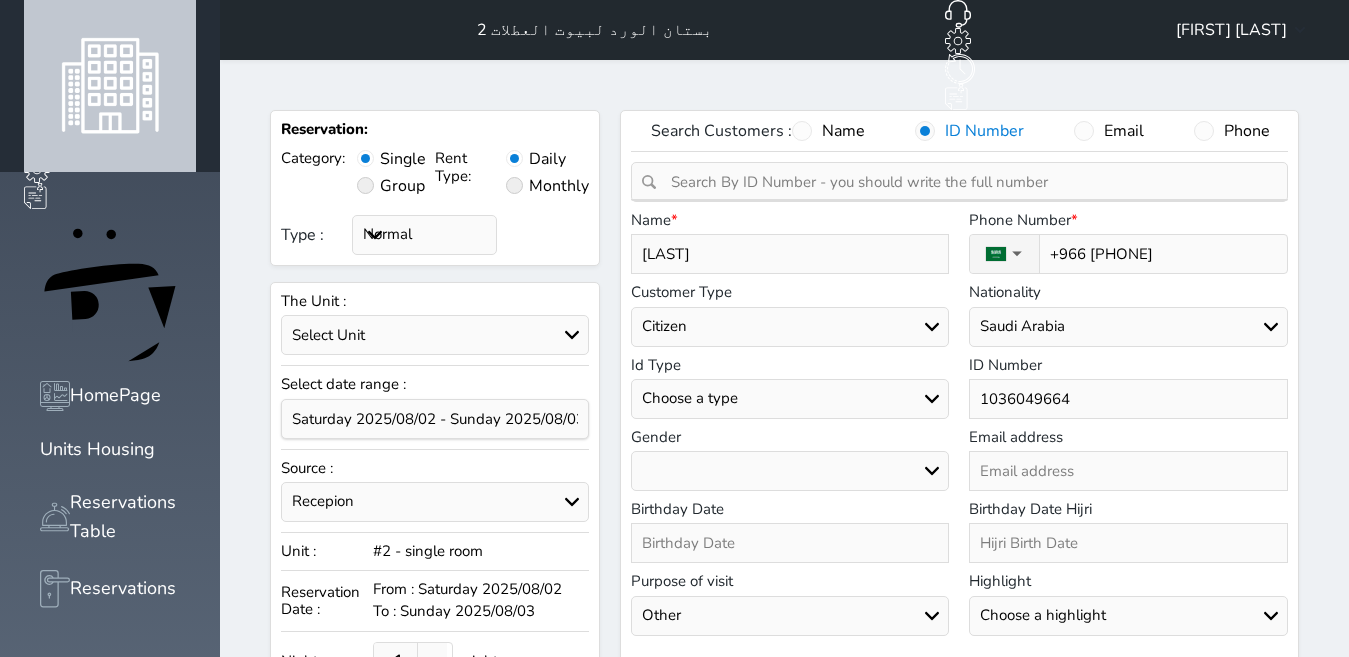 type on "+966 50 485 0851" 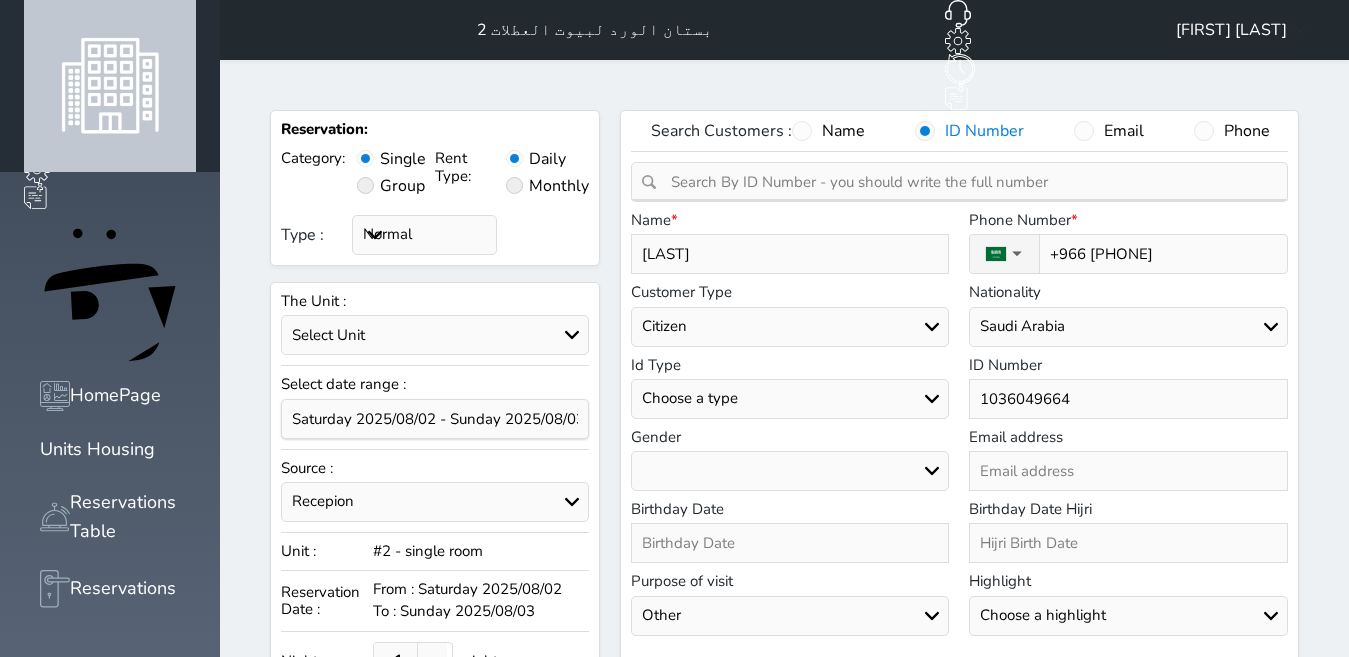 click on "Male   Female" at bounding box center (790, 471) 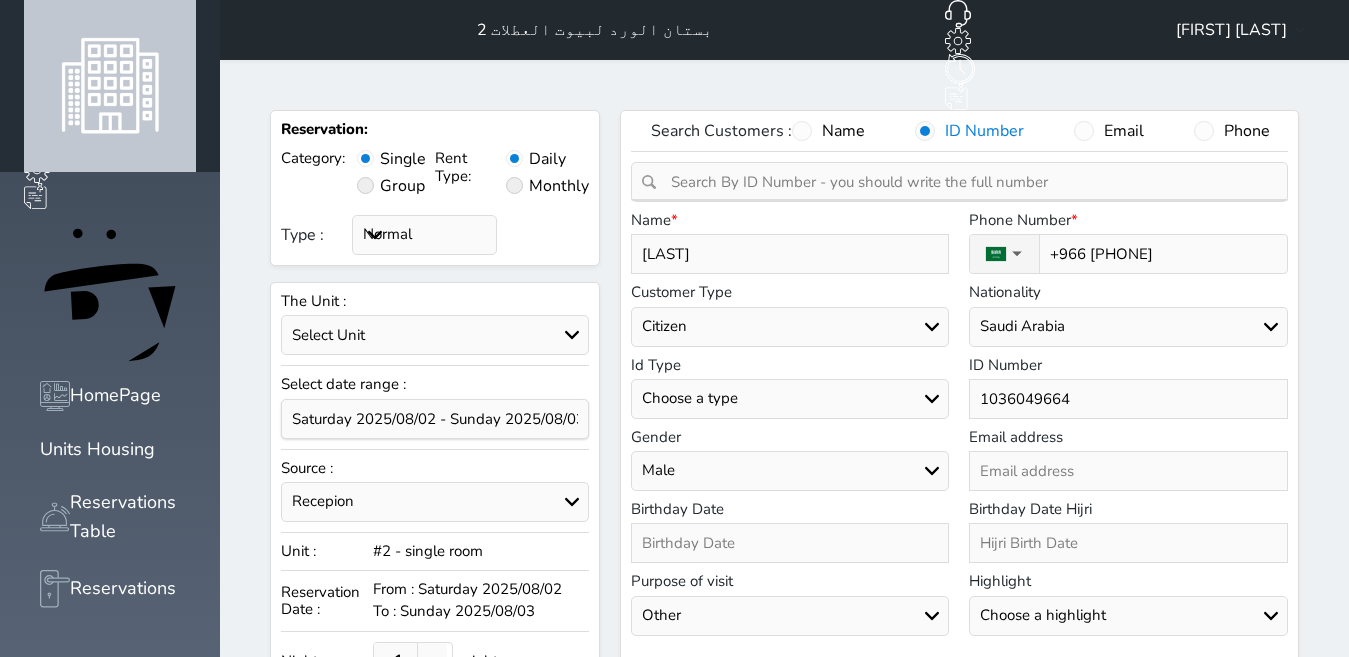 click on "Male   Female" at bounding box center (790, 471) 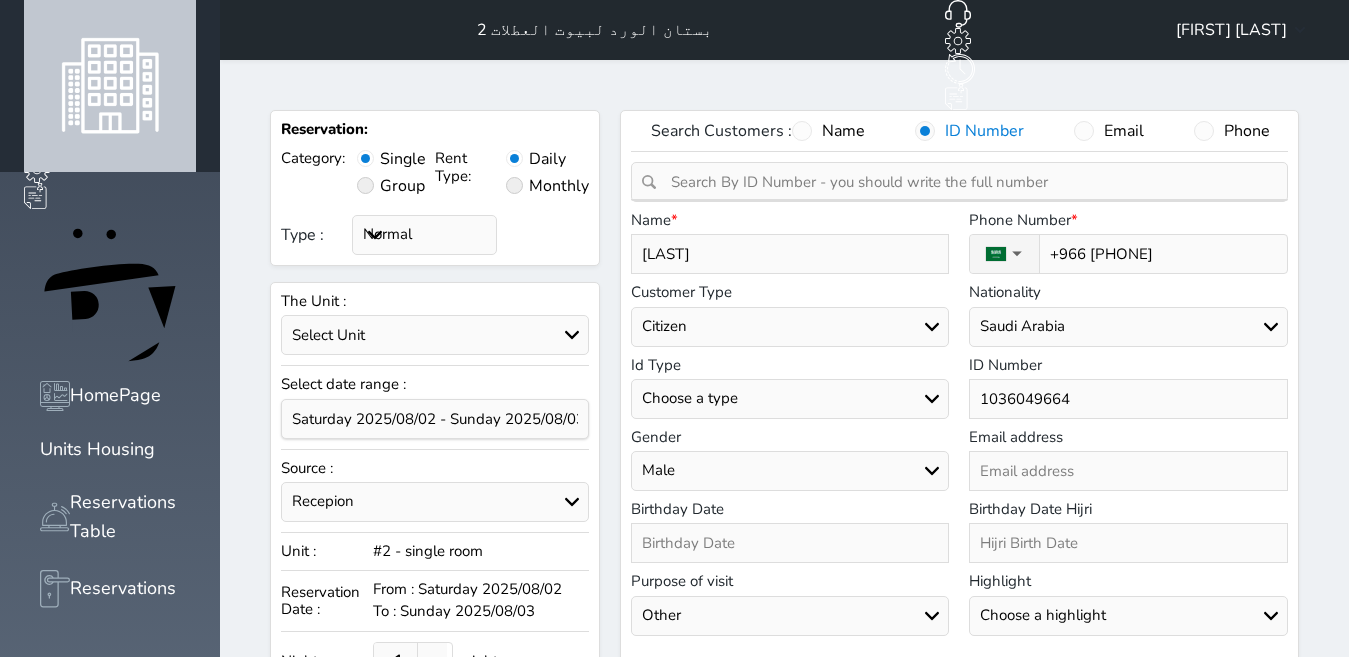 select on "female" 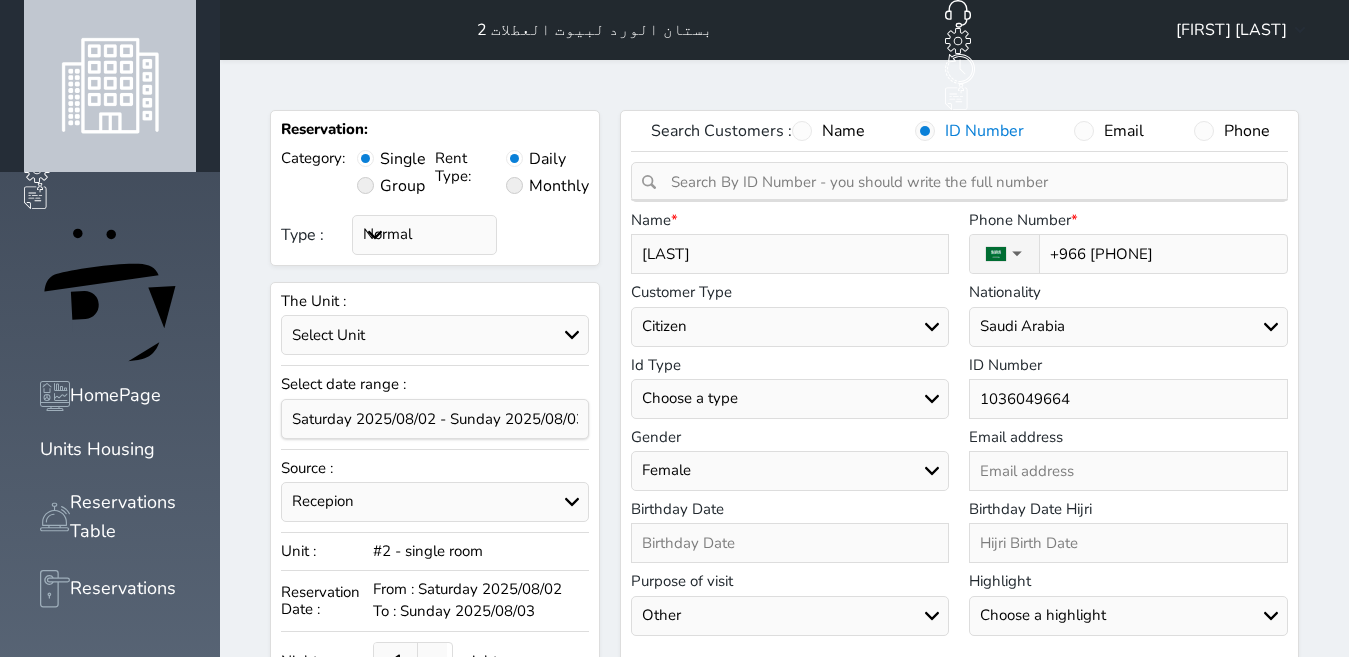 select 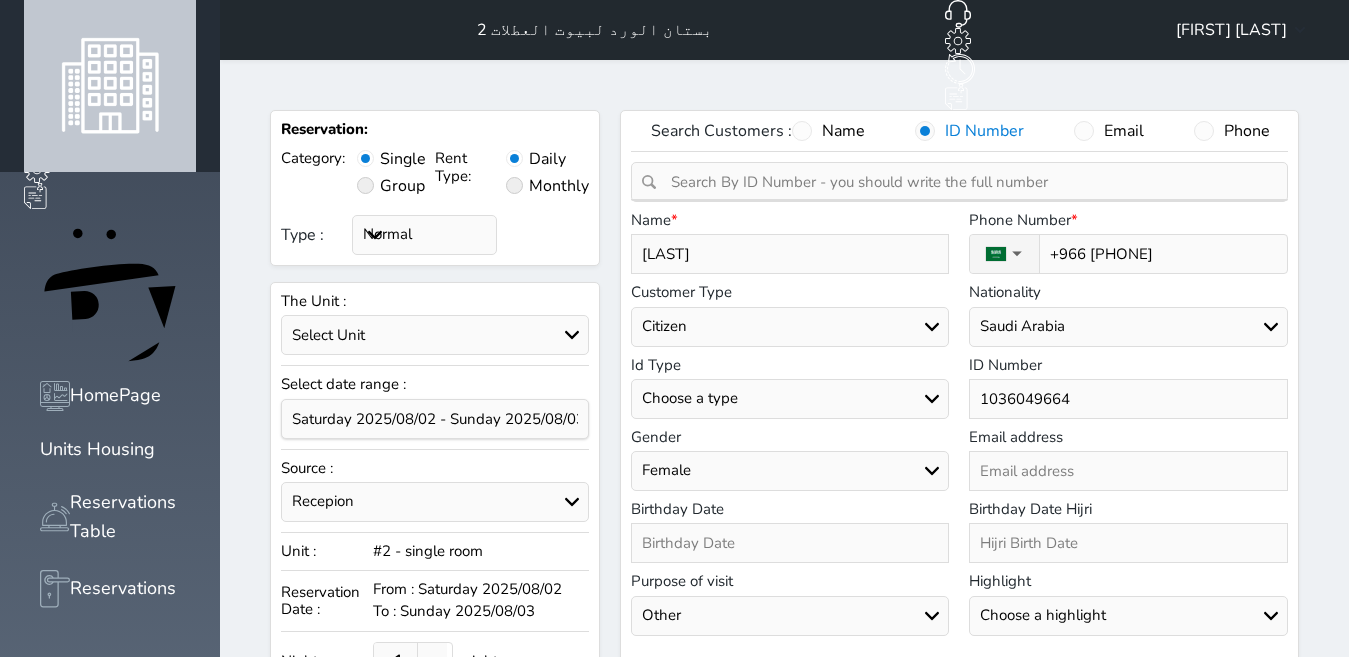 select on "male" 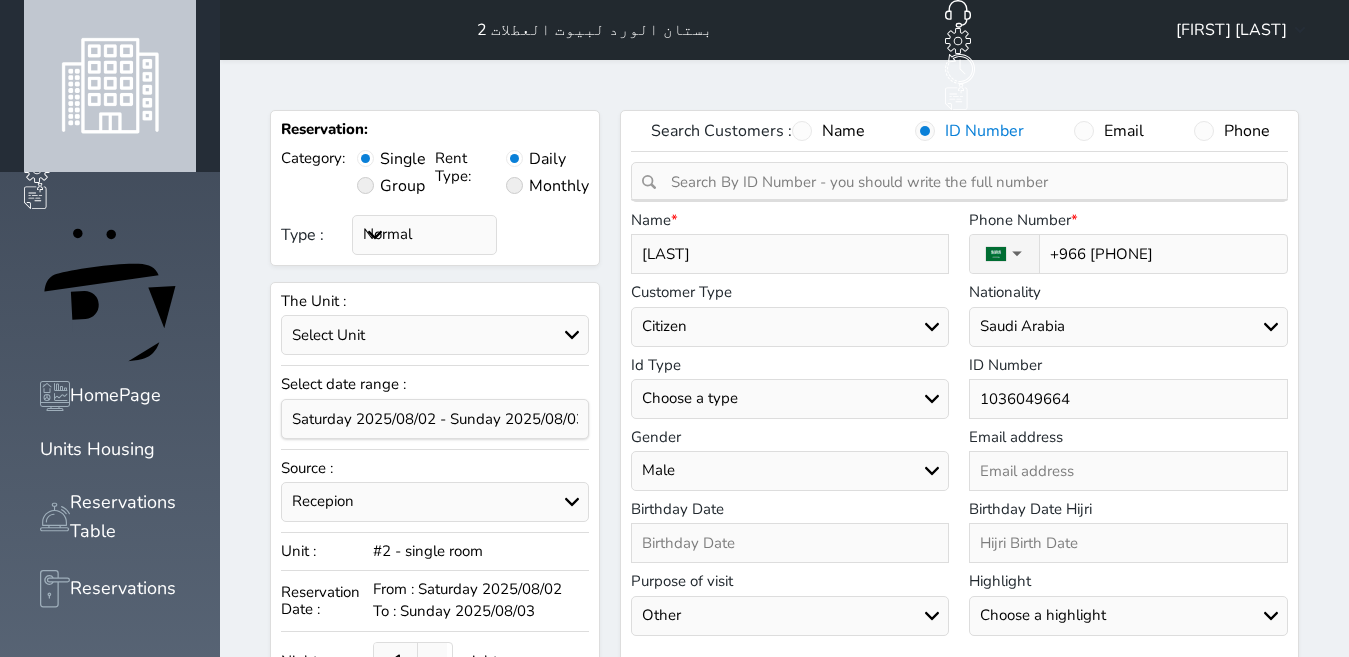 select 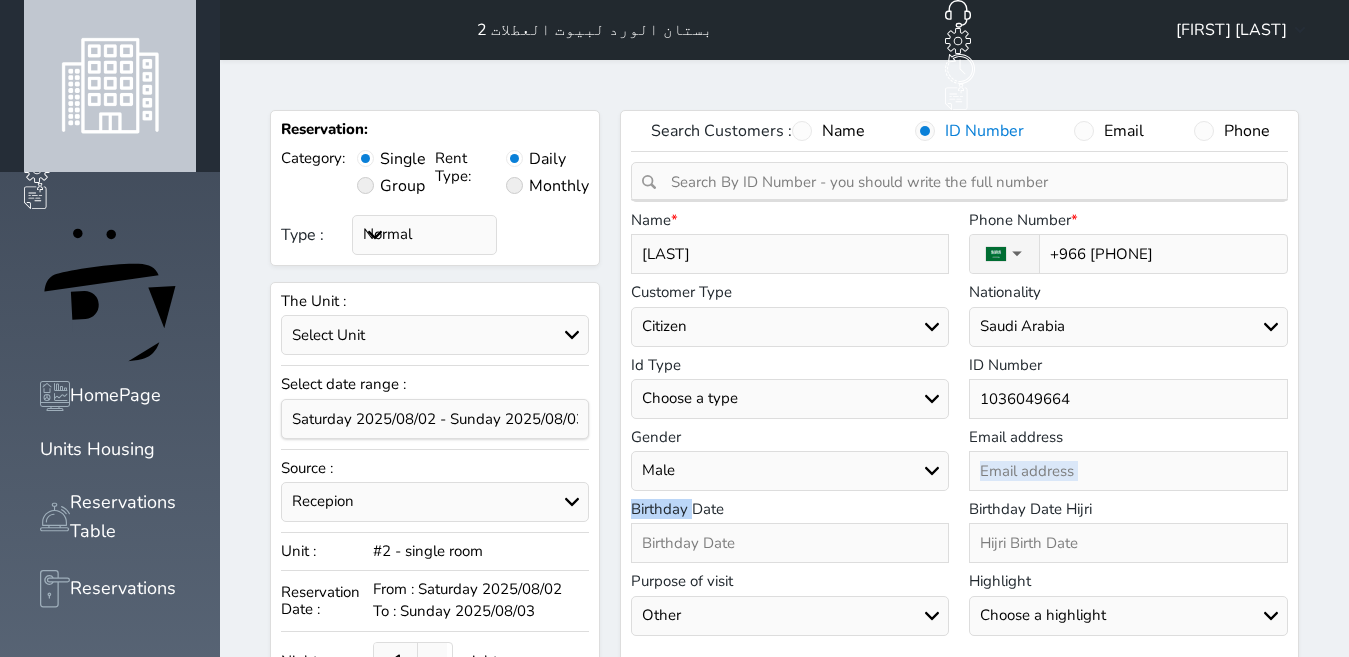 click on "Gender Male Female Email address" at bounding box center [959, 465] 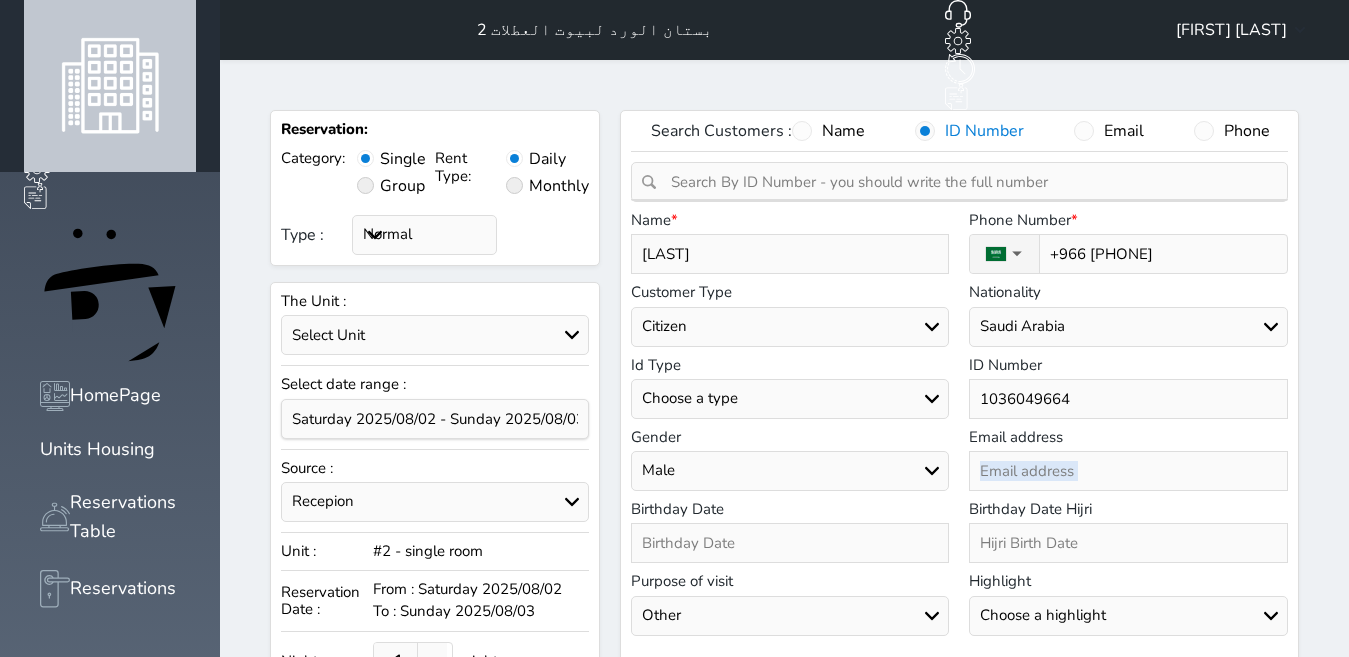 click on "Gender Male Female Email address" at bounding box center [959, 465] 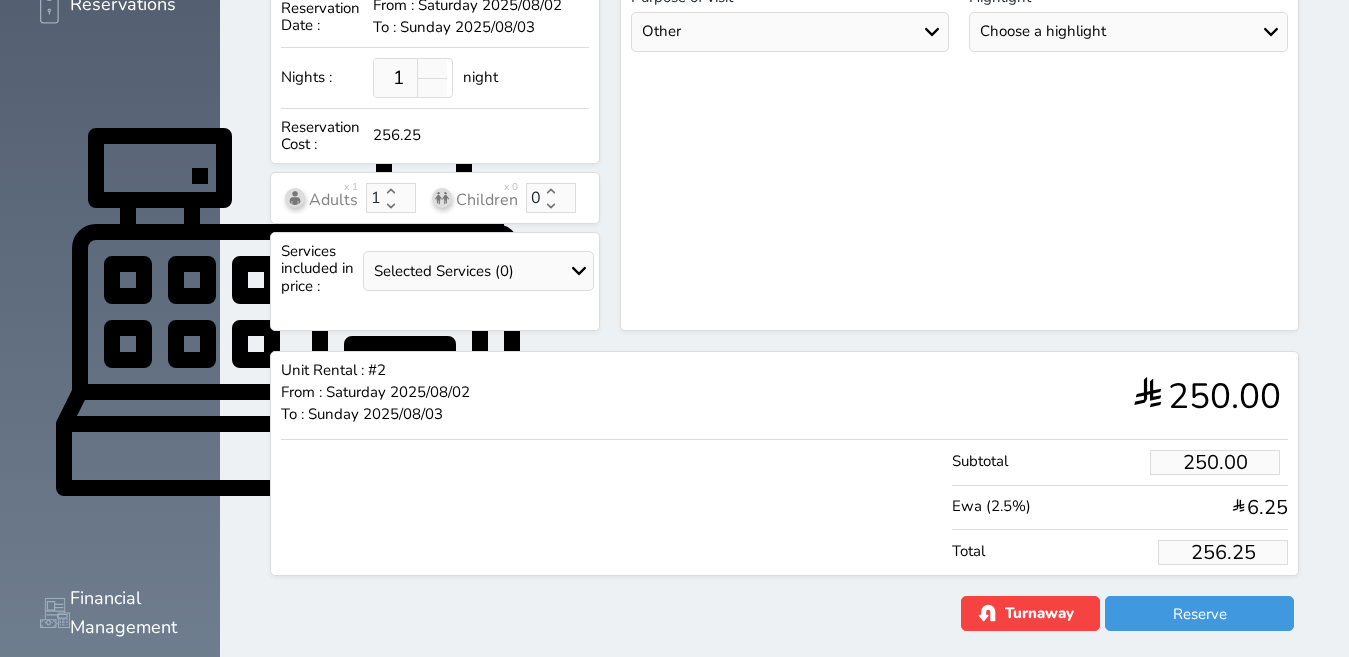 scroll, scrollTop: 602, scrollLeft: 0, axis: vertical 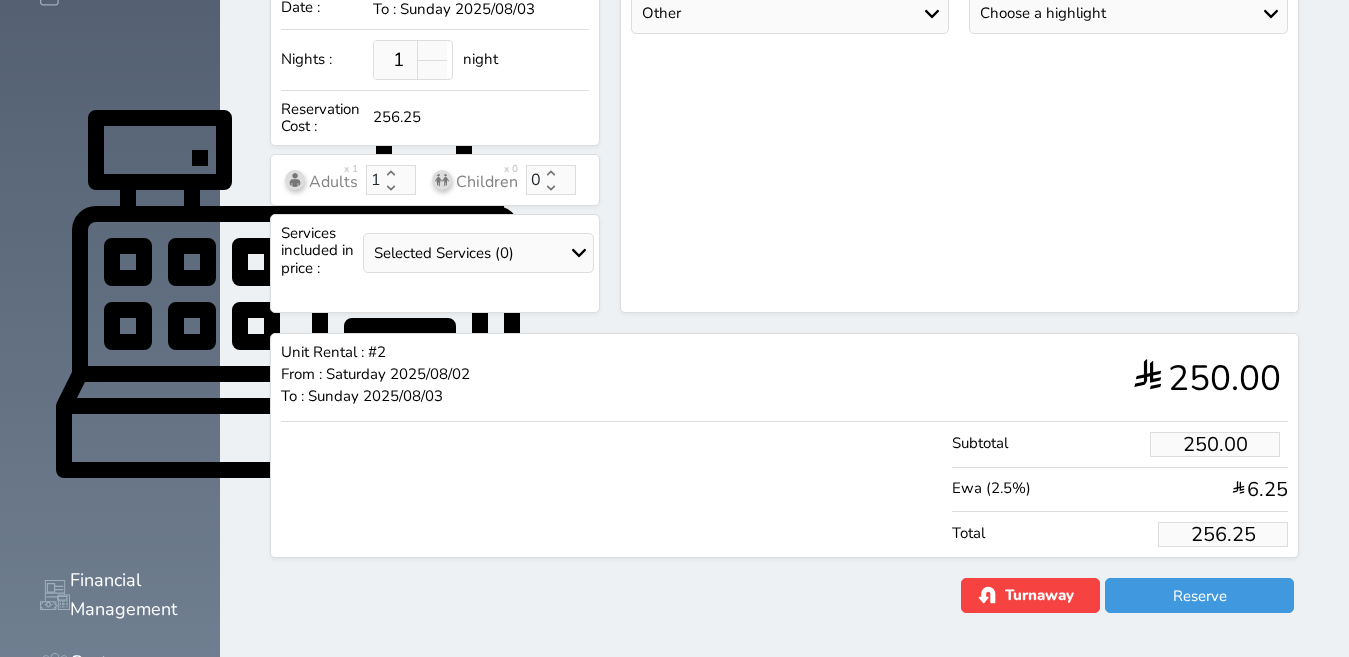 click on "256.25" at bounding box center [1223, 534] 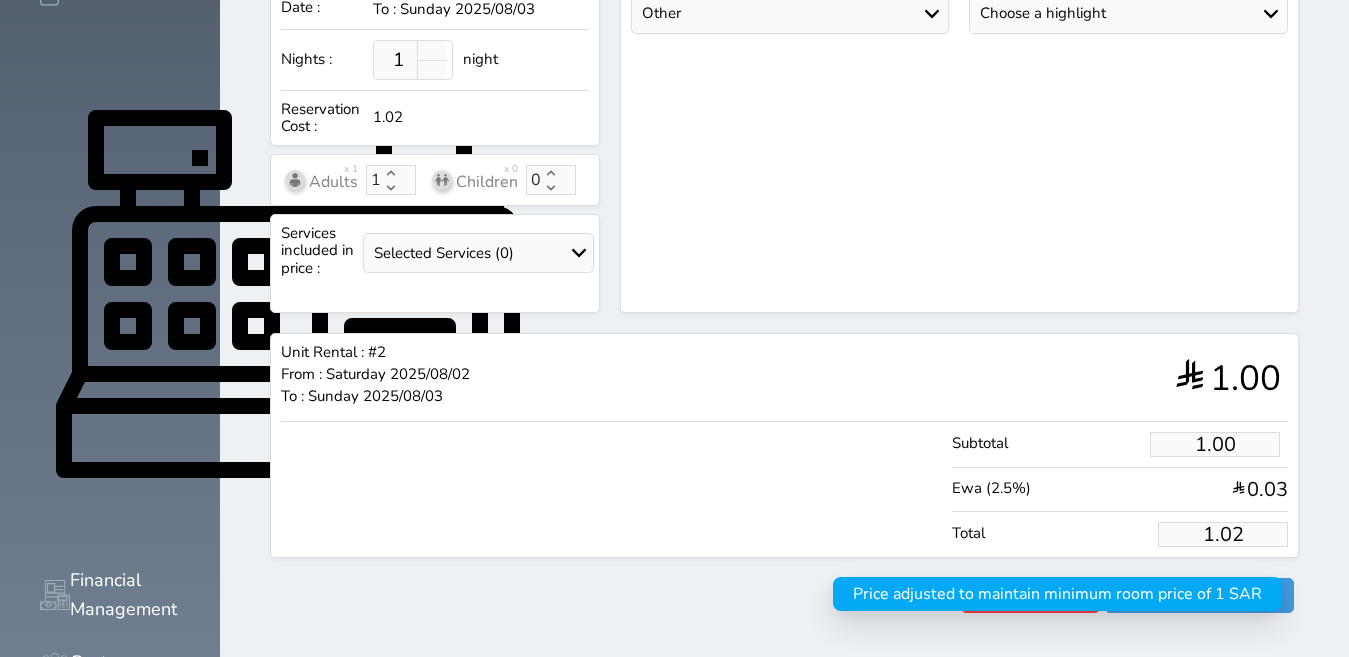 type on "1.0" 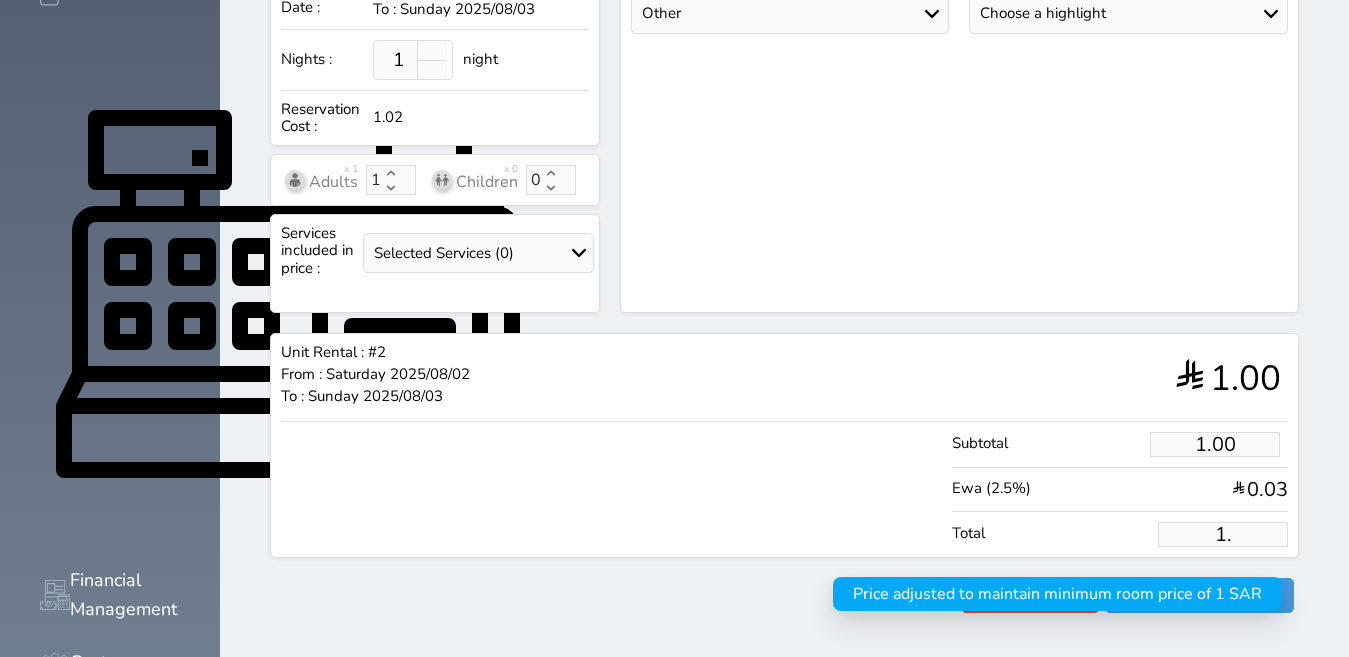 type on "1" 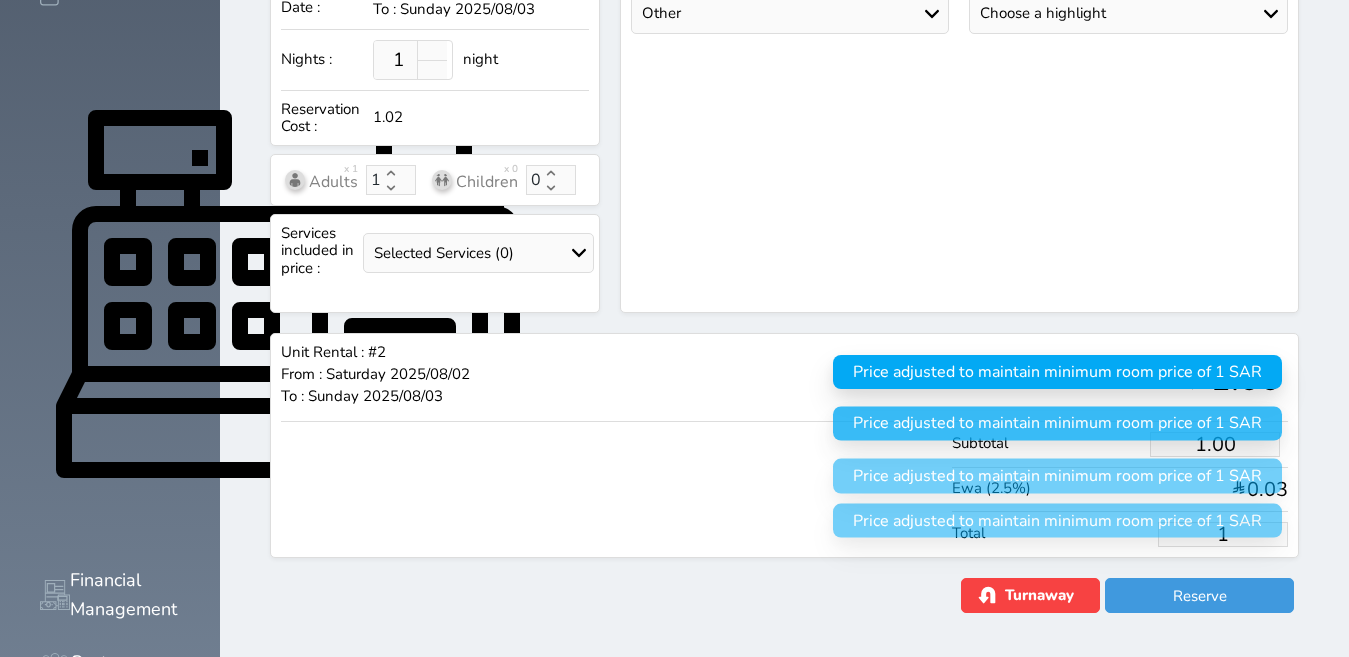 type 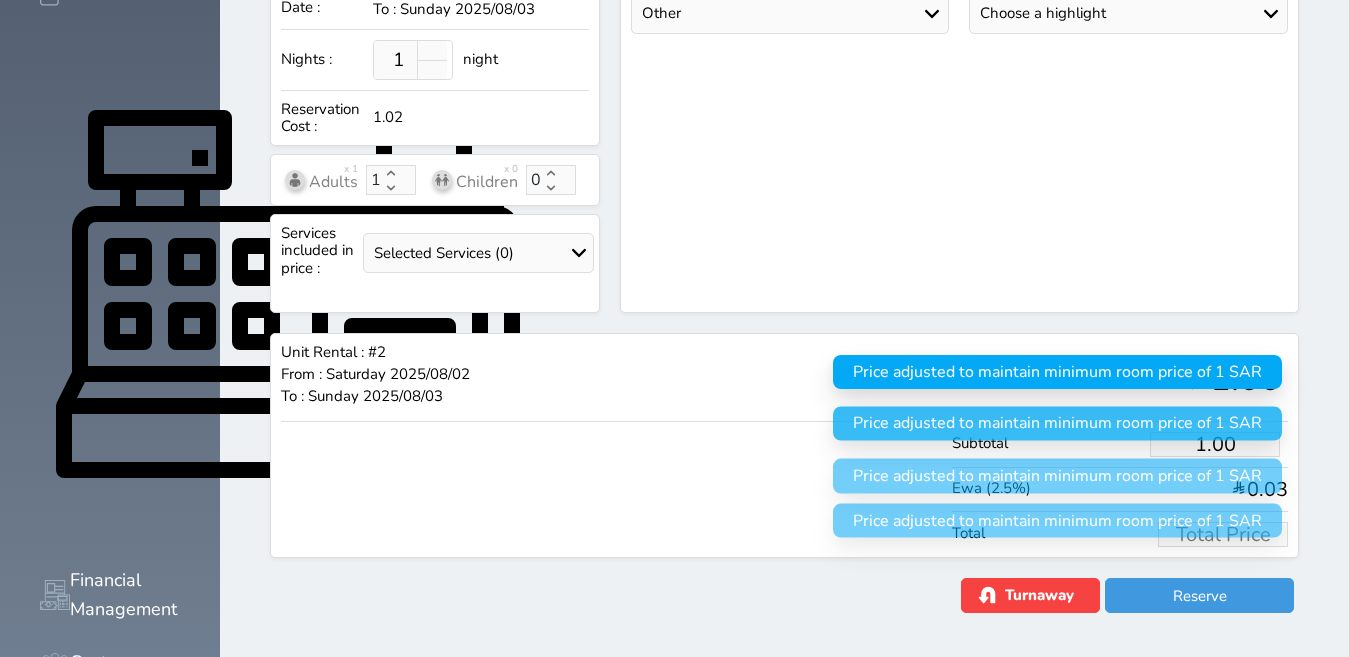 select 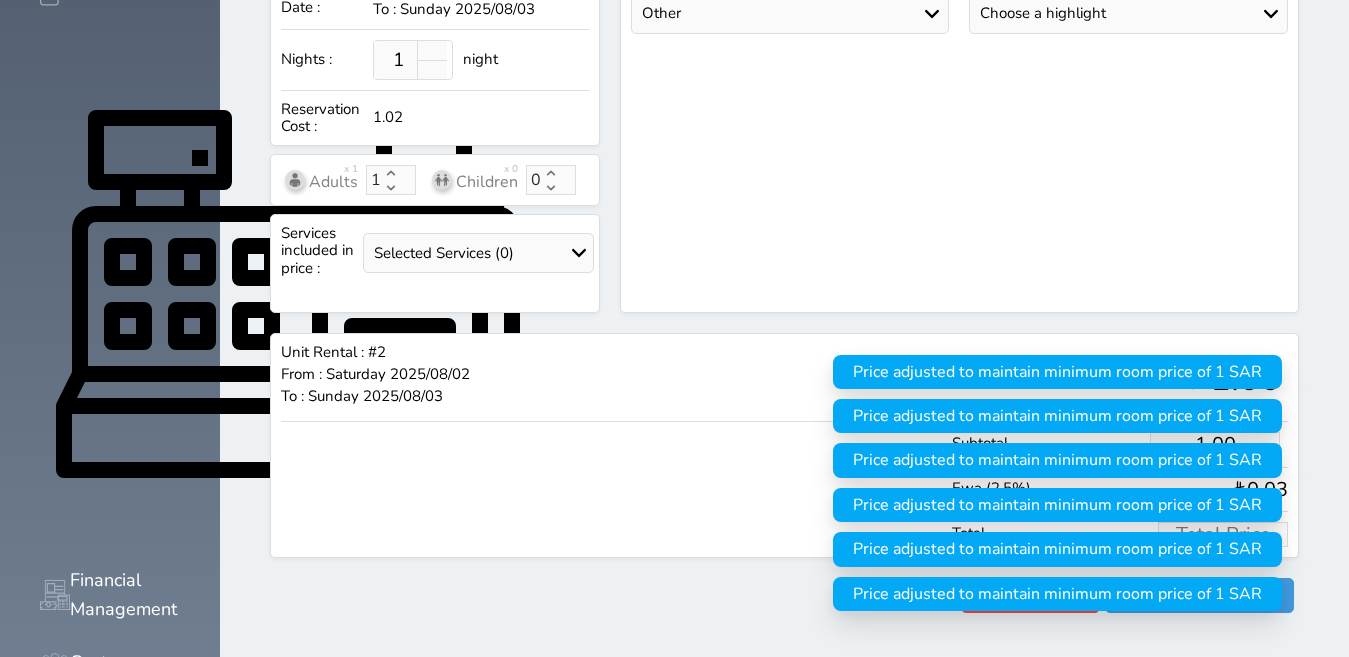 type on "1" 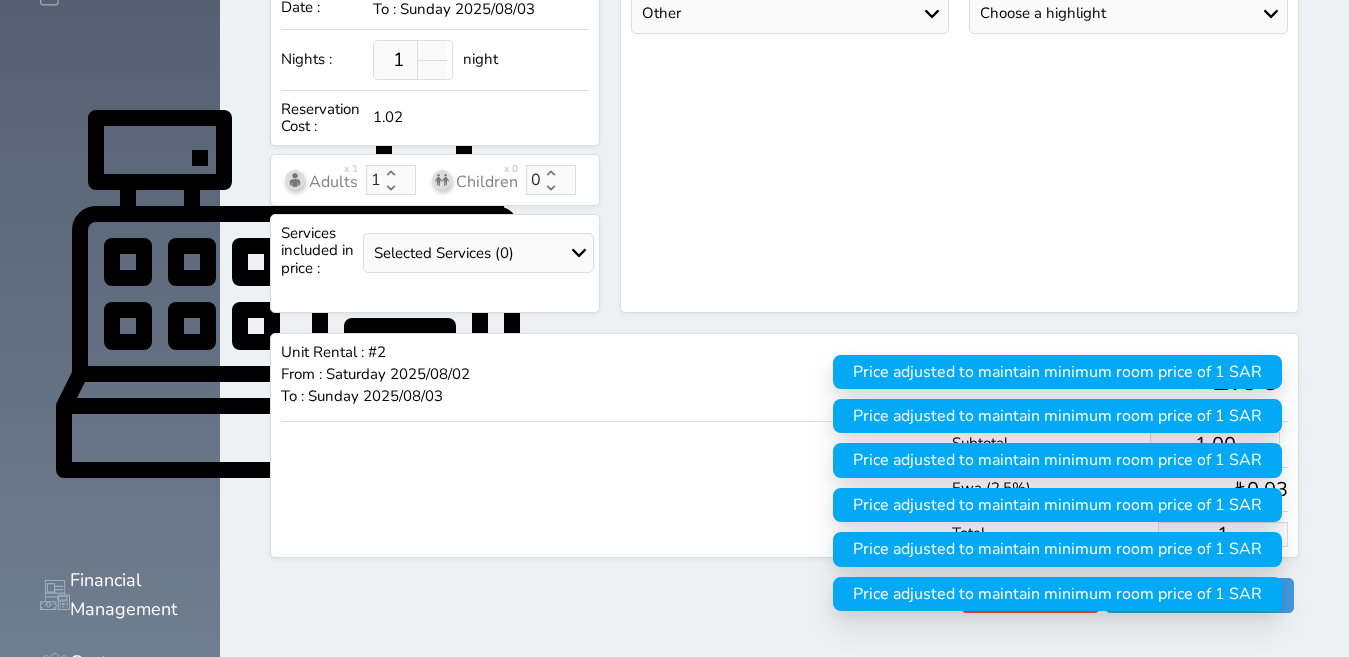 type on "12" 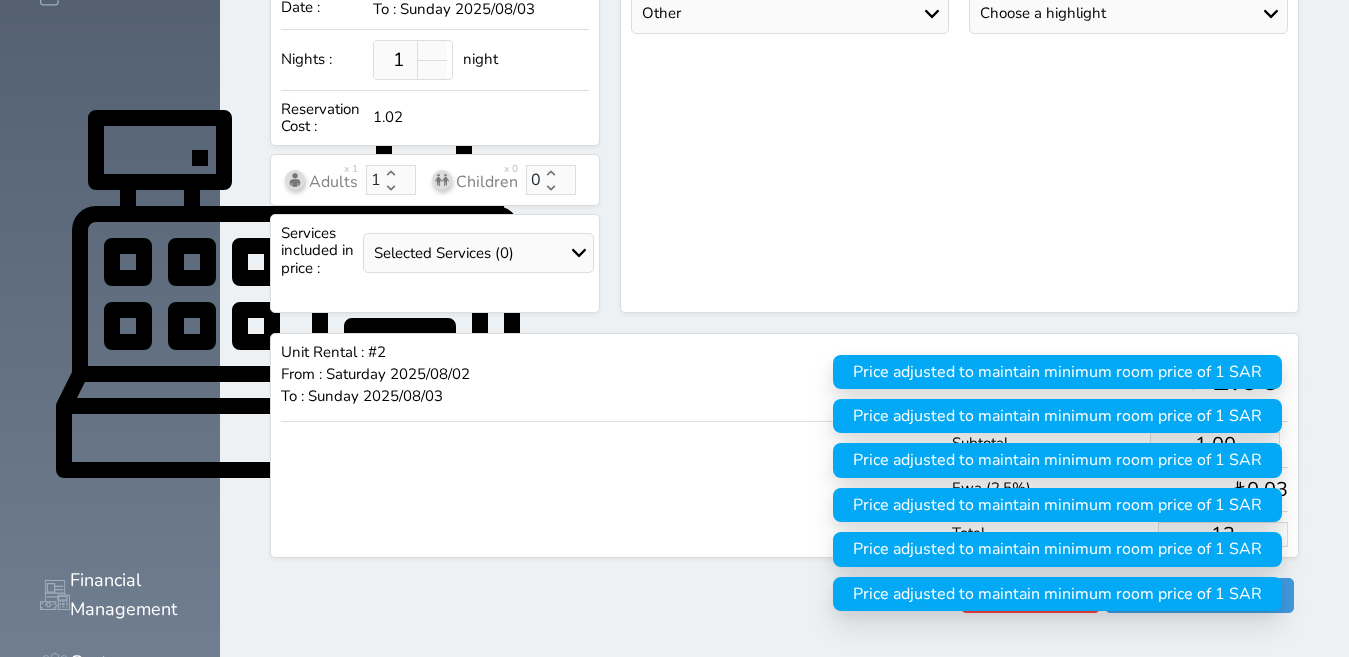 type on "11.71" 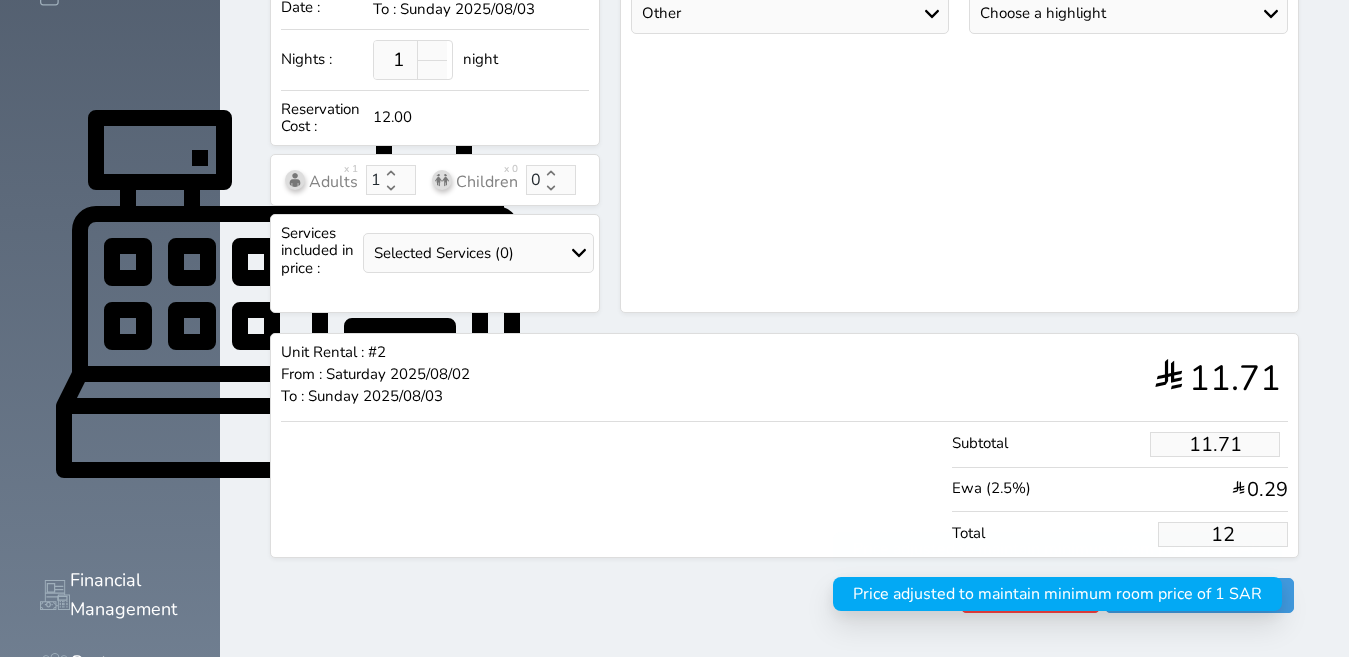 type on "117.07" 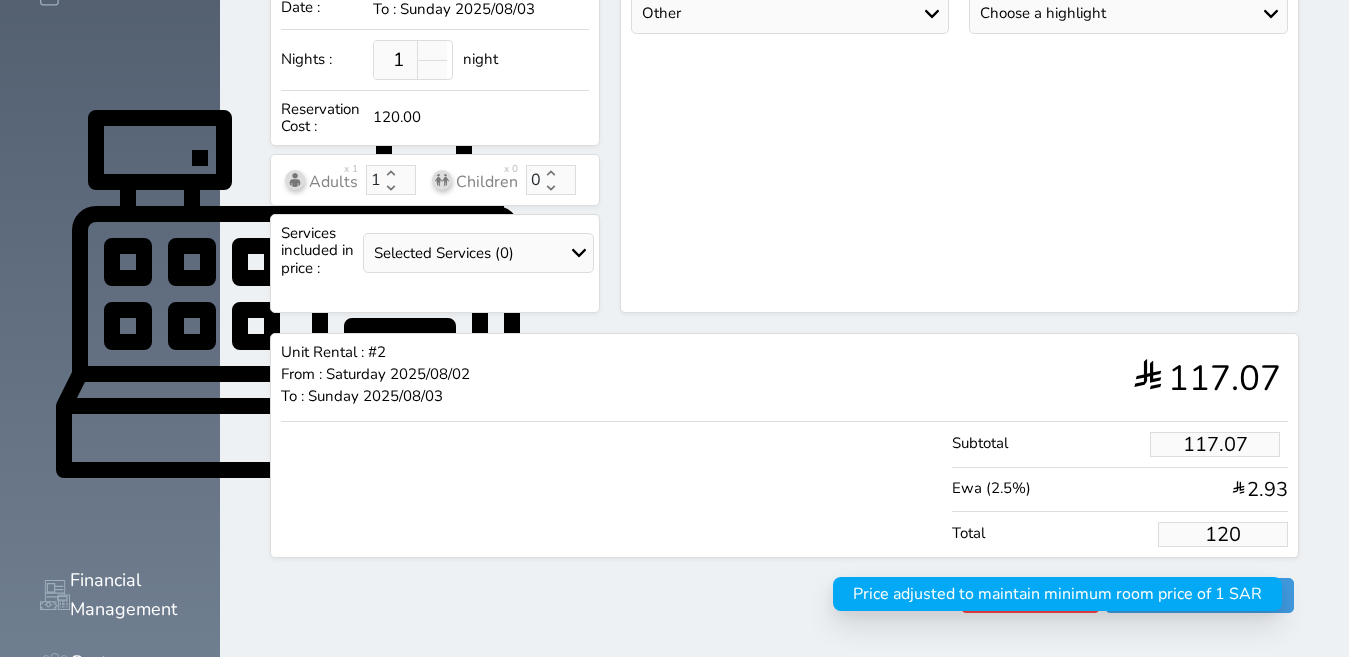 type on "1170.73" 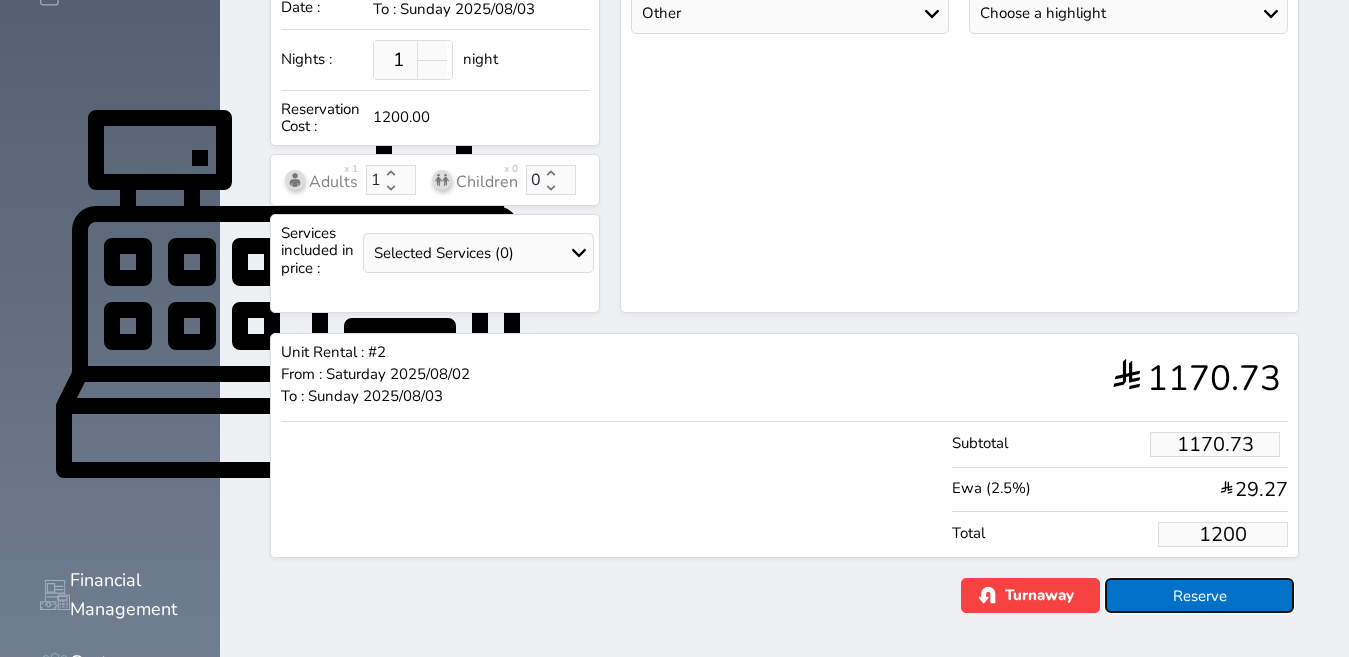 type on "1200.00" 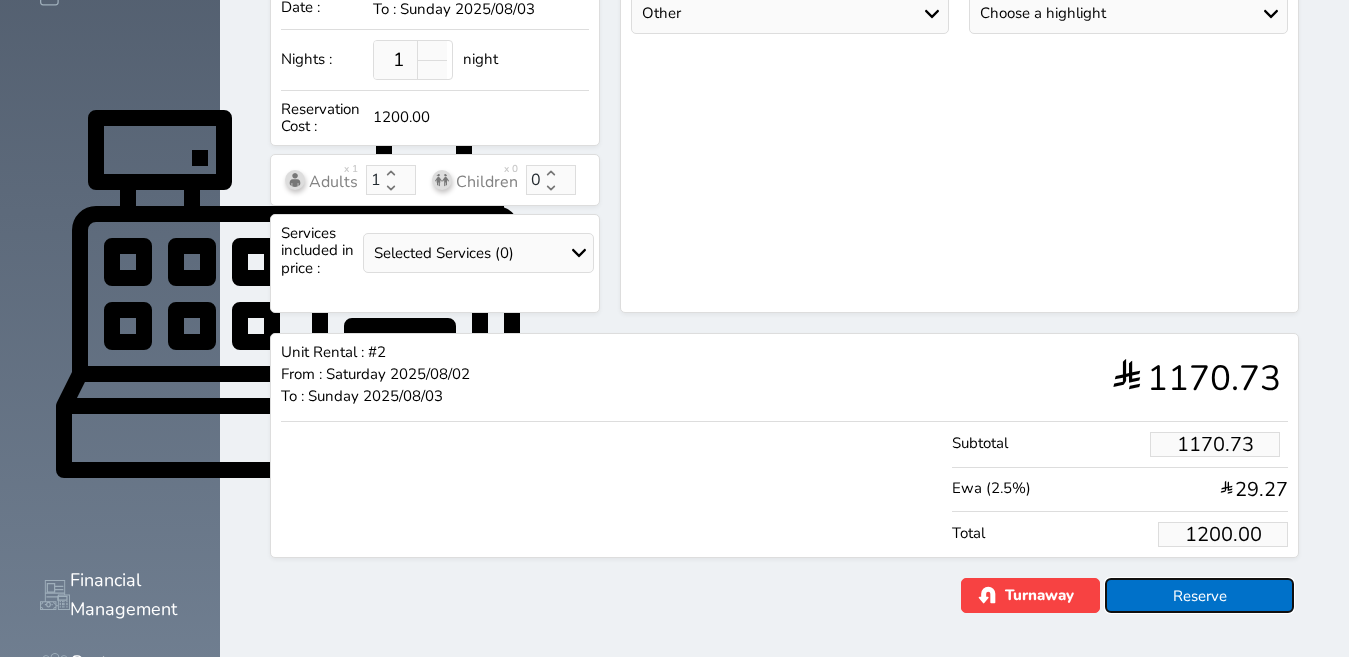 click on "Reserve" at bounding box center [1199, 595] 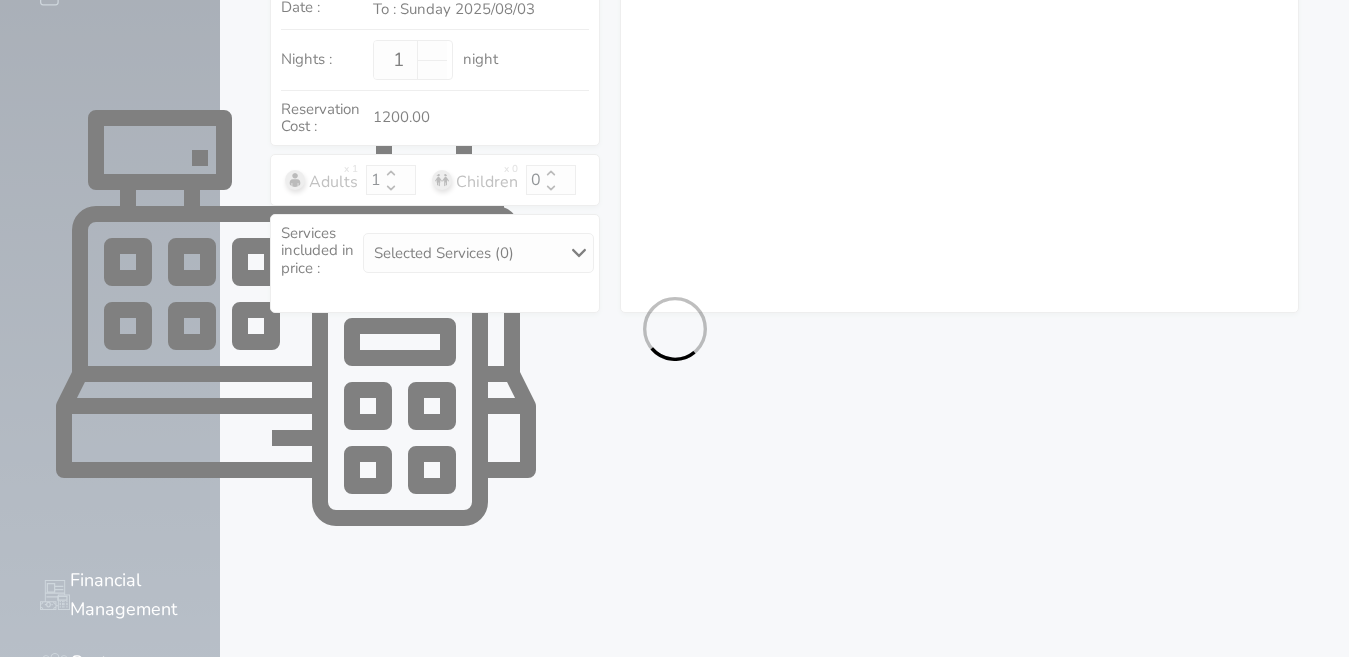 select on "1" 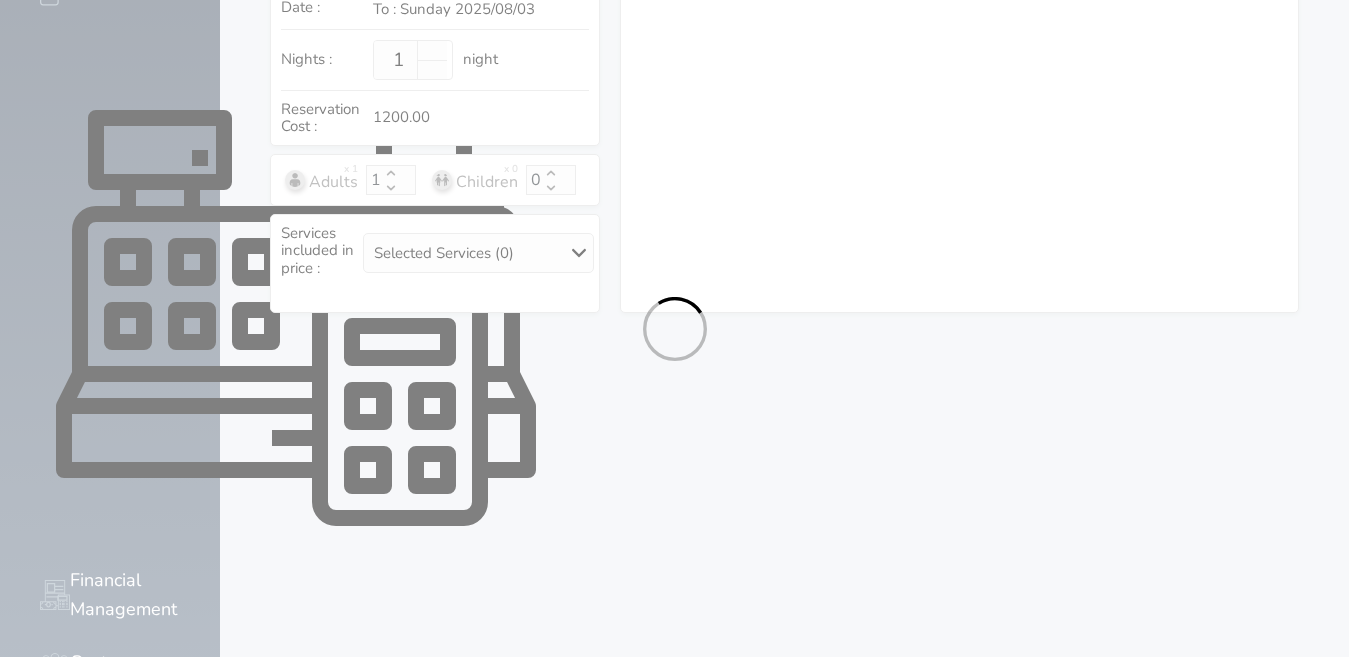 select on "113" 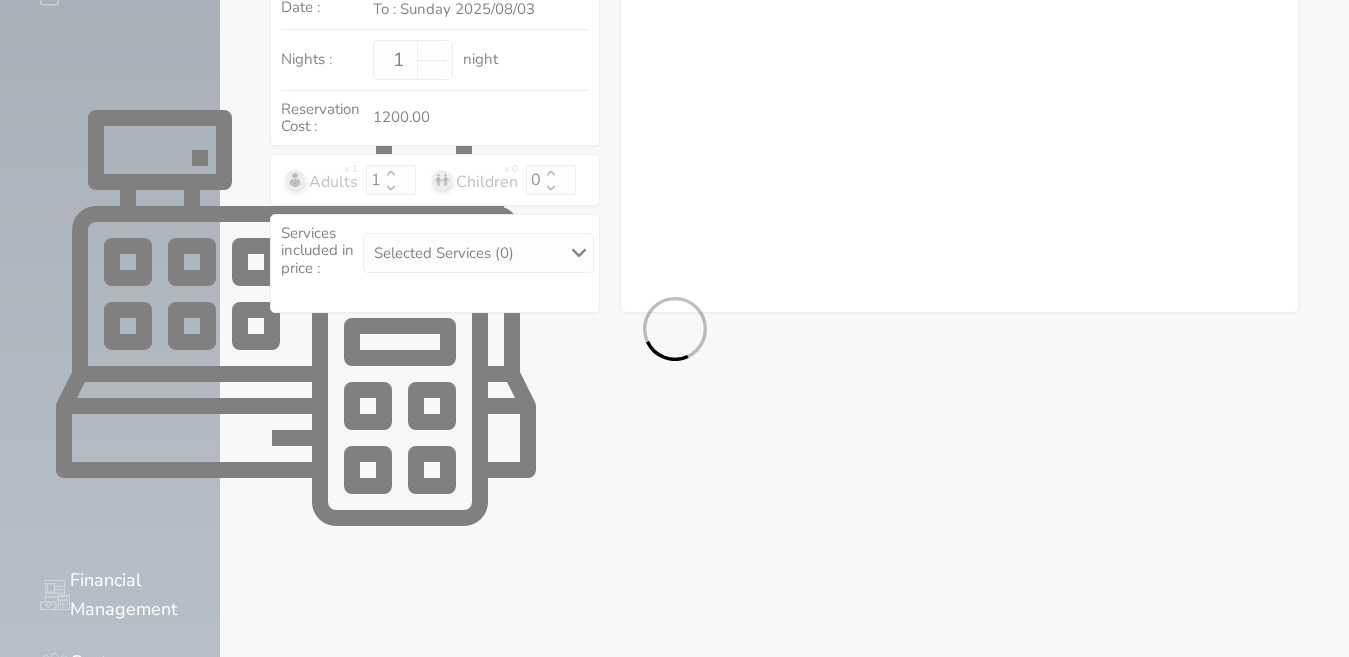 select on "7" 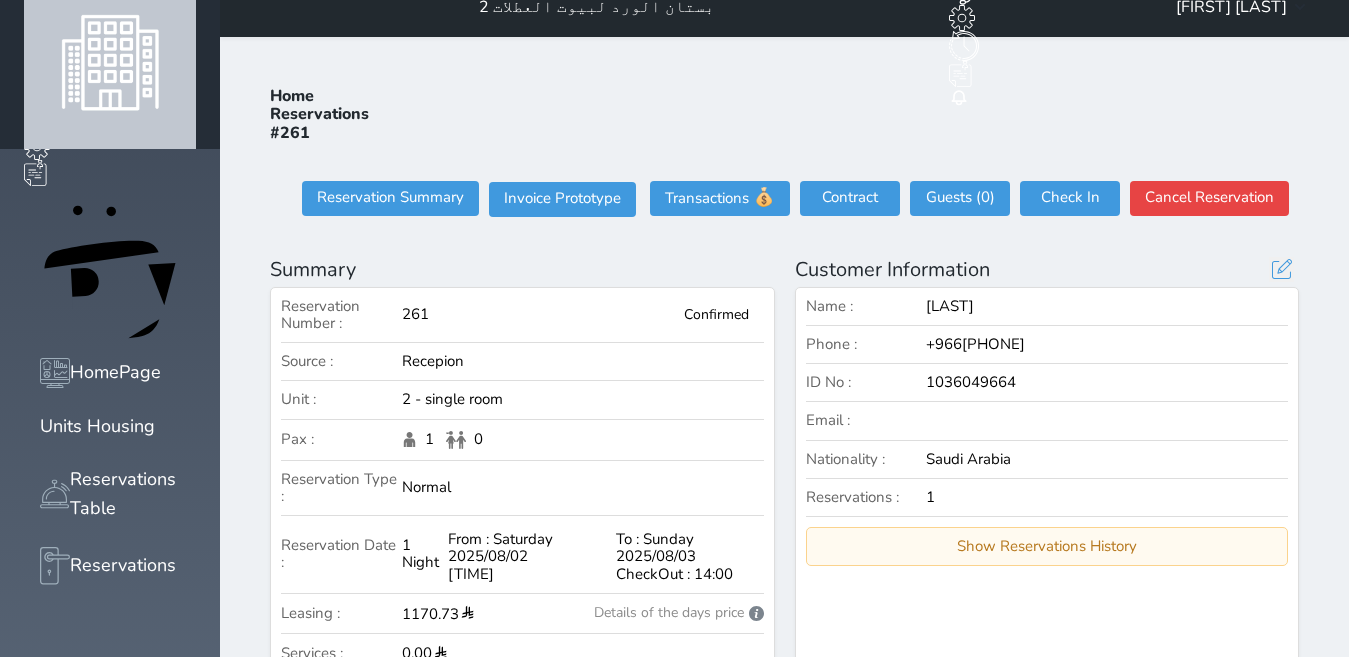 scroll, scrollTop: 0, scrollLeft: 0, axis: both 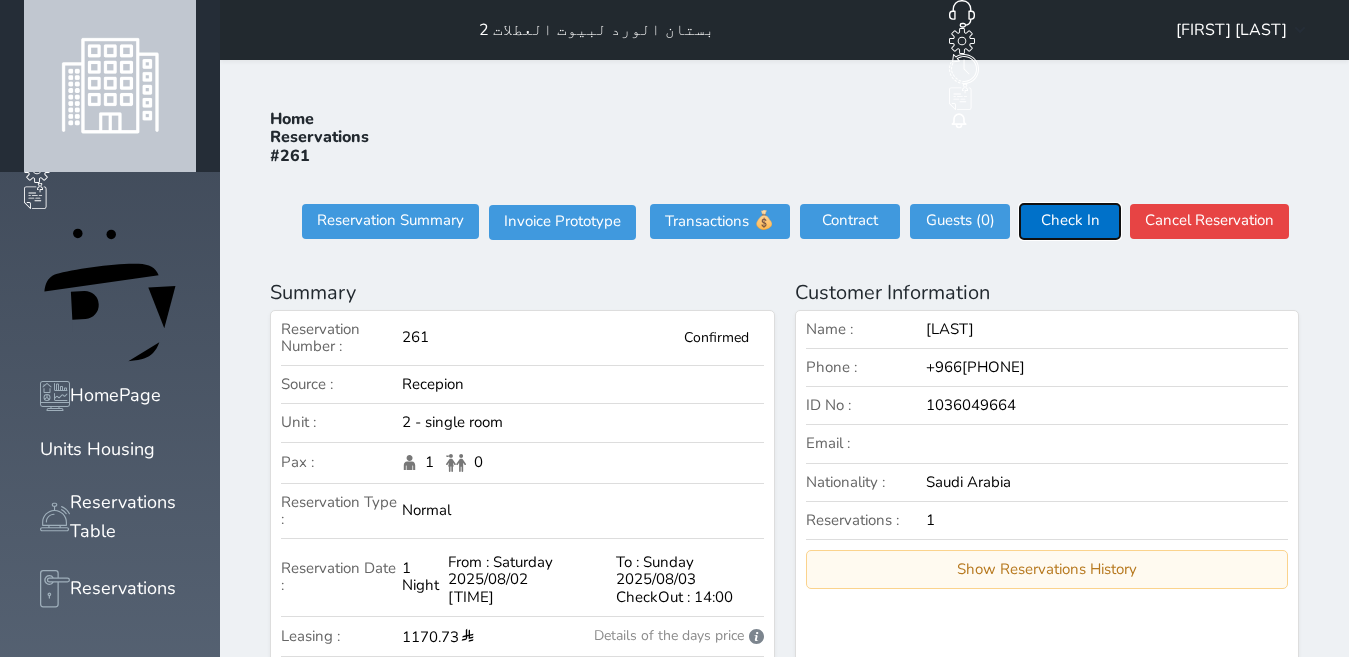click on "Check In" at bounding box center (1070, 221) 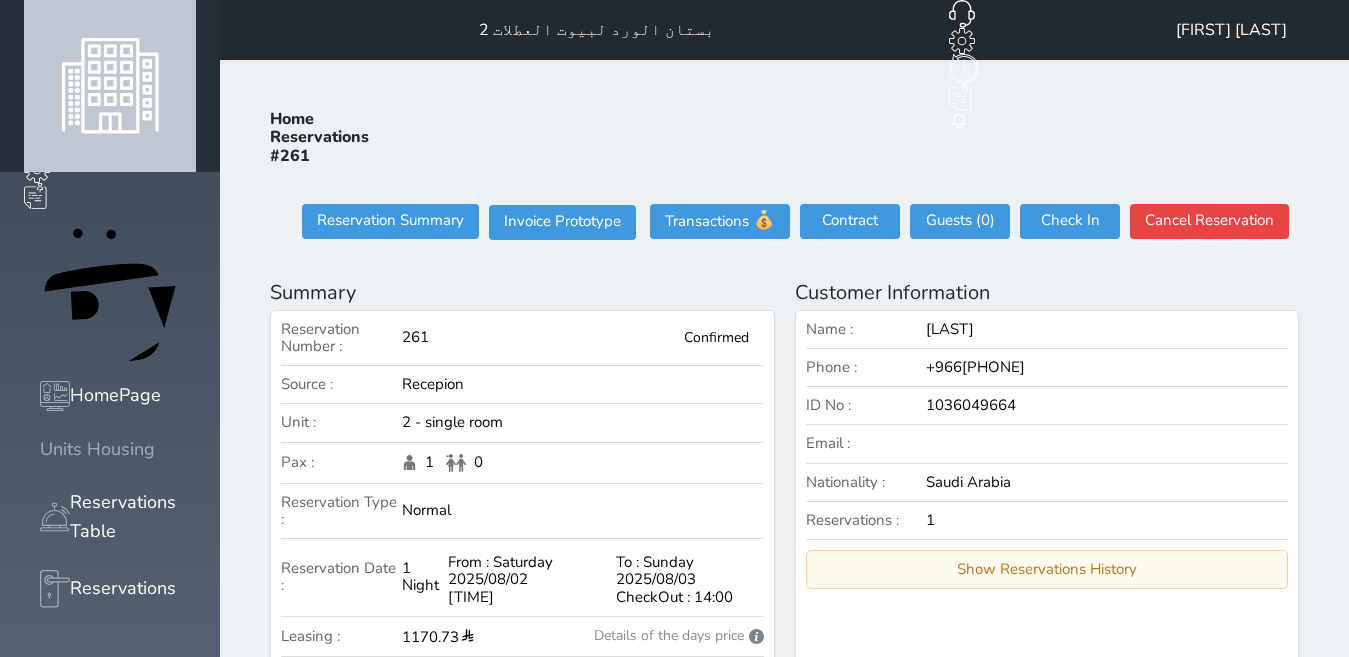 click 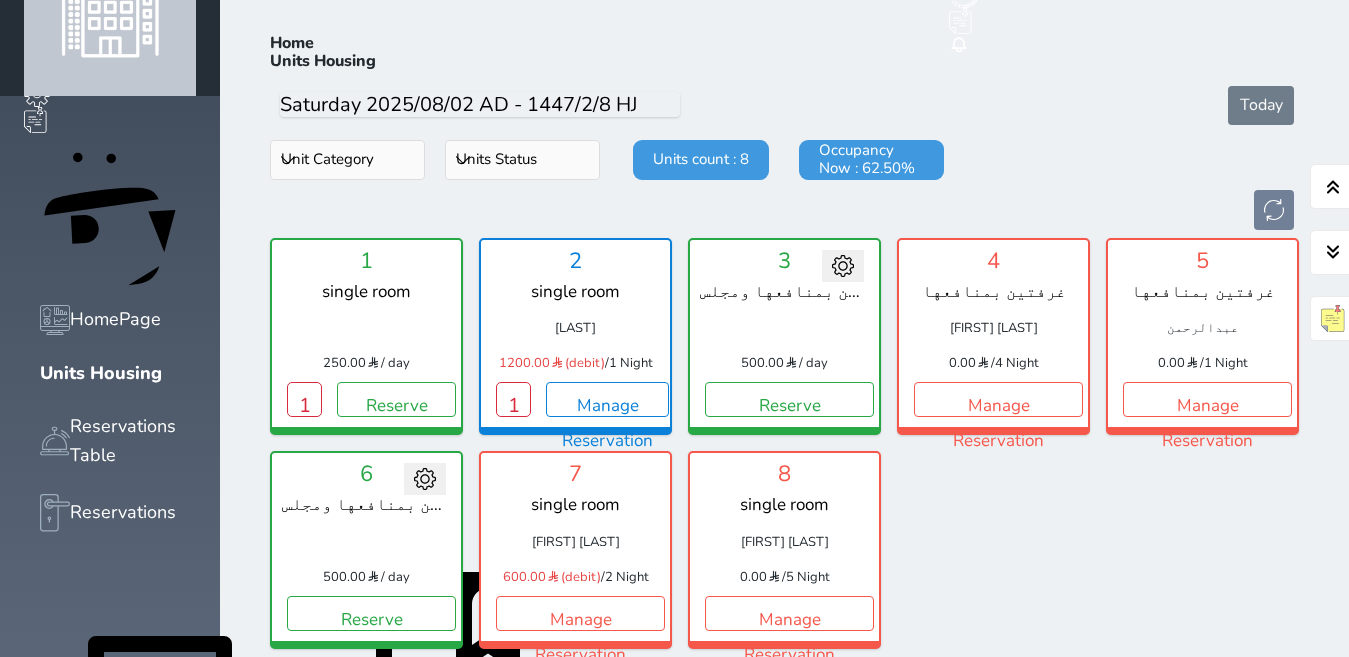 scroll, scrollTop: 78, scrollLeft: 0, axis: vertical 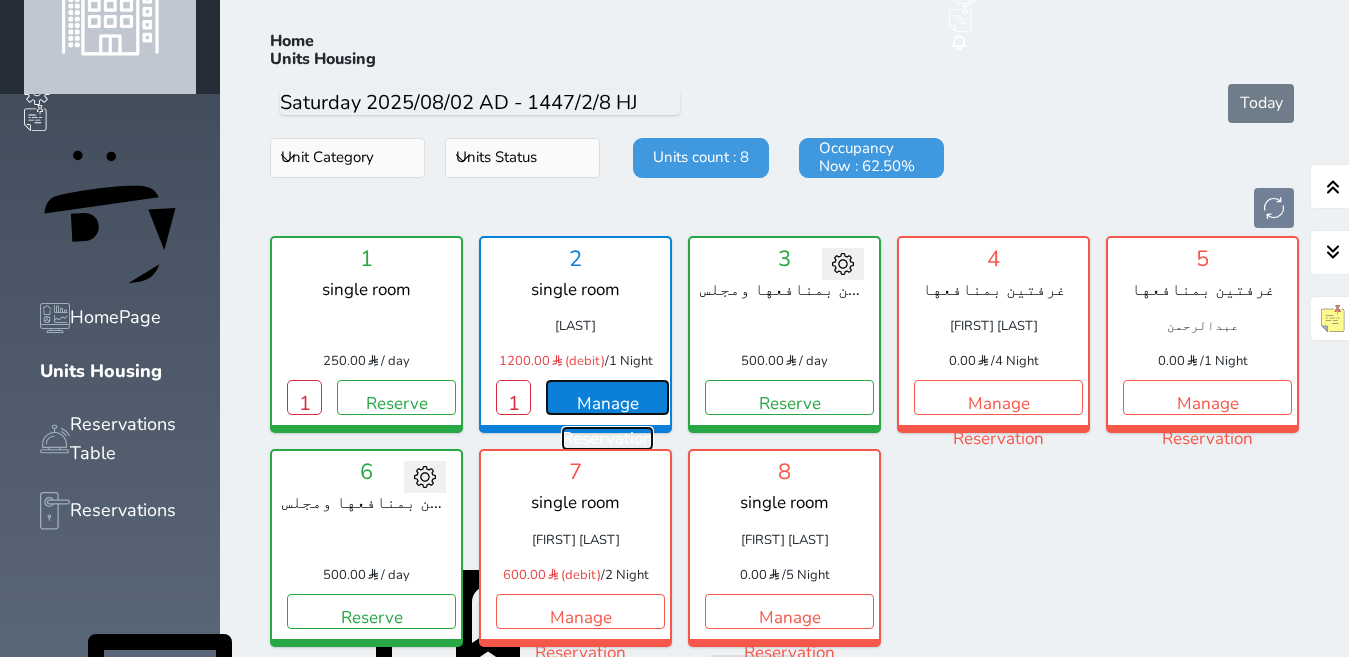 click on "Manage Reservation" at bounding box center (607, 397) 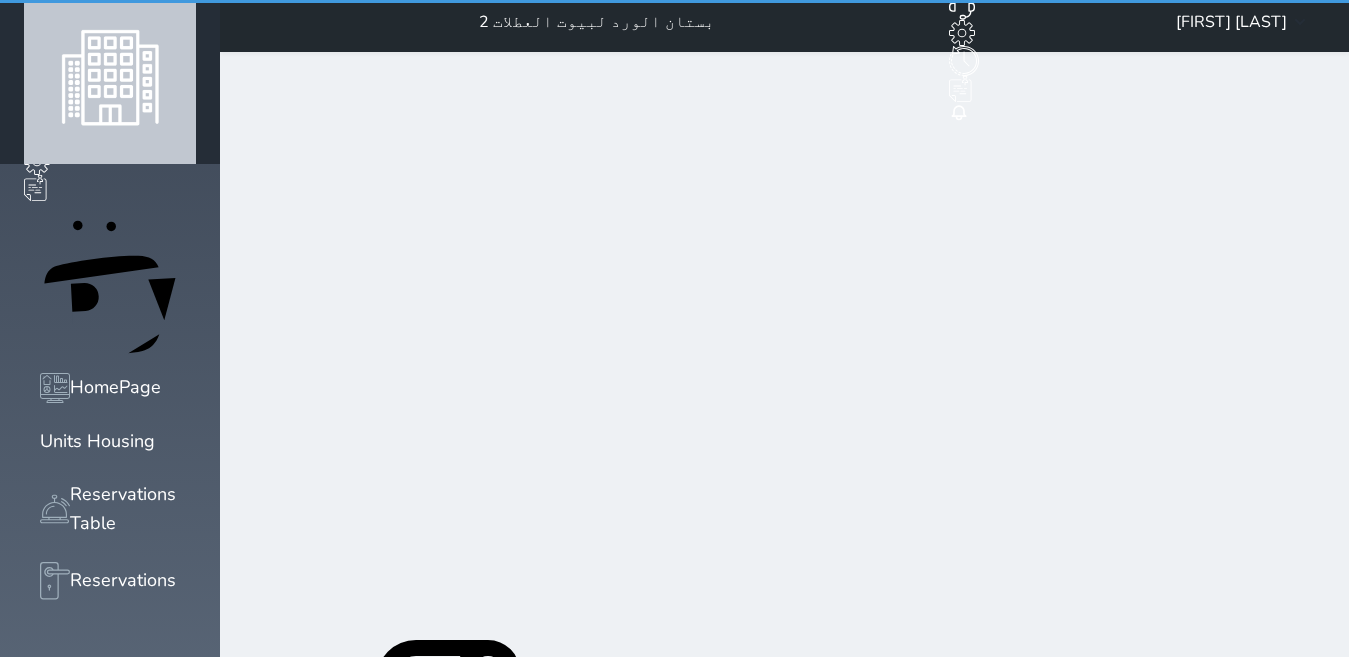 scroll, scrollTop: 0, scrollLeft: 0, axis: both 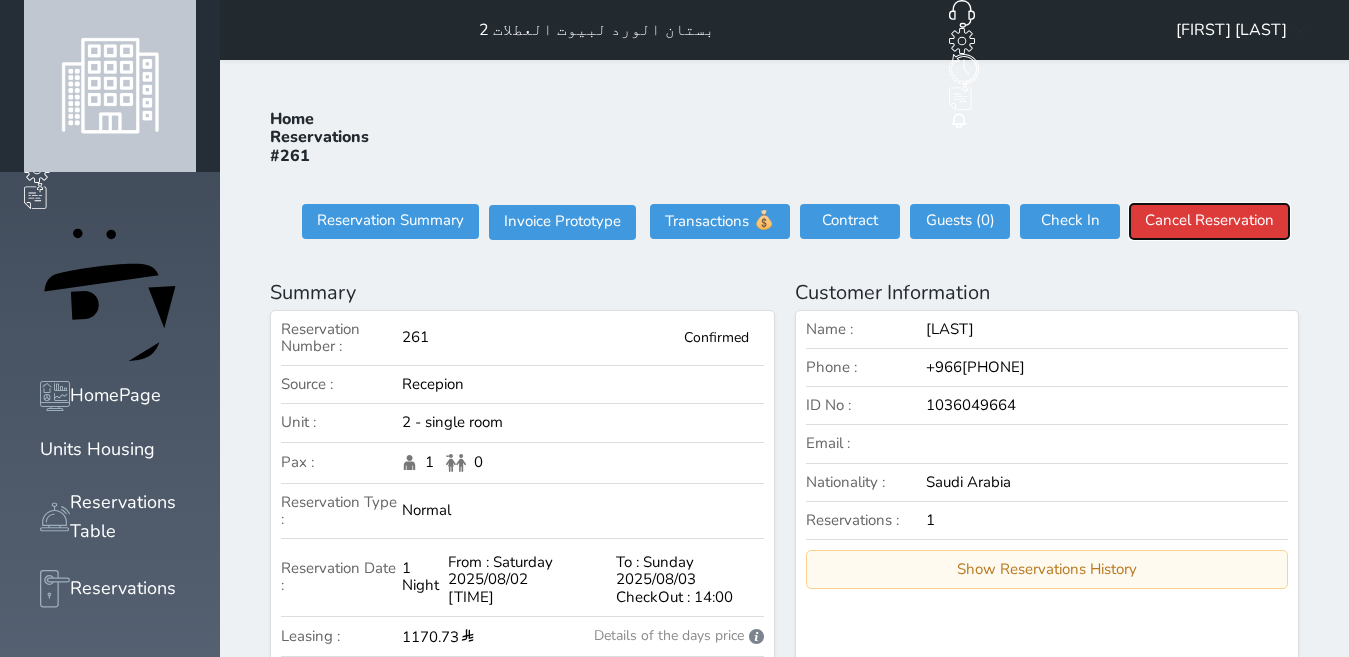 click on "Cancel Reservation" at bounding box center [1209, 221] 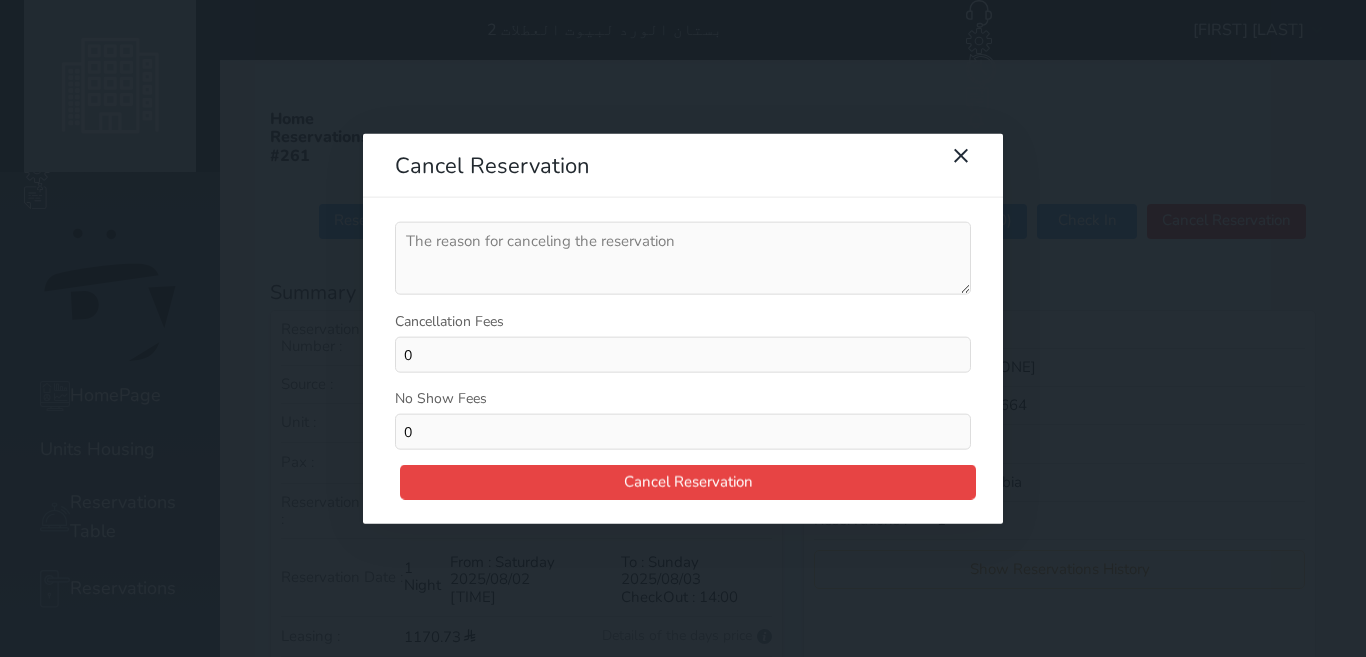 click on "Cancel Reservation                   Cancellation Fees   0   No Show Fees   0   Cancel Reservation" at bounding box center [683, 328] 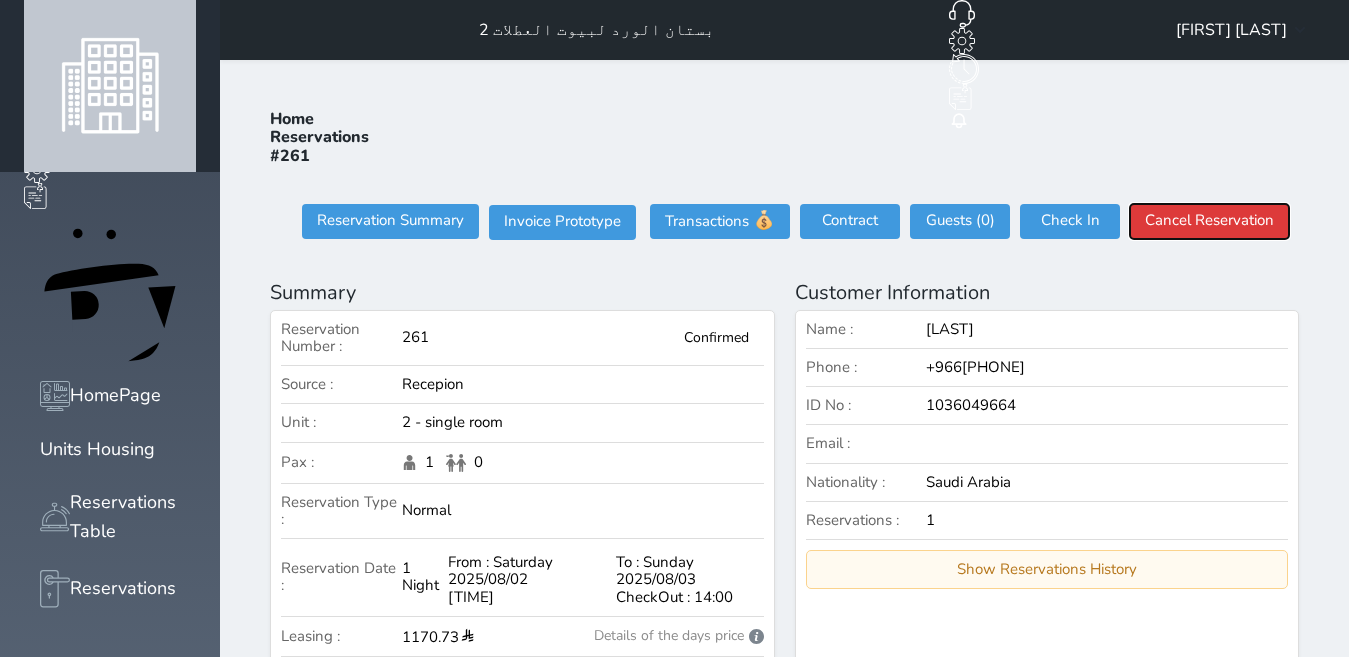 click on "Cancel Reservation" at bounding box center [1209, 221] 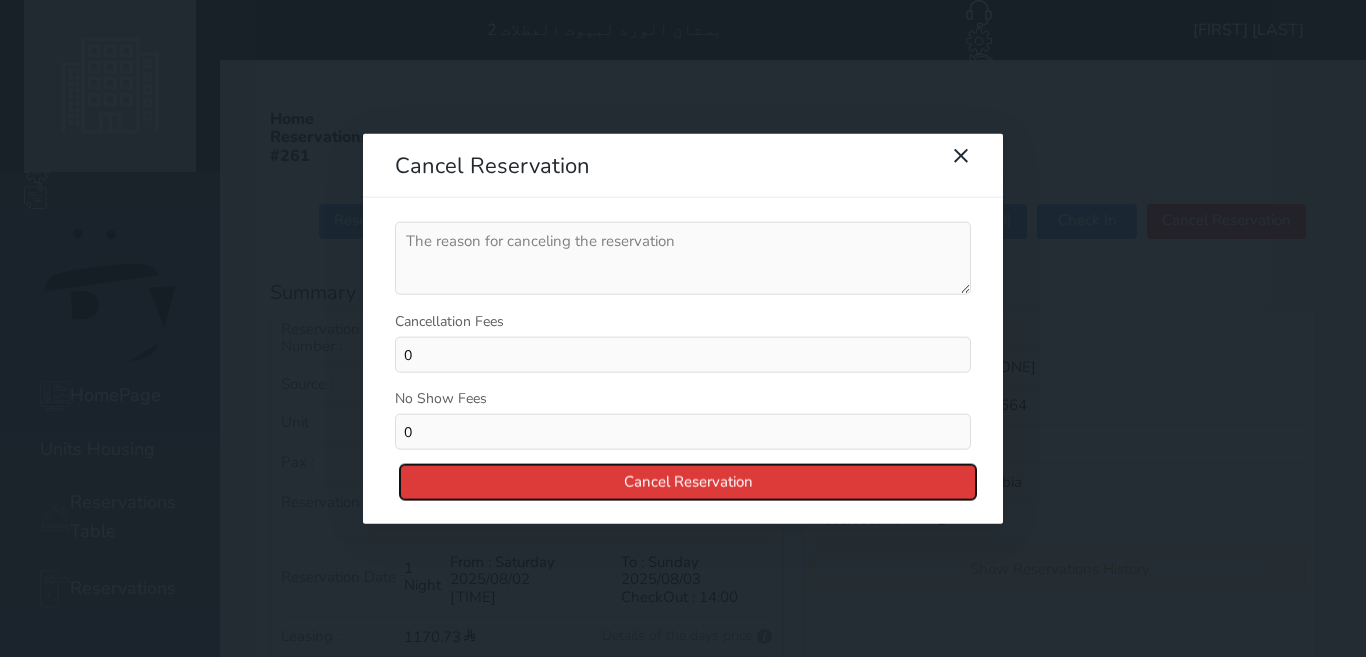 click on "Cancel Reservation" at bounding box center [688, 482] 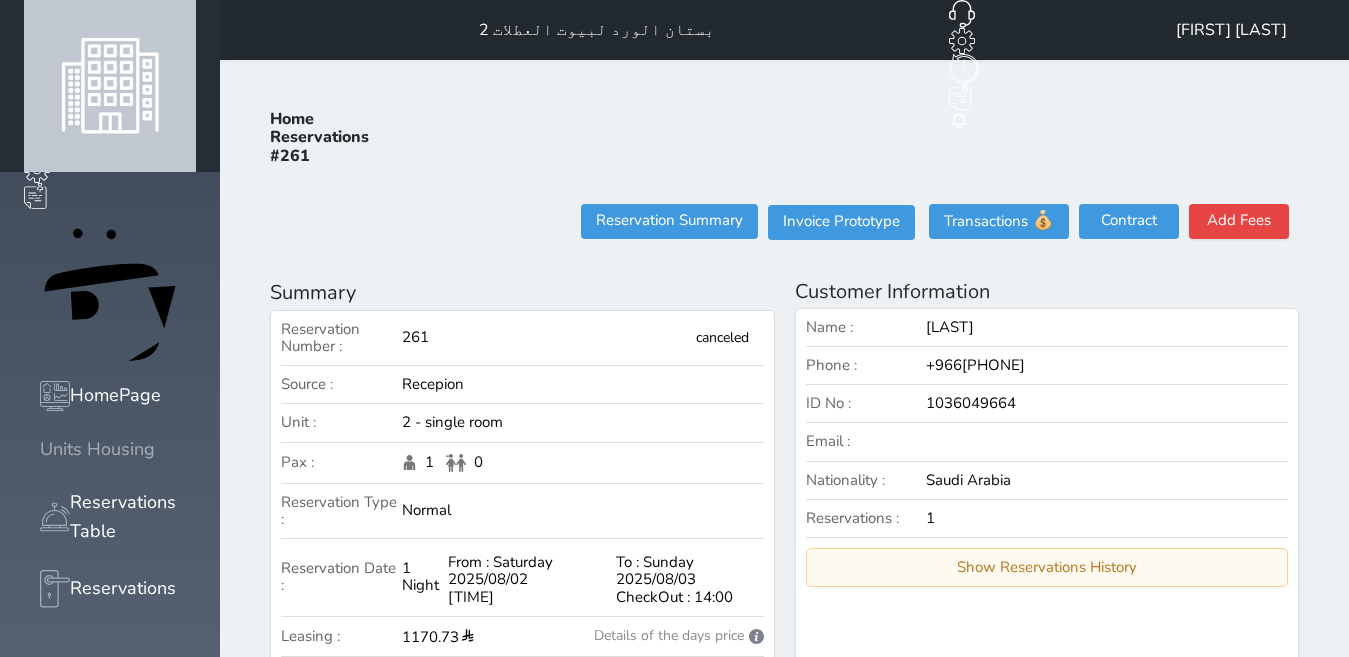 click on "Units Housing" at bounding box center [97, 449] 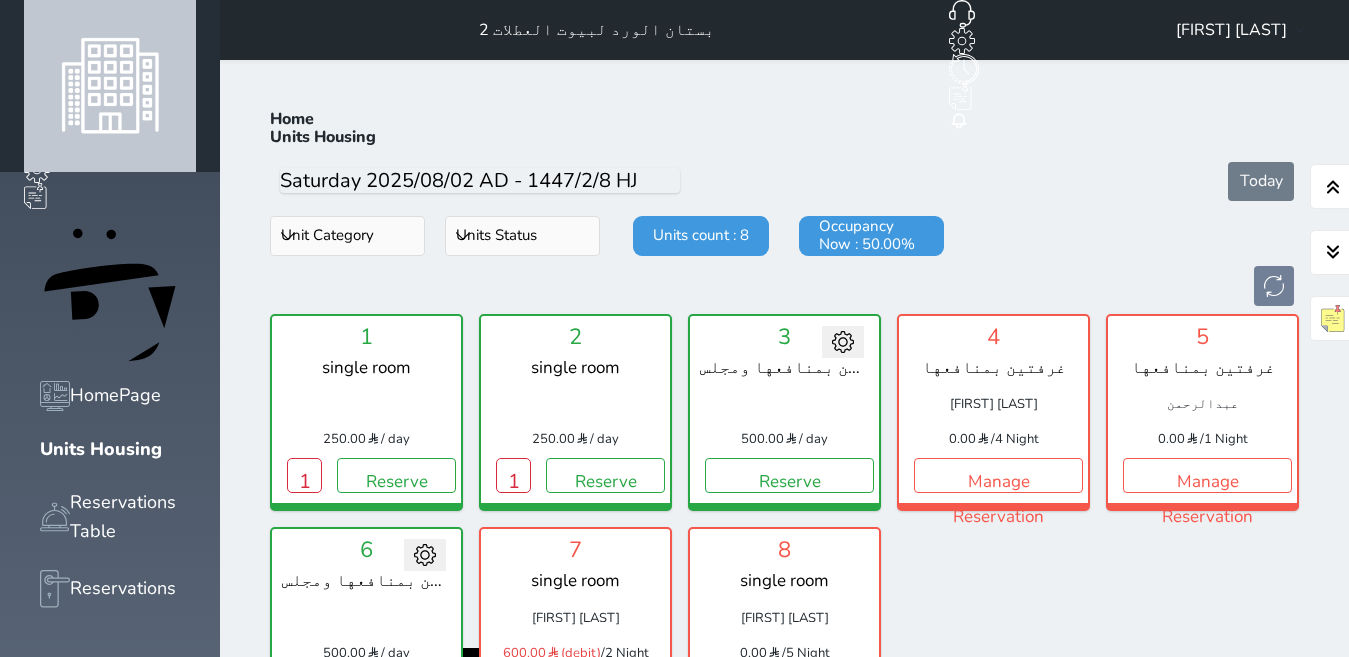 scroll, scrollTop: 78, scrollLeft: 0, axis: vertical 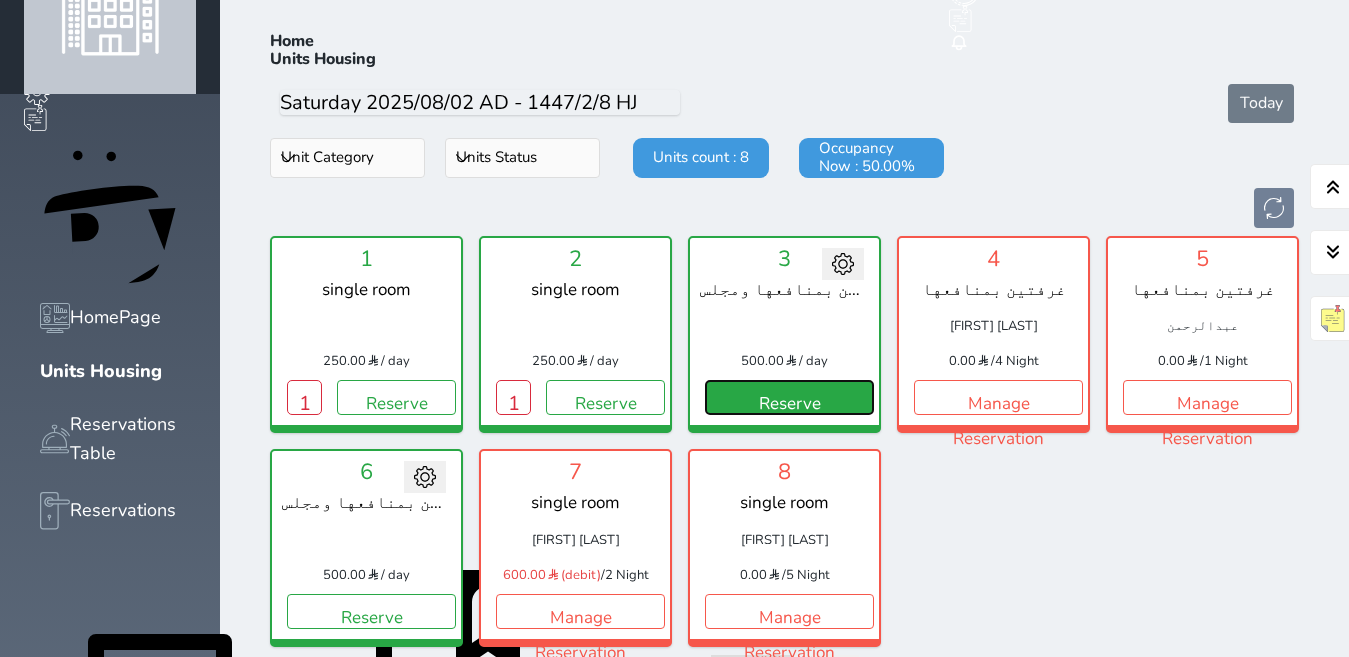 click on "Reserve" at bounding box center [789, 397] 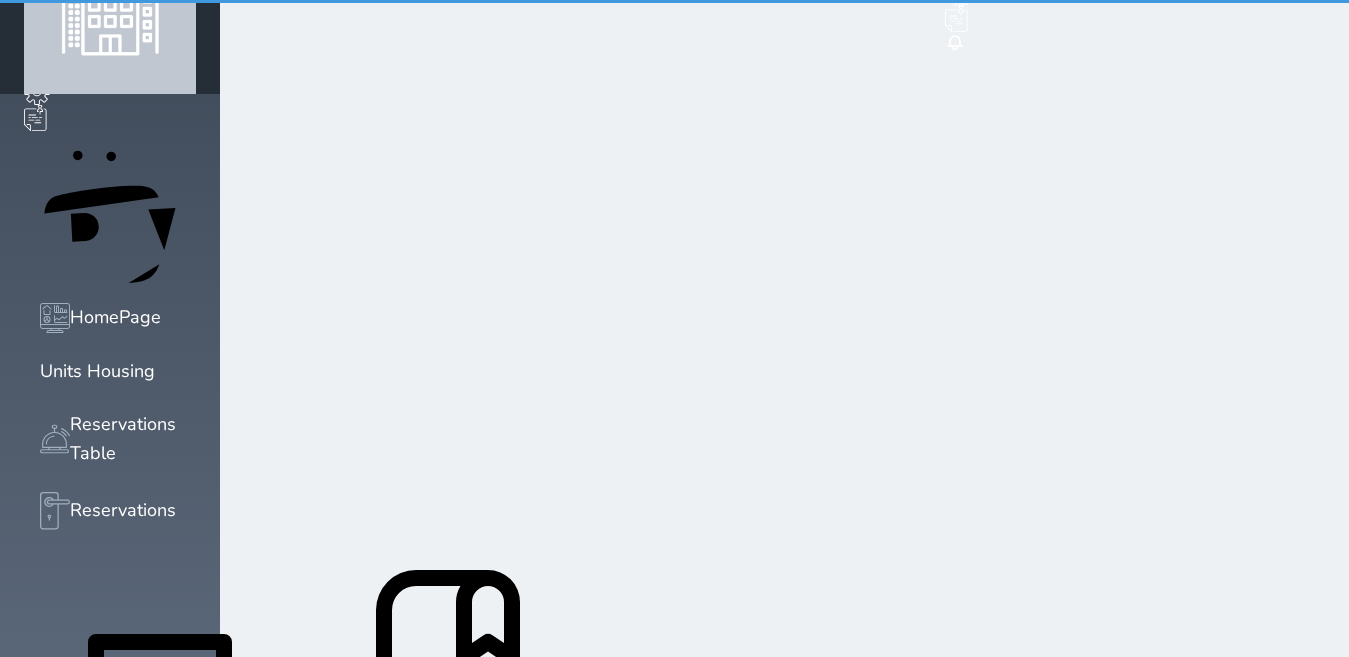 scroll, scrollTop: 10, scrollLeft: 0, axis: vertical 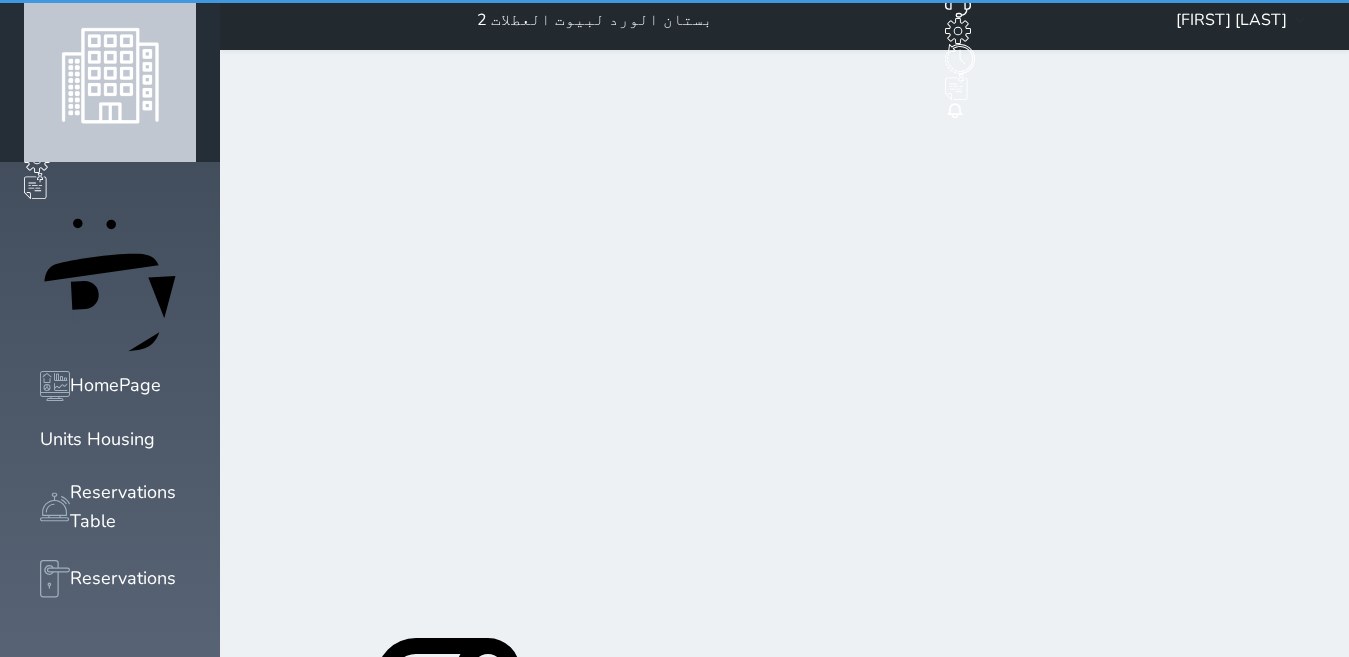 select on "1" 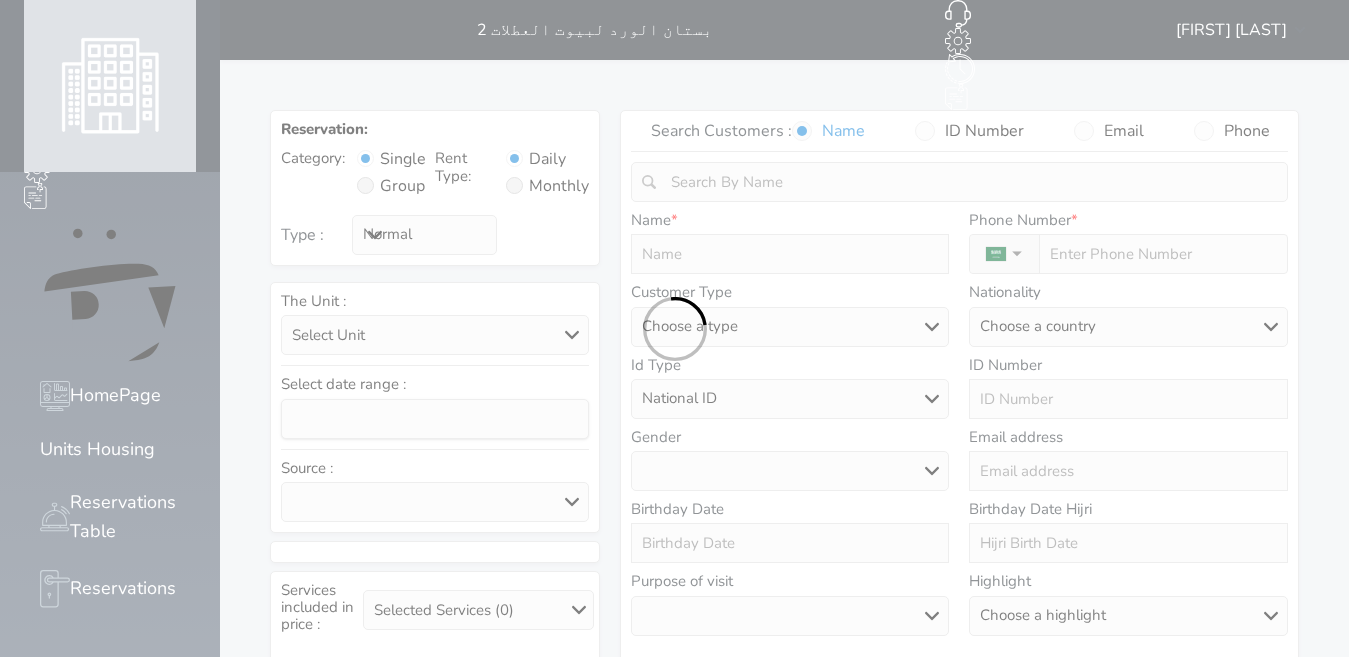 select 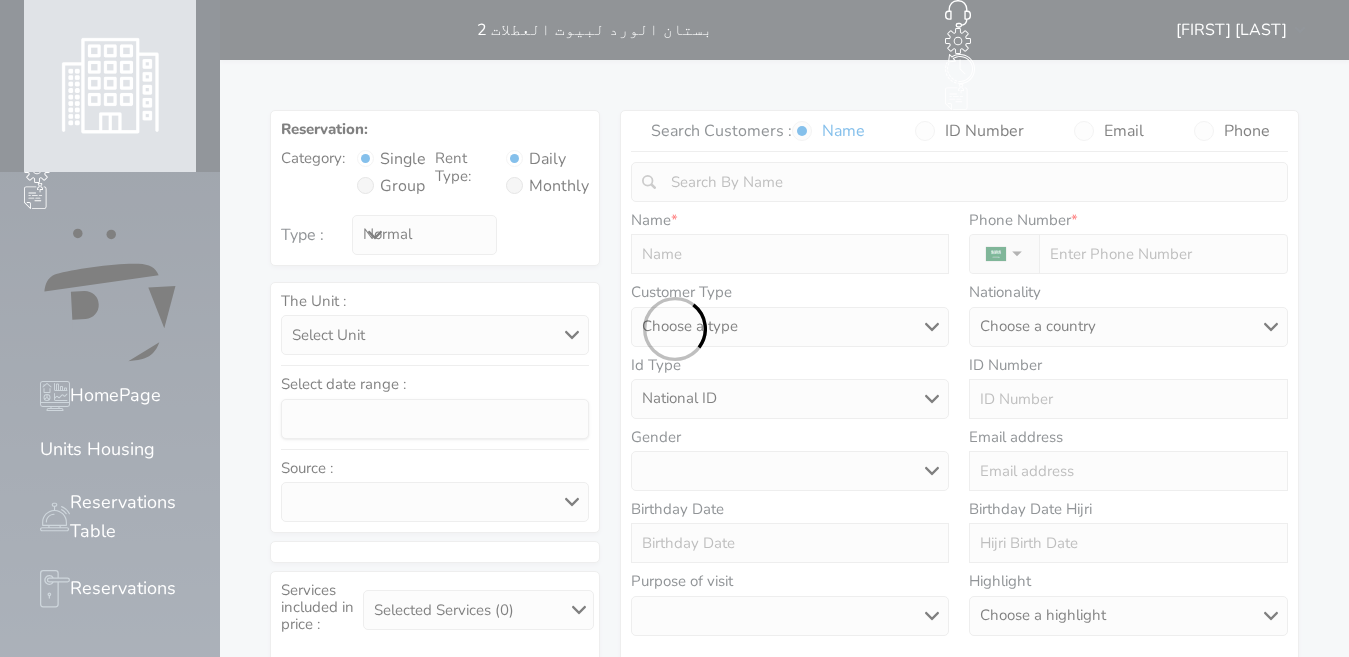 select 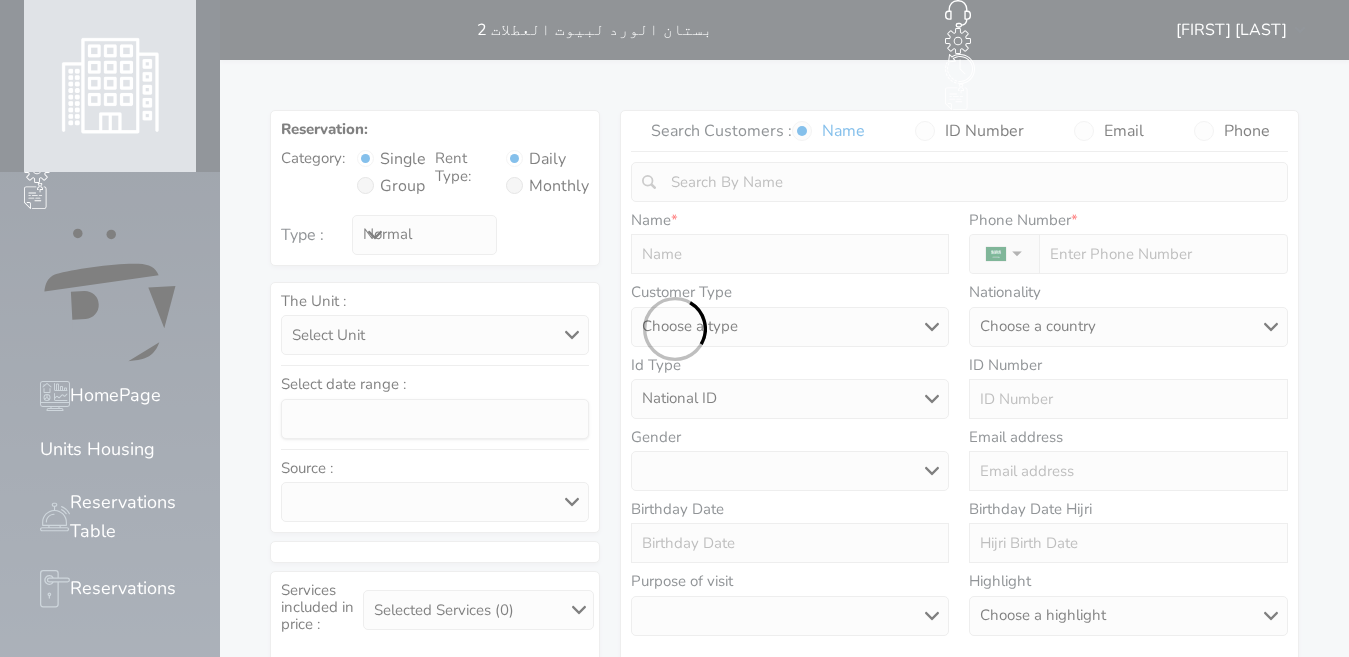 select 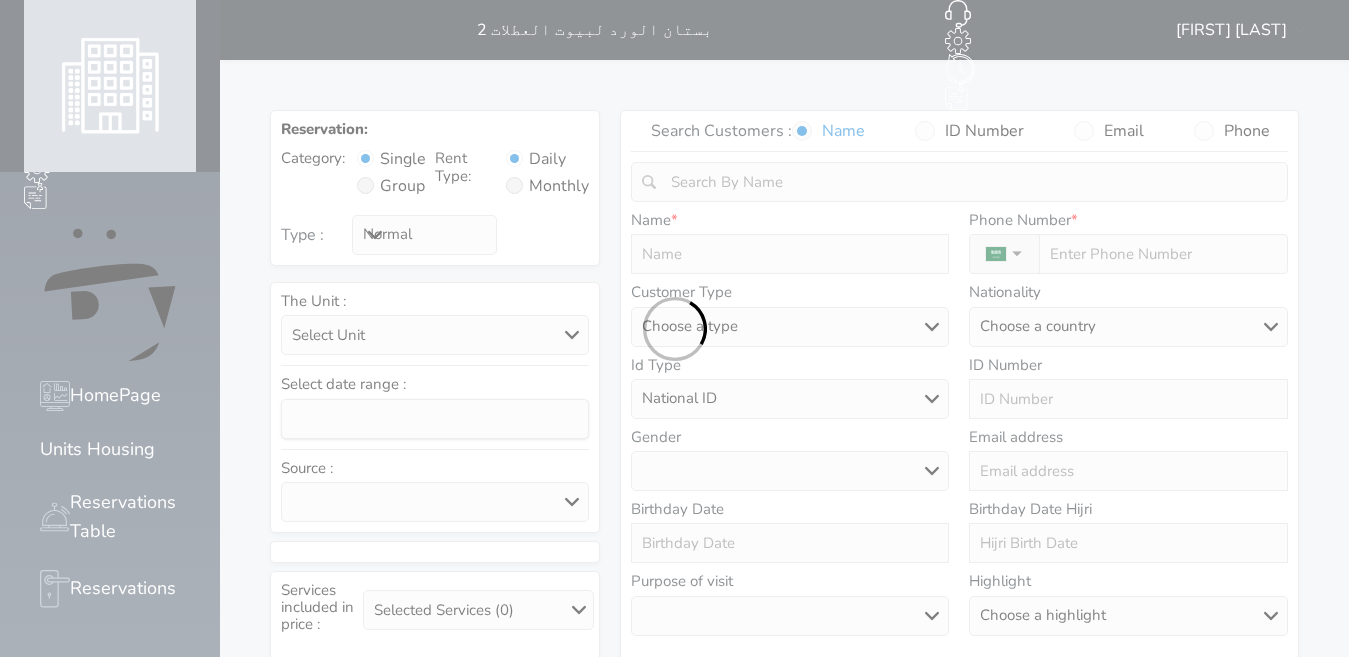 select 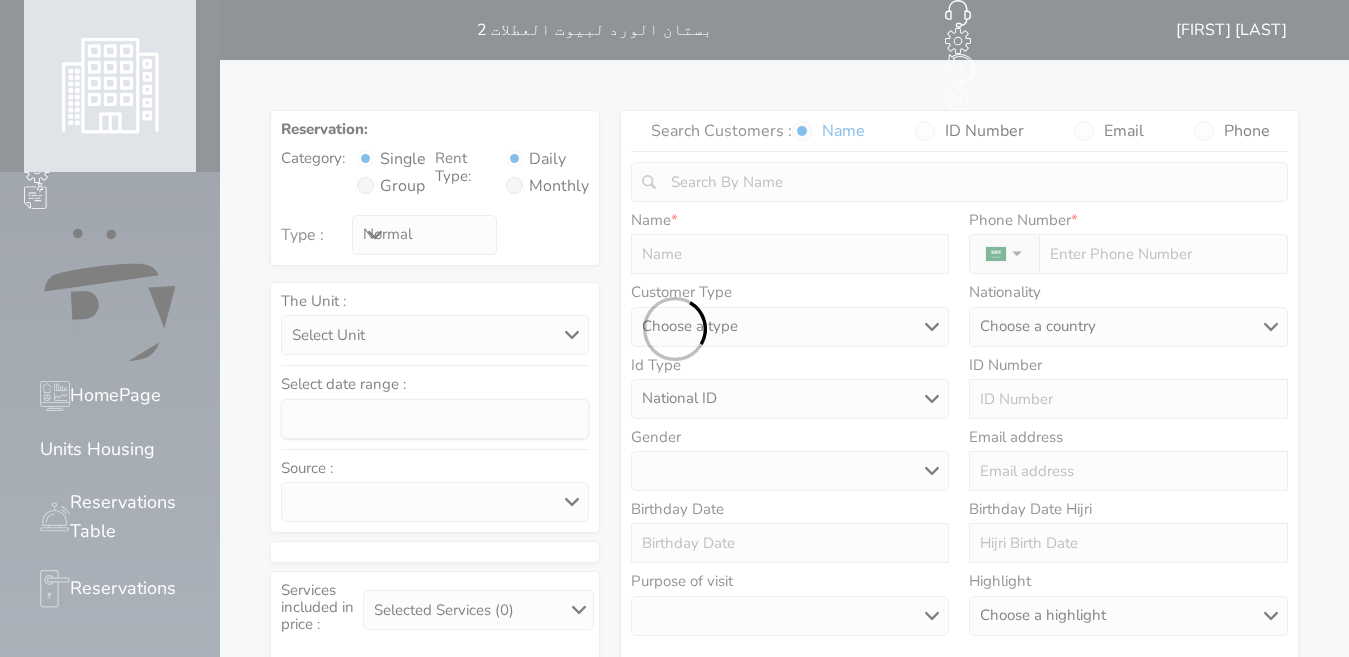 select 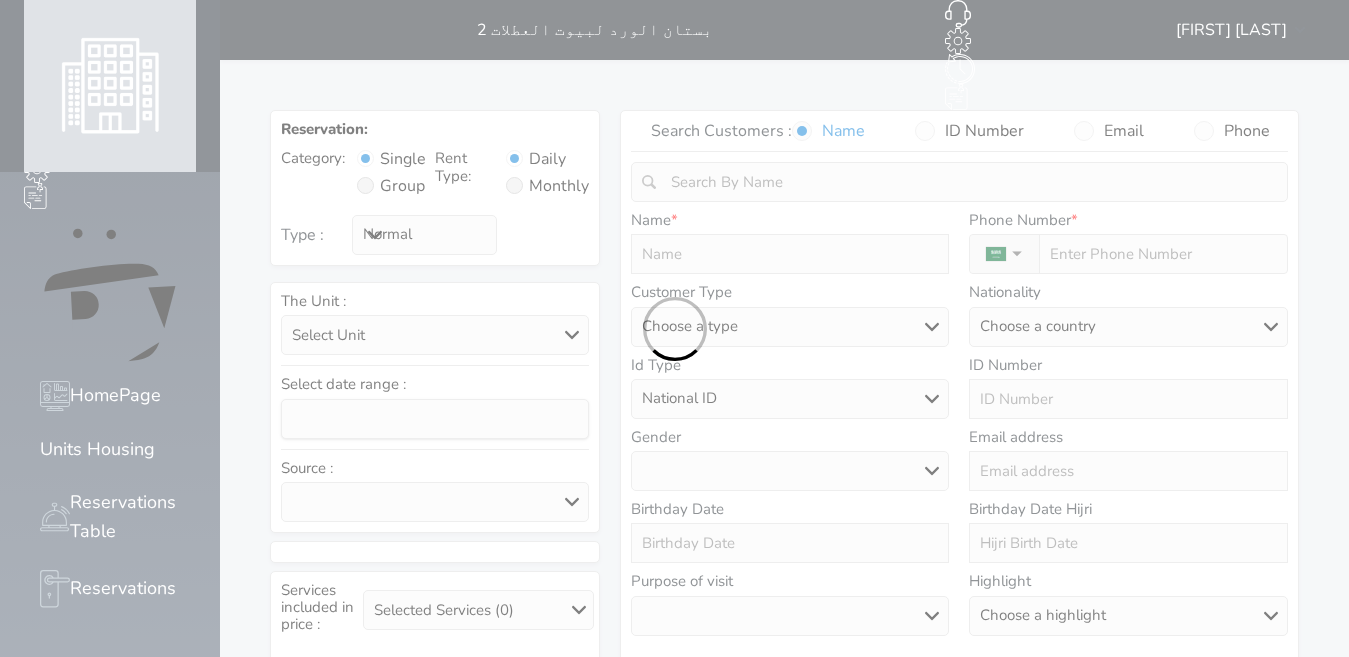select on "31928" 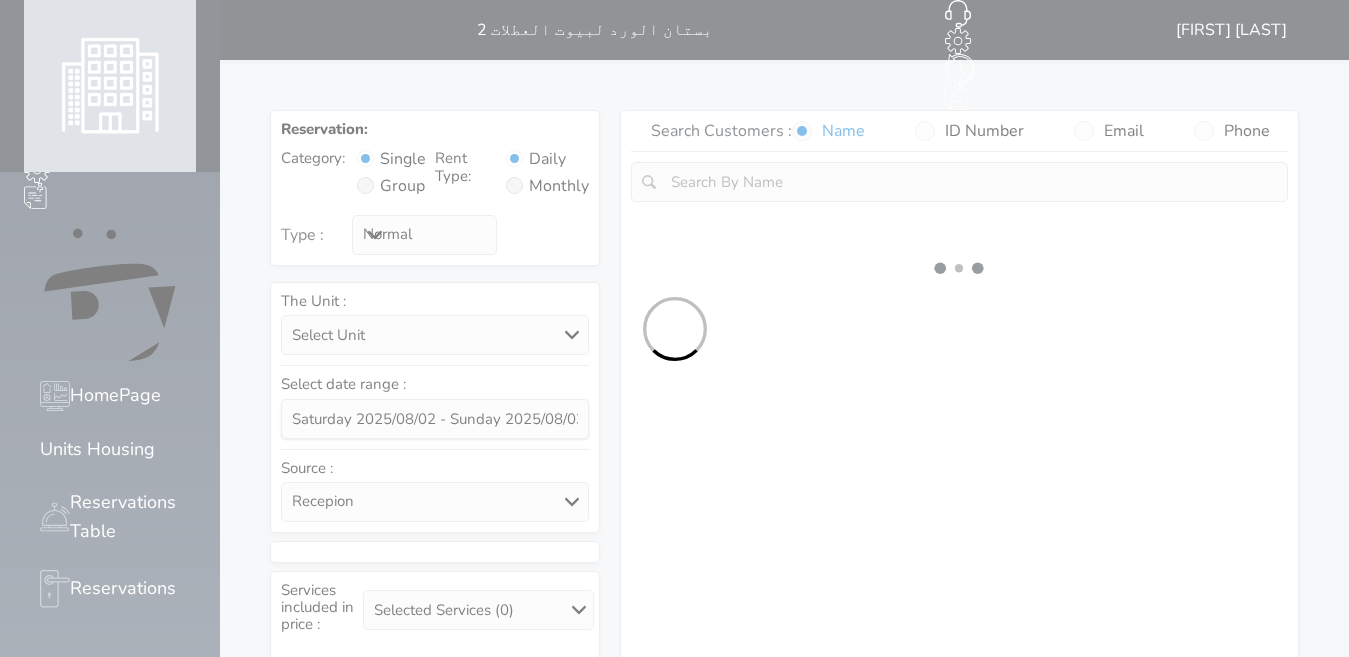 select on "80660" 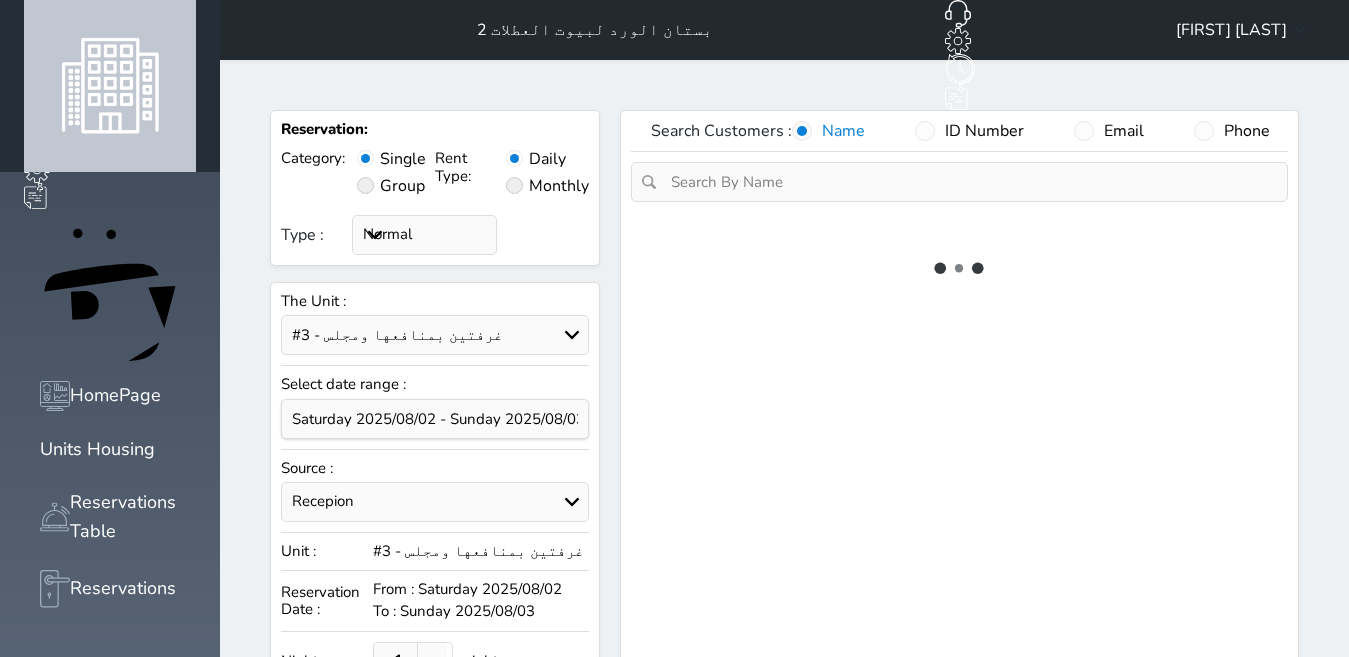 select on "1" 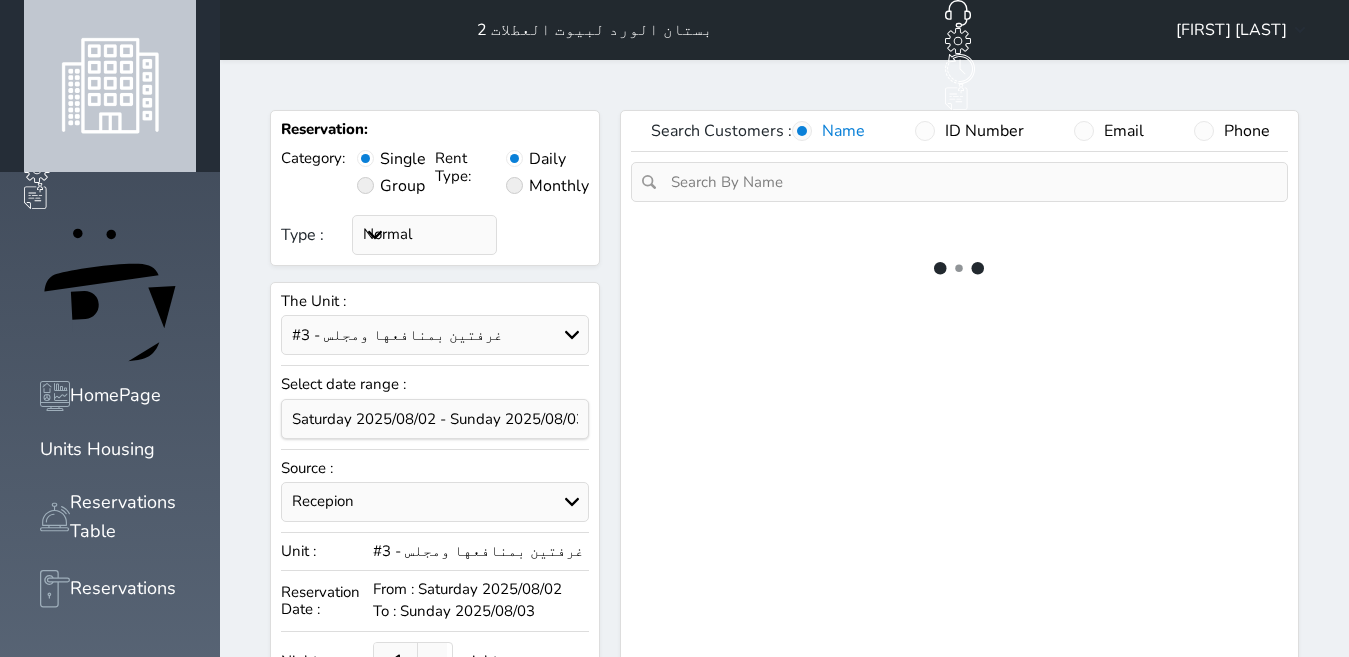 select on "113" 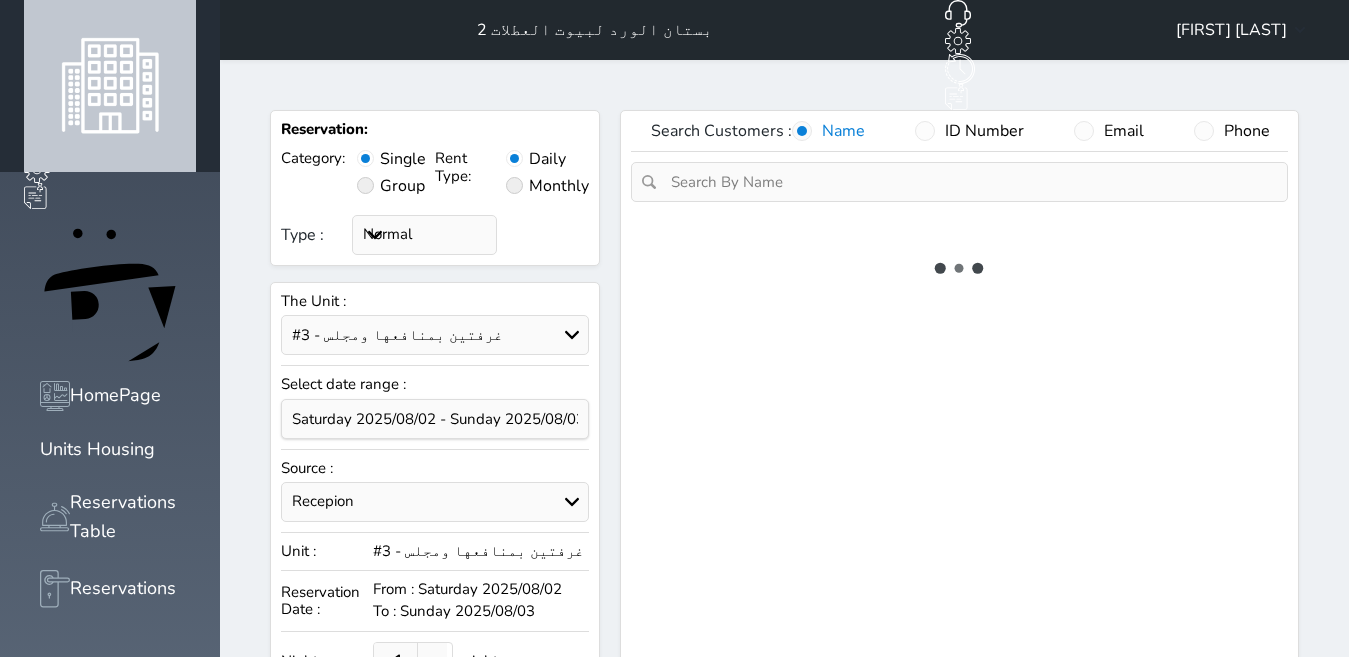 select on "1" 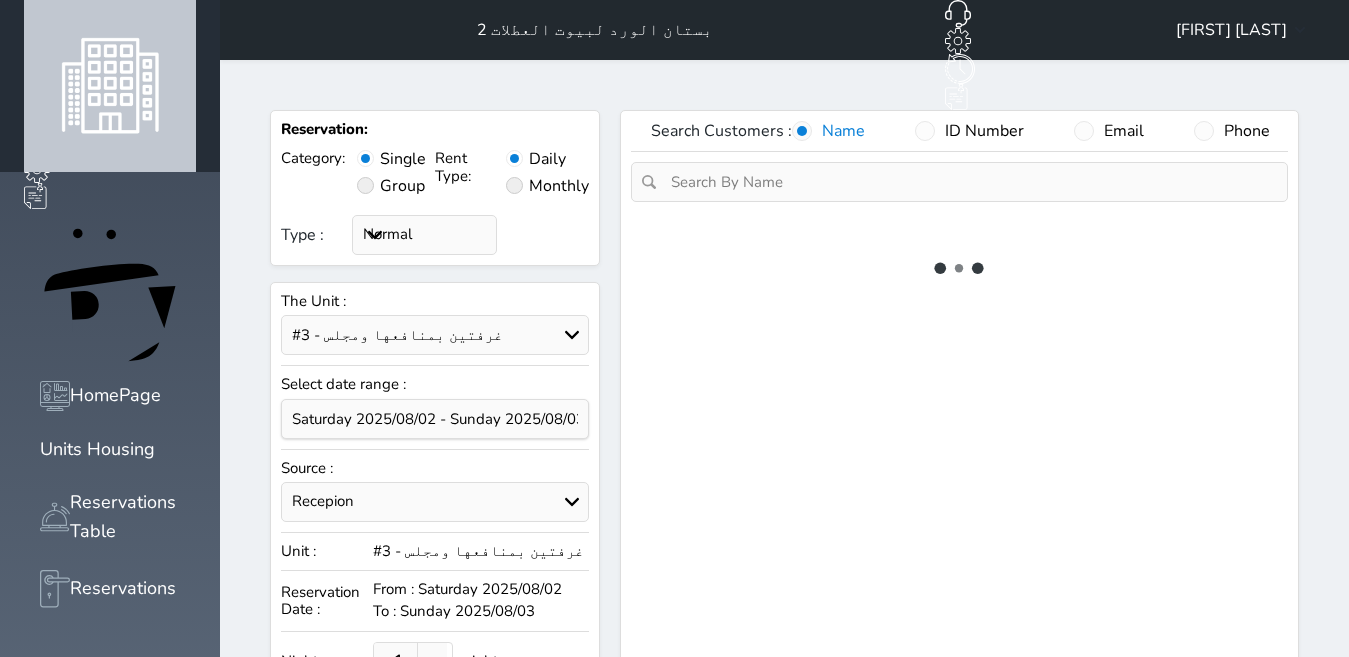 select 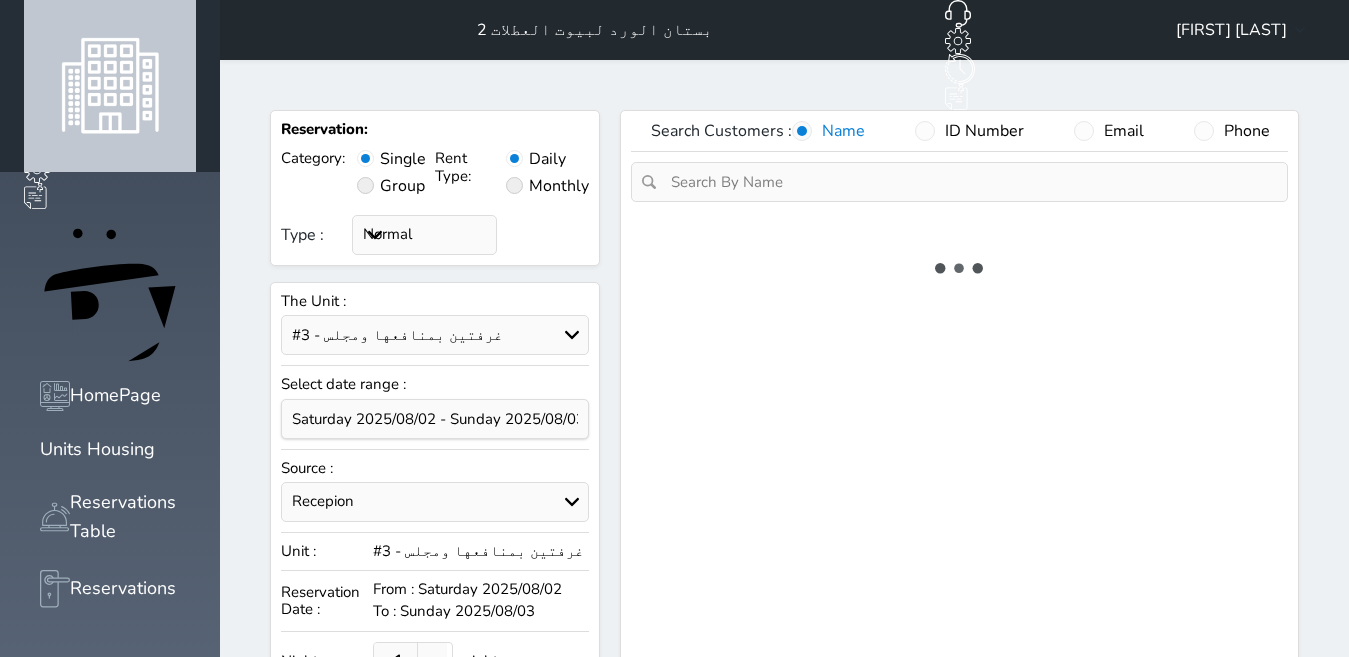 select on "7" 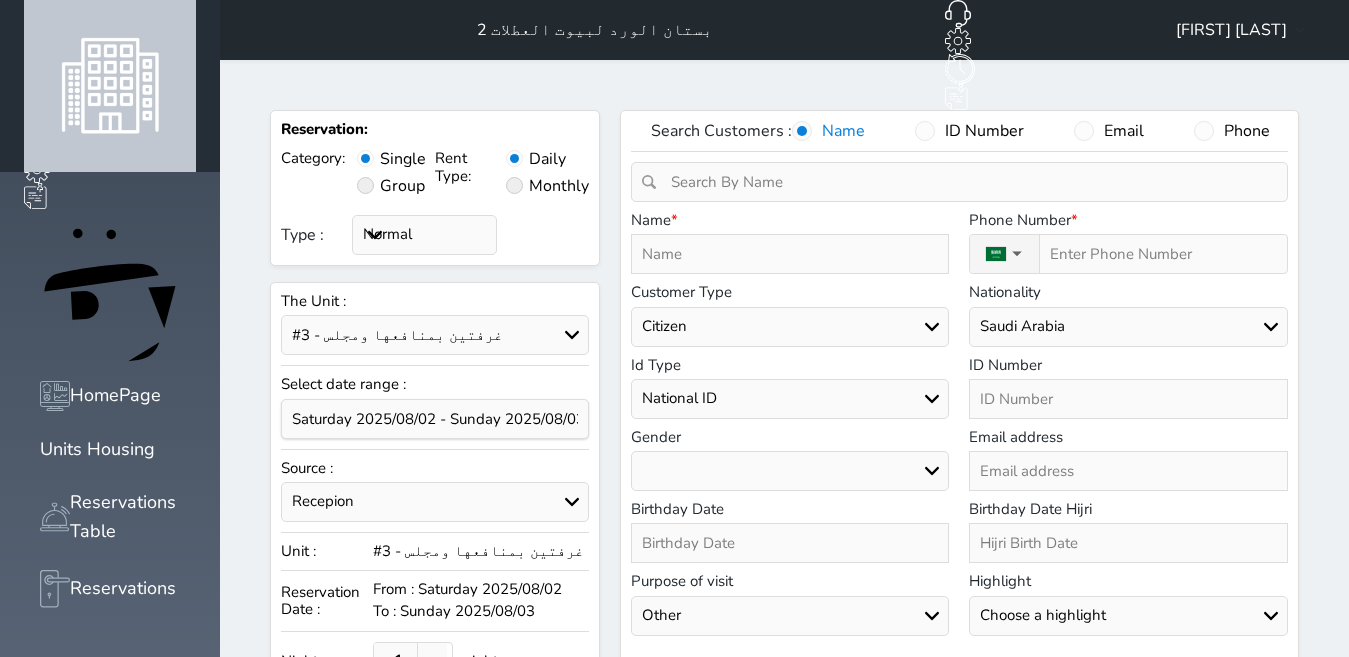 select 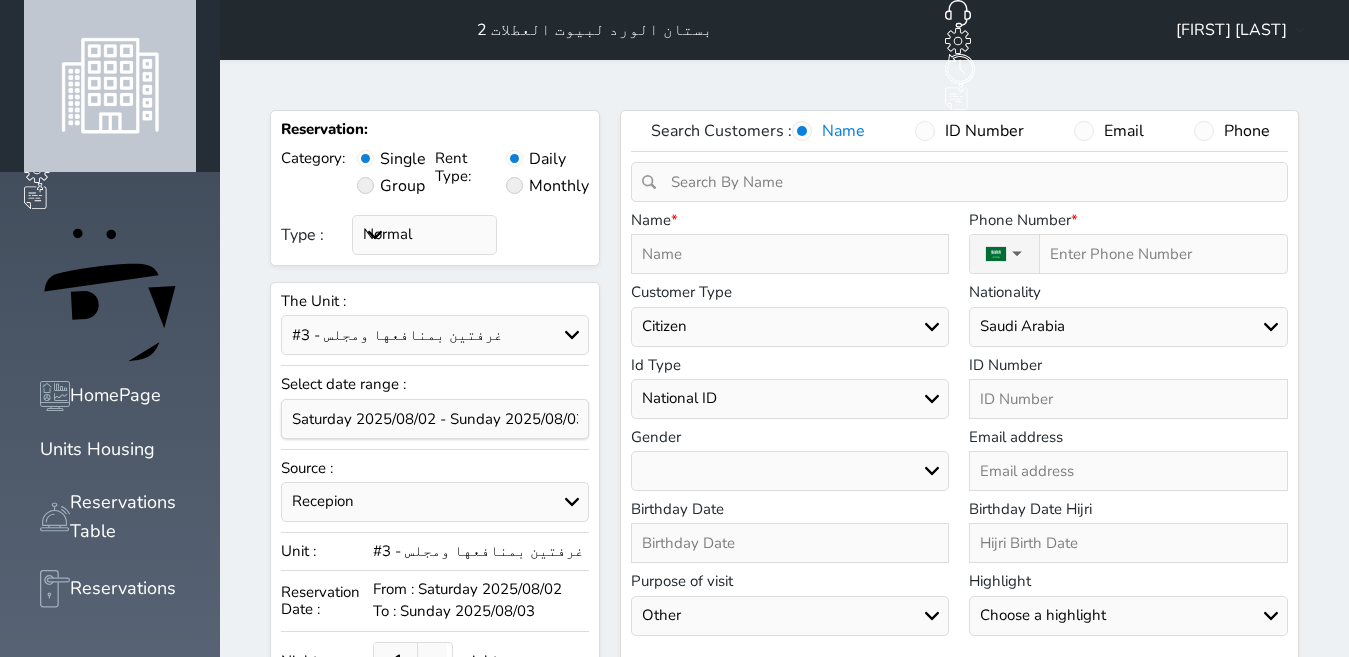 click at bounding box center (1128, 399) 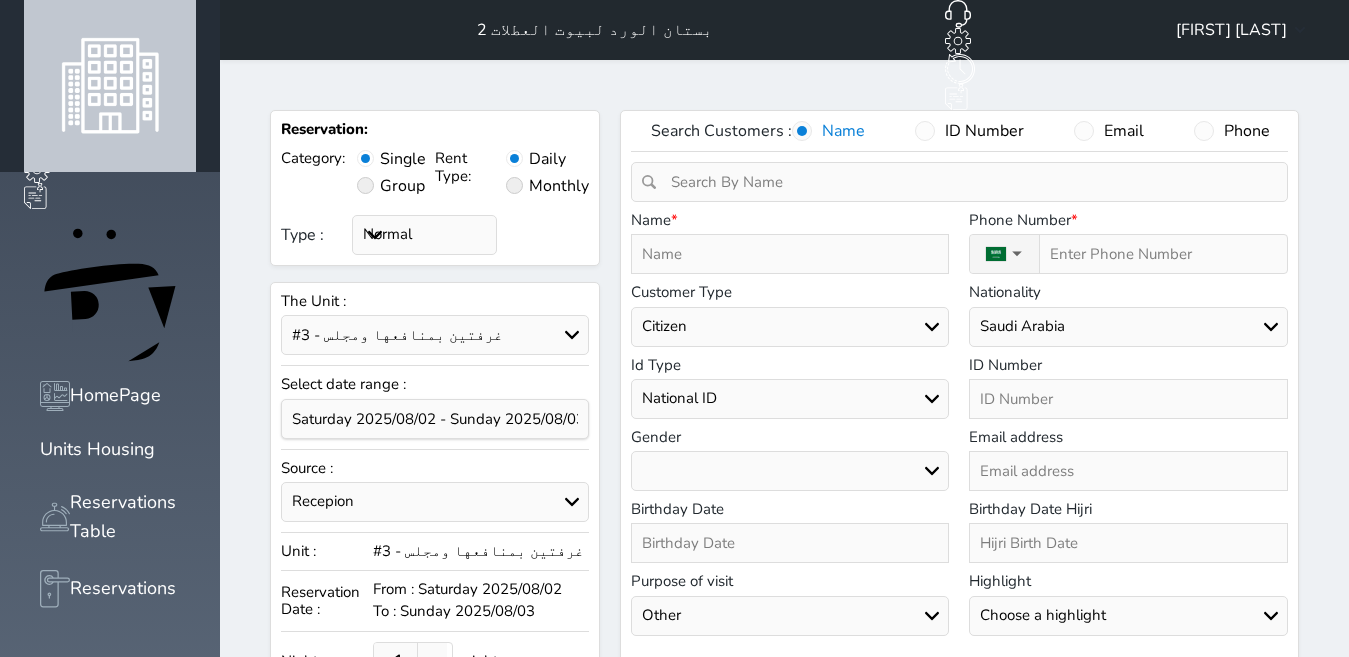 paste on "1036049664" 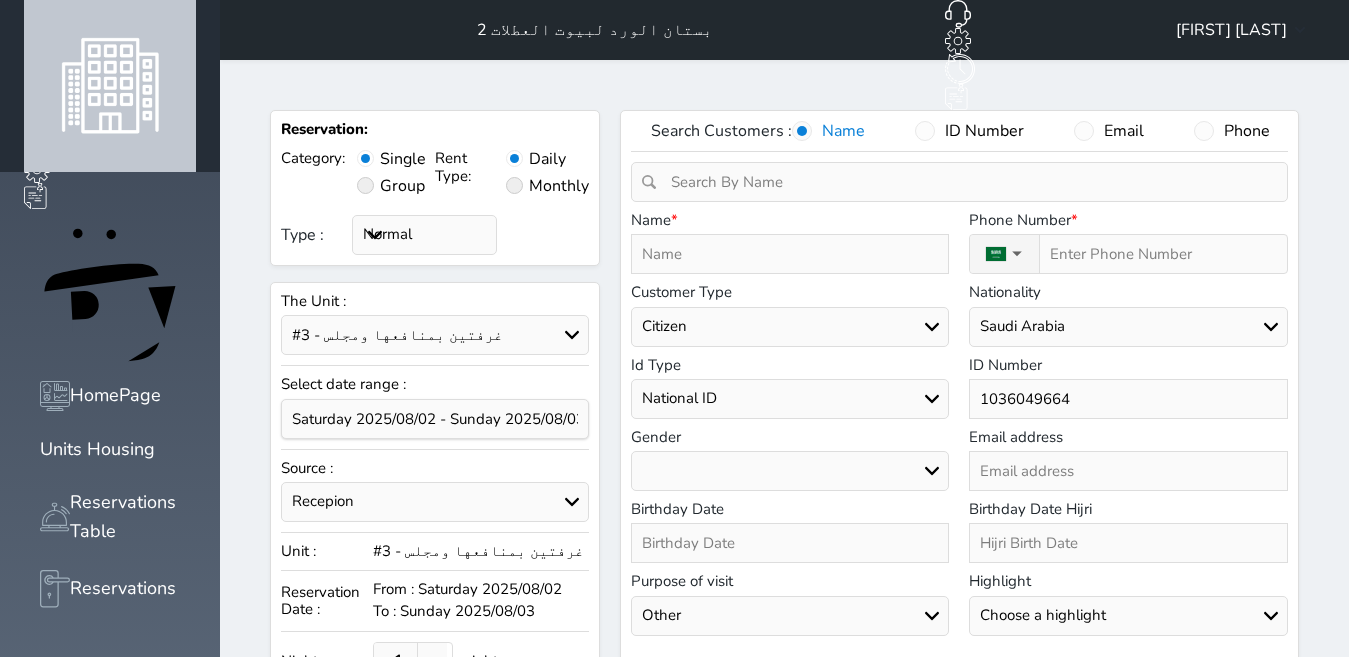 type on "1036049664" 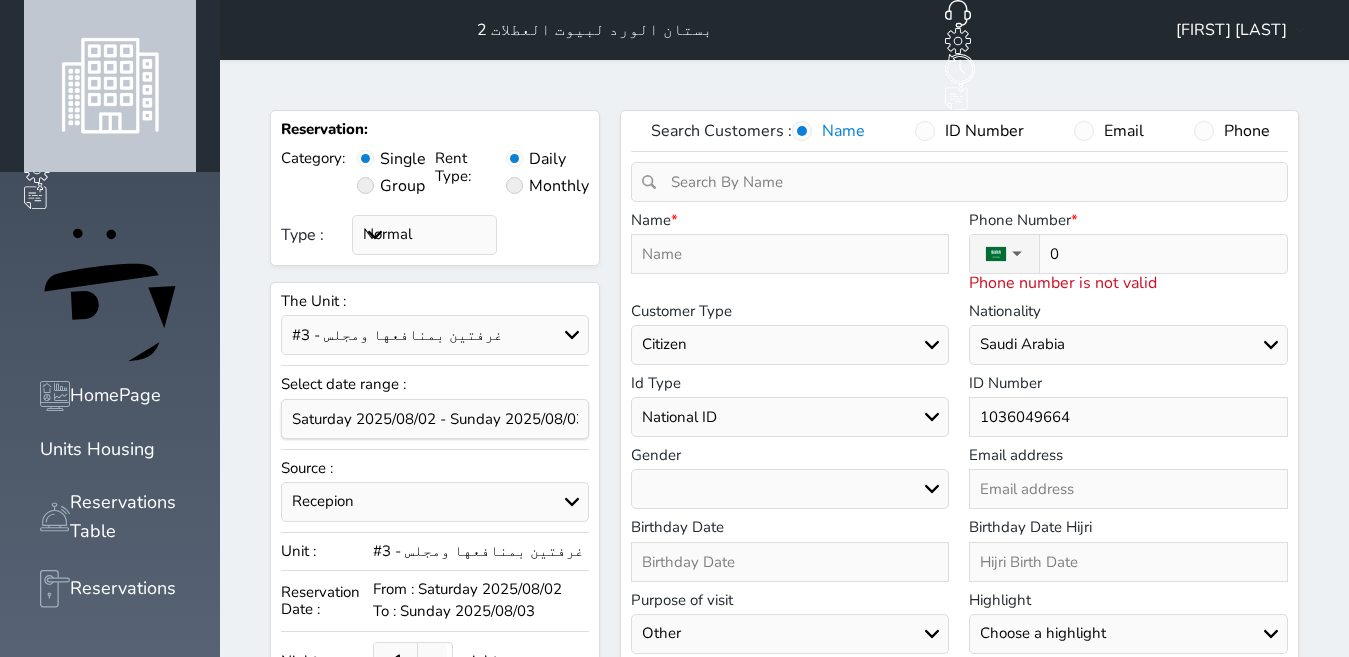 type on "05" 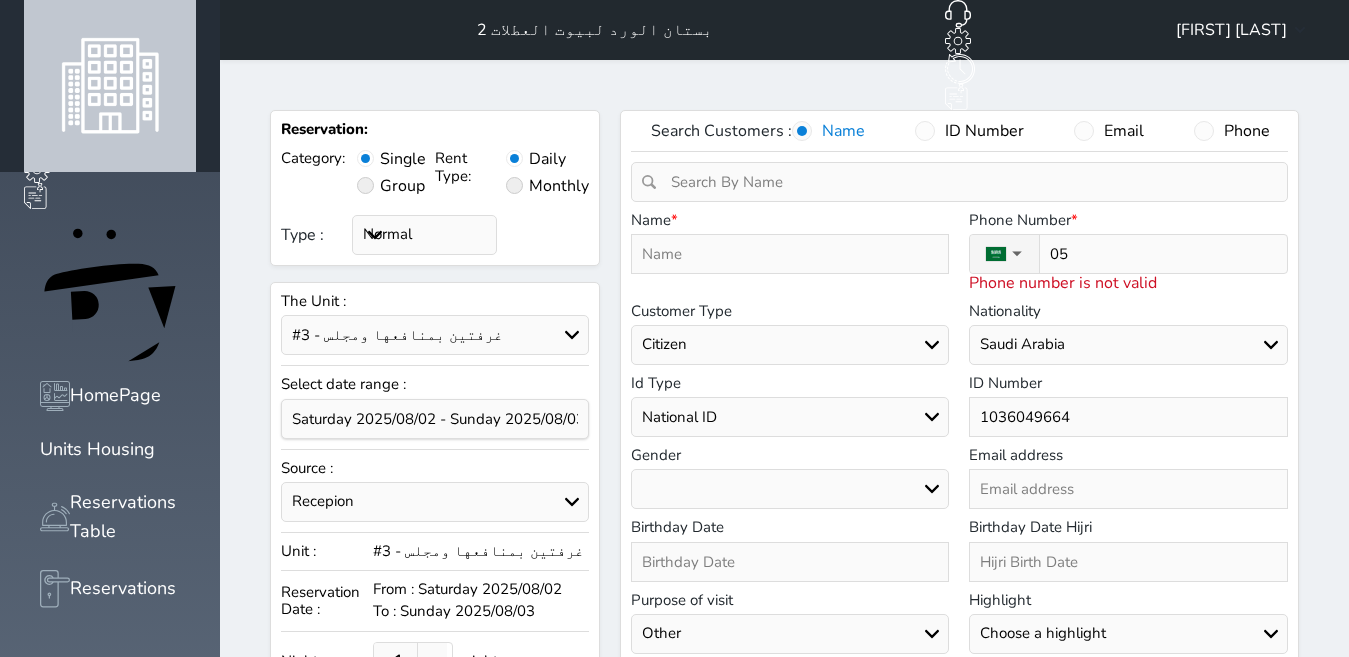 type on "050" 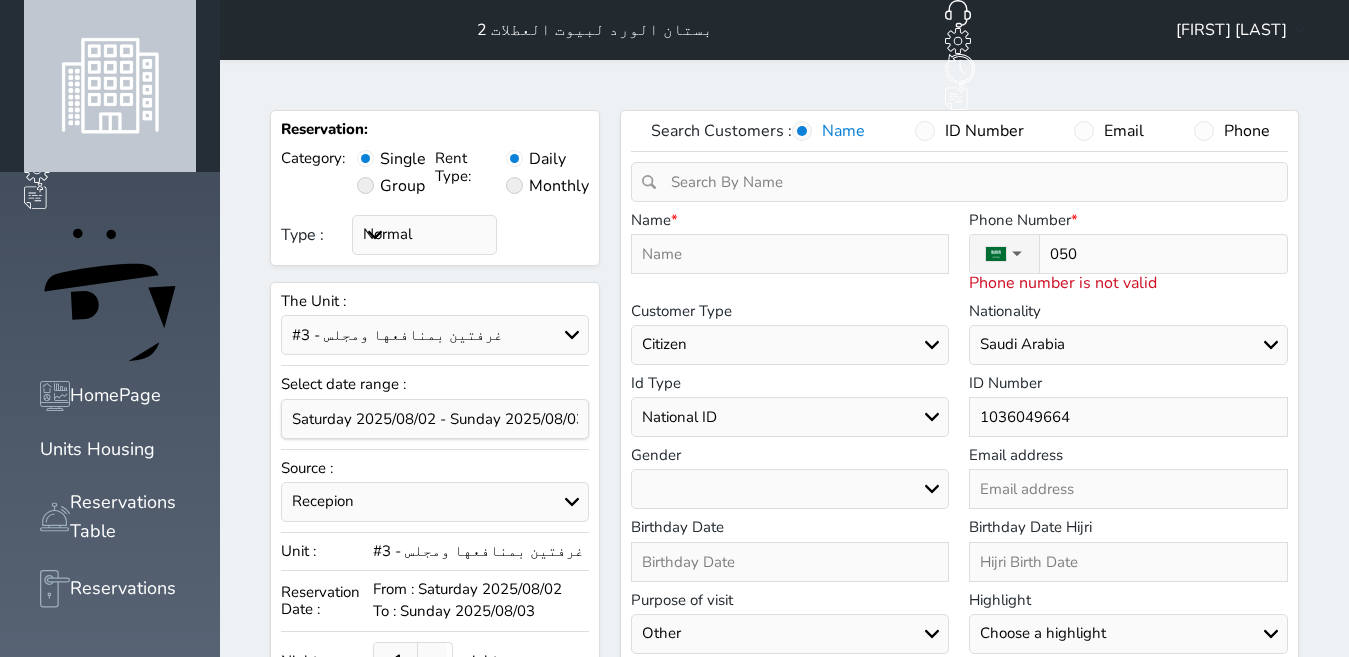 type on "0504" 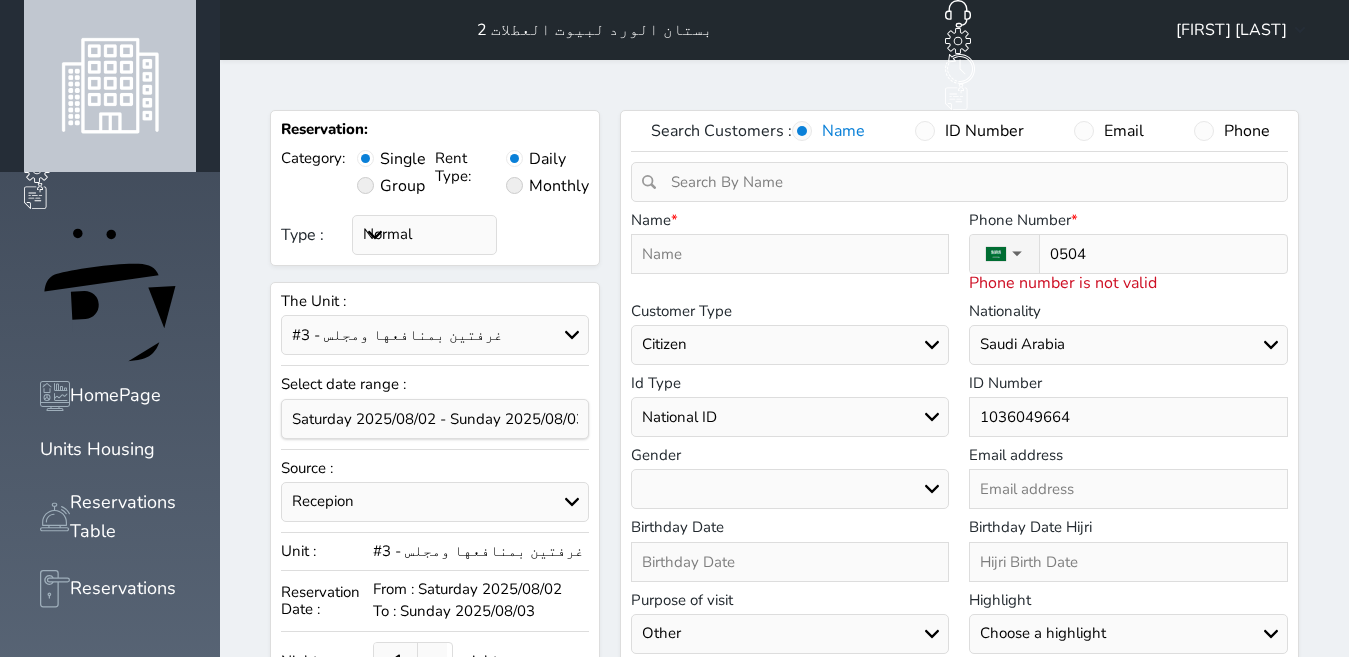 type on "80504" 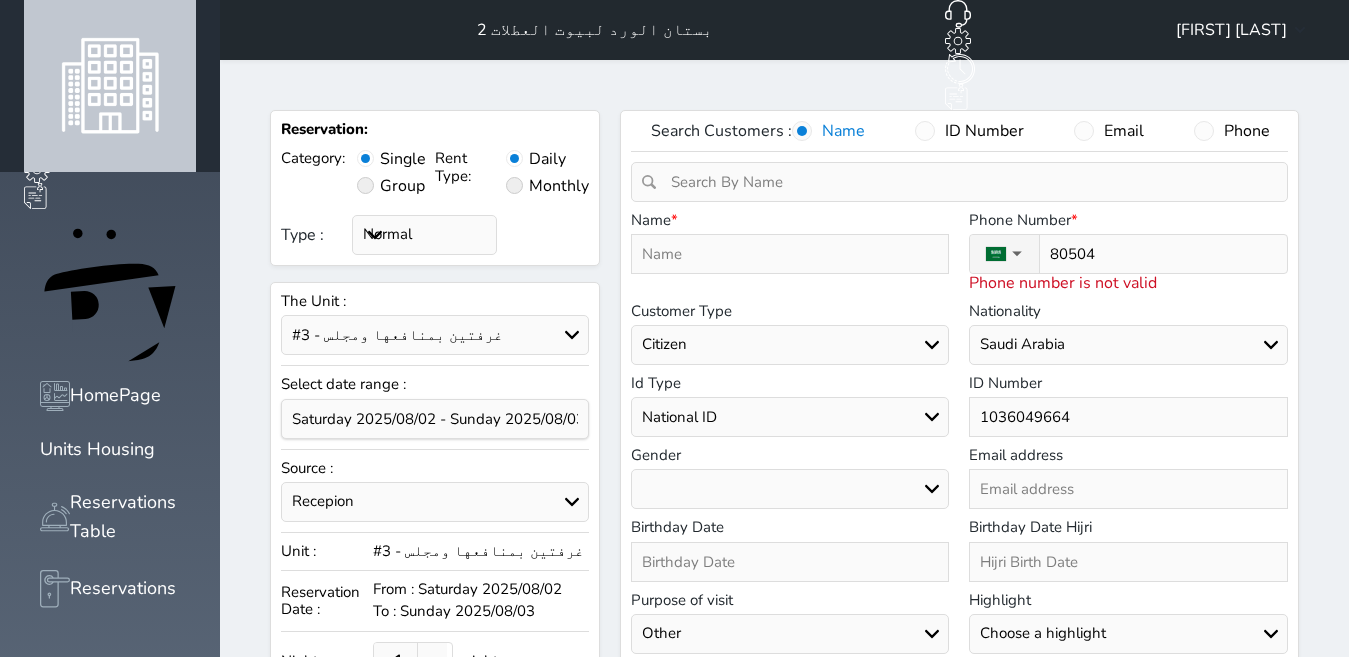 type on "850504" 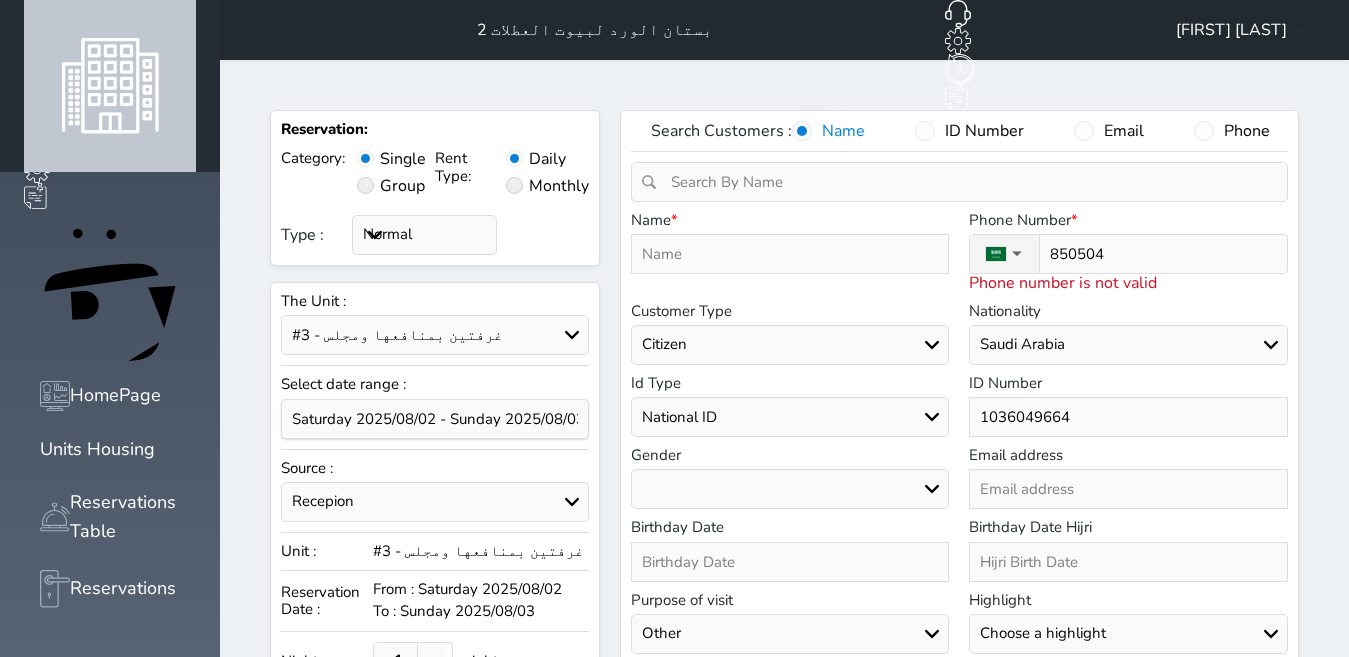 type on "8500504" 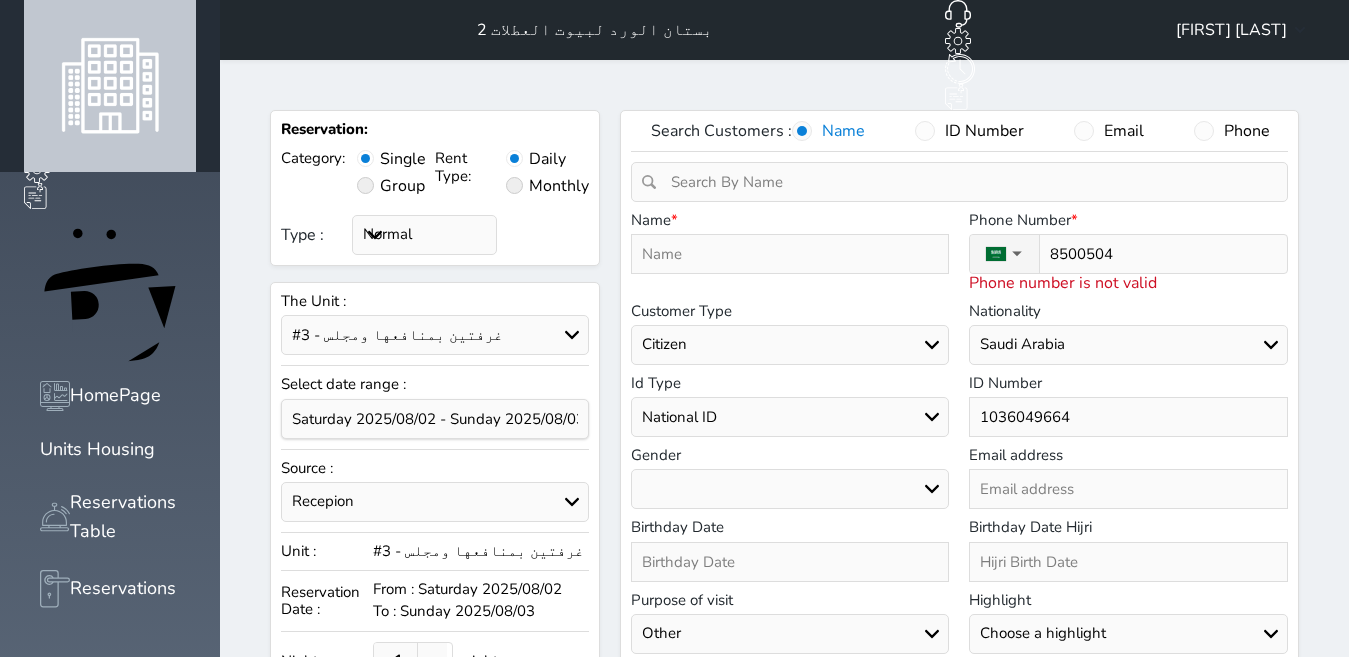 select 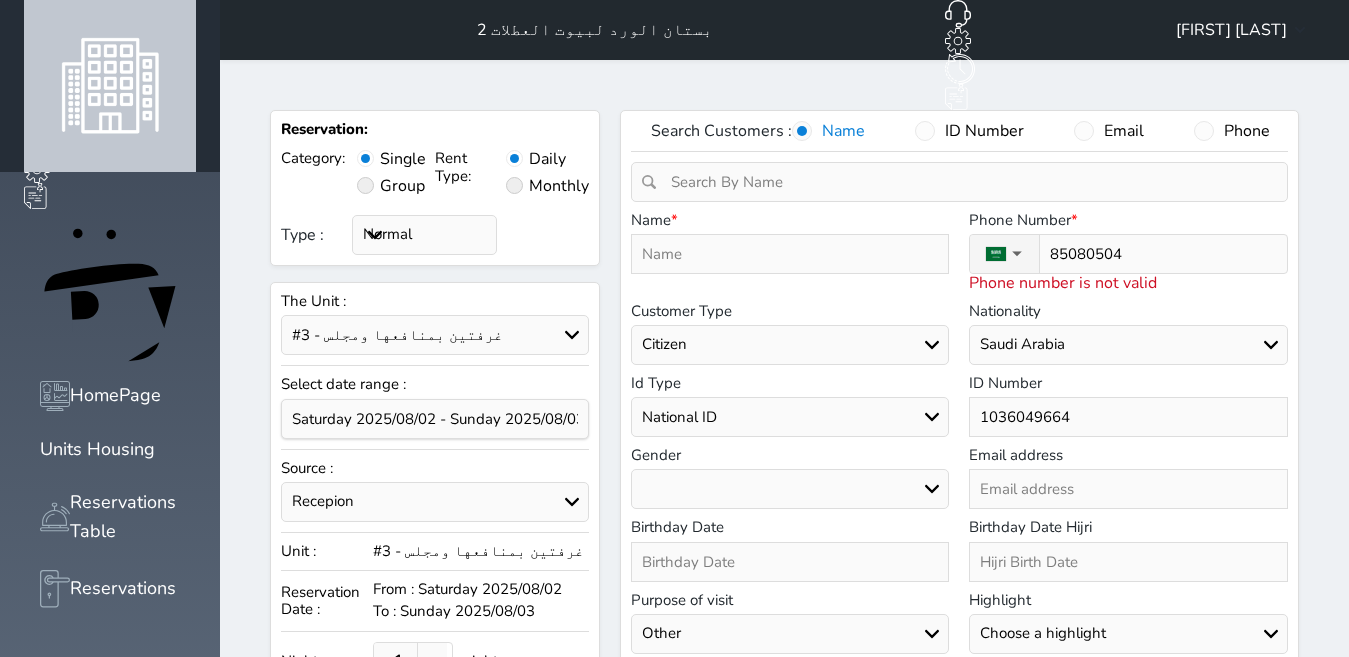 type on "850850504" 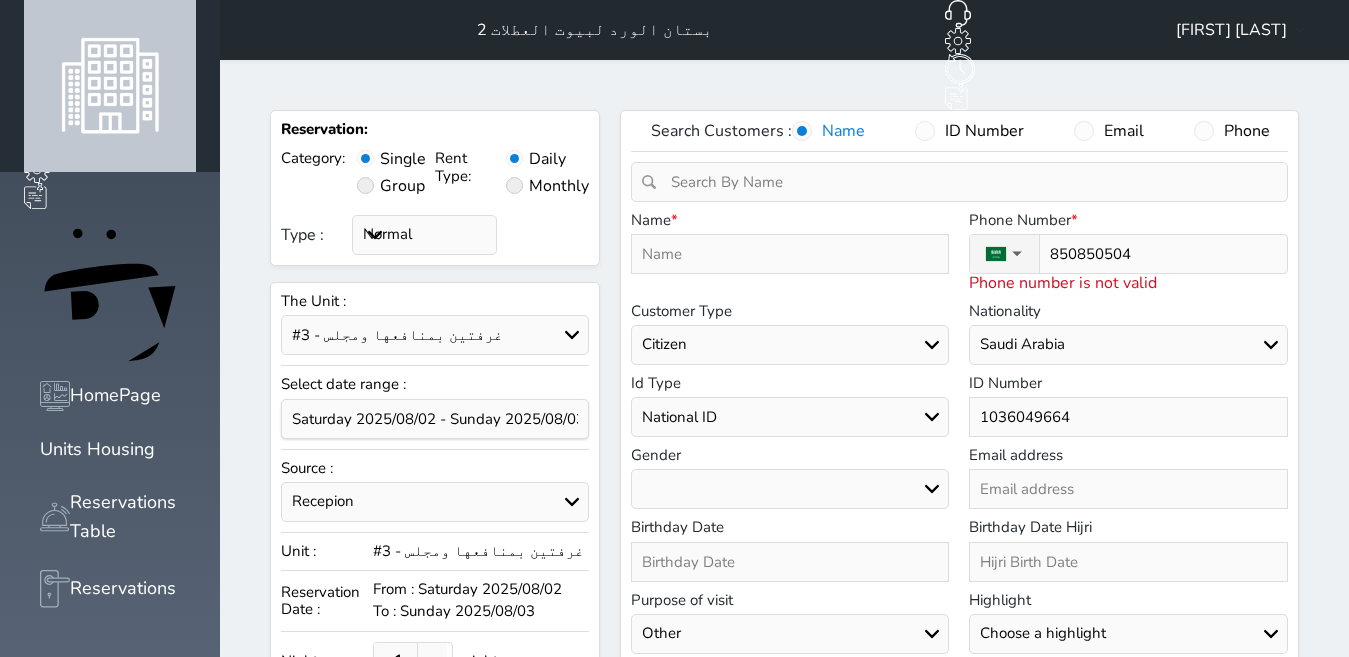 type on "+966 850 851 0504" 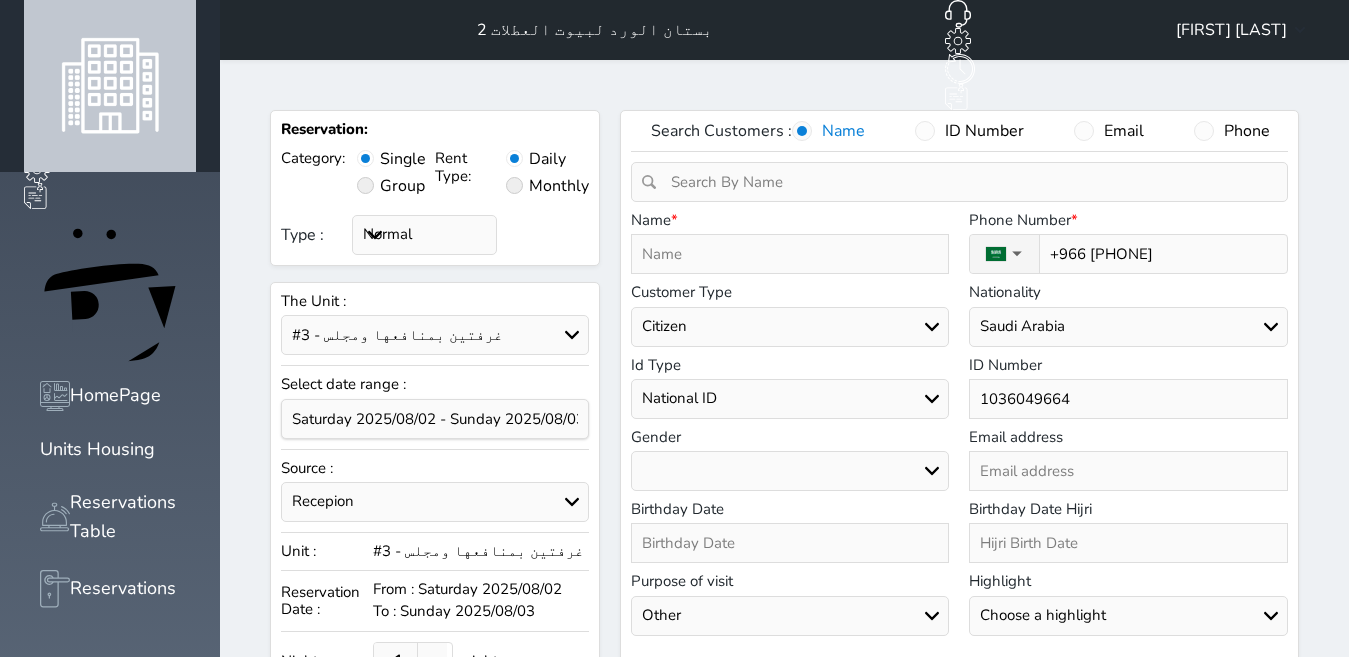 type on "+966 850 851 0504" 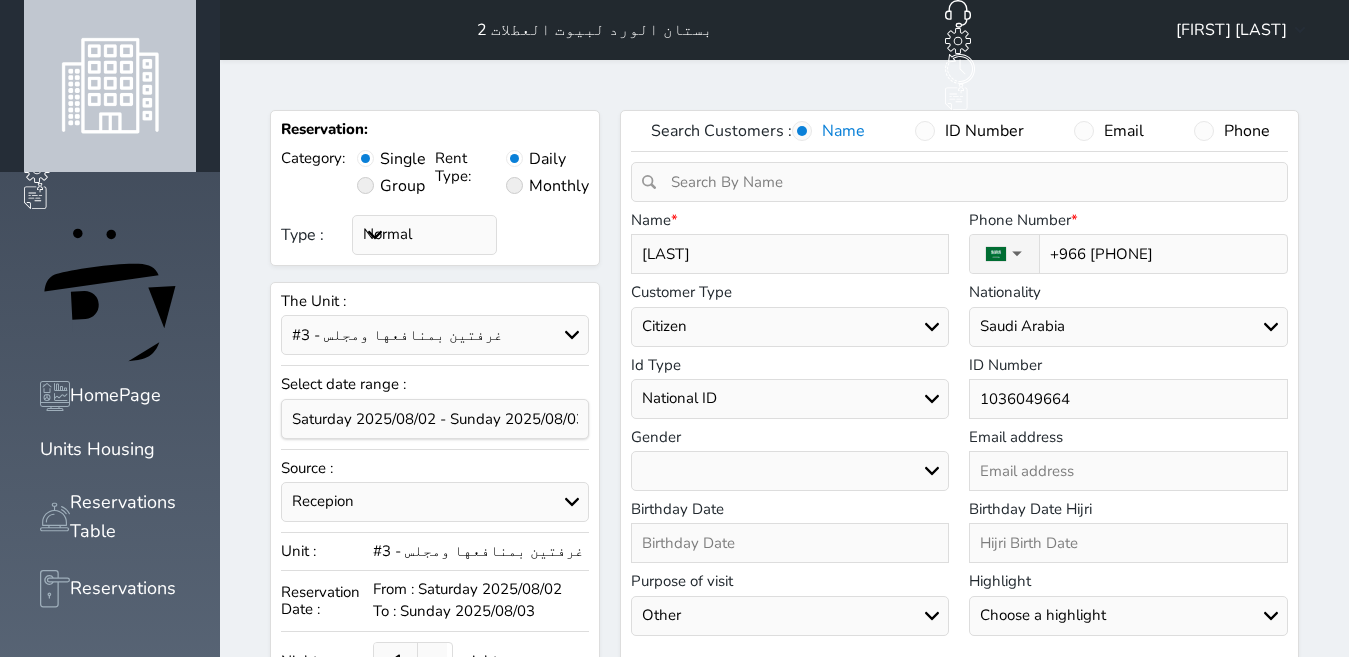 click on "Gender" at bounding box center (790, 437) 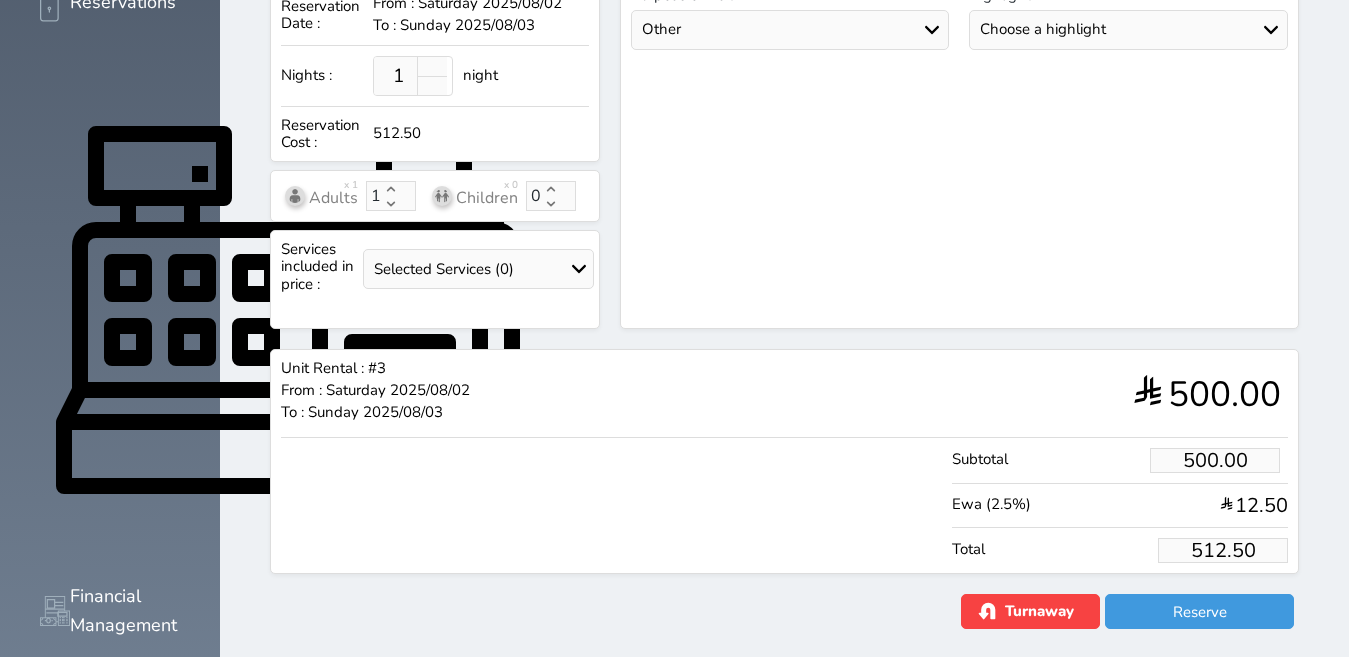 scroll, scrollTop: 602, scrollLeft: 0, axis: vertical 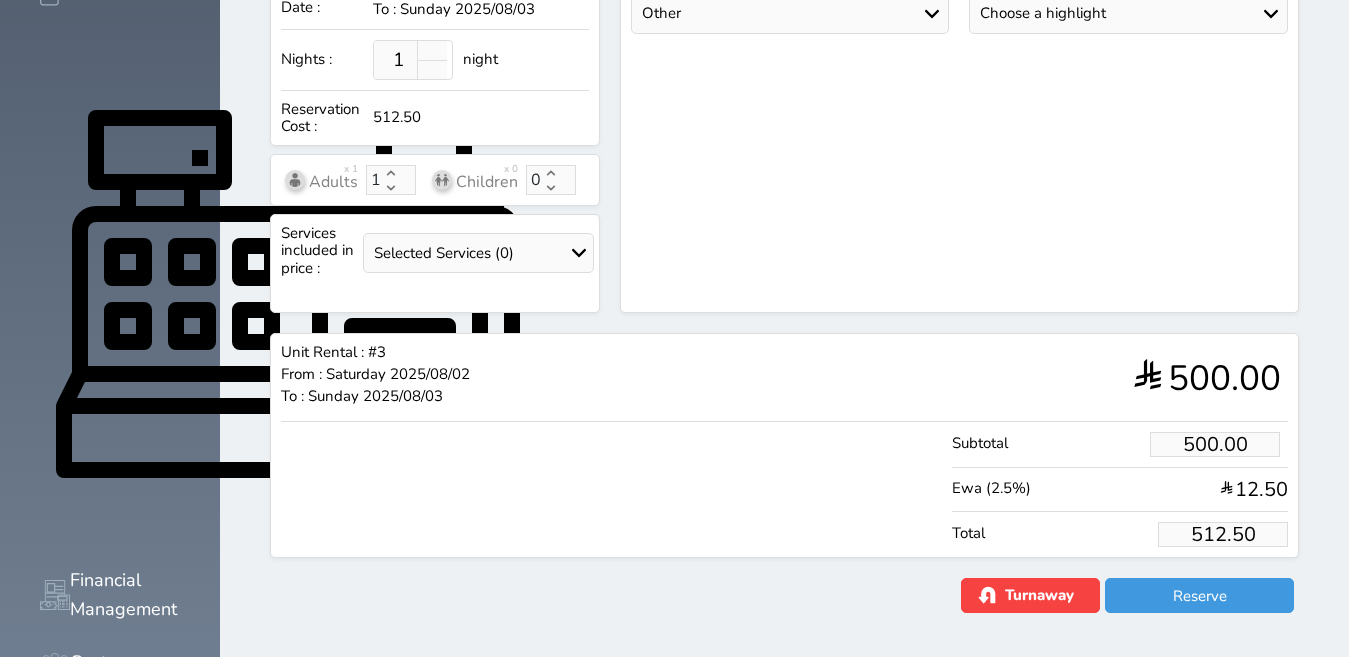 click on "512.50" at bounding box center (1223, 534) 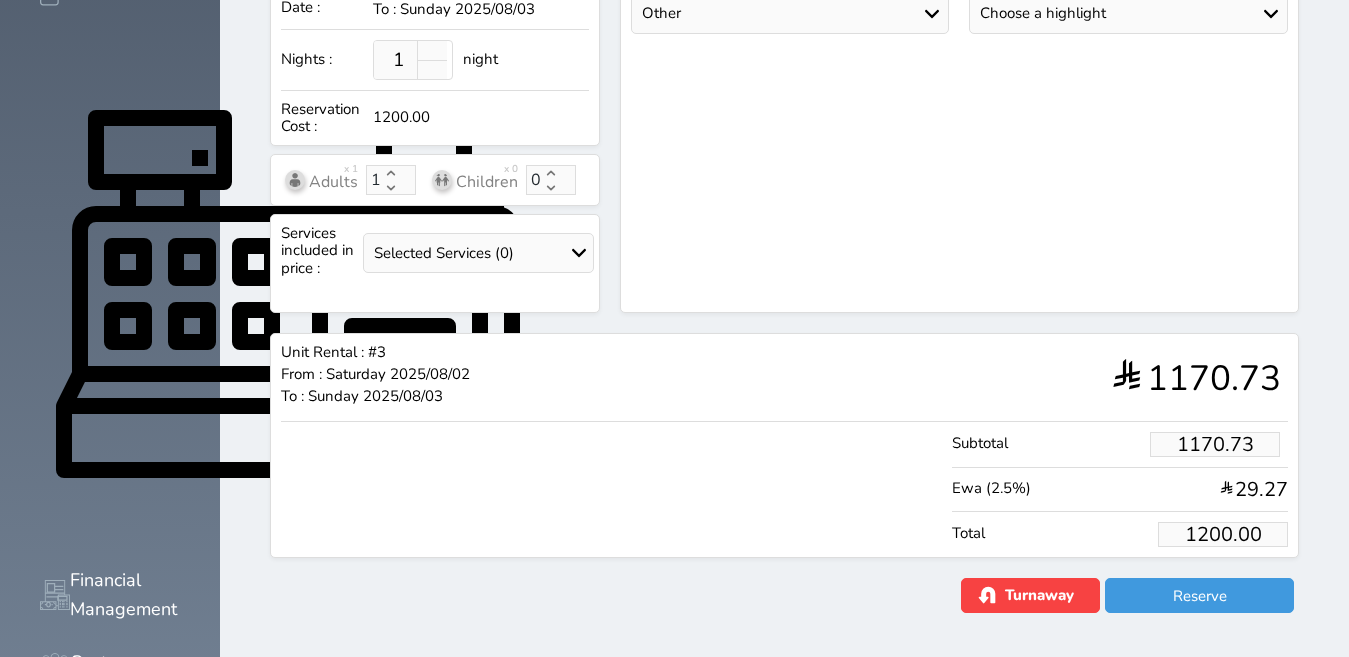 click on "Subtotal   1170.73   Ewa (2.5%)    29.27        Total   1200.00" at bounding box center [784, 484] 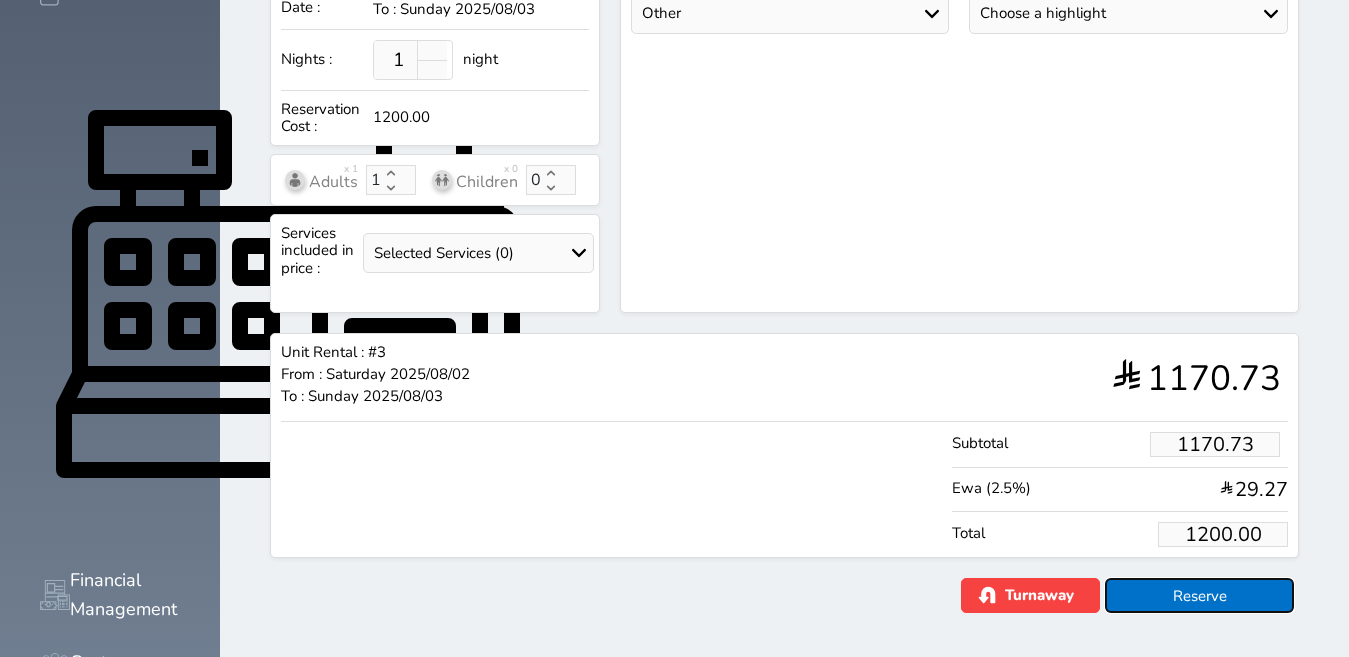 click on "Reserve" at bounding box center [1199, 595] 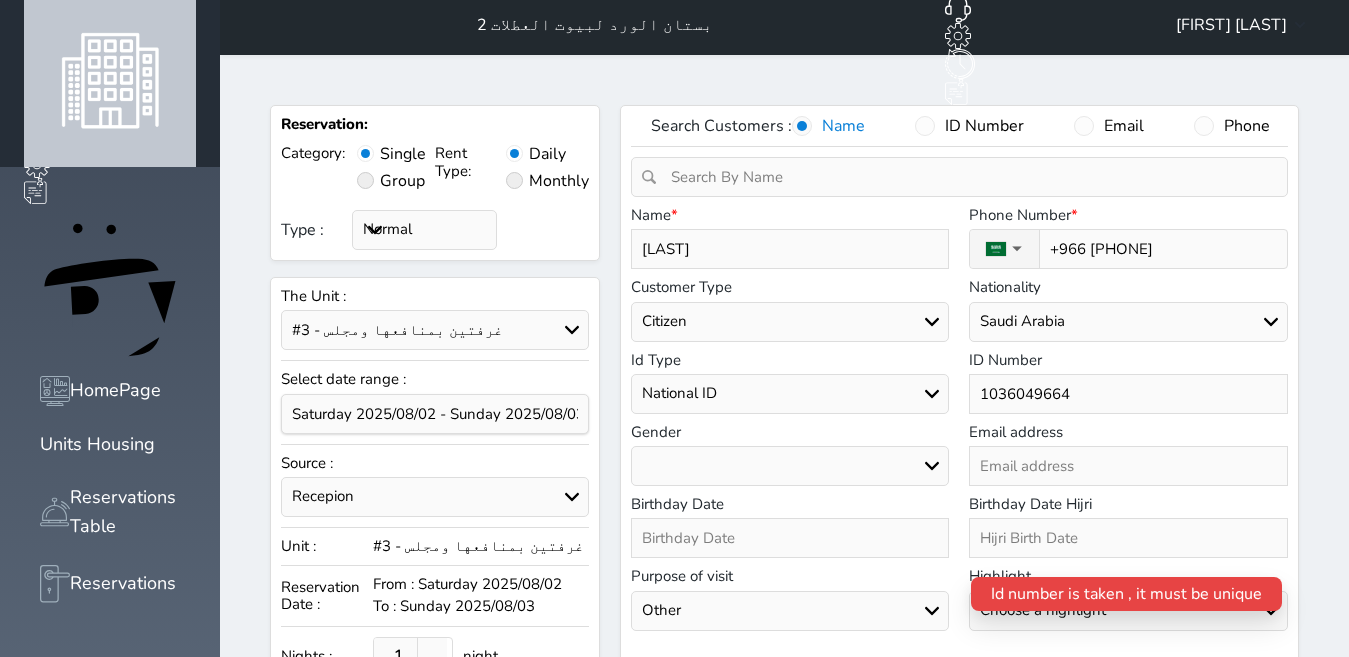 scroll, scrollTop: 0, scrollLeft: 0, axis: both 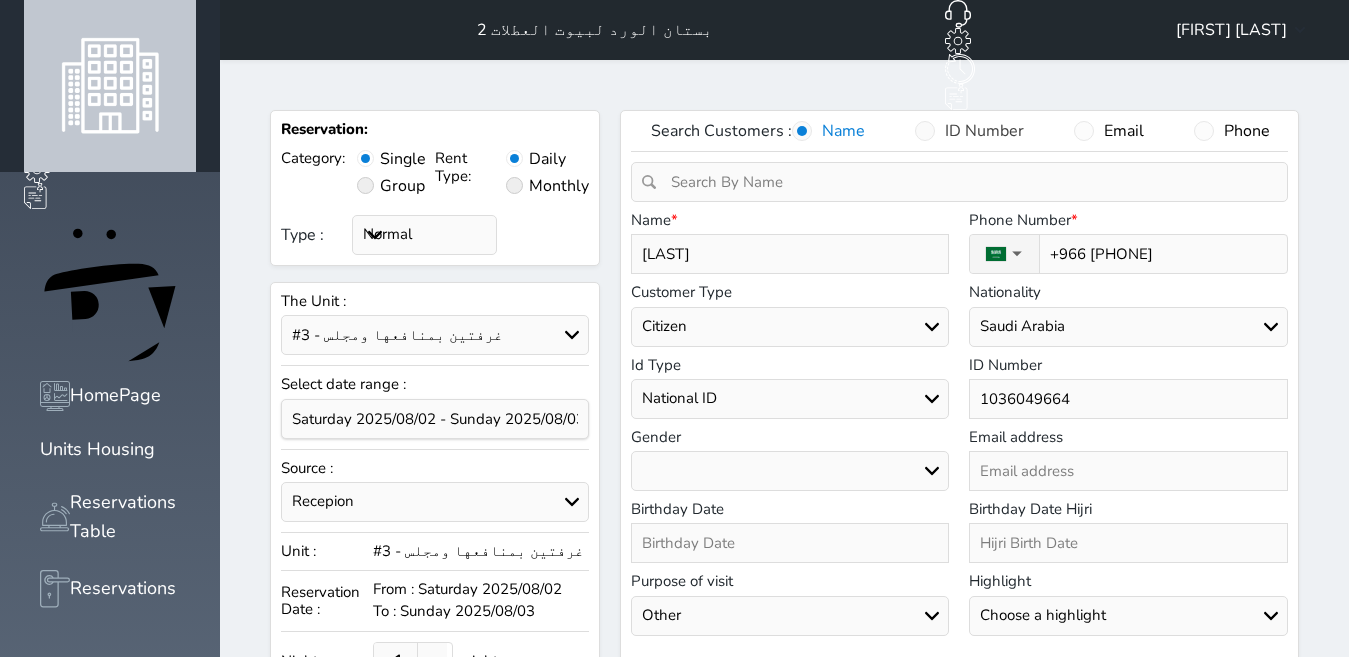 click at bounding box center [925, 131] 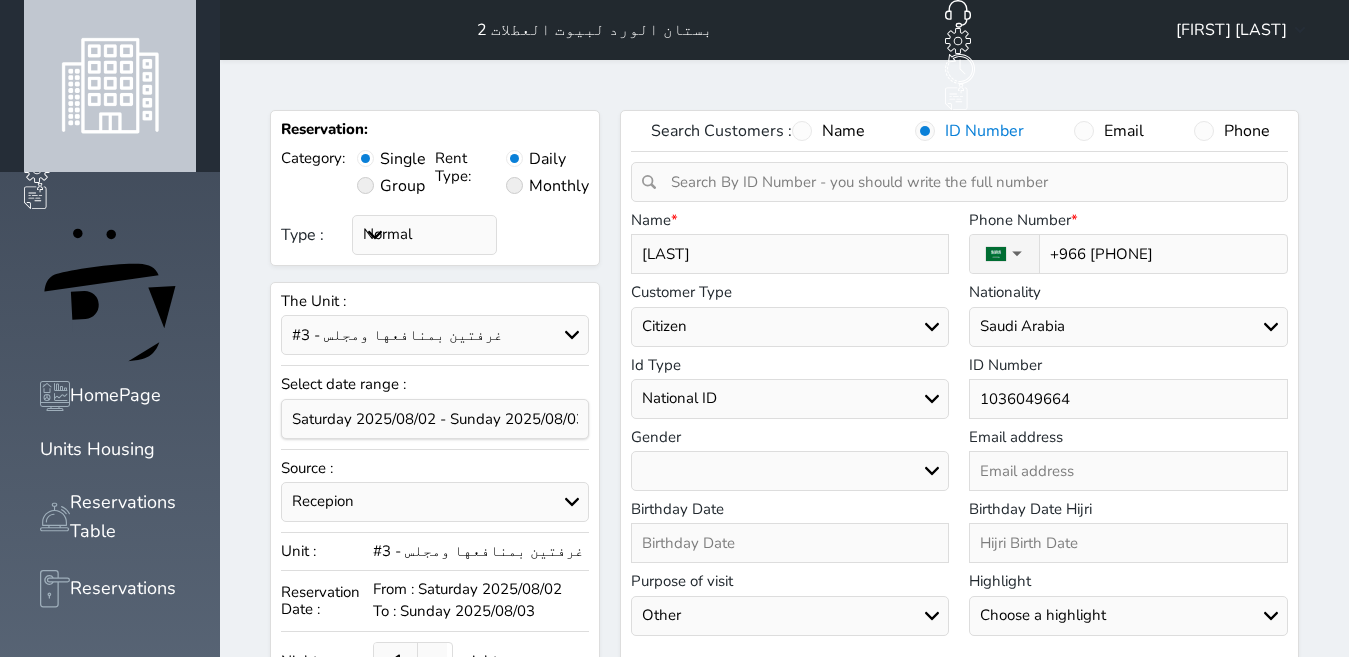 click at bounding box center [966, 182] 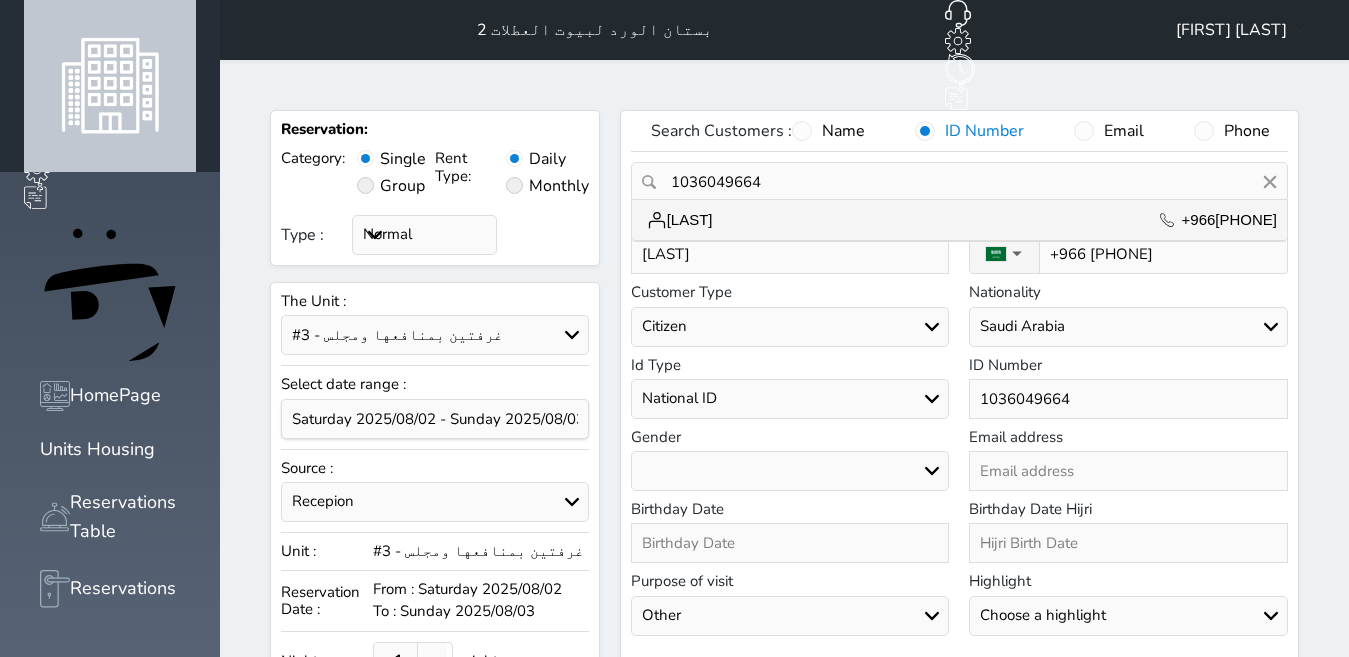 click on "mosallam   +966504850851" at bounding box center [959, 220] 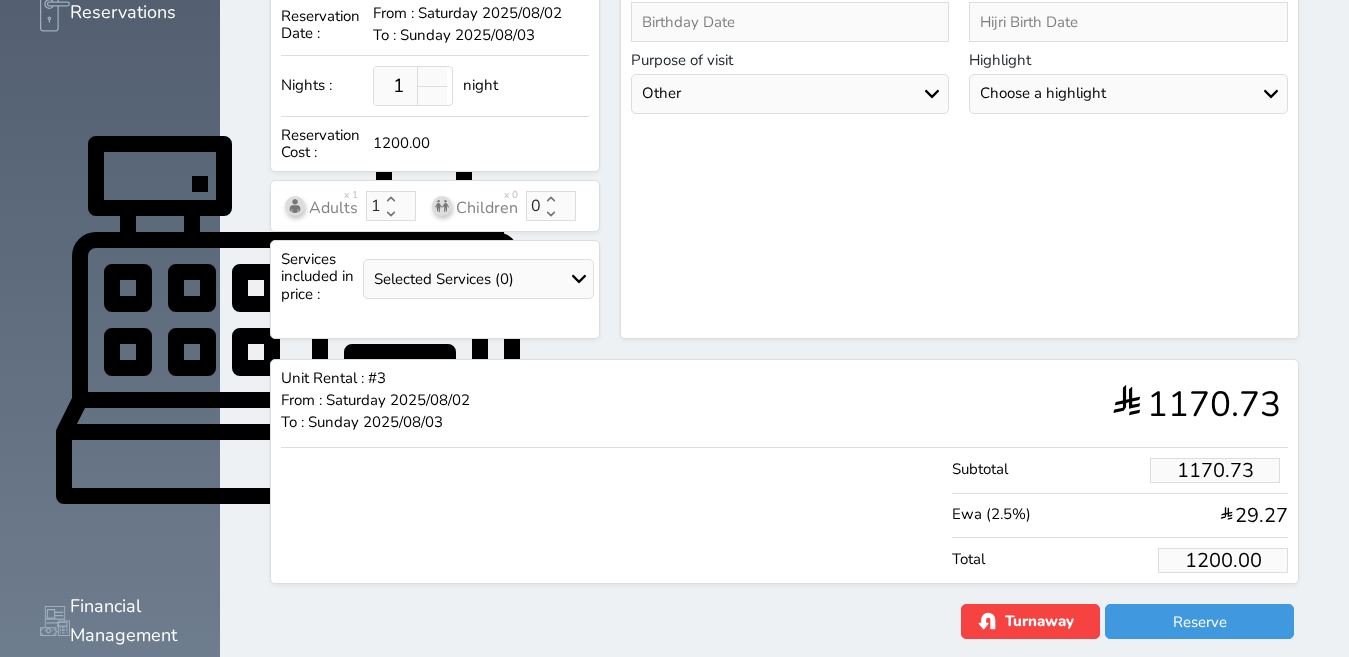 scroll, scrollTop: 602, scrollLeft: 0, axis: vertical 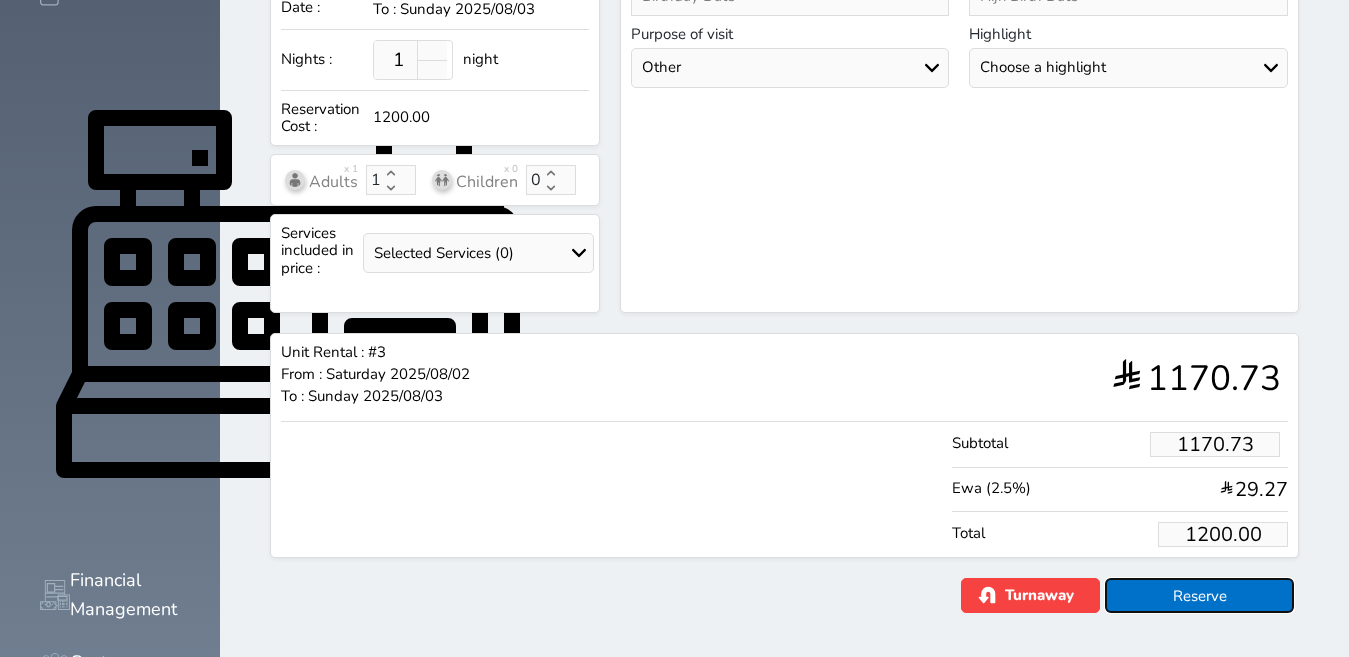 click on "Reserve" at bounding box center [1199, 595] 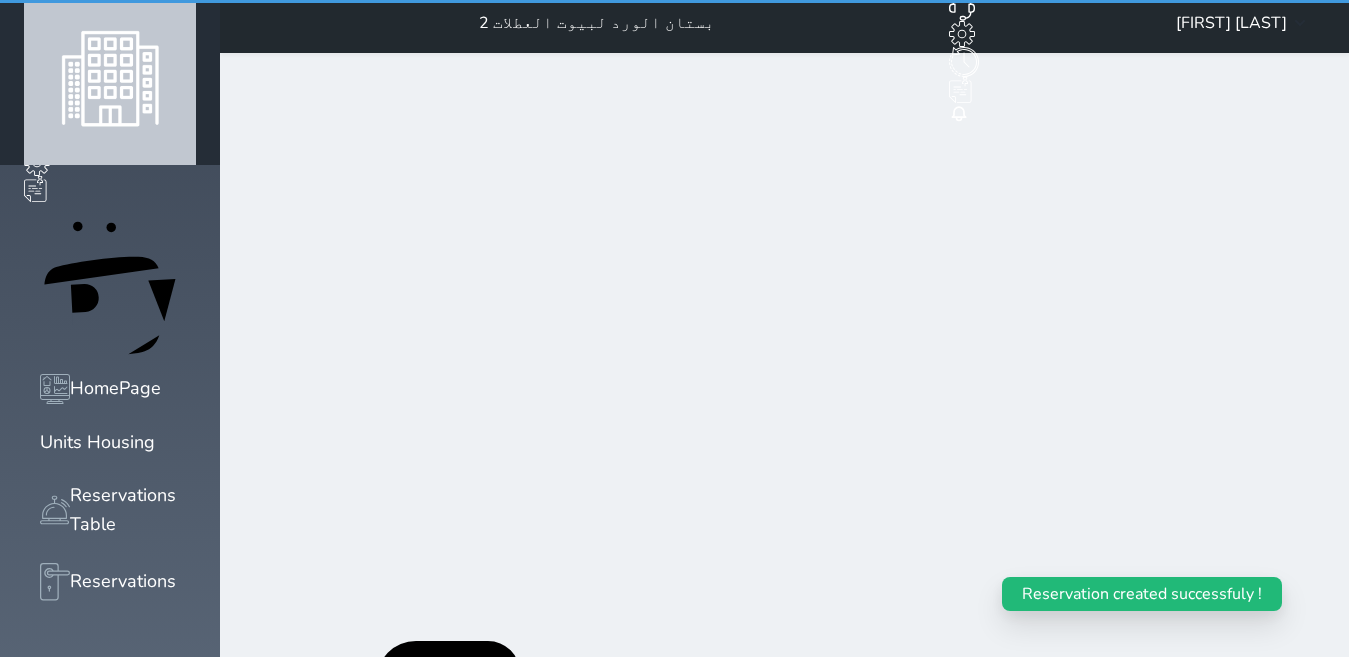 scroll, scrollTop: 0, scrollLeft: 0, axis: both 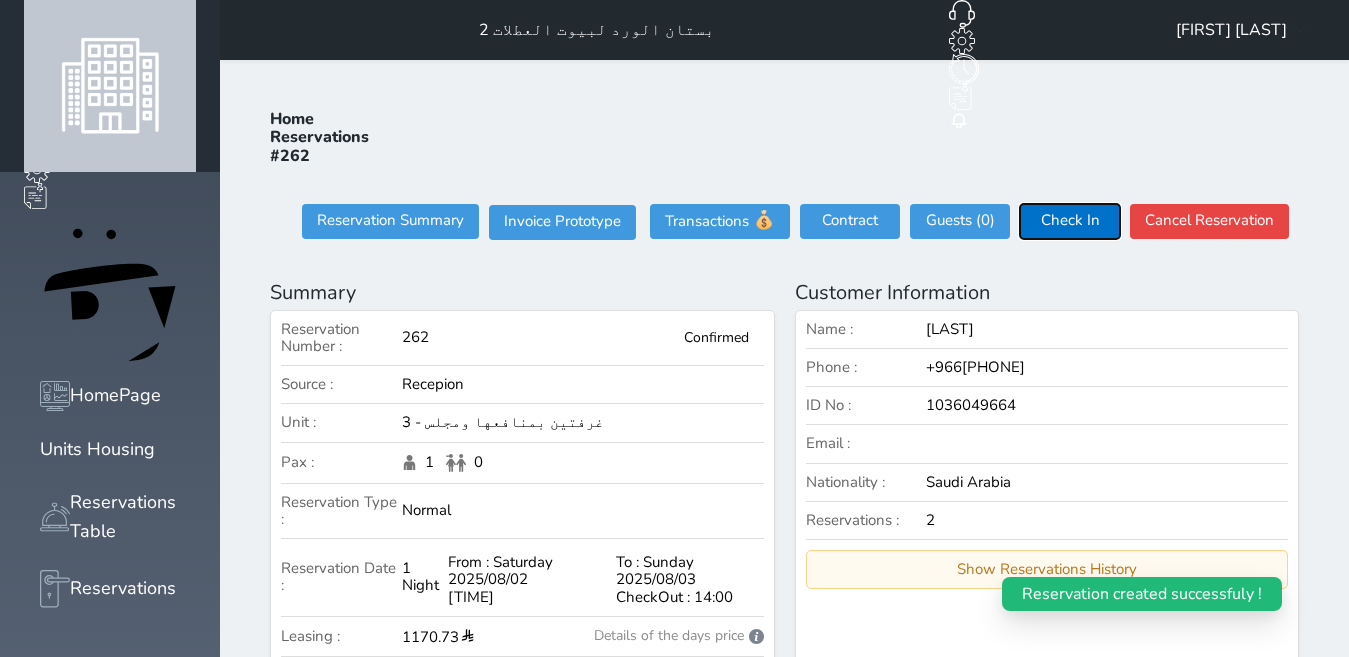 click on "Check In" at bounding box center [1070, 221] 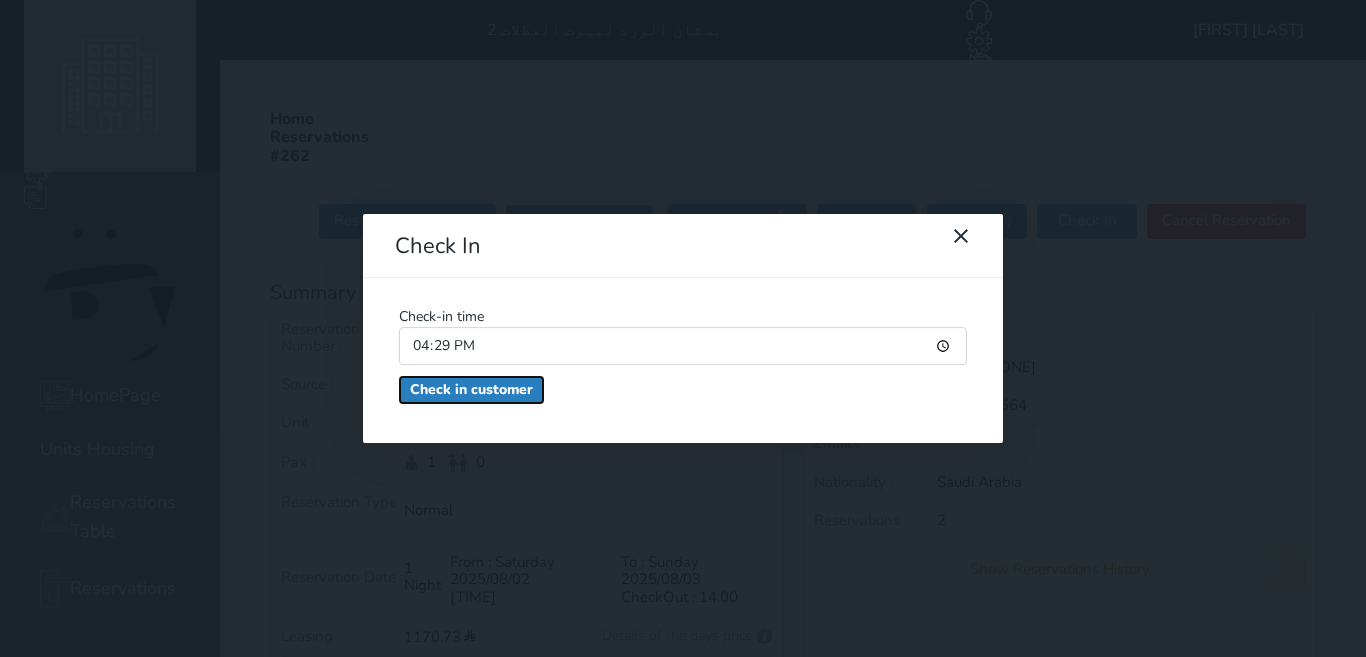 click on "Check in customer" at bounding box center [471, 390] 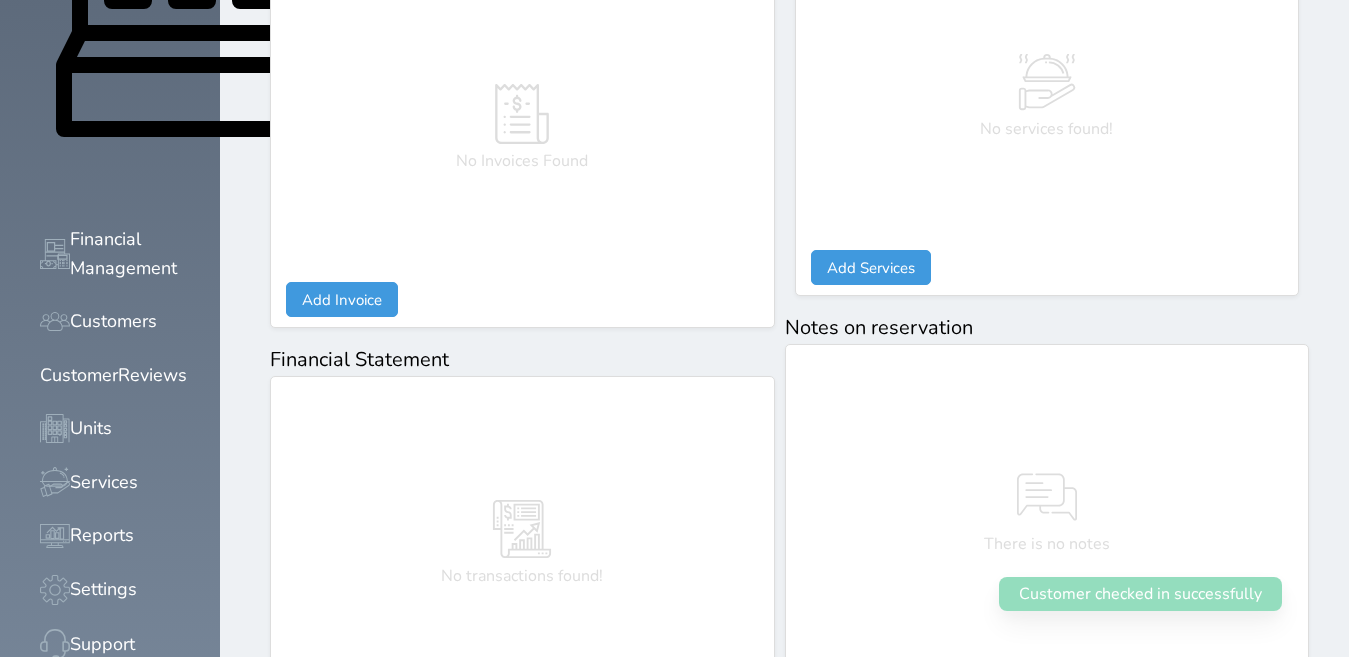 scroll, scrollTop: 1068, scrollLeft: 0, axis: vertical 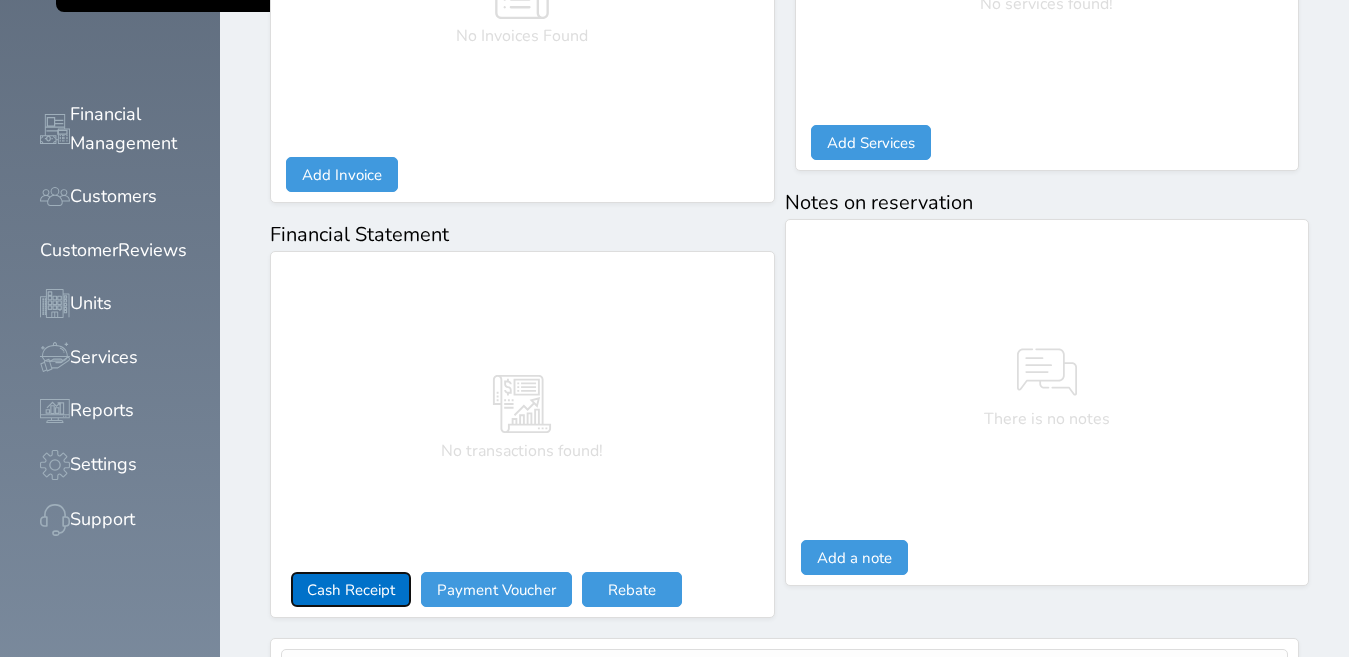 click on "Cash Receipt" at bounding box center [351, 589] 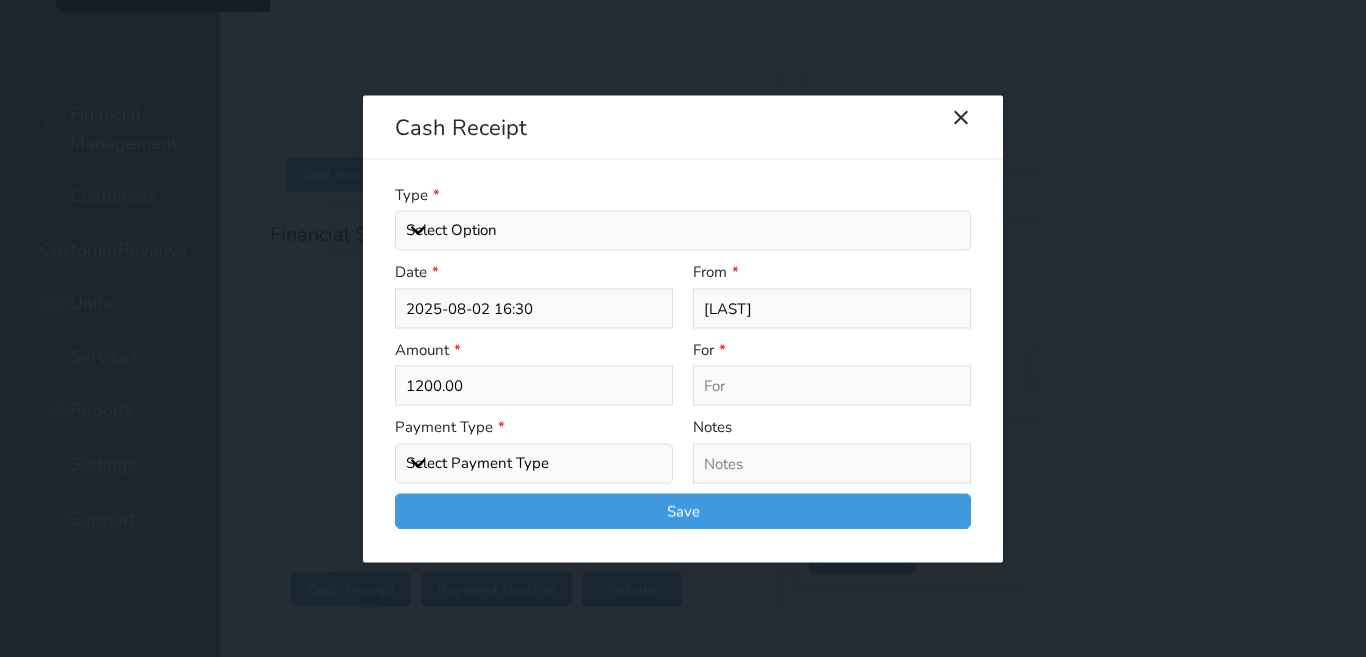 click on "Select Option   General receipts Rent value Bills insurance Retainer Not Applicable Other Laundry Wifi - Internet Car Parking Food Food & Beverages Beverages Cold Drinks Hot Drinks Breakfast Lunch Dinner Bakery & Cakes Swimming pool Gym SPA & Beauty Services Pick & Drop (Transport Services) Minibar Cable - TV Extra Bed Hairdresser Shopping Organized Tours Services Tour Guide Services" at bounding box center [683, 231] 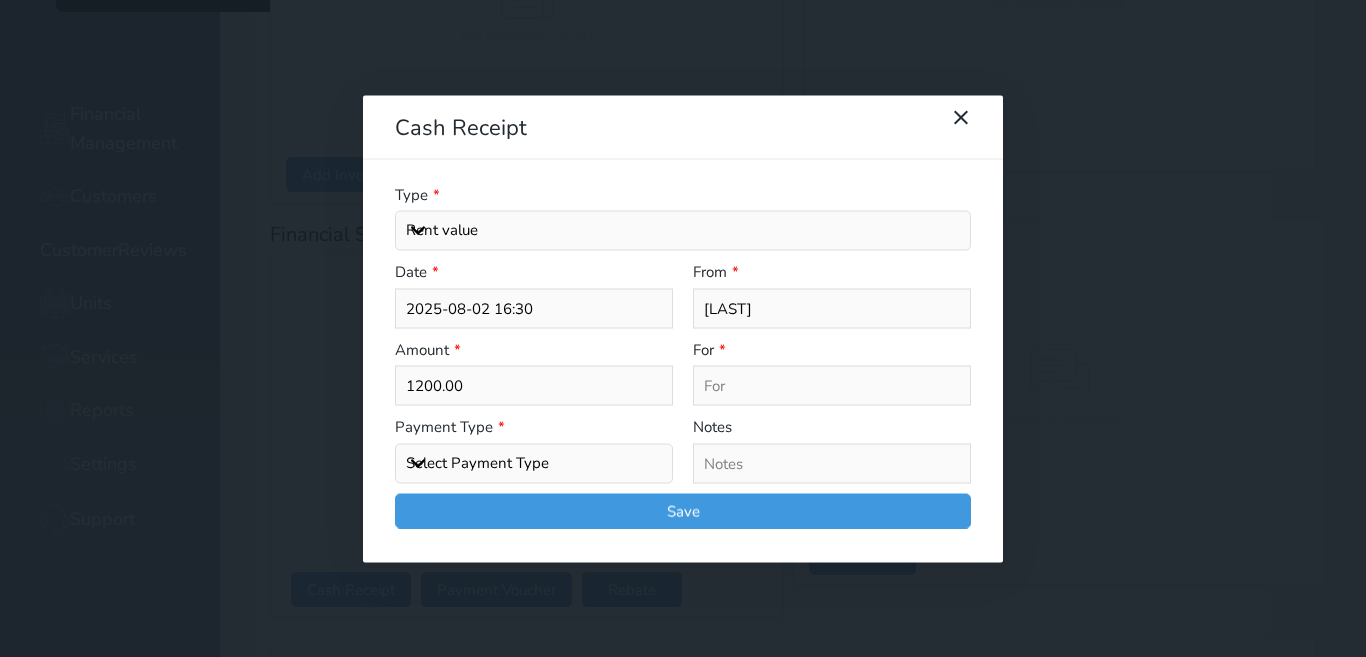 click on "Select Option   General receipts Rent value Bills insurance Retainer Not Applicable Other Laundry Wifi - Internet Car Parking Food Food & Beverages Beverages Cold Drinks Hot Drinks Breakfast Lunch Dinner Bakery & Cakes Swimming pool Gym SPA & Beauty Services Pick & Drop (Transport Services) Minibar Cable - TV Extra Bed Hairdresser Shopping Organized Tours Services Tour Guide Services" at bounding box center (683, 231) 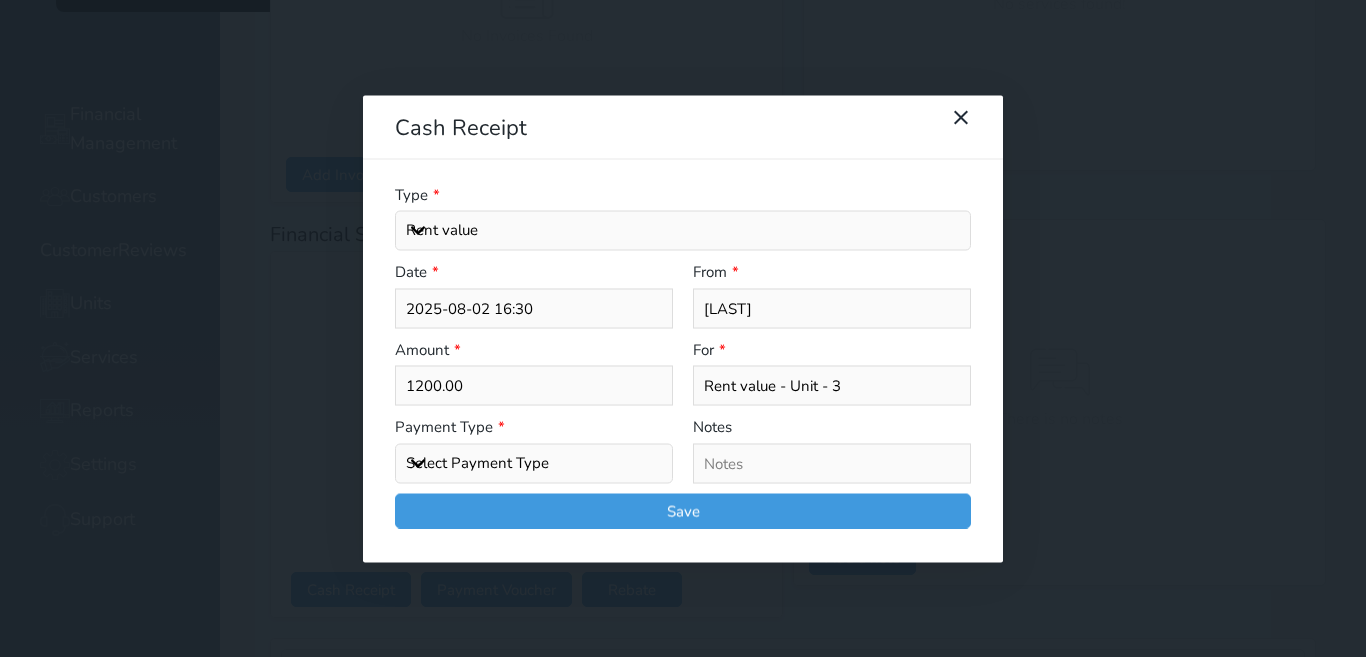 click on "Select Payment Type   Cash   Bank Transfer   Mada   Credit Card   Credit Payment" at bounding box center (534, 463) 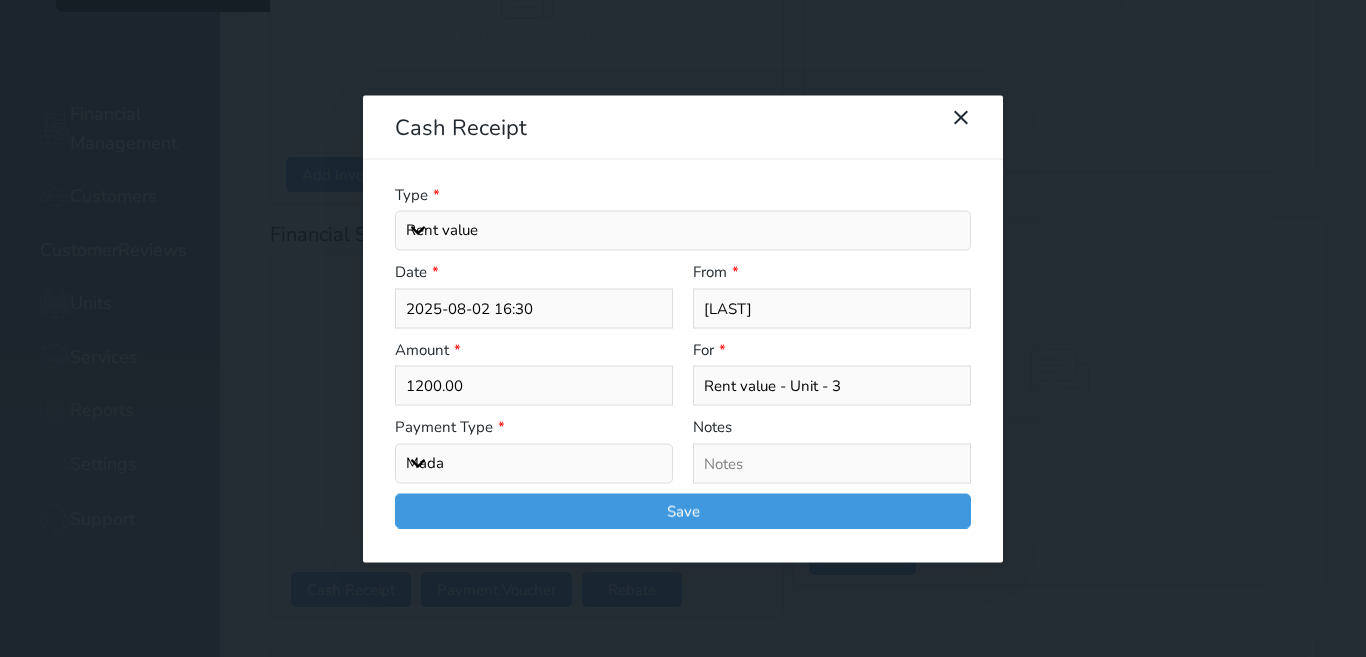 click on "Select Payment Type   Cash   Bank Transfer   Mada   Credit Card   Credit Payment" at bounding box center [534, 463] 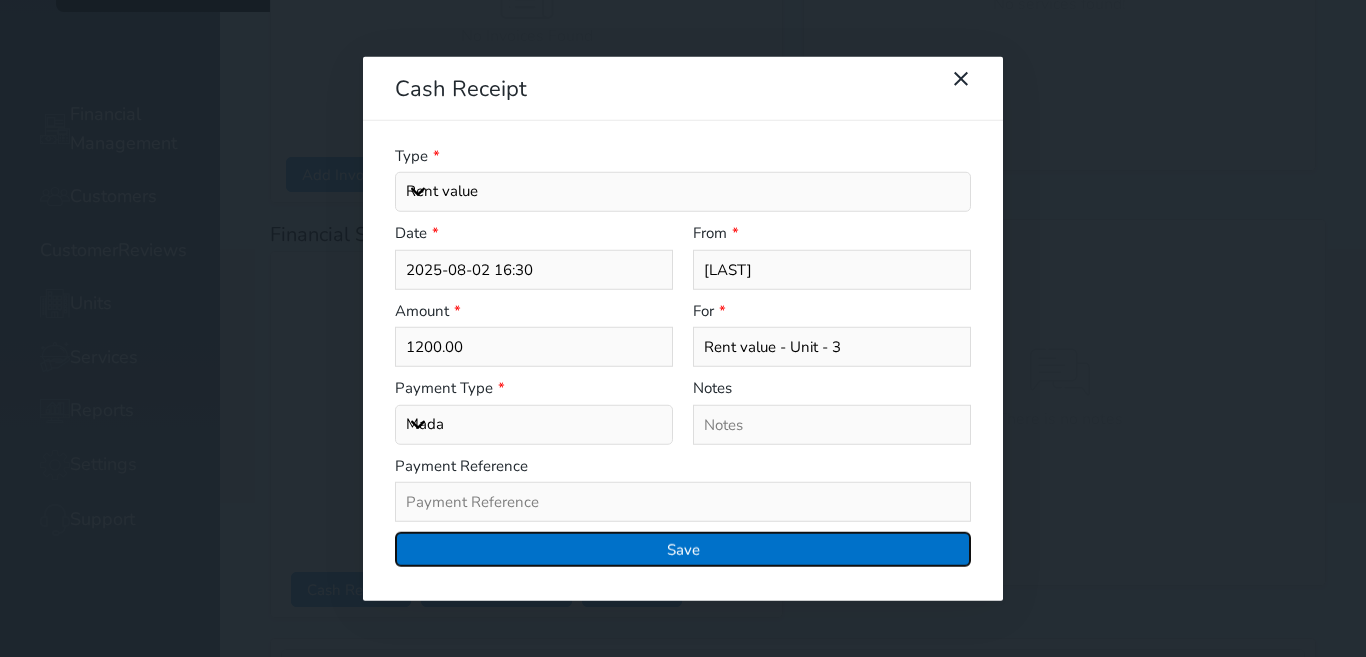 click on "Save" at bounding box center (683, 549) 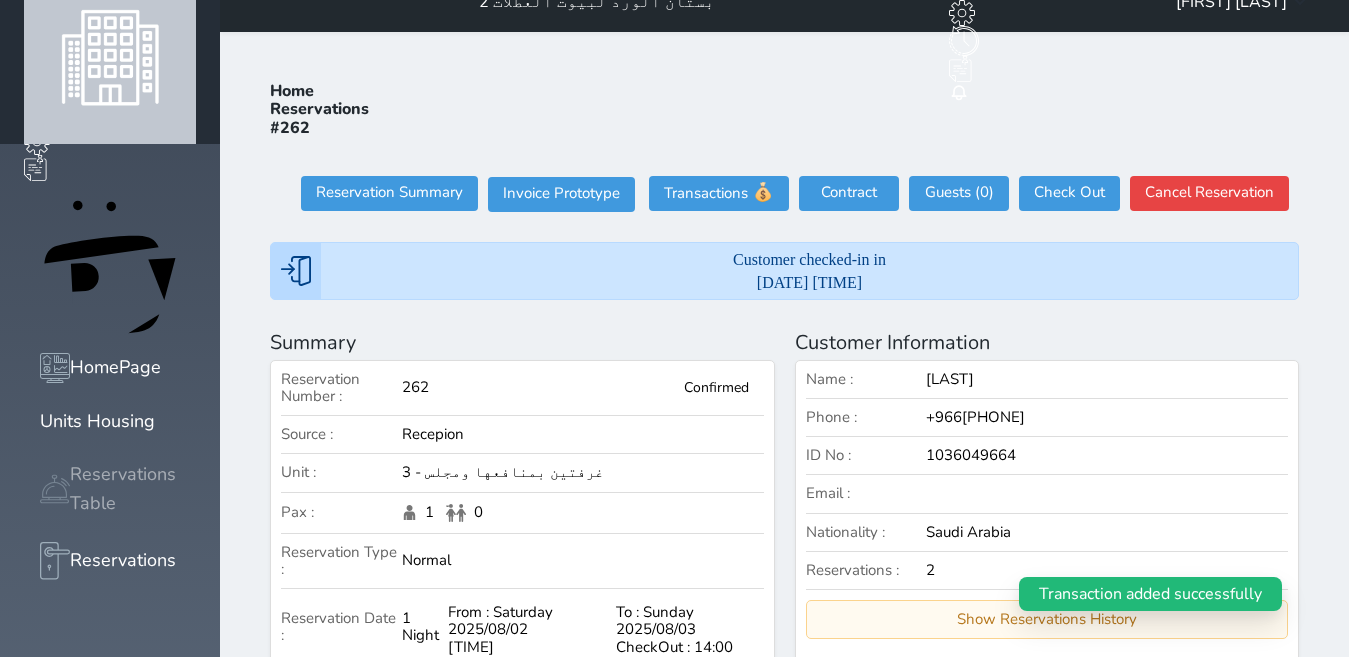 scroll, scrollTop: 0, scrollLeft: 0, axis: both 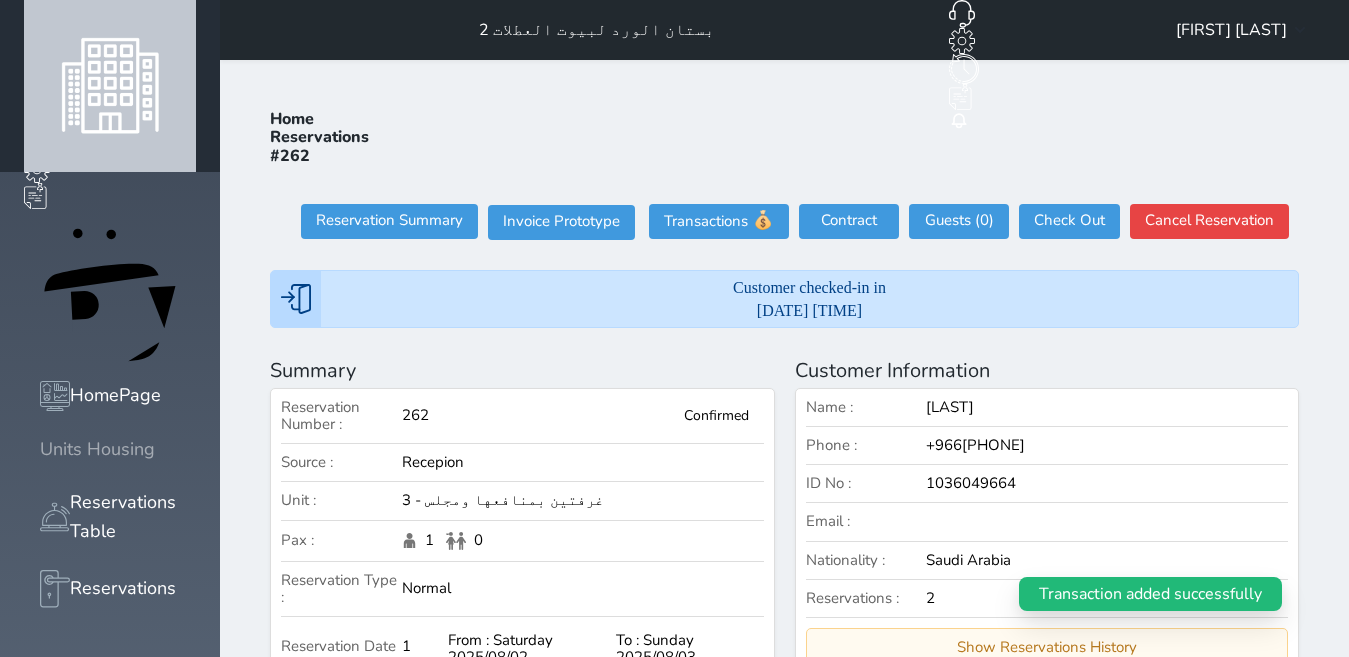 click on "Units Housing" at bounding box center (97, 449) 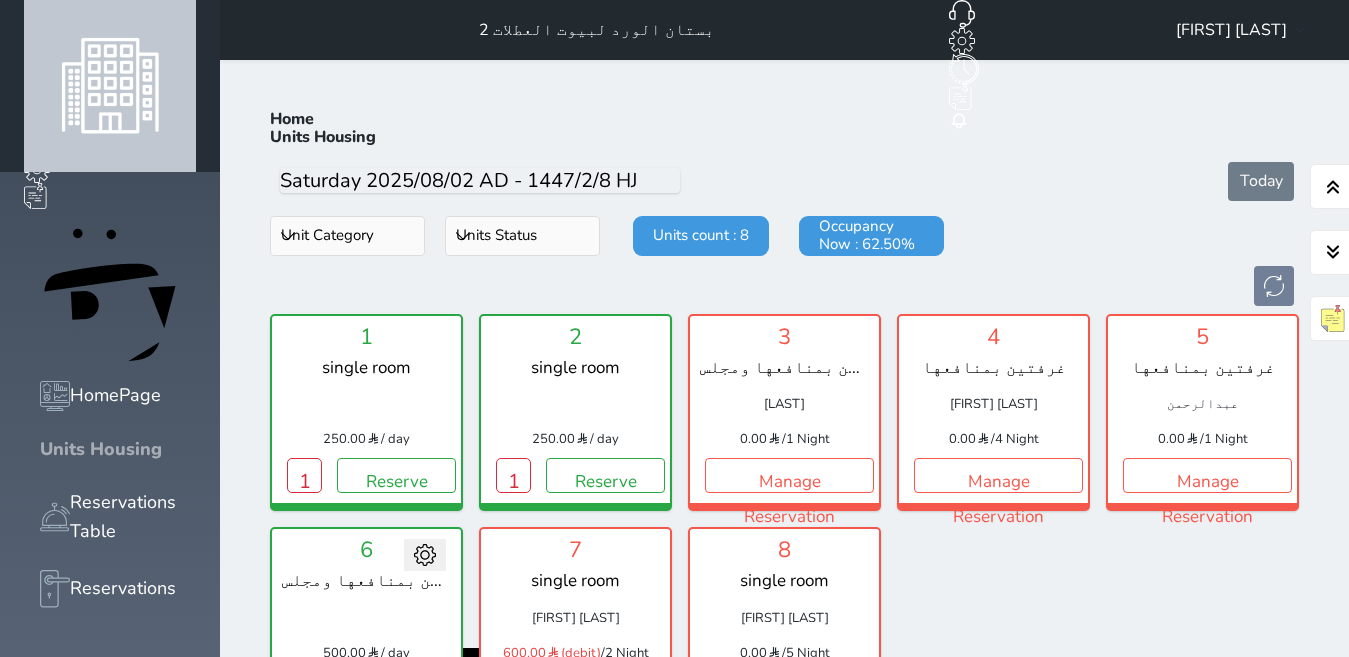 scroll, scrollTop: 78, scrollLeft: 0, axis: vertical 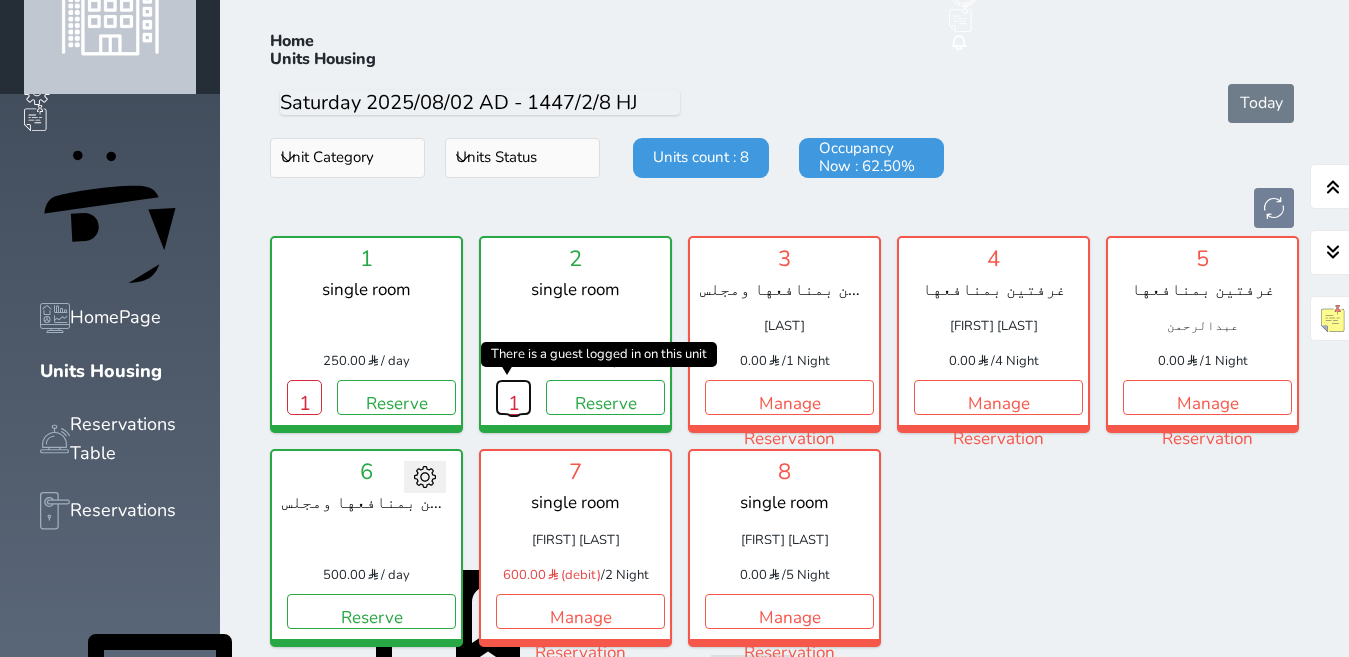click on "1" at bounding box center (513, 397) 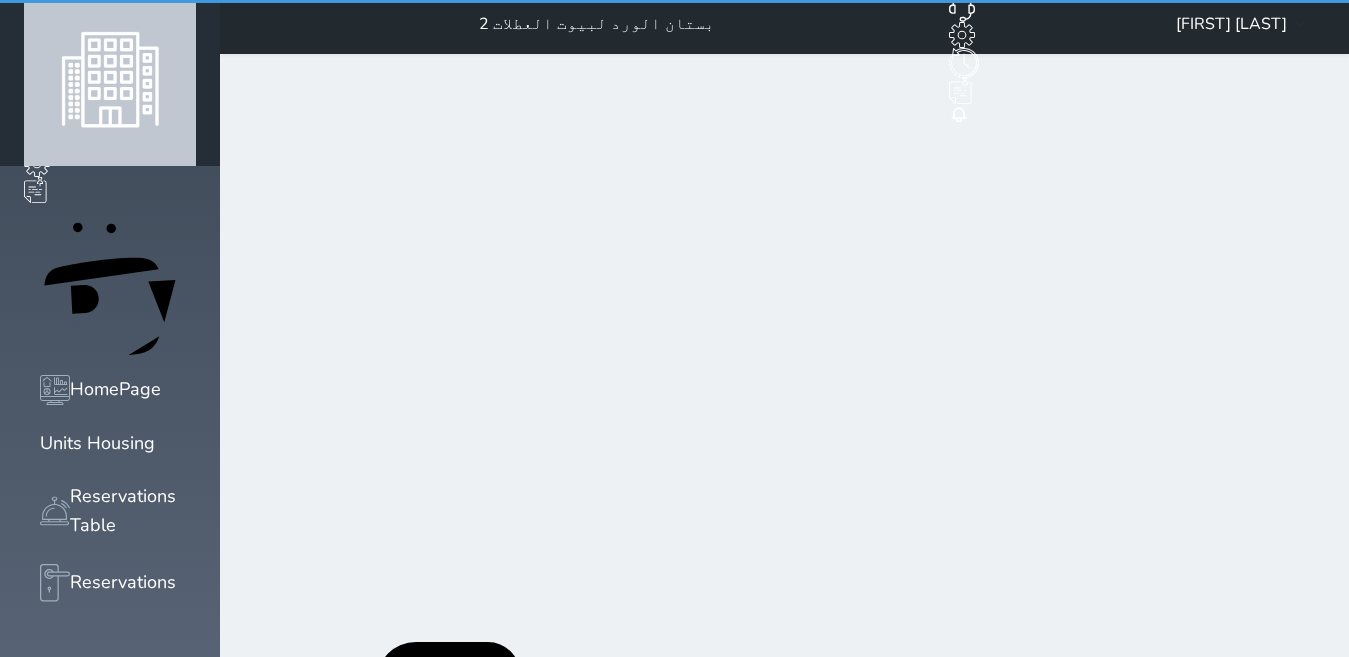 scroll, scrollTop: 0, scrollLeft: 0, axis: both 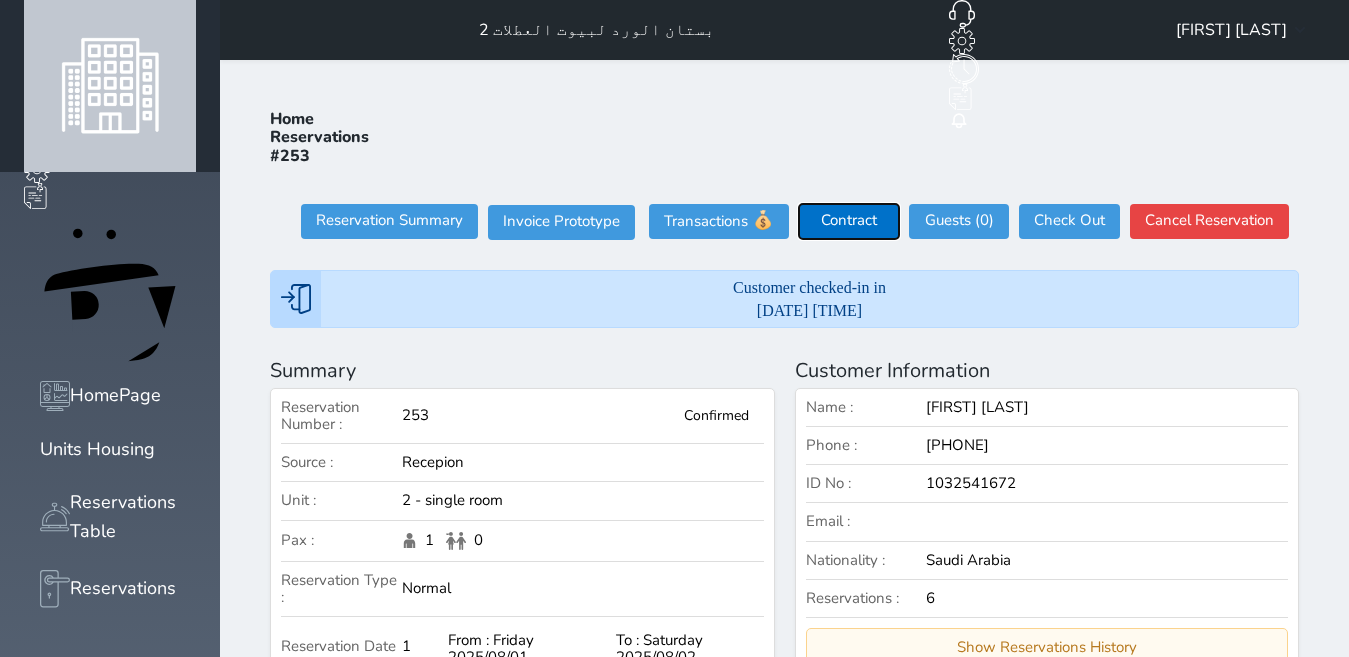 click on "Contract" at bounding box center [849, 221] 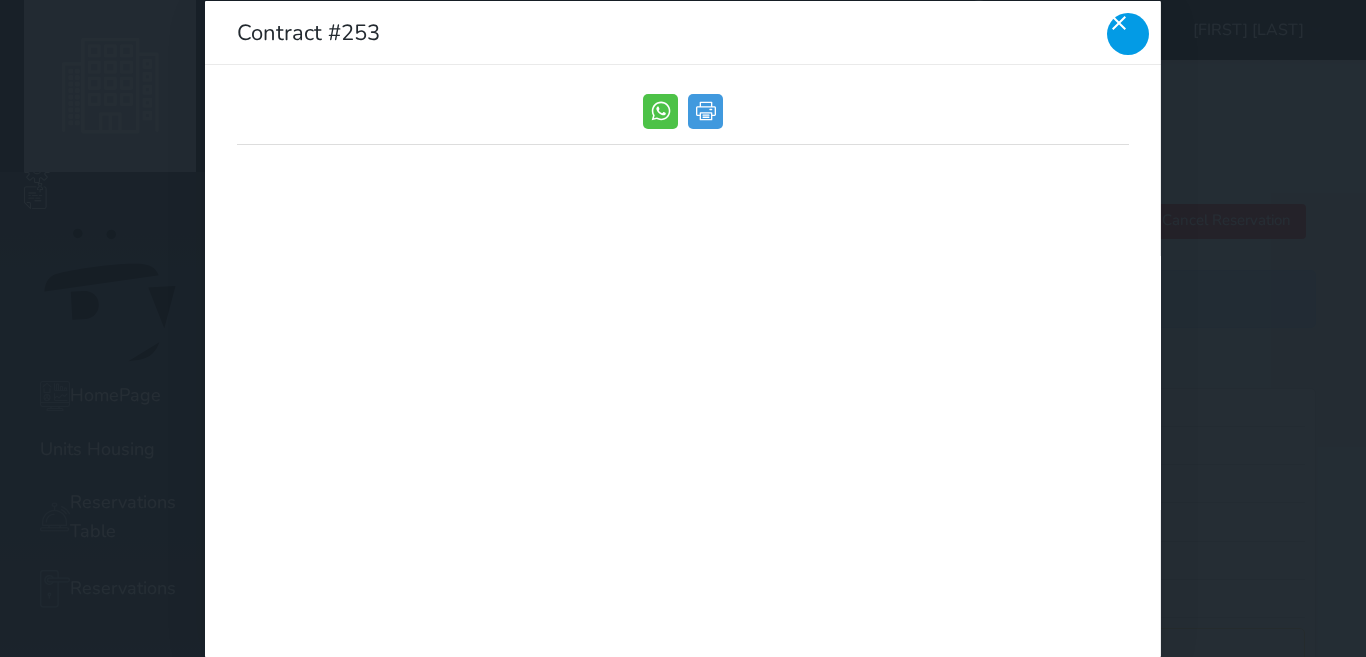 click 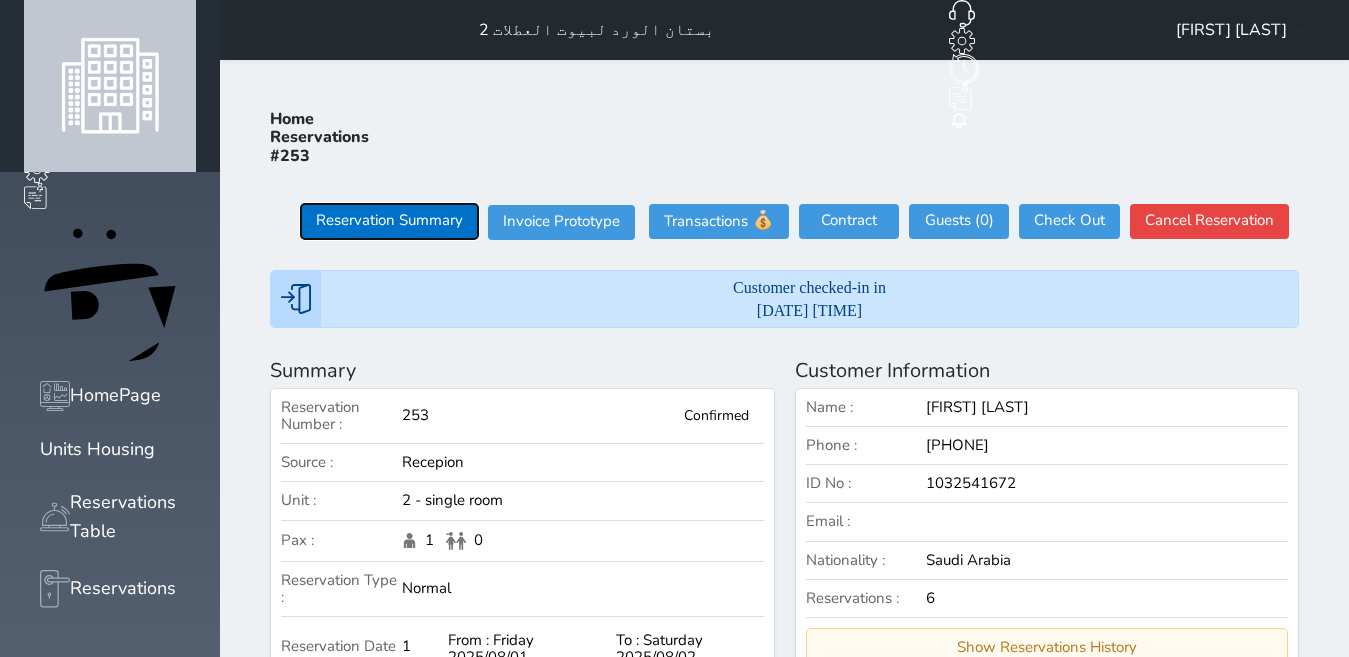 click on "Reservation Summary" at bounding box center [389, 221] 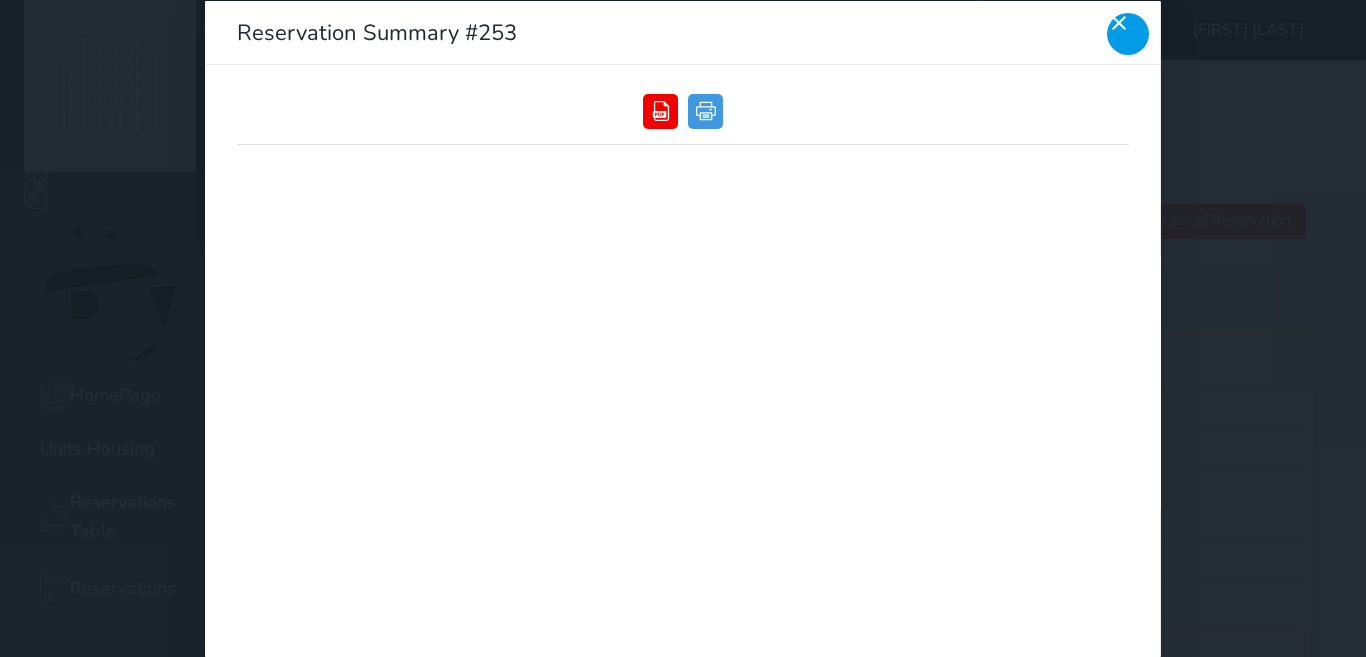 click 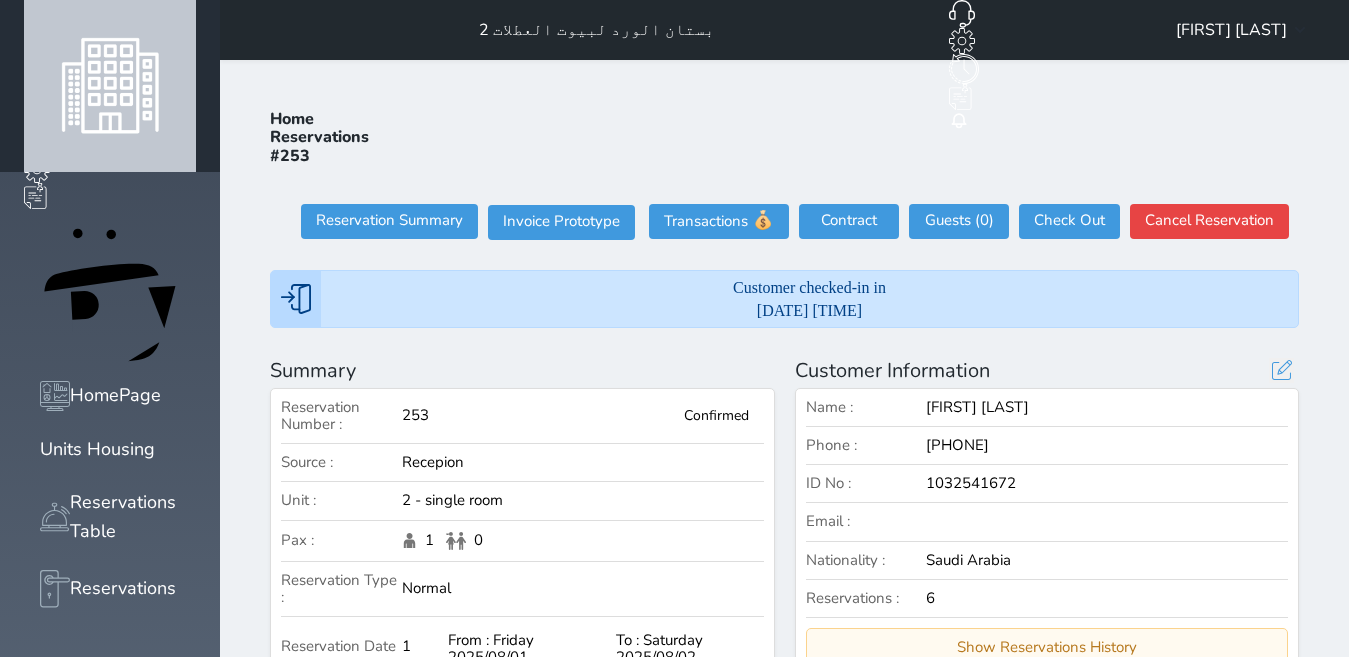 click on "1032541672" at bounding box center [1107, 483] 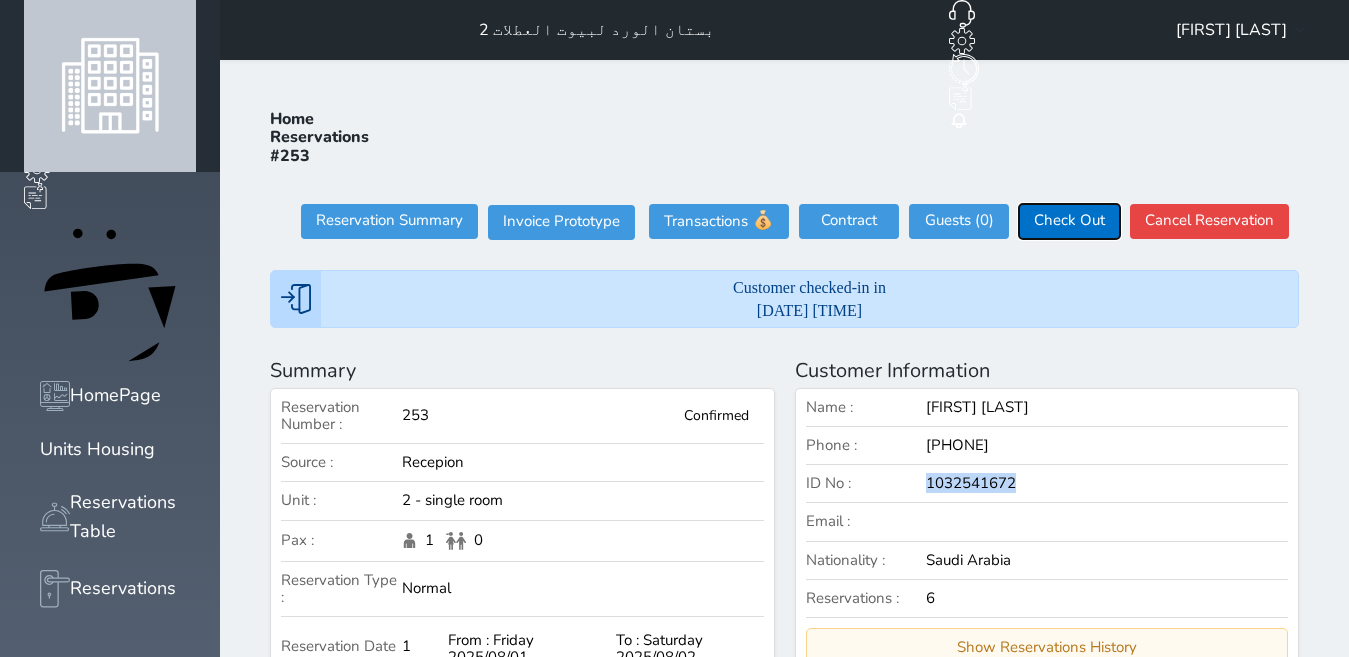 click on "Check Out" at bounding box center (1069, 221) 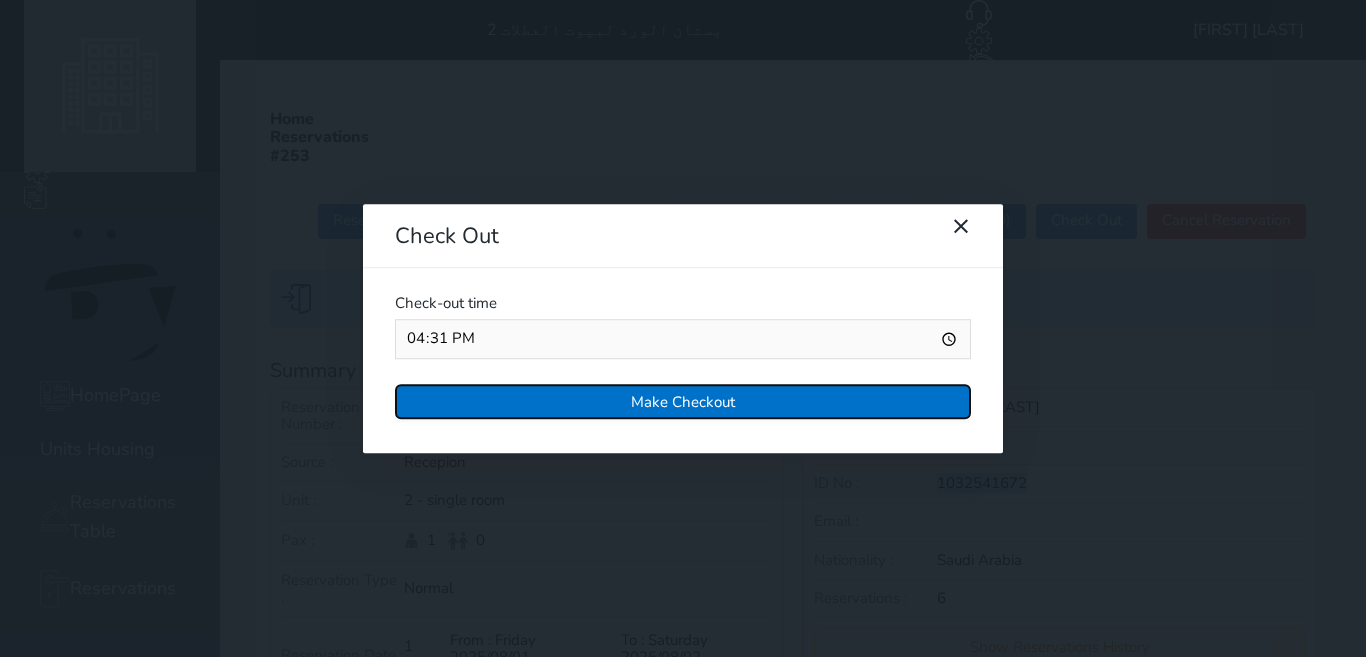 click on "Make Checkout" at bounding box center (683, 401) 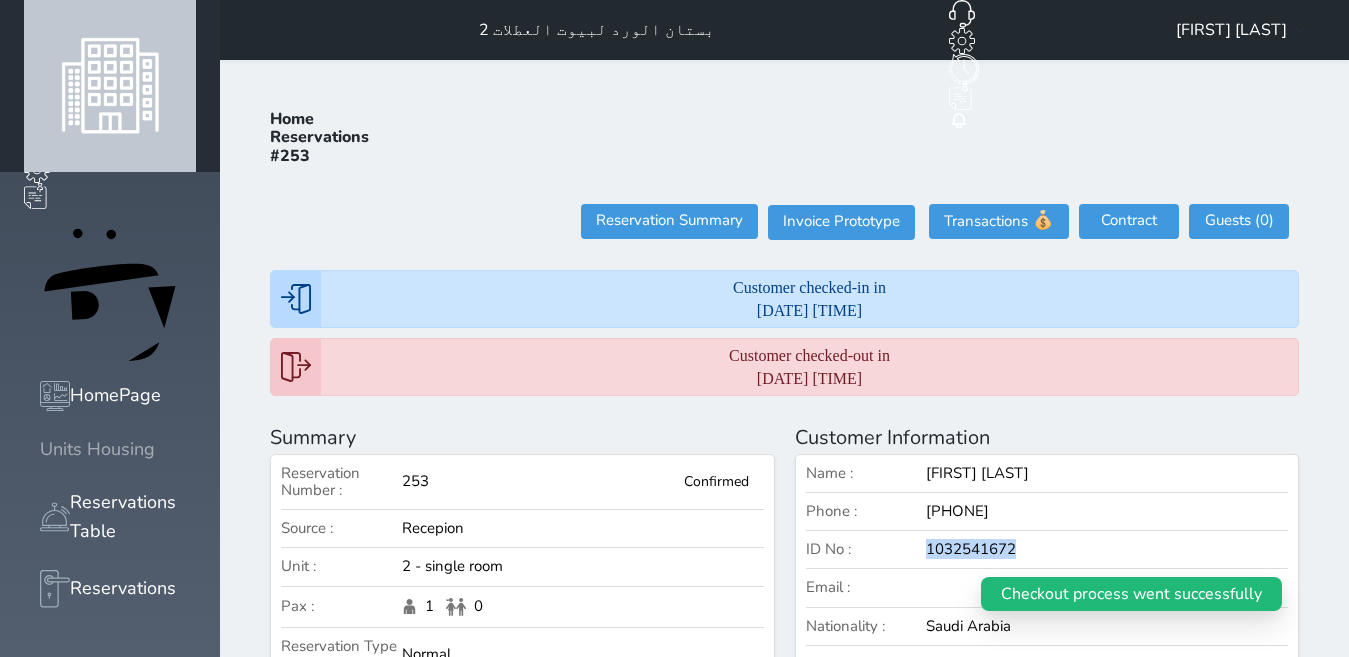 click at bounding box center (40, 449) 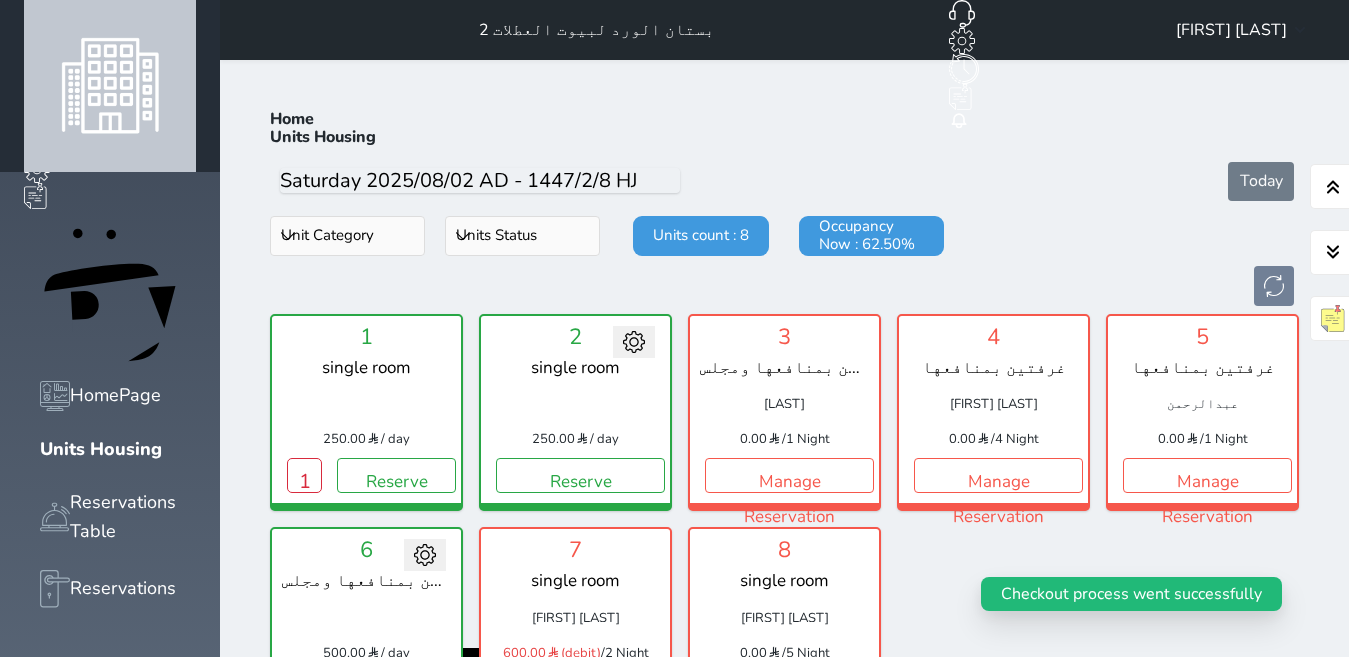scroll, scrollTop: 78, scrollLeft: 0, axis: vertical 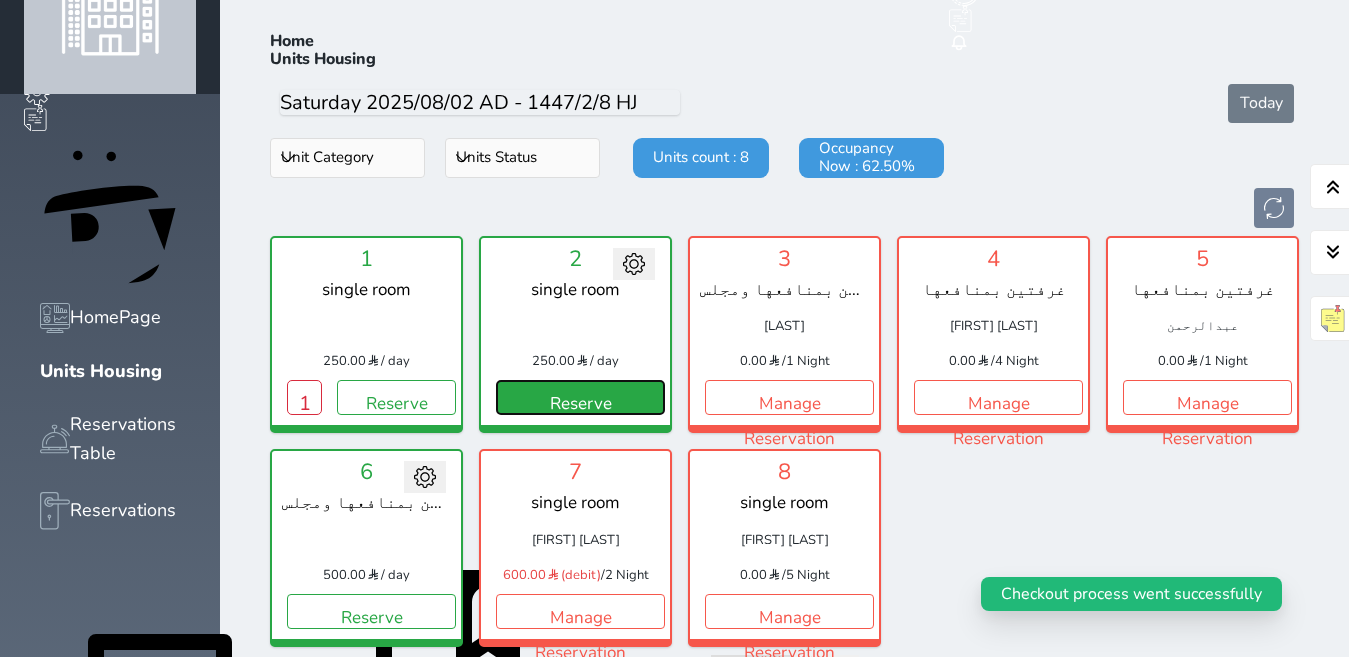 click on "Reserve" at bounding box center (580, 397) 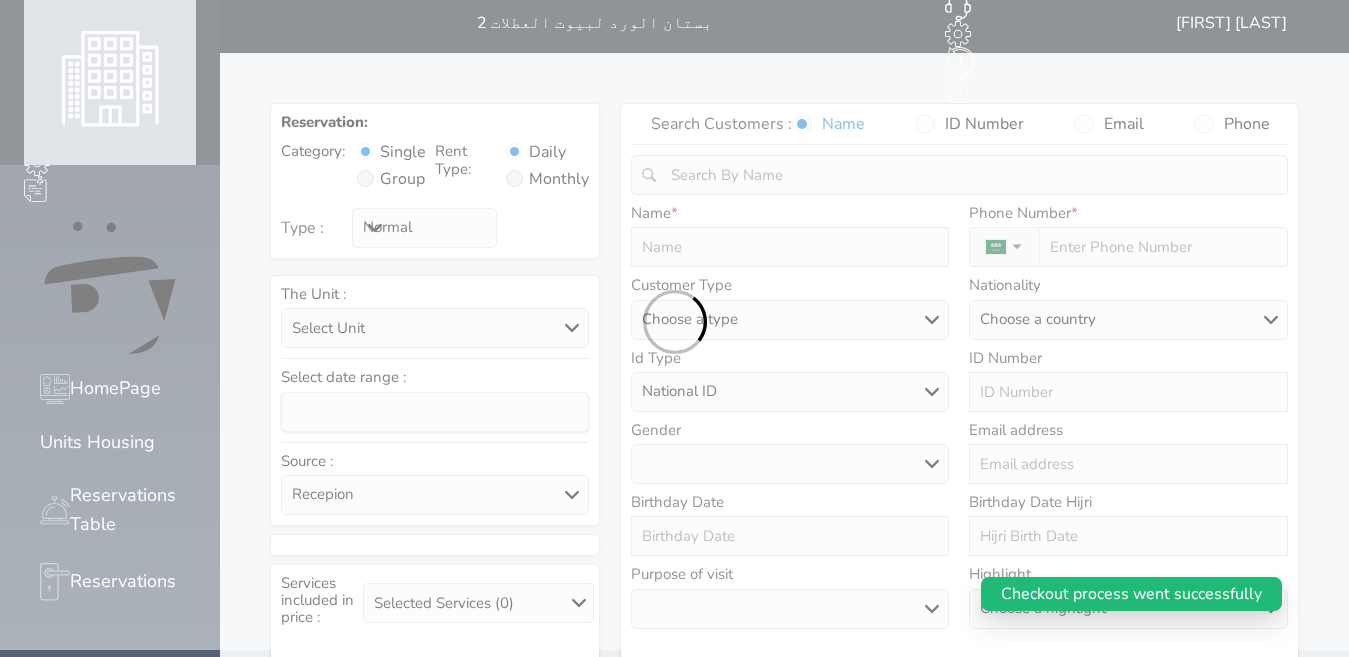 scroll, scrollTop: 0, scrollLeft: 0, axis: both 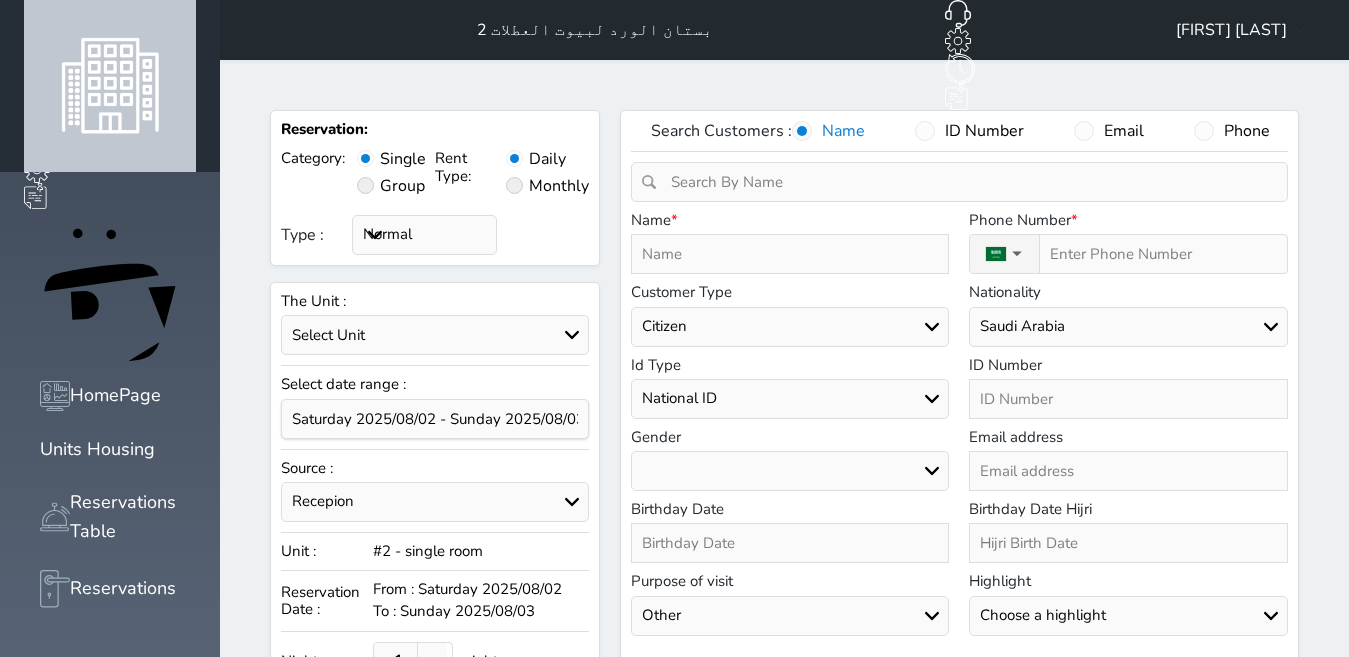 click at bounding box center (966, 182) 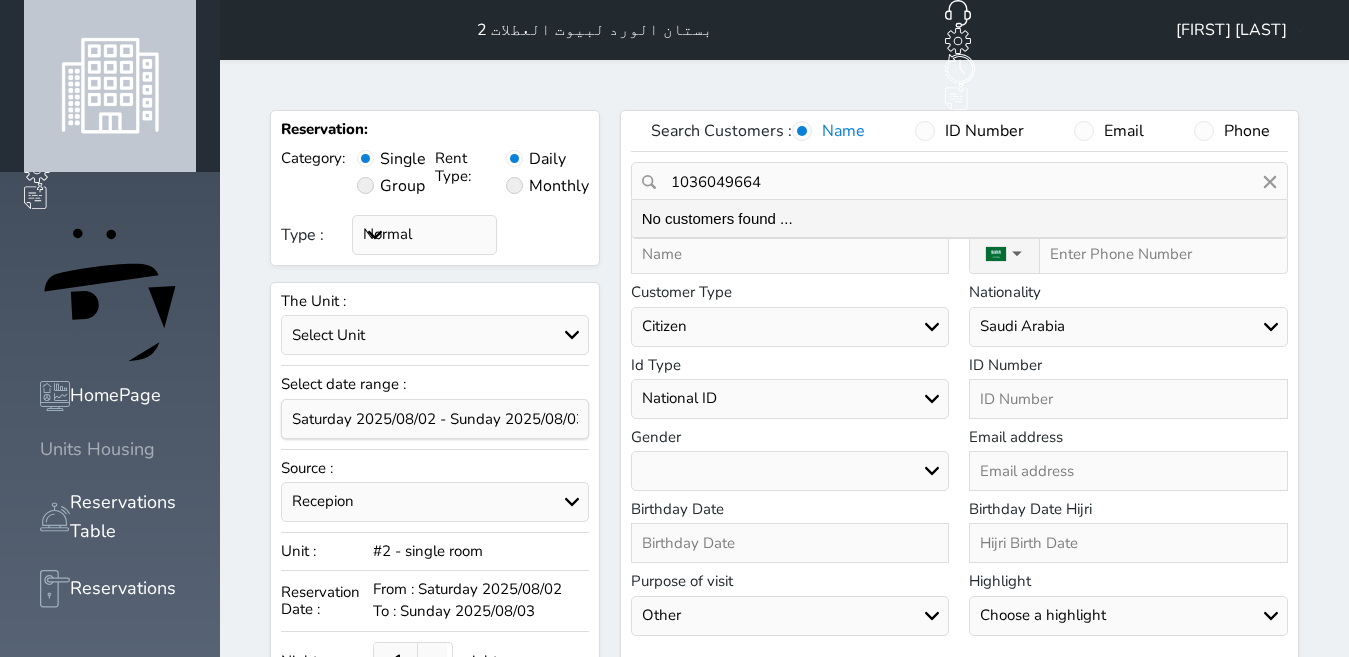 click at bounding box center (40, 449) 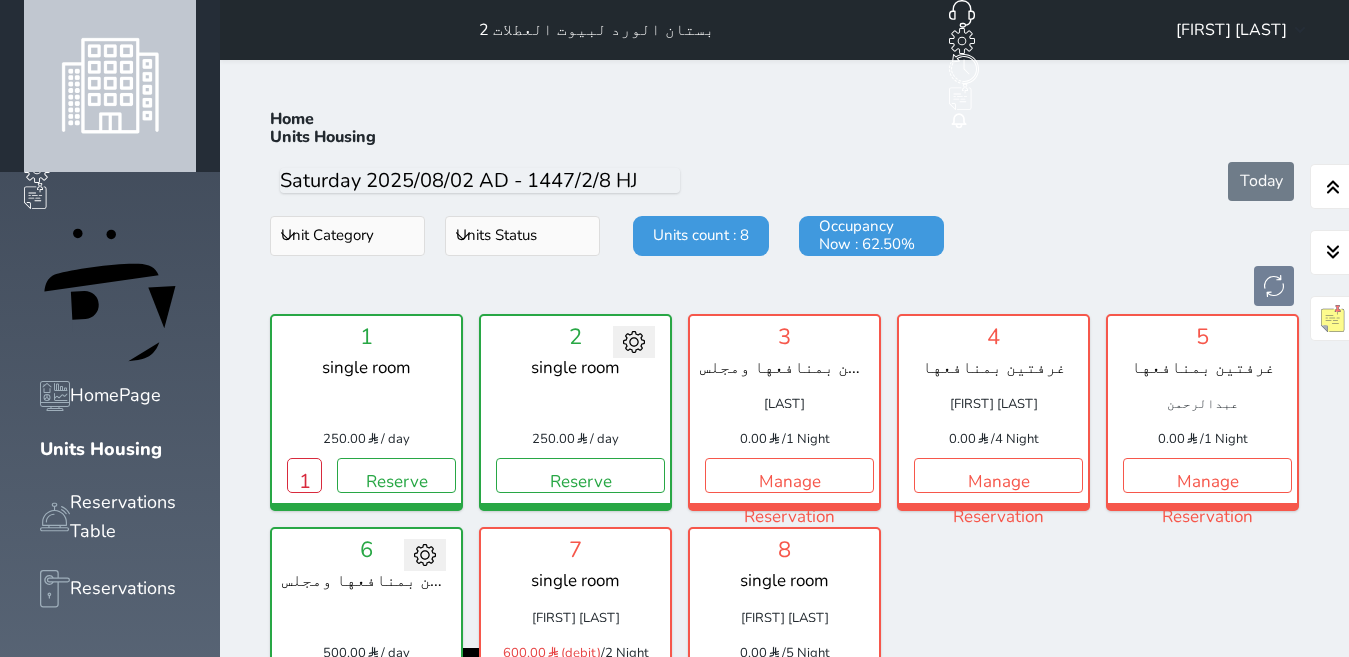 scroll, scrollTop: 78, scrollLeft: 0, axis: vertical 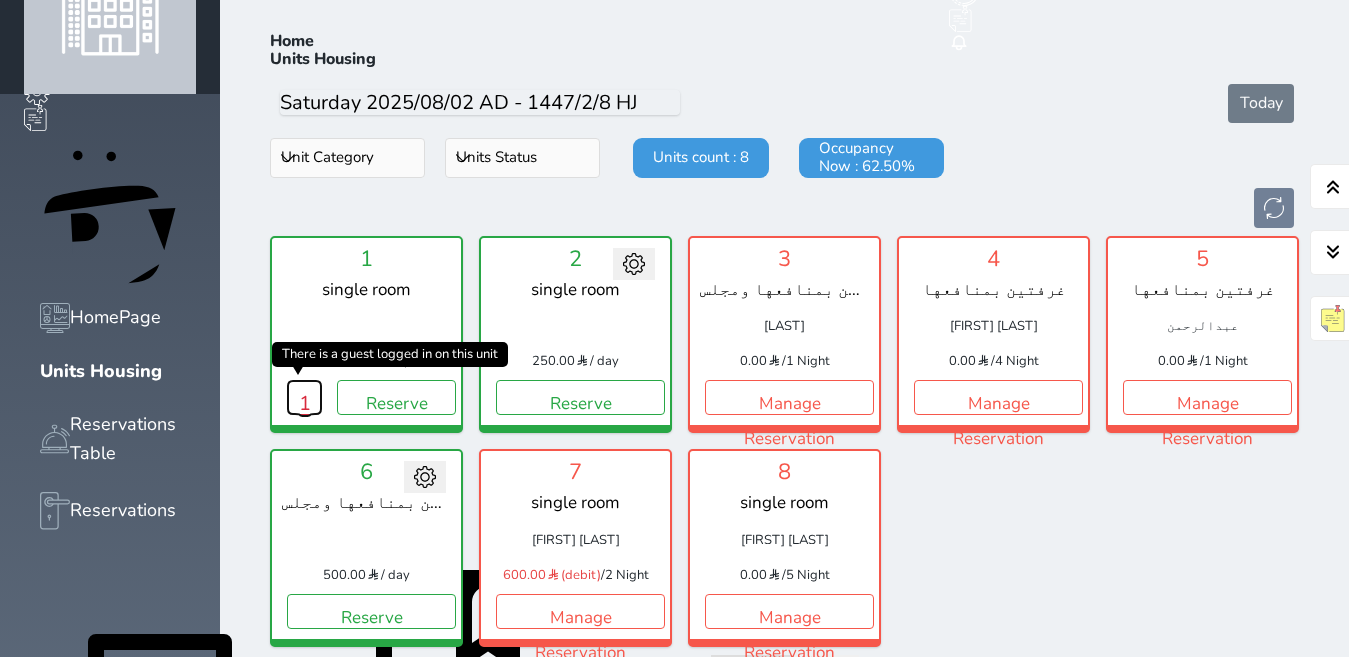 click on "1" at bounding box center (304, 397) 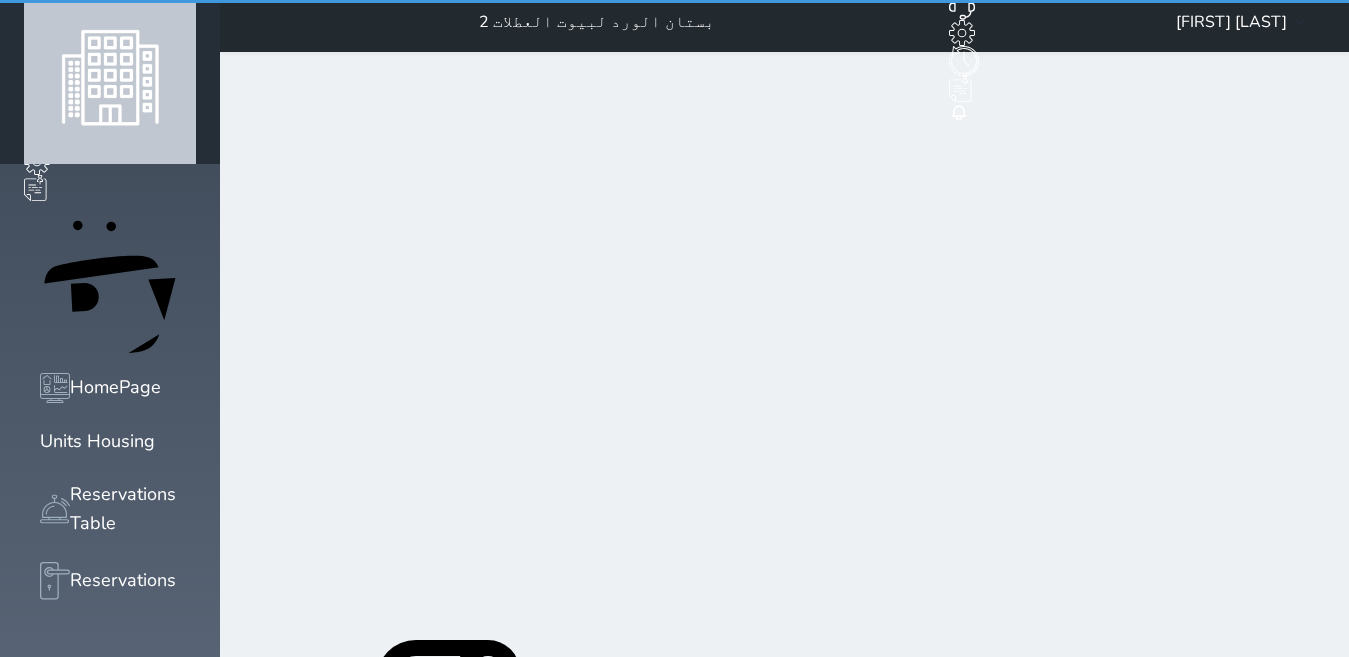 scroll, scrollTop: 0, scrollLeft: 0, axis: both 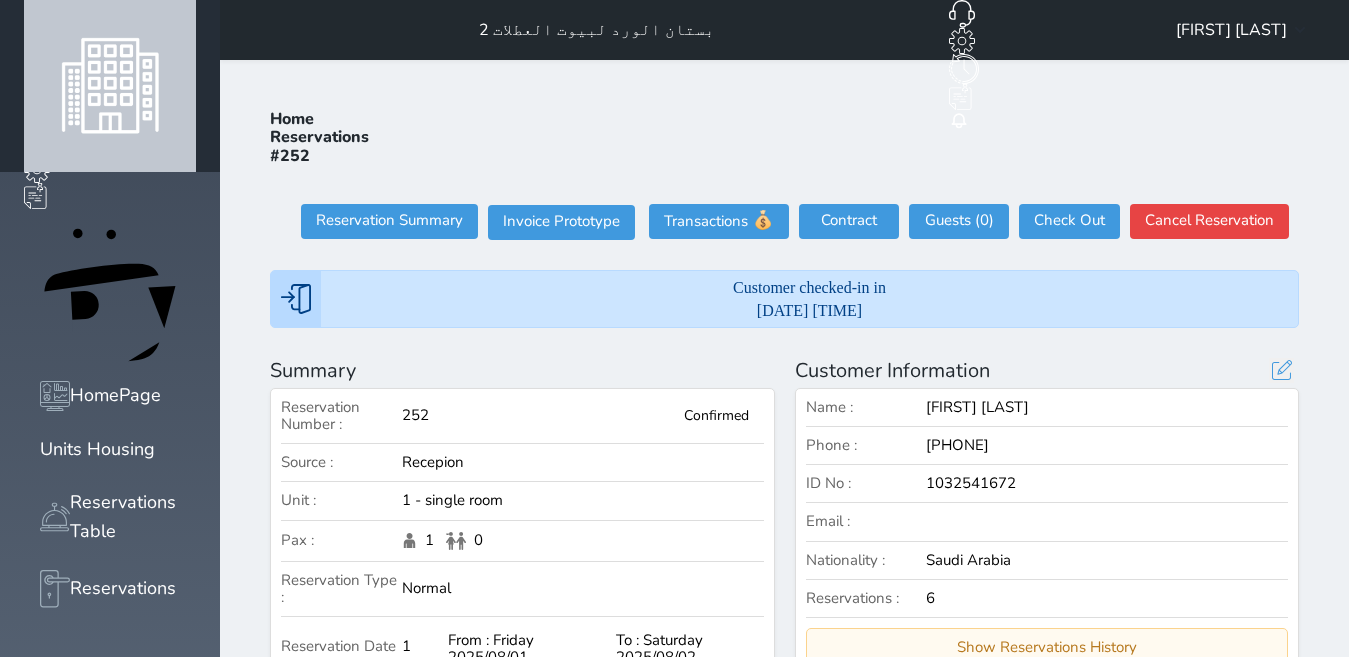 click on "1032541672" at bounding box center (1107, 483) 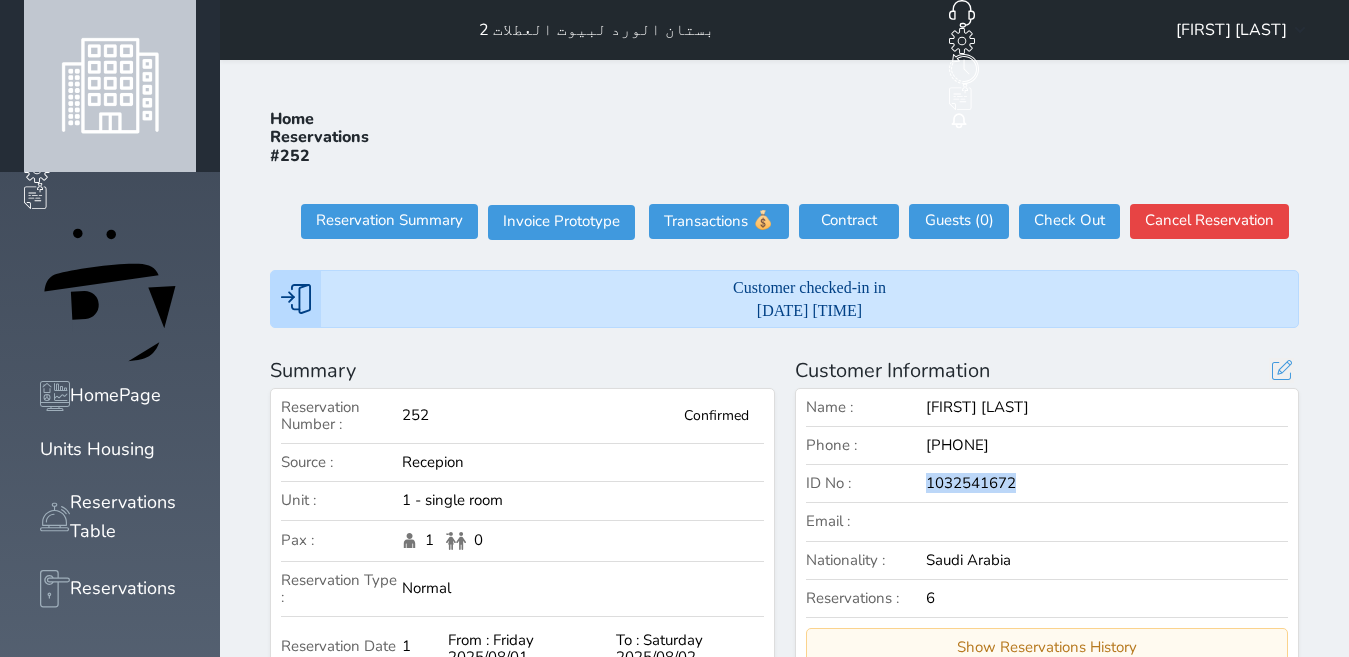 copy on "1032541672" 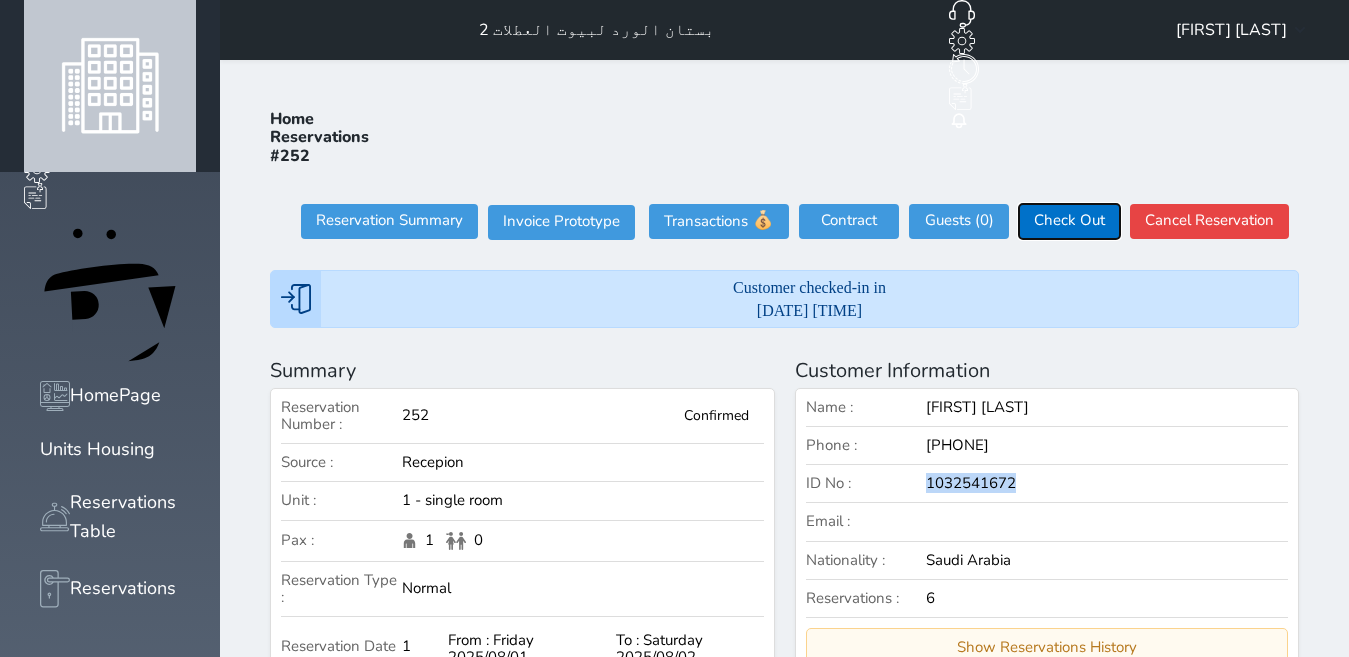 click on "Check Out" at bounding box center [1069, 221] 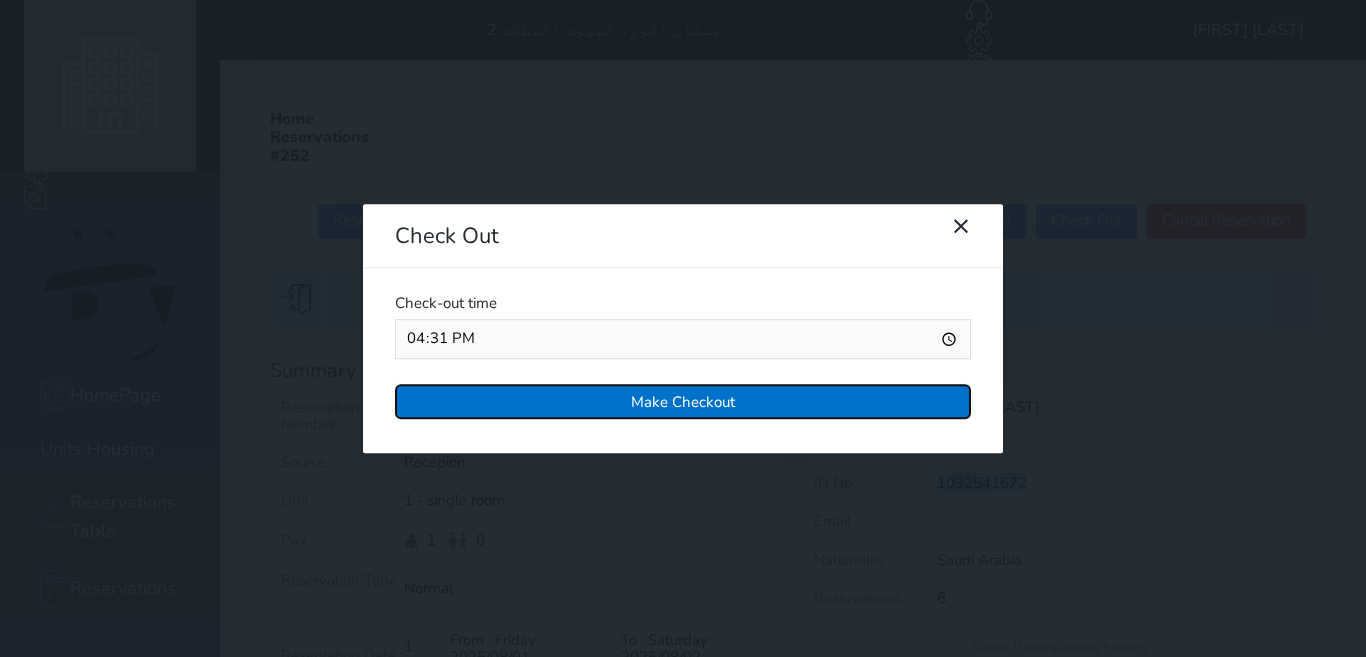 click on "Make Checkout" at bounding box center [683, 401] 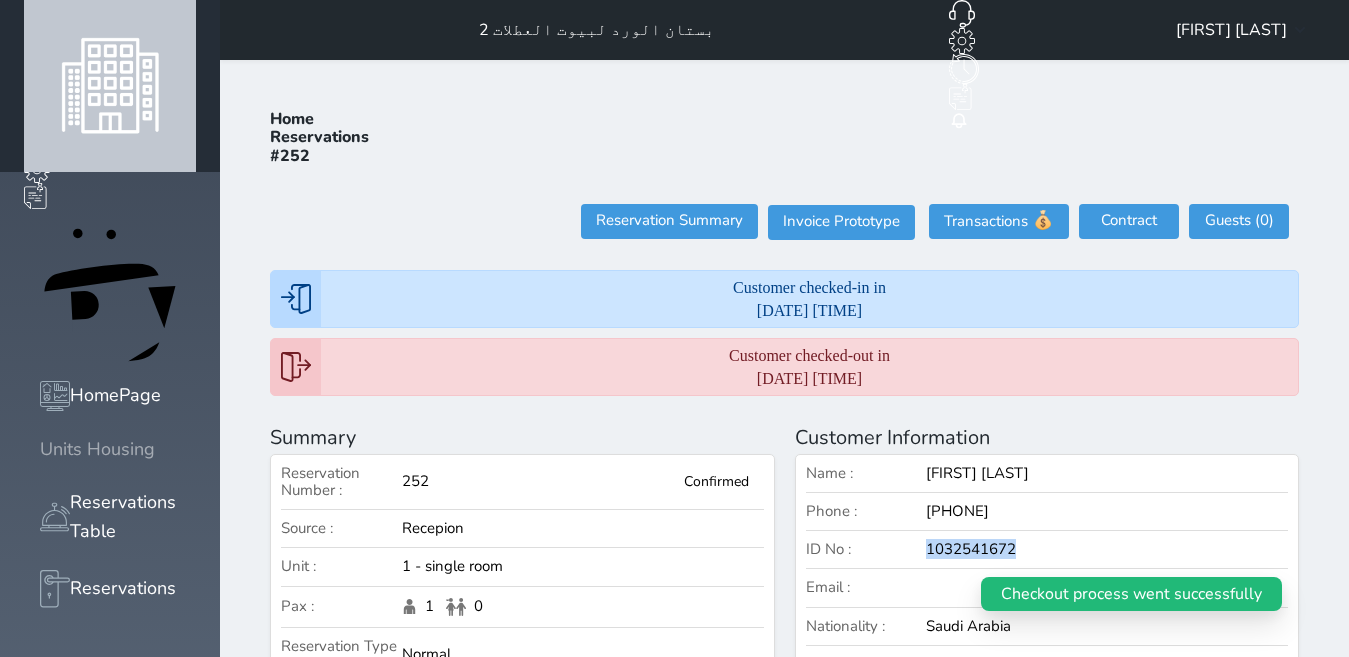 click 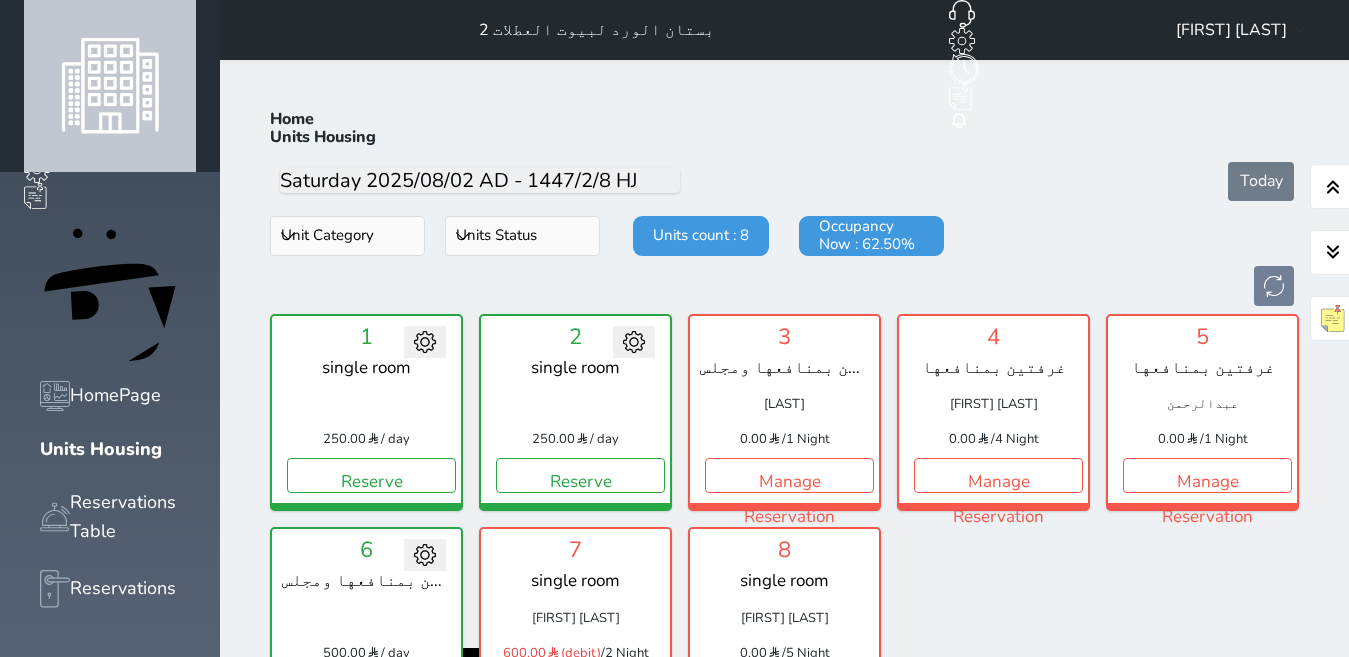 scroll, scrollTop: 78, scrollLeft: 0, axis: vertical 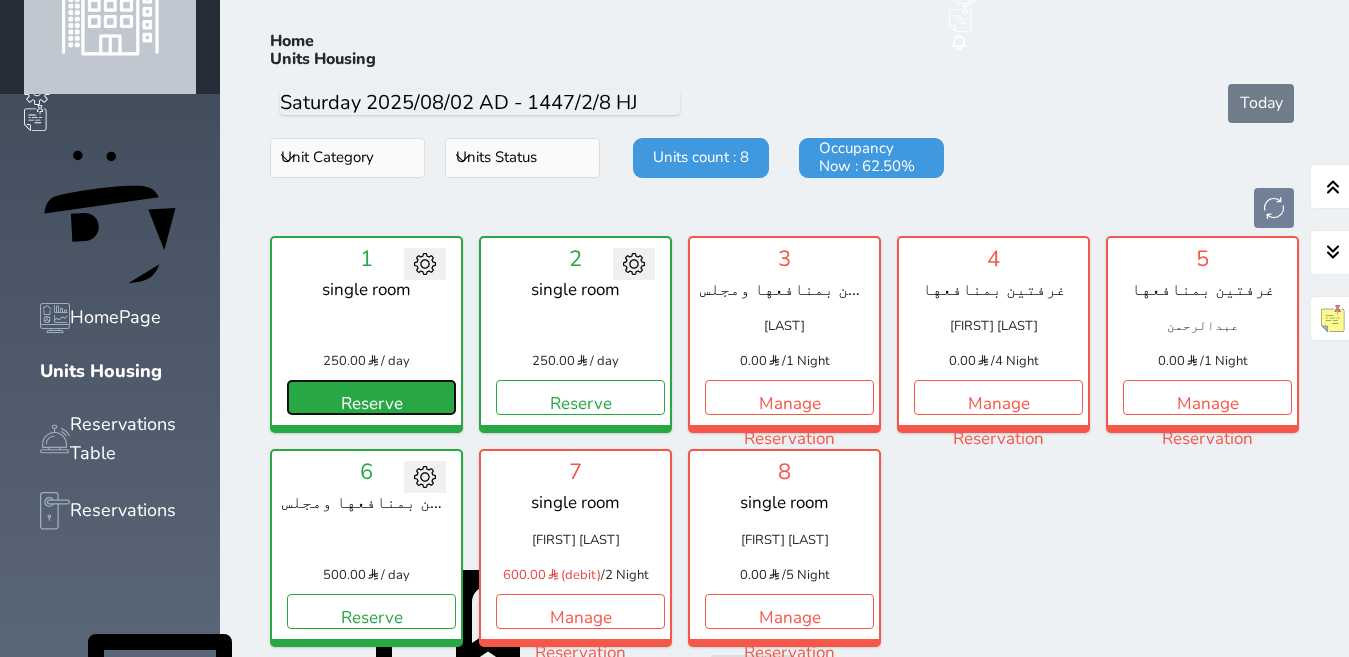 click on "Reserve" at bounding box center (371, 397) 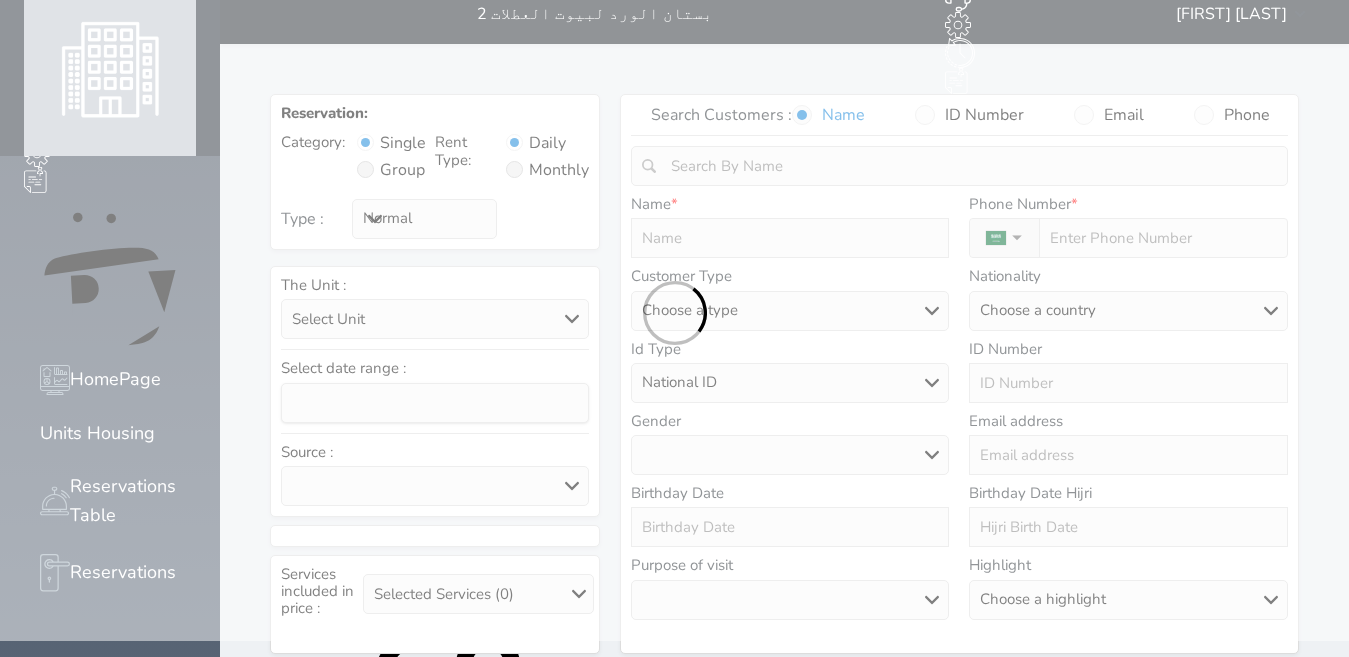 scroll, scrollTop: 0, scrollLeft: 0, axis: both 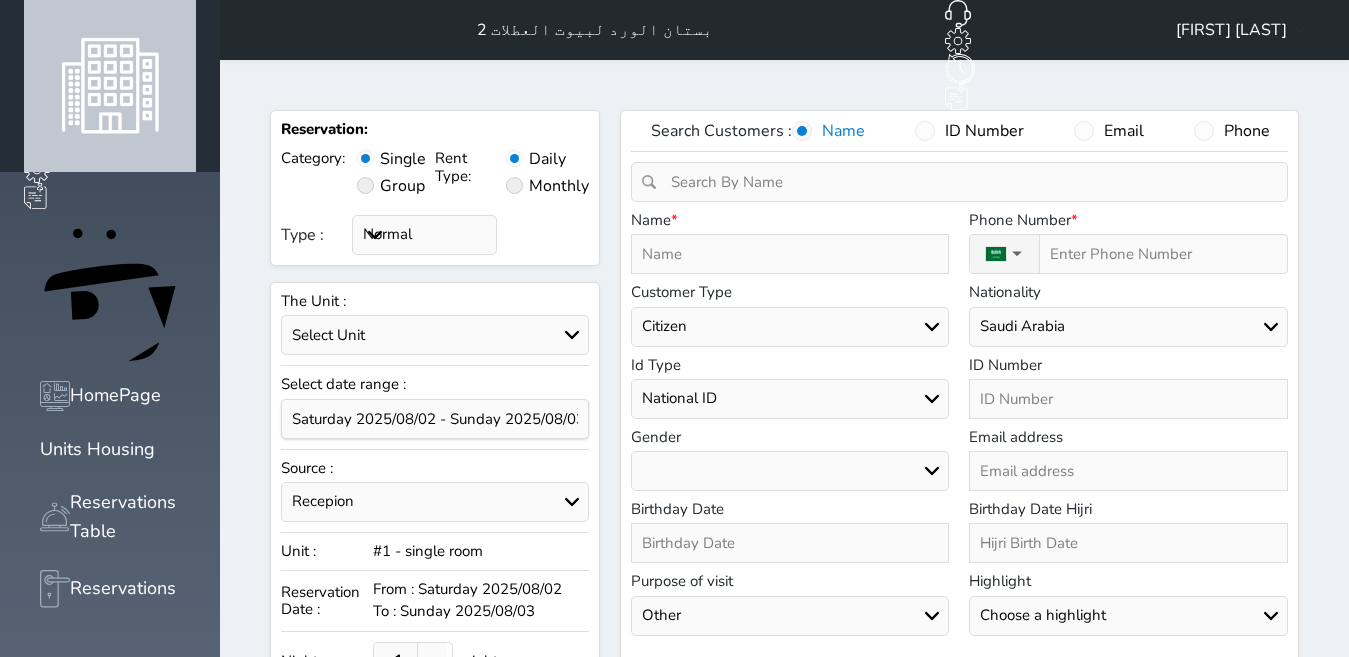 click on "ID Number" at bounding box center [969, 131] 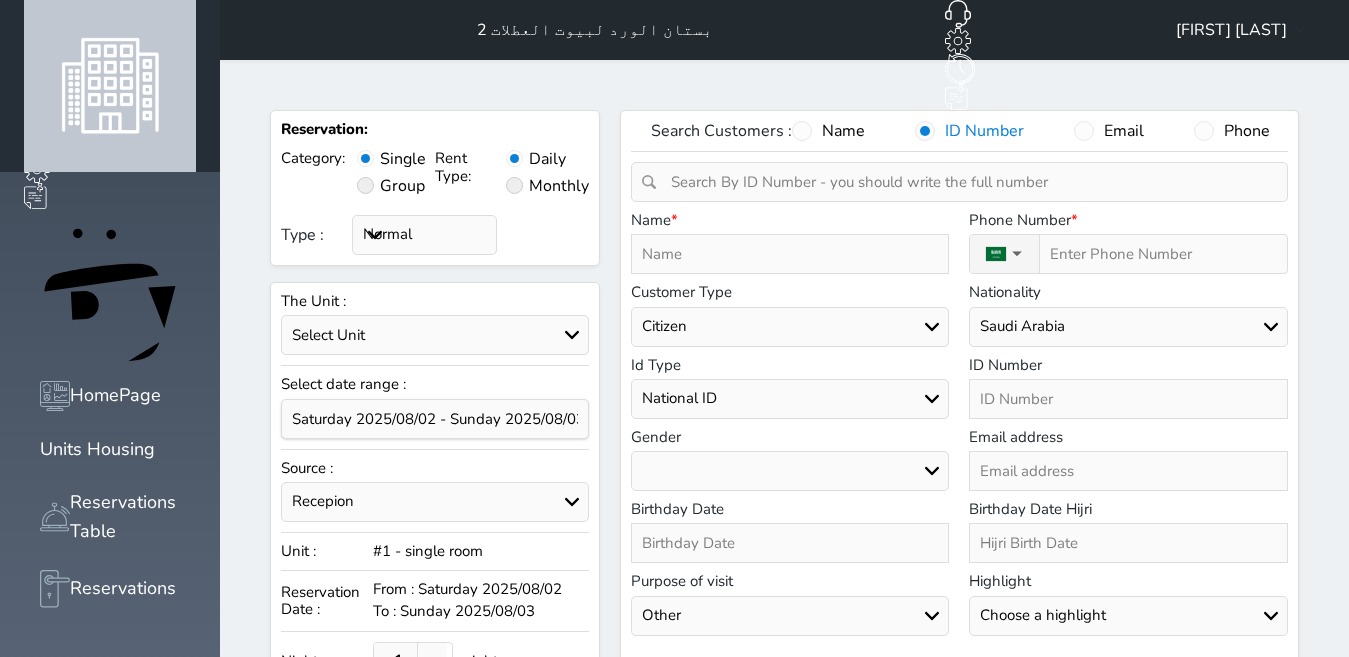 click on "ID Number" at bounding box center (969, 131) 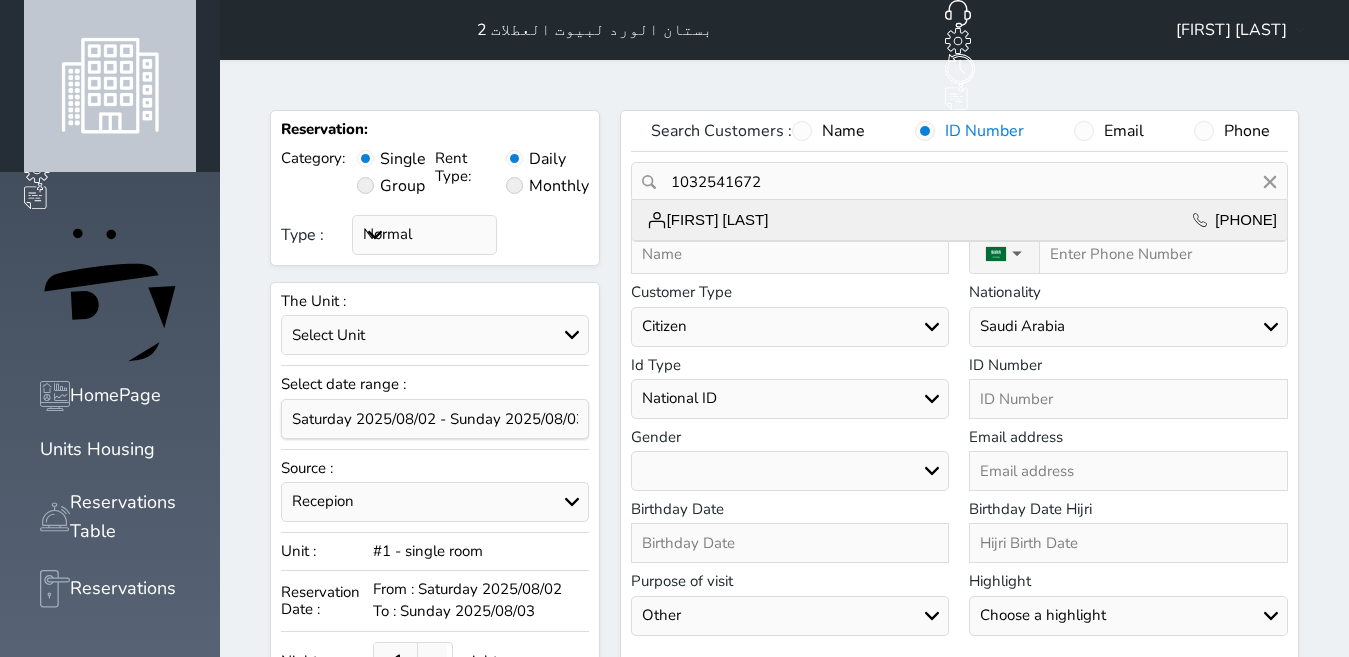 click on "Salem saeeah   +966507973726" at bounding box center [959, 220] 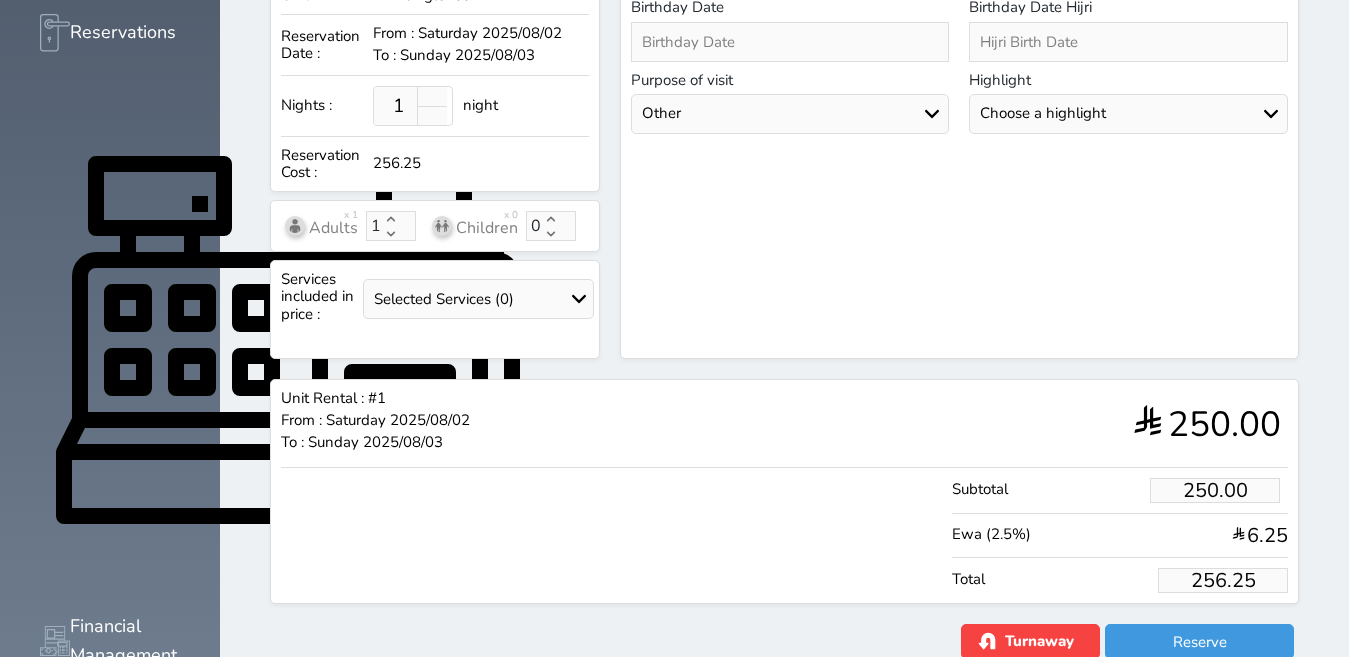 scroll, scrollTop: 602, scrollLeft: 0, axis: vertical 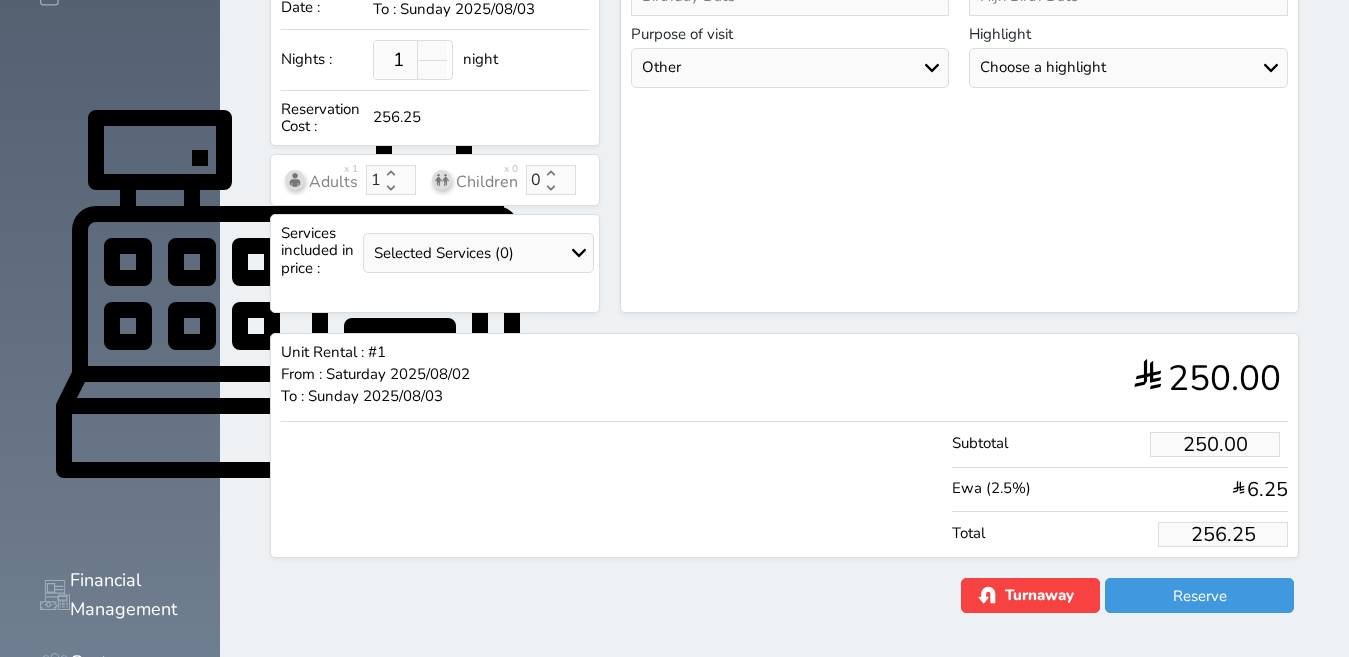 click on "256.25" at bounding box center (1223, 534) 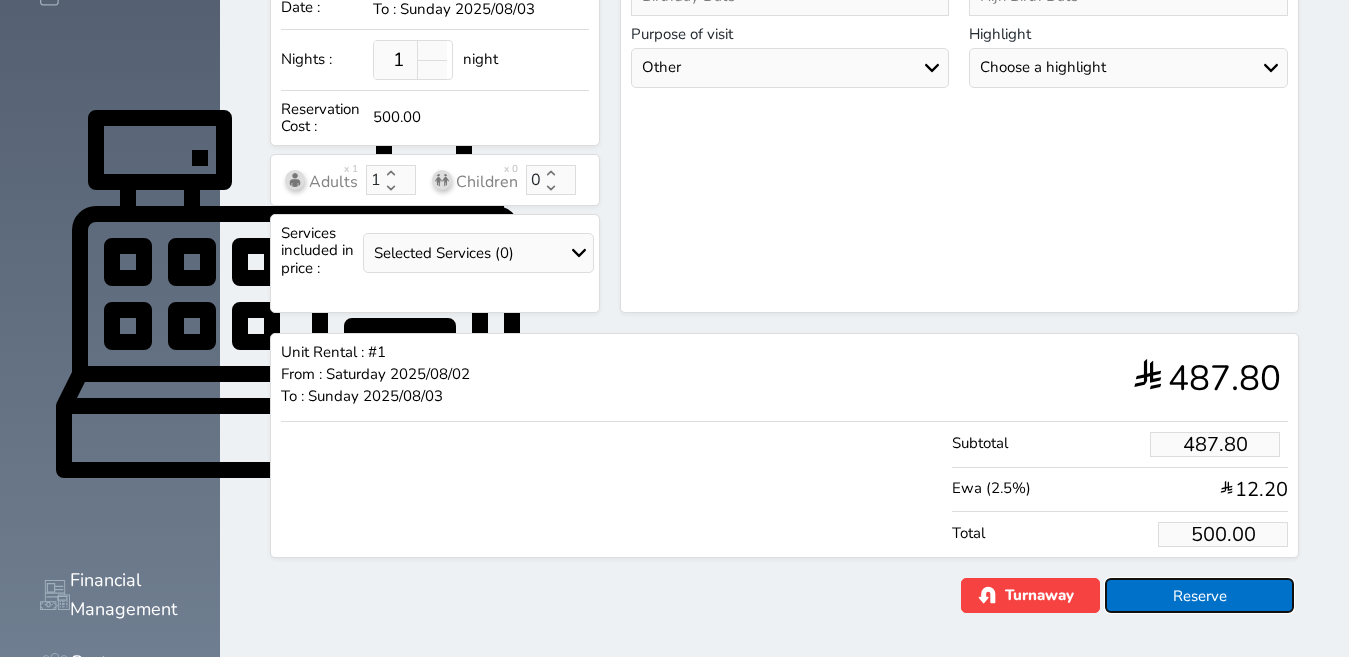 click on "Reserve" at bounding box center (1199, 595) 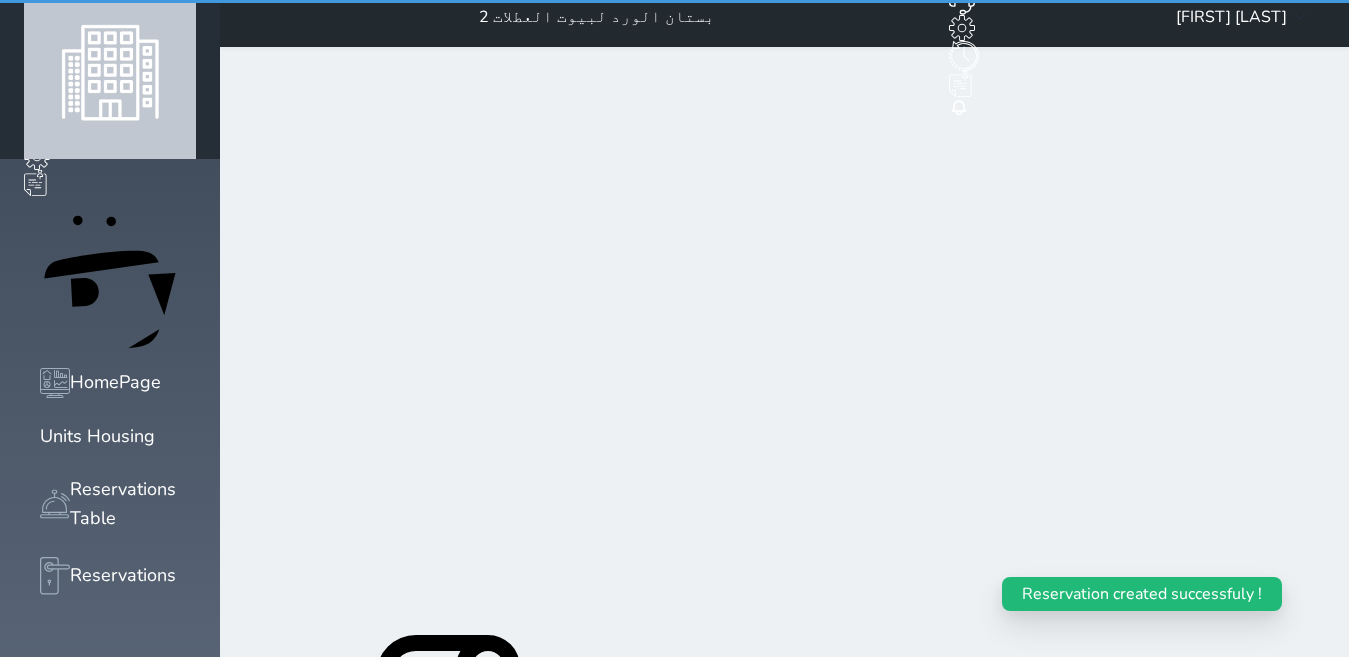 scroll, scrollTop: 0, scrollLeft: 0, axis: both 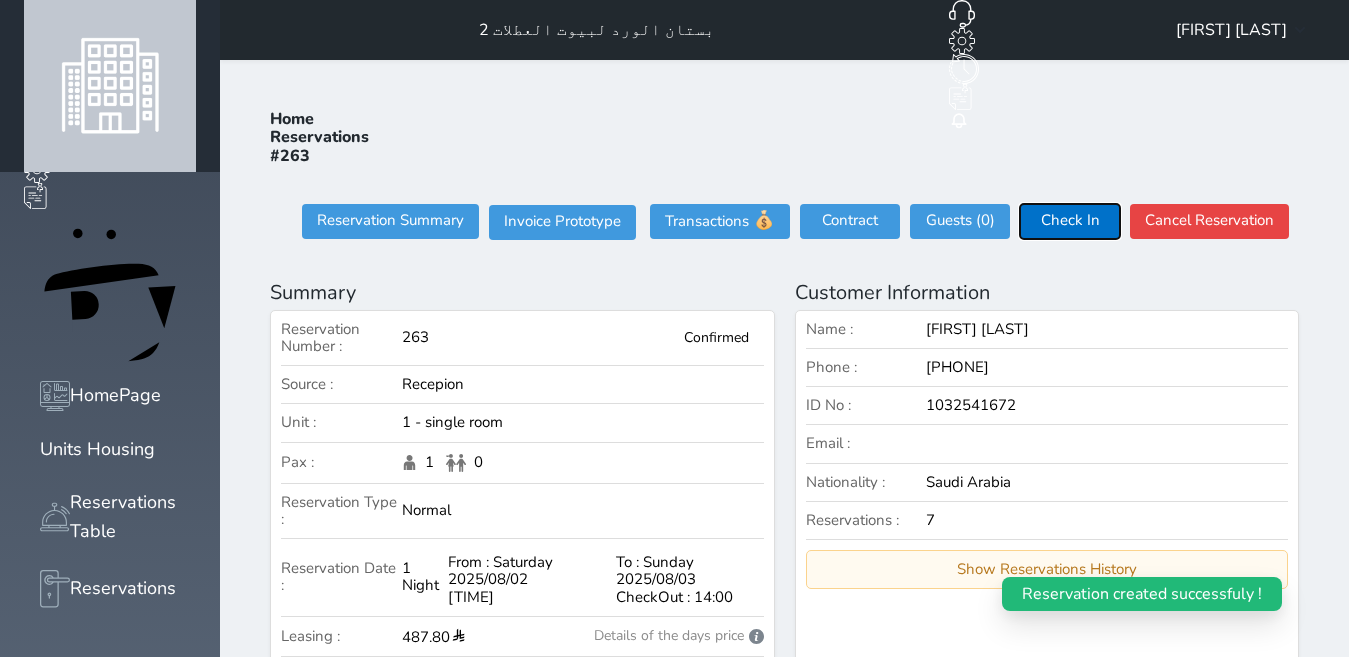 click on "Check In" at bounding box center [1070, 221] 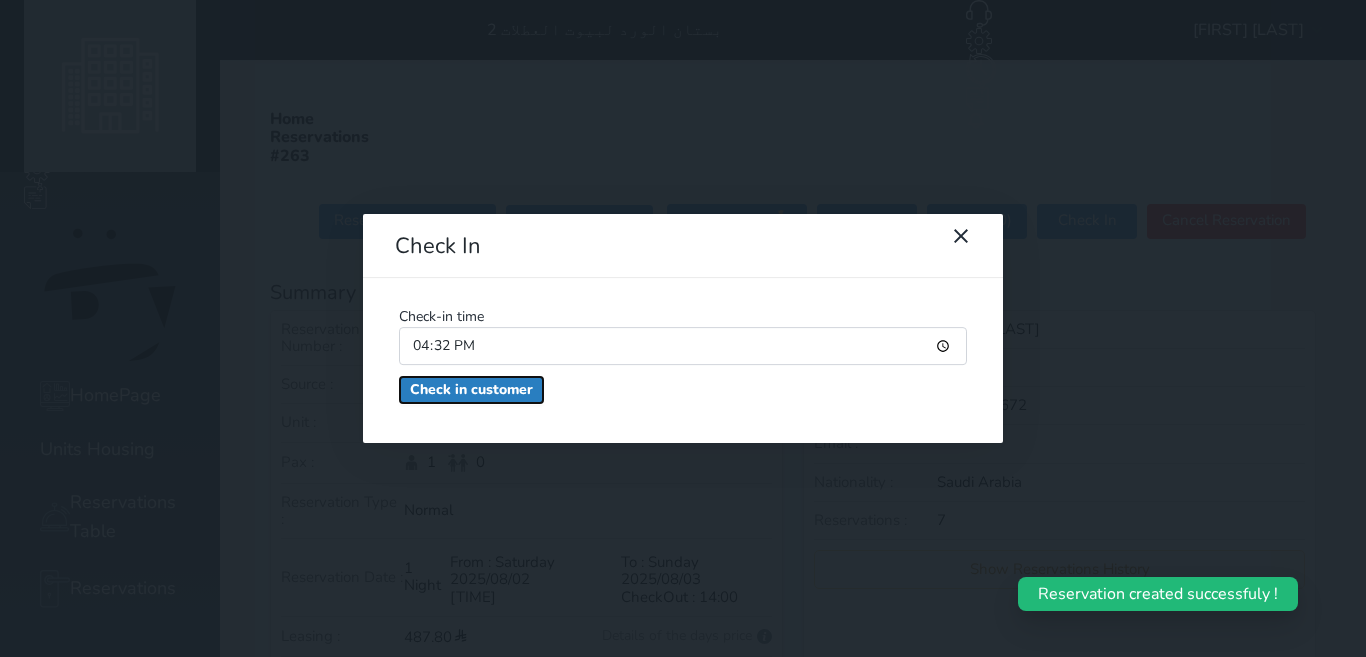 click on "Check in customer" at bounding box center [471, 390] 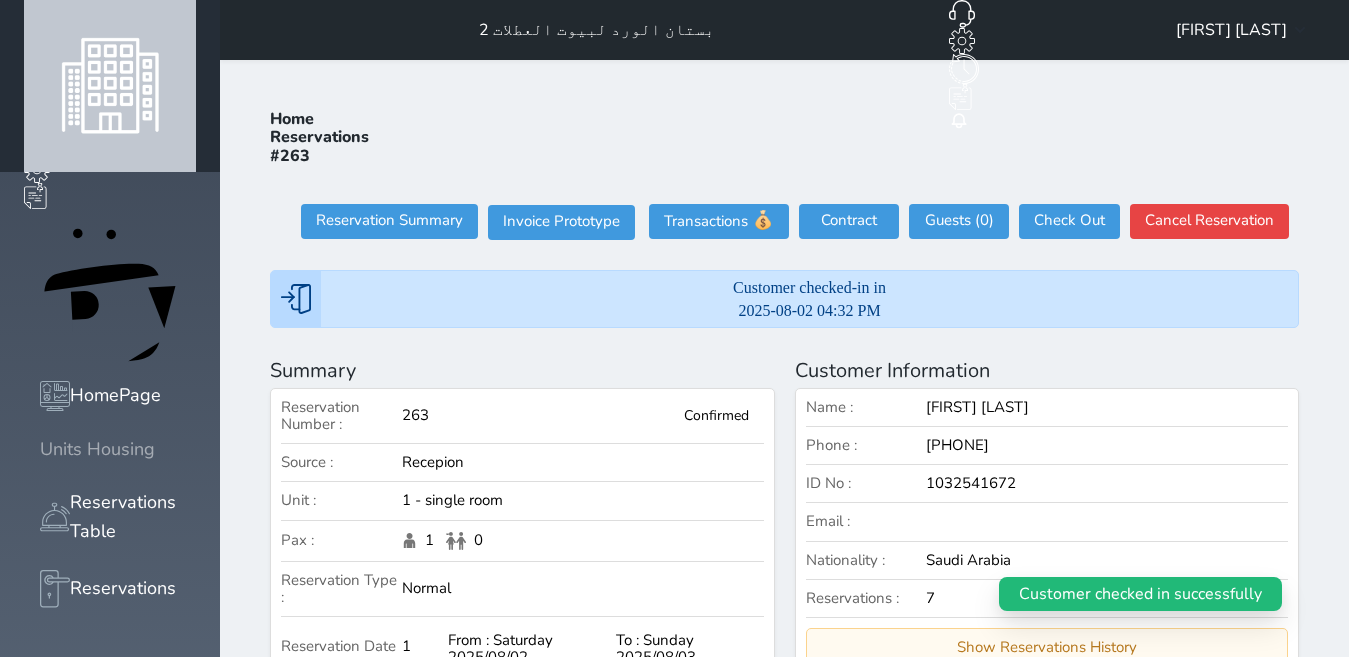 click on "Units Housing" at bounding box center [110, 449] 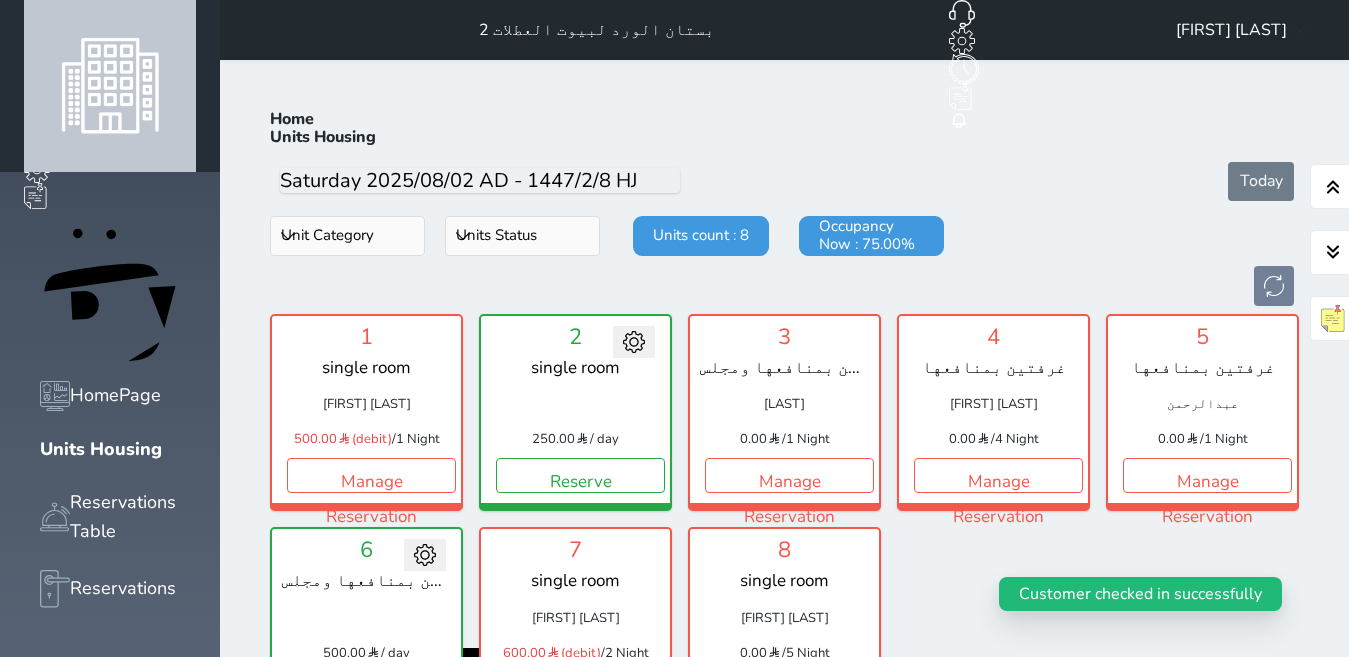 scroll, scrollTop: 78, scrollLeft: 0, axis: vertical 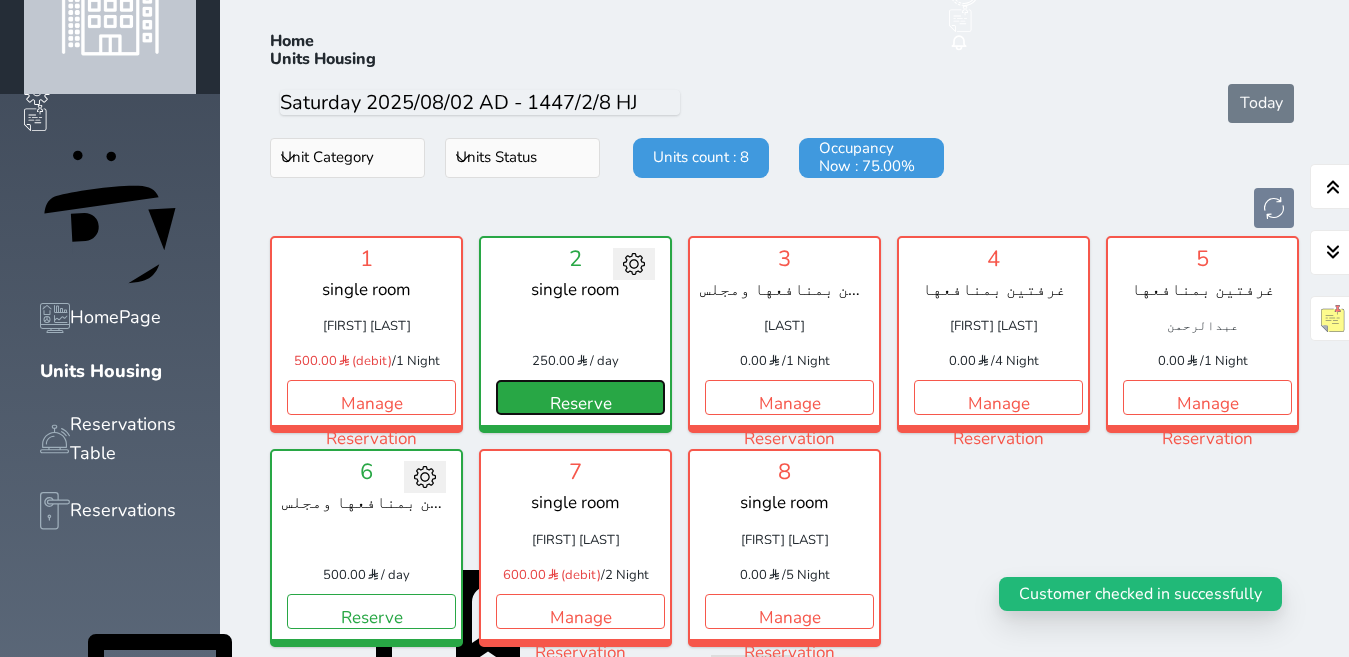 click on "Reserve" at bounding box center (580, 397) 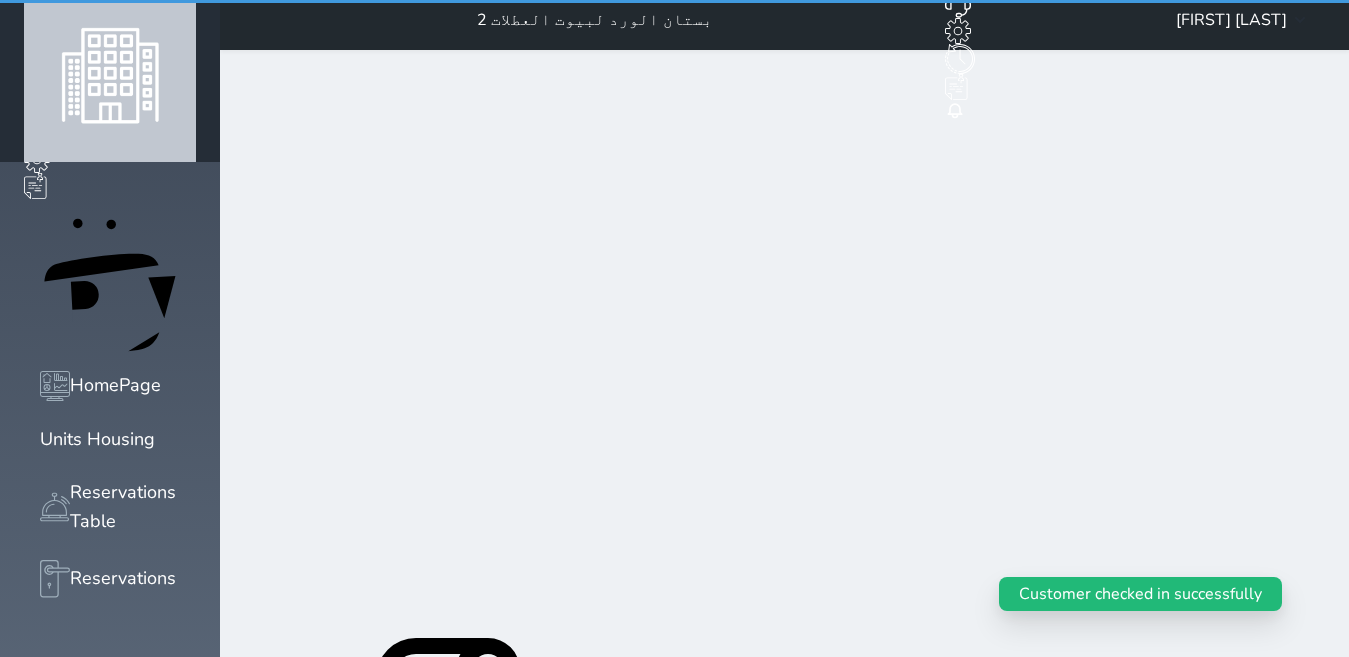 scroll, scrollTop: 0, scrollLeft: 0, axis: both 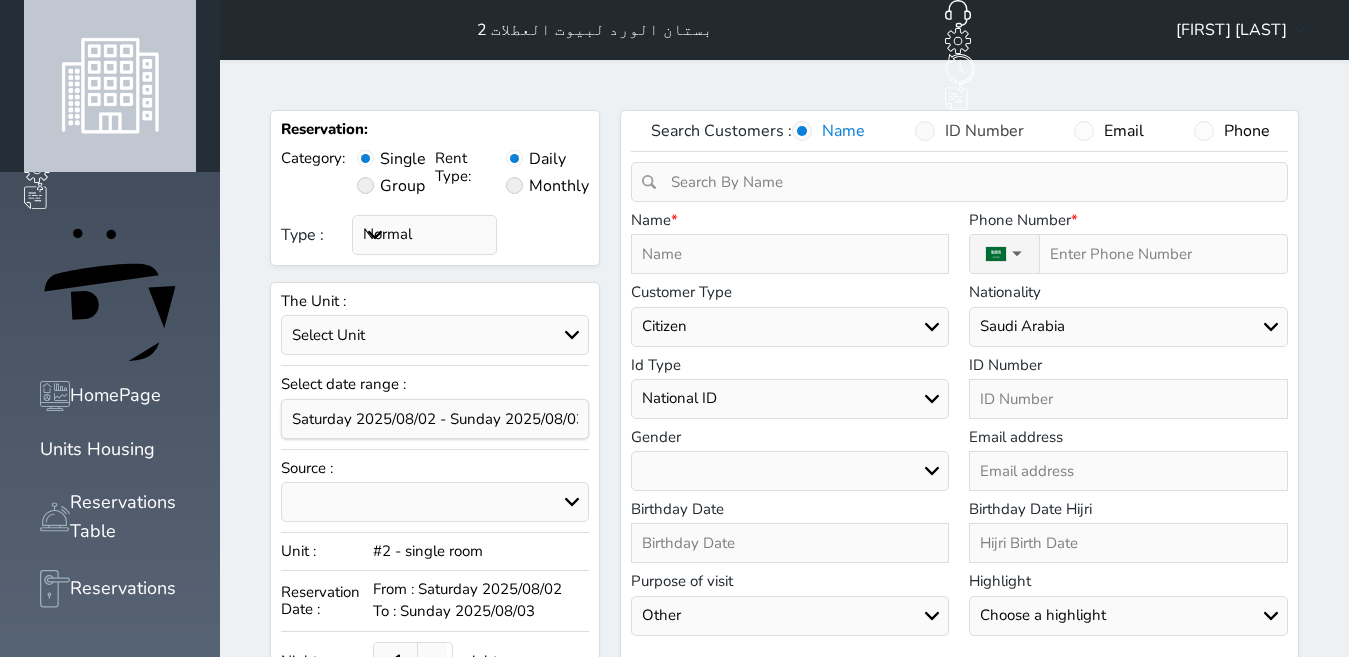 click at bounding box center (925, 131) 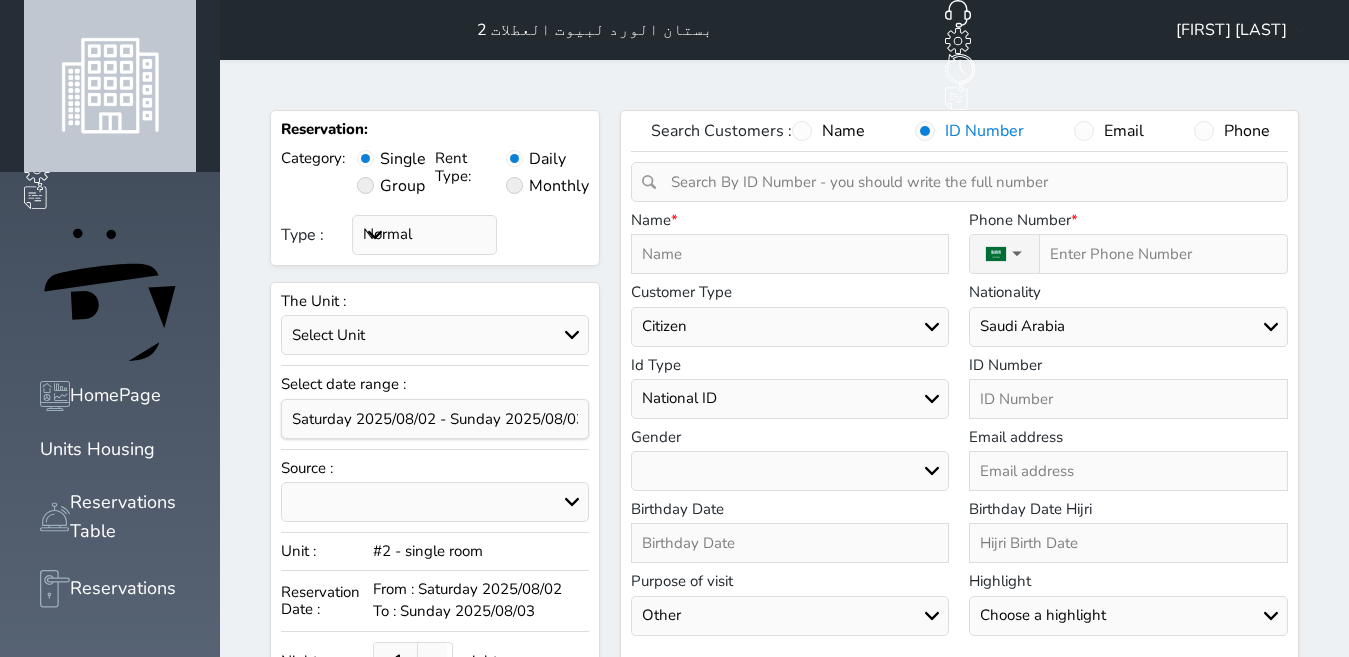 click at bounding box center (966, 182) 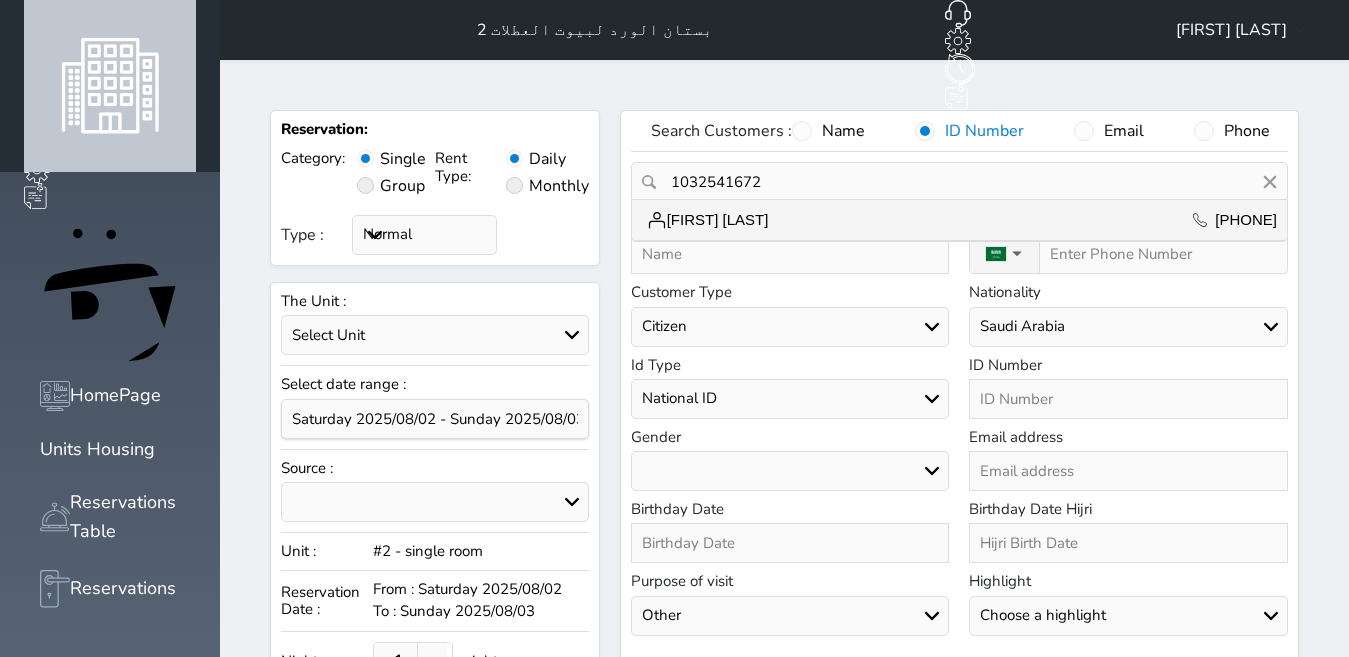 click on "Salem saeeah   +966507973726" at bounding box center [959, 220] 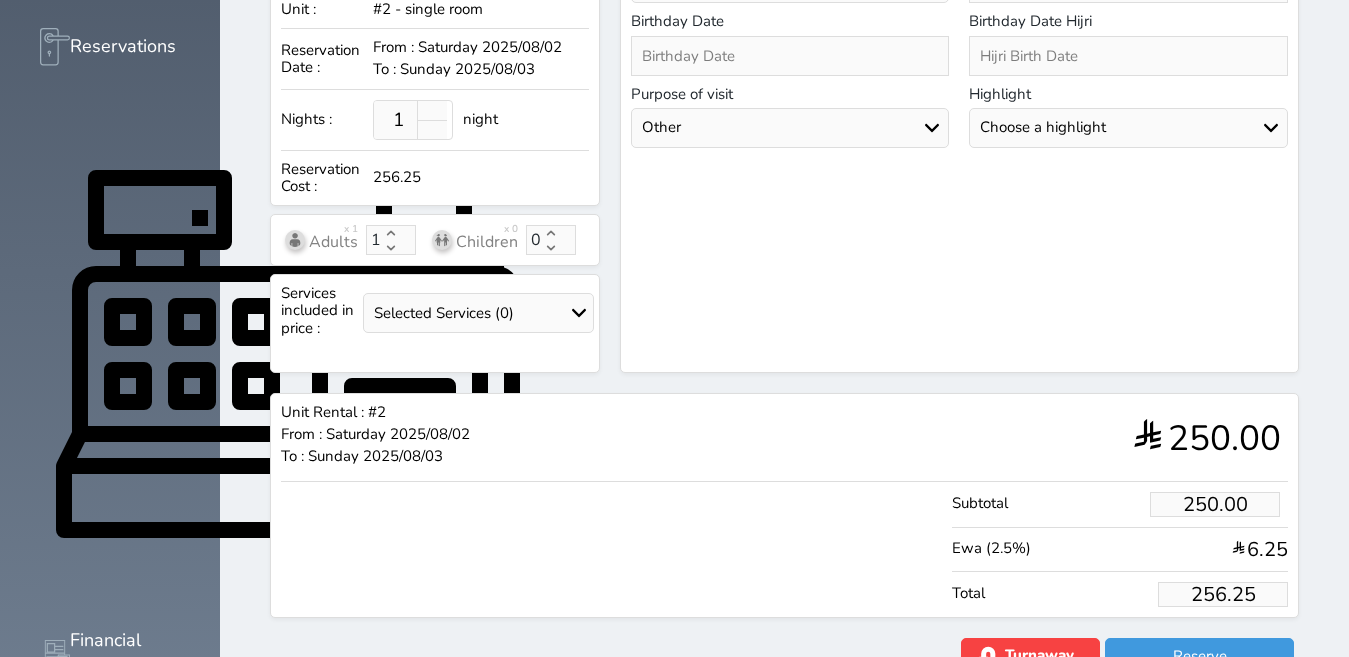 scroll, scrollTop: 602, scrollLeft: 0, axis: vertical 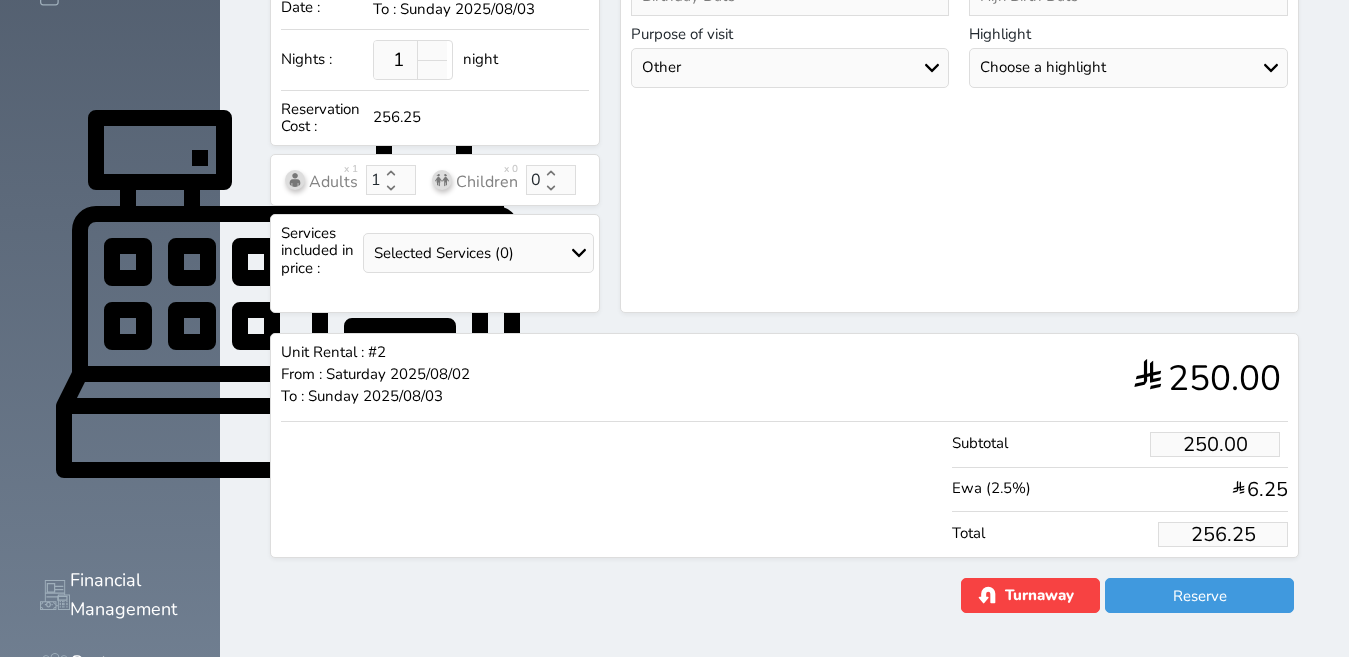 click on "256.25" at bounding box center [1223, 534] 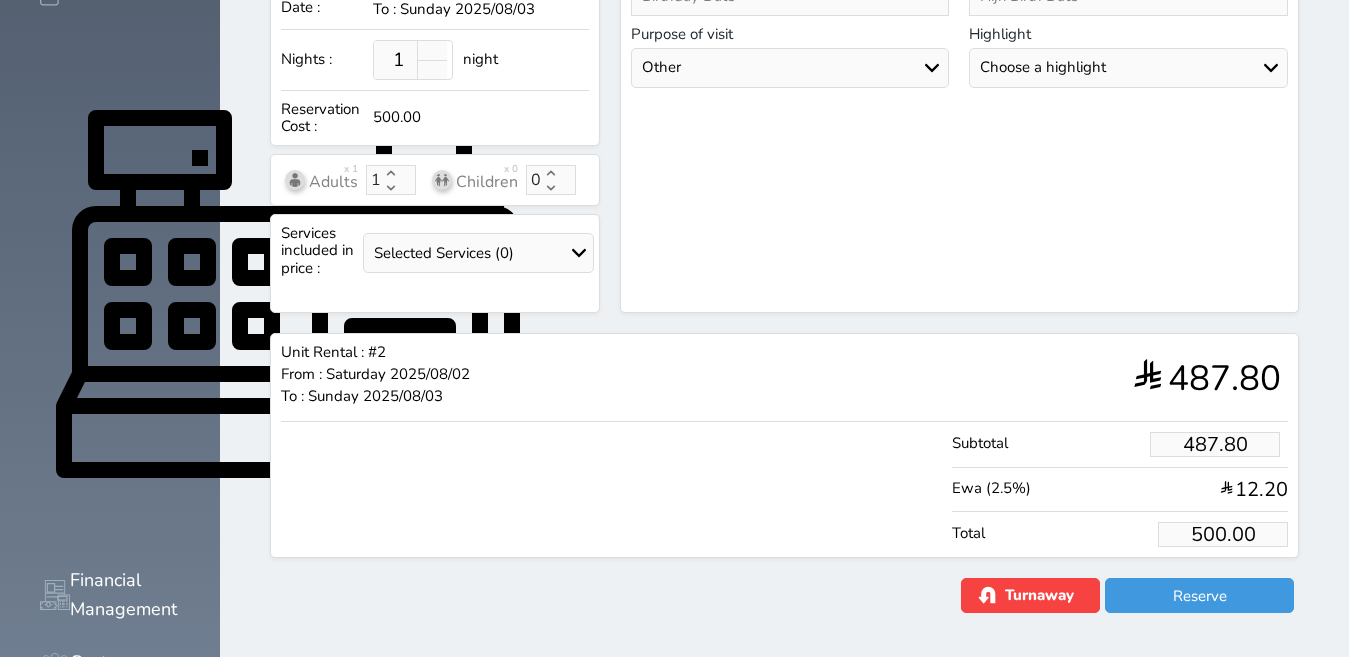click on "Unit Rental : #2   From : Saturday 2025/08/02   To : Sunday 2025/08/03    487.80       Subtotal   487.80   Ewa (2.5%)    12.20        Total   500.00         Turnaway                 Date:     Unit Category:     Turnaway Reasons:     Description:
Save
Turnaway
Reserve" at bounding box center [784, 473] 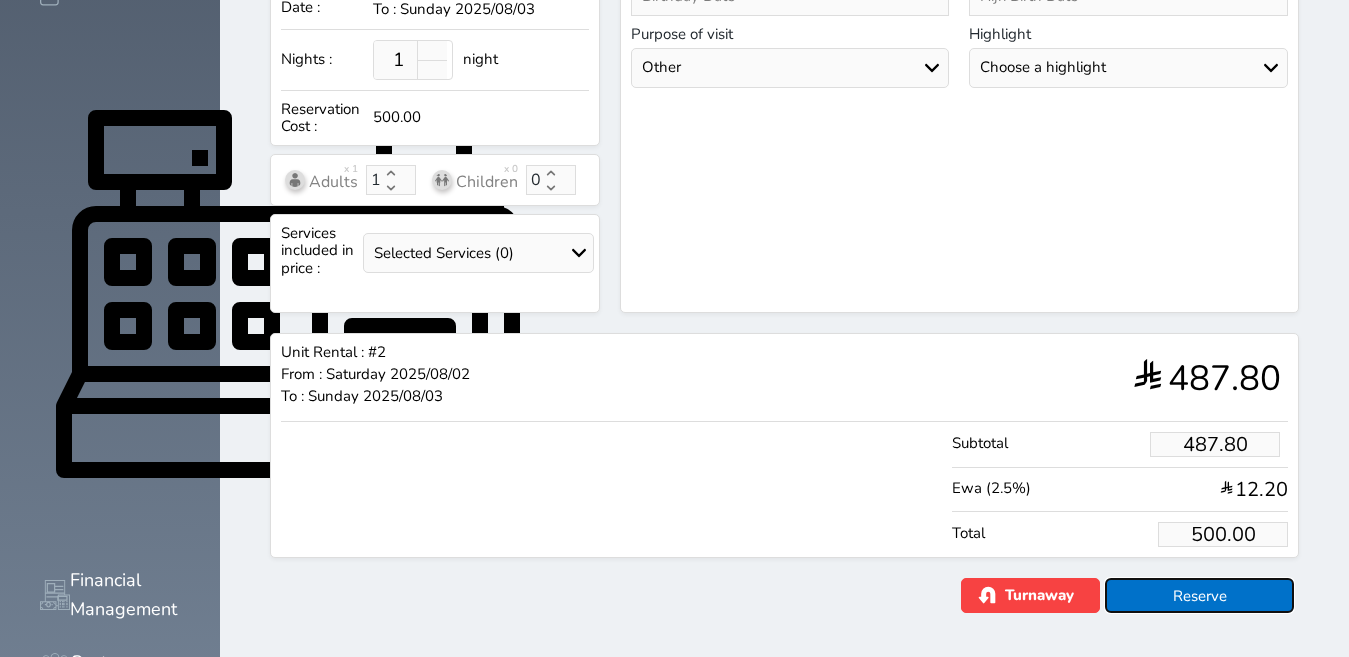 click on "Reserve" at bounding box center [1199, 595] 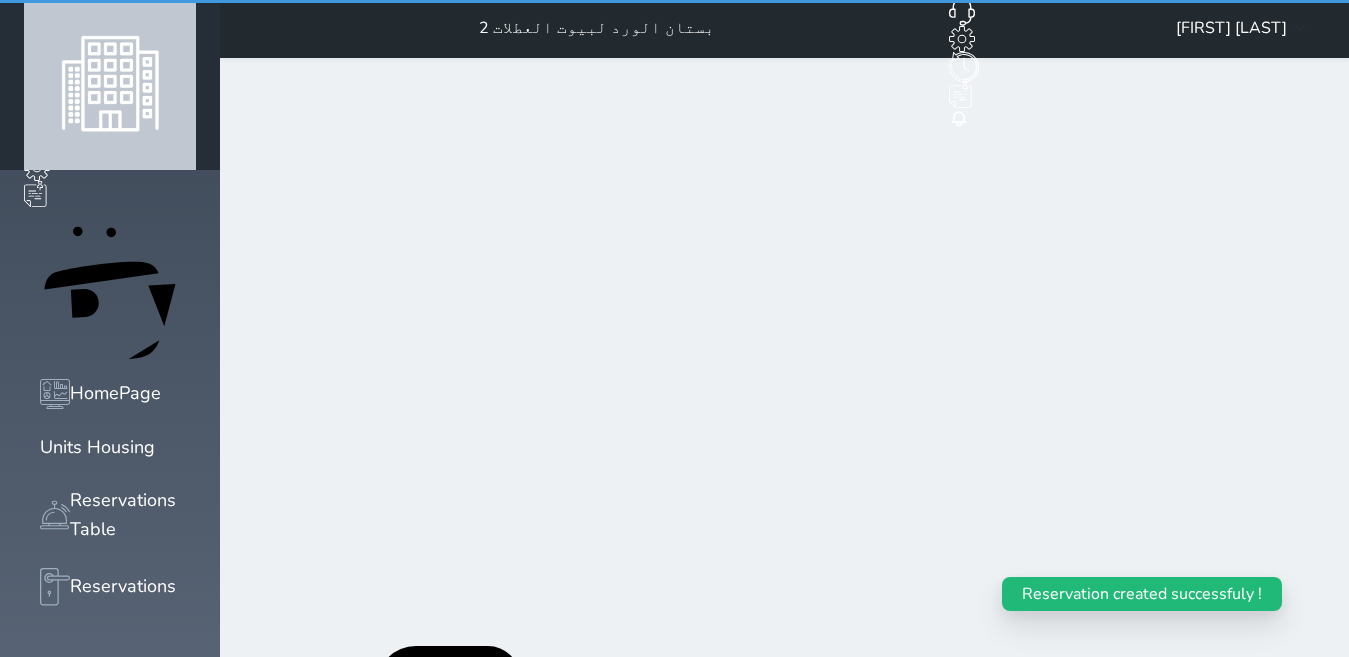 scroll, scrollTop: 0, scrollLeft: 0, axis: both 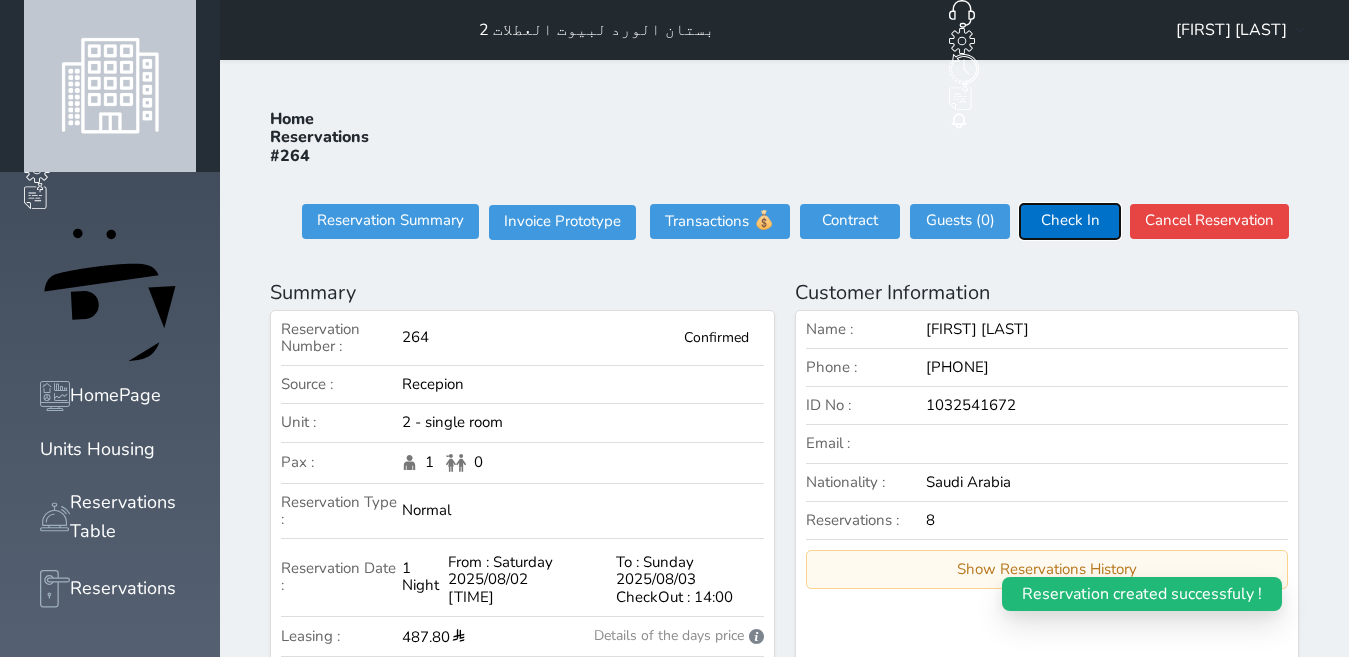 click on "Check In" at bounding box center [1070, 221] 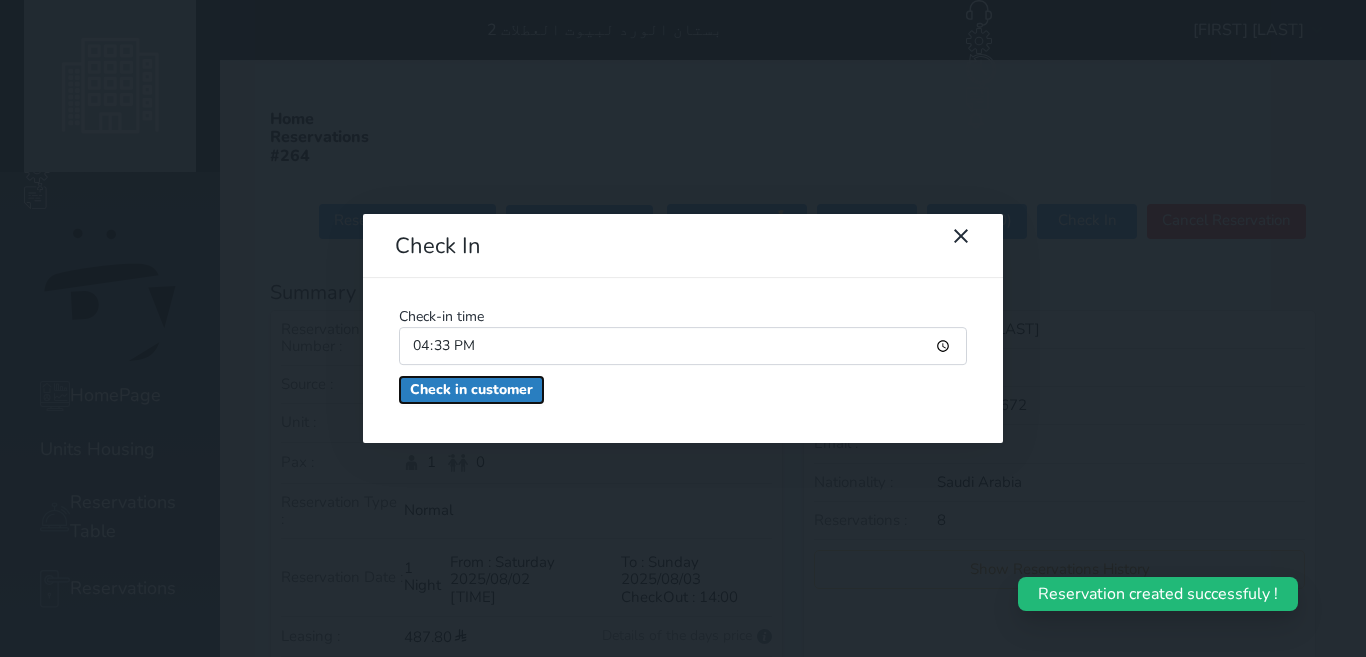 click on "Check in customer" at bounding box center (471, 390) 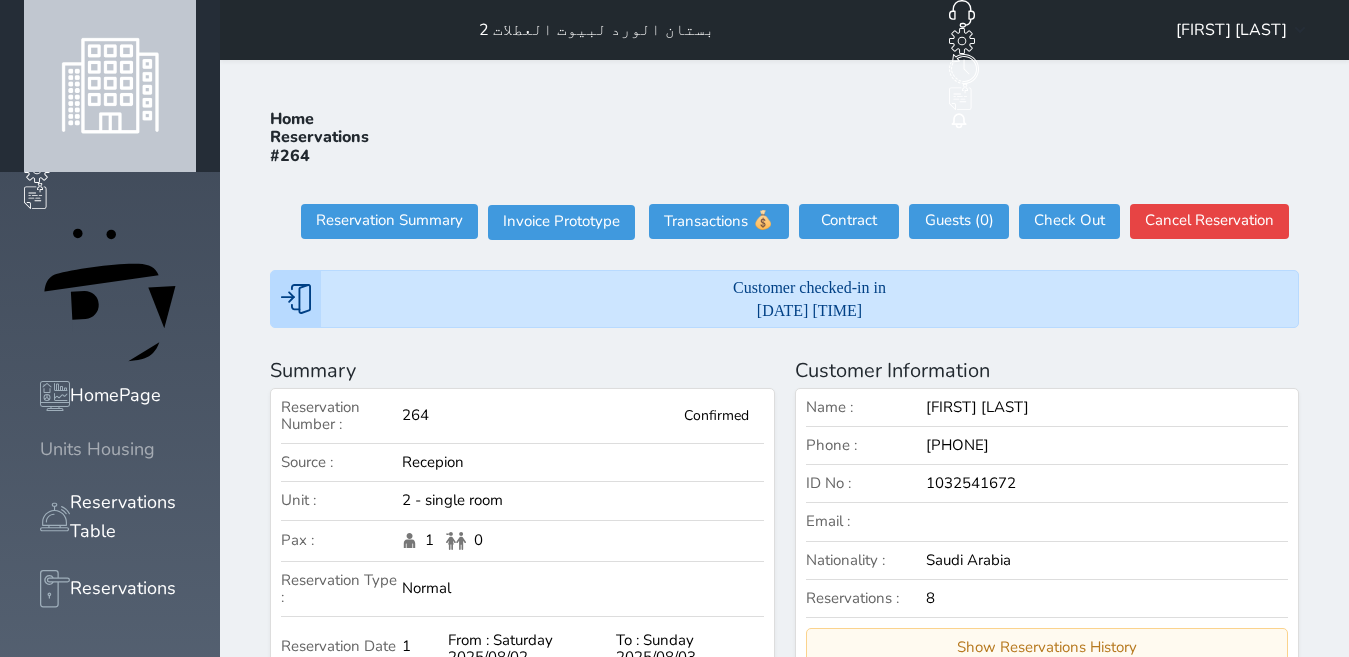 click on "Units Housing" at bounding box center (97, 449) 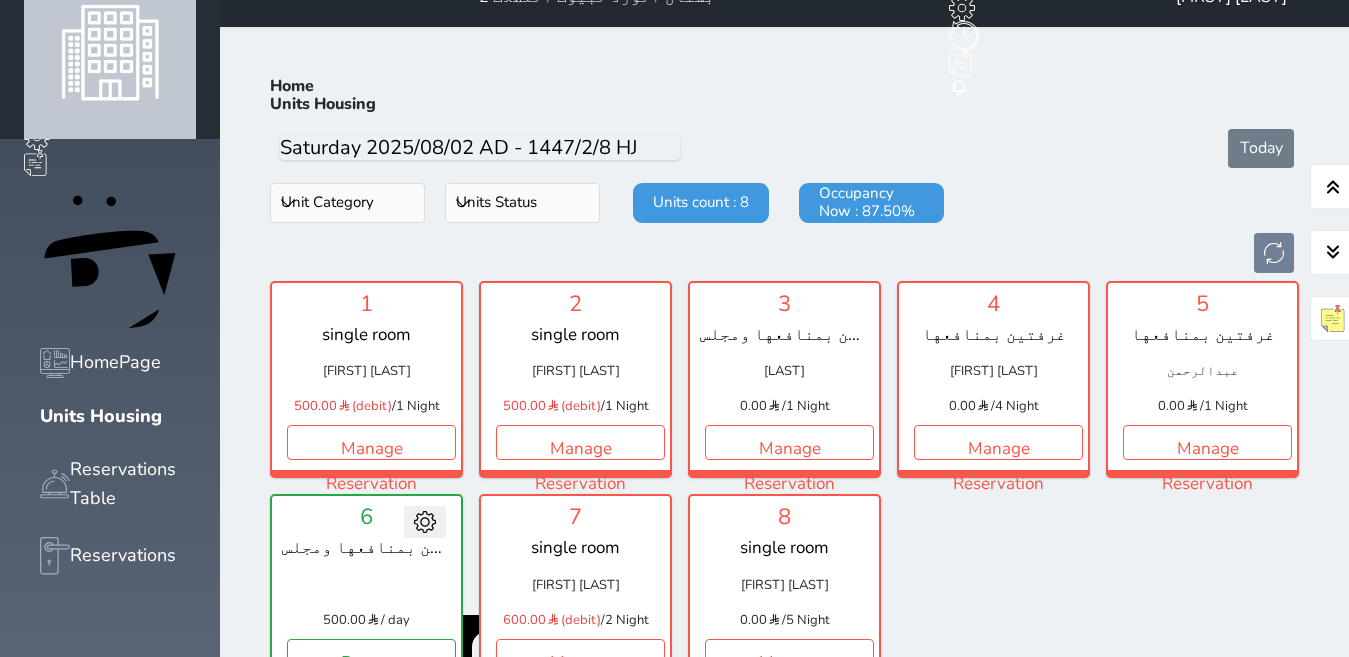scroll, scrollTop: 78, scrollLeft: 0, axis: vertical 